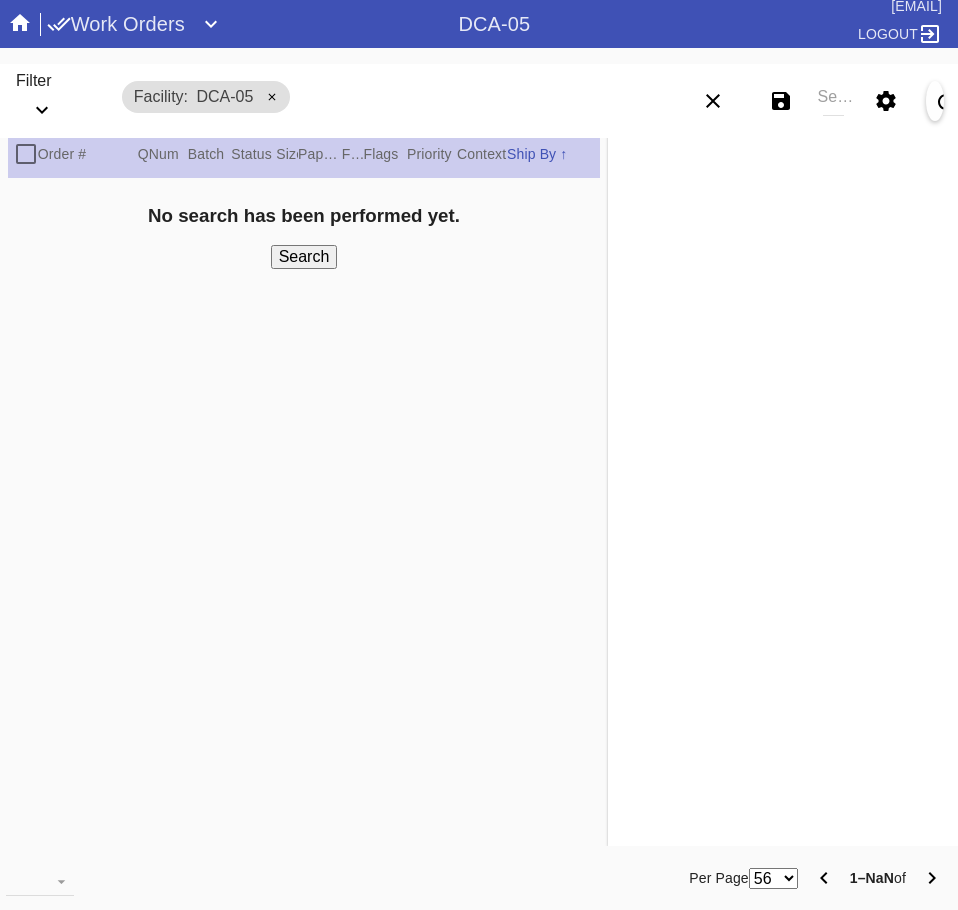 scroll, scrollTop: 0, scrollLeft: 0, axis: both 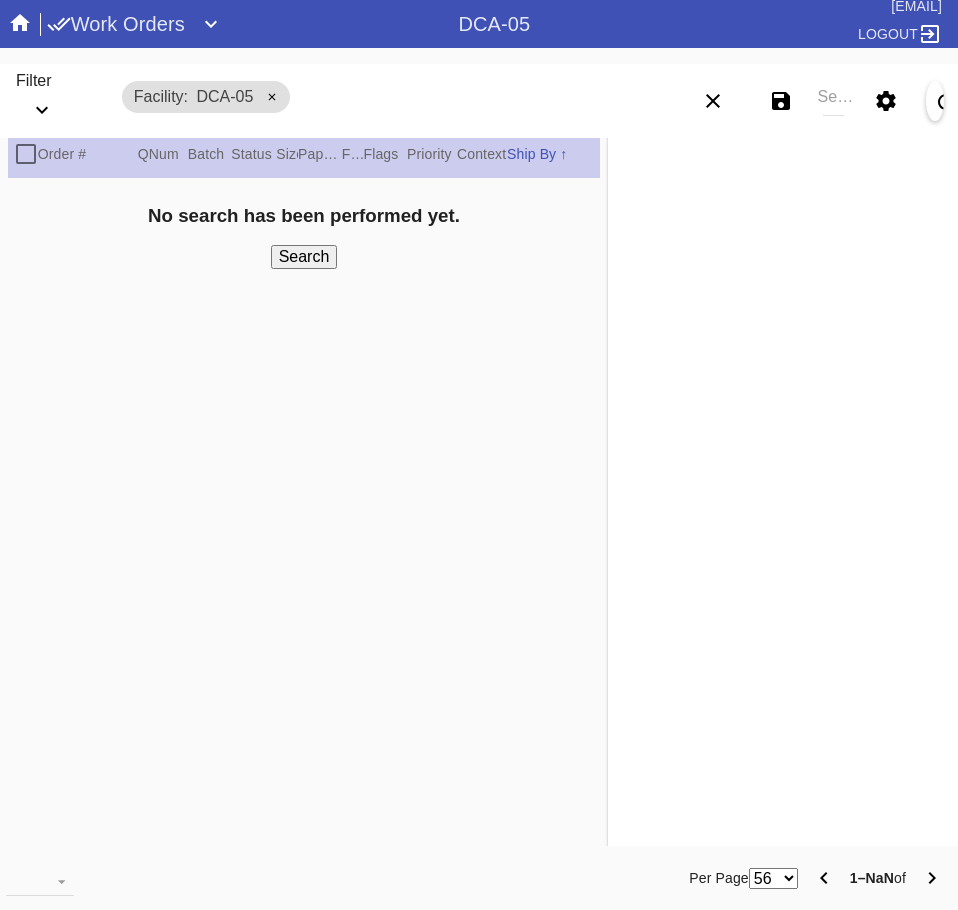 click on "Search" at bounding box center [833, 101] 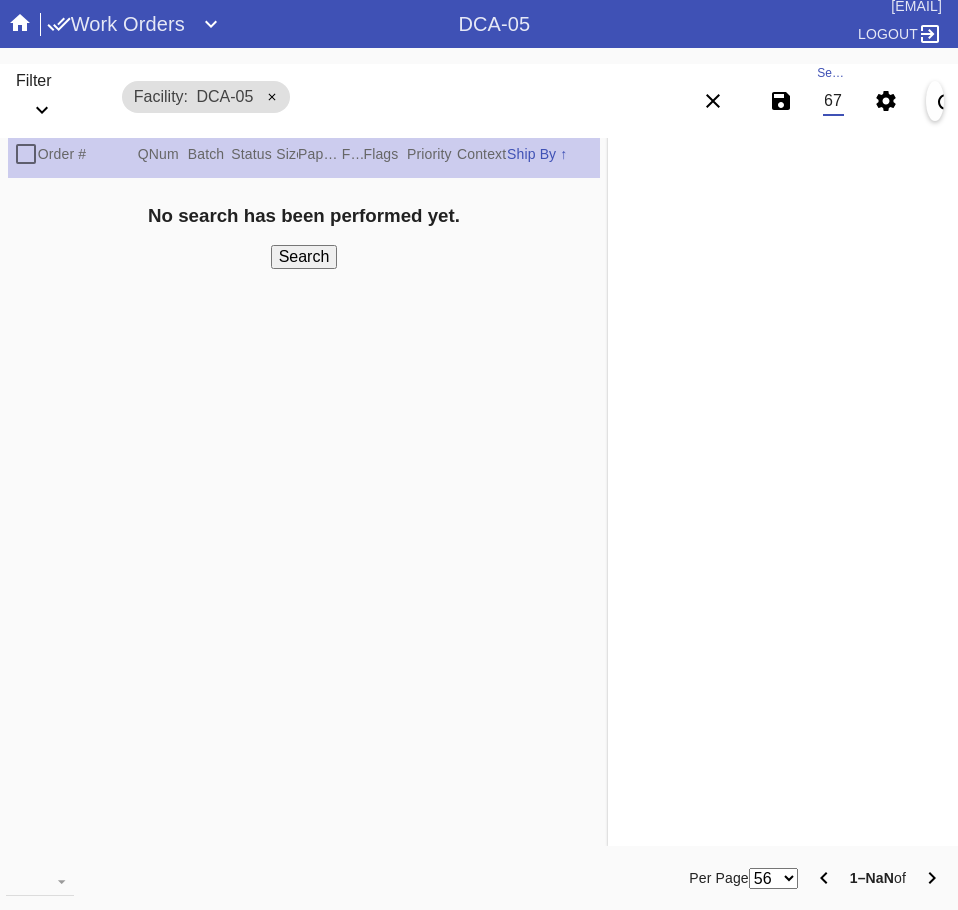 scroll, scrollTop: 0, scrollLeft: 130, axis: horizontal 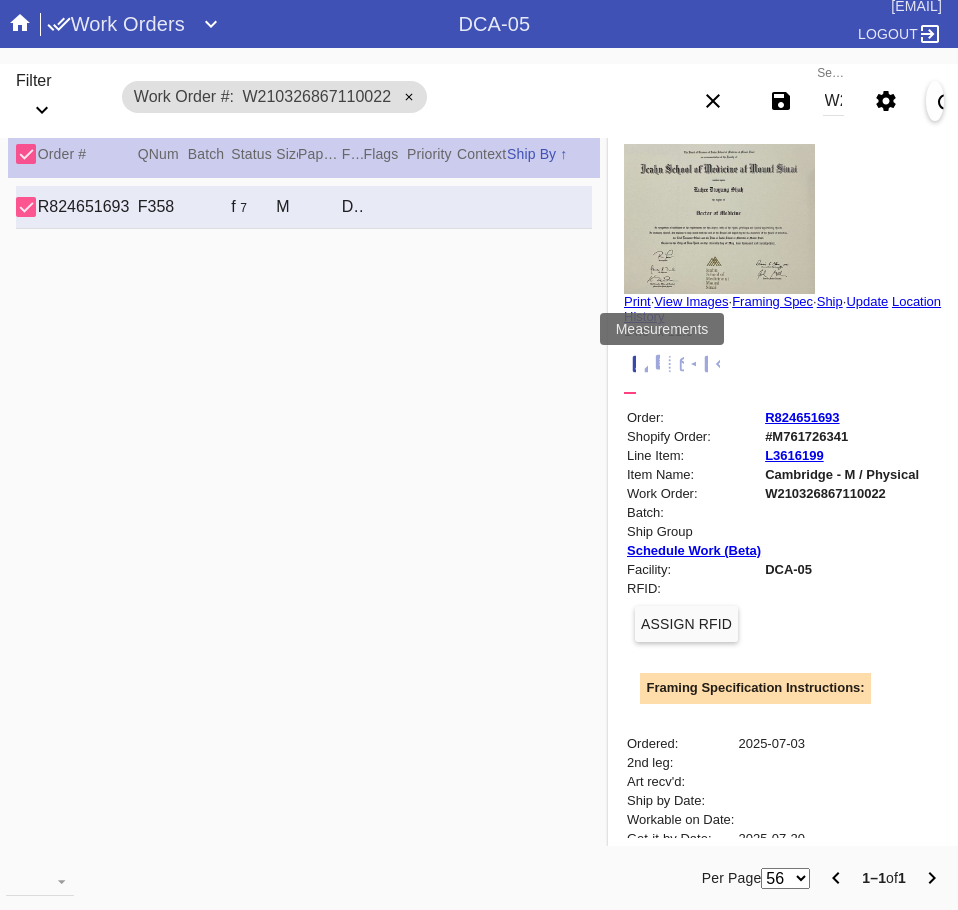 click at bounding box center [677, 364] 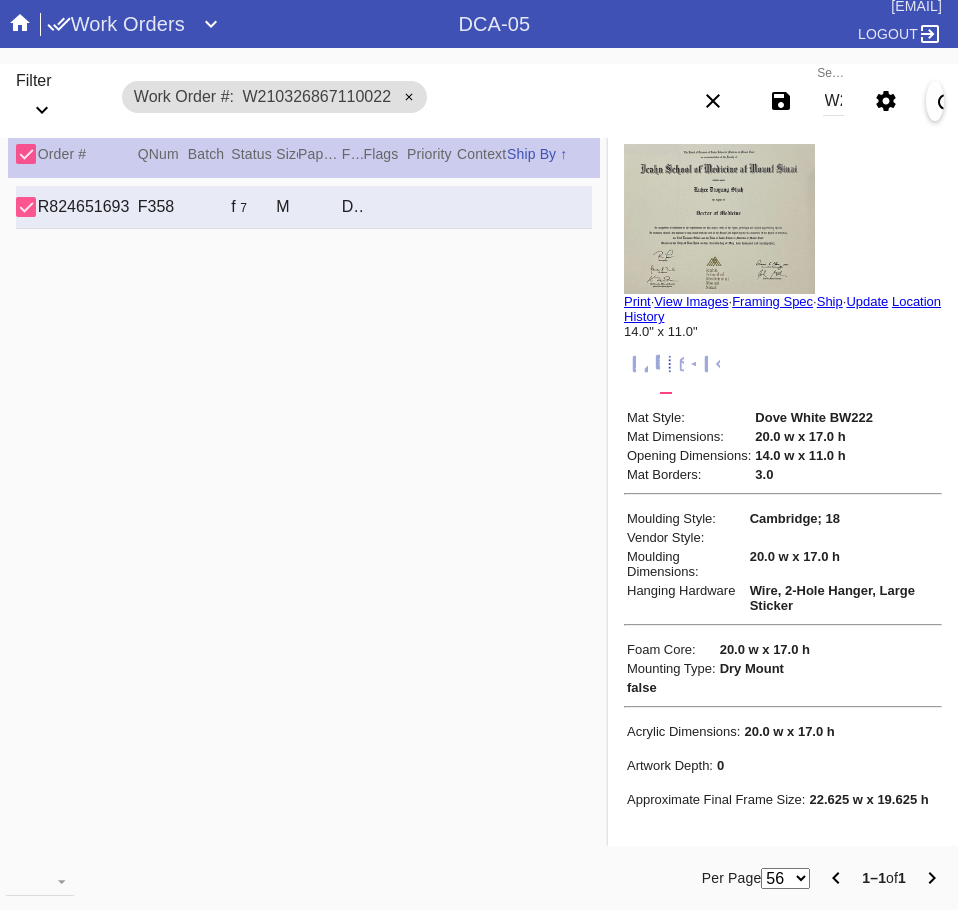 scroll, scrollTop: 0, scrollLeft: 0, axis: both 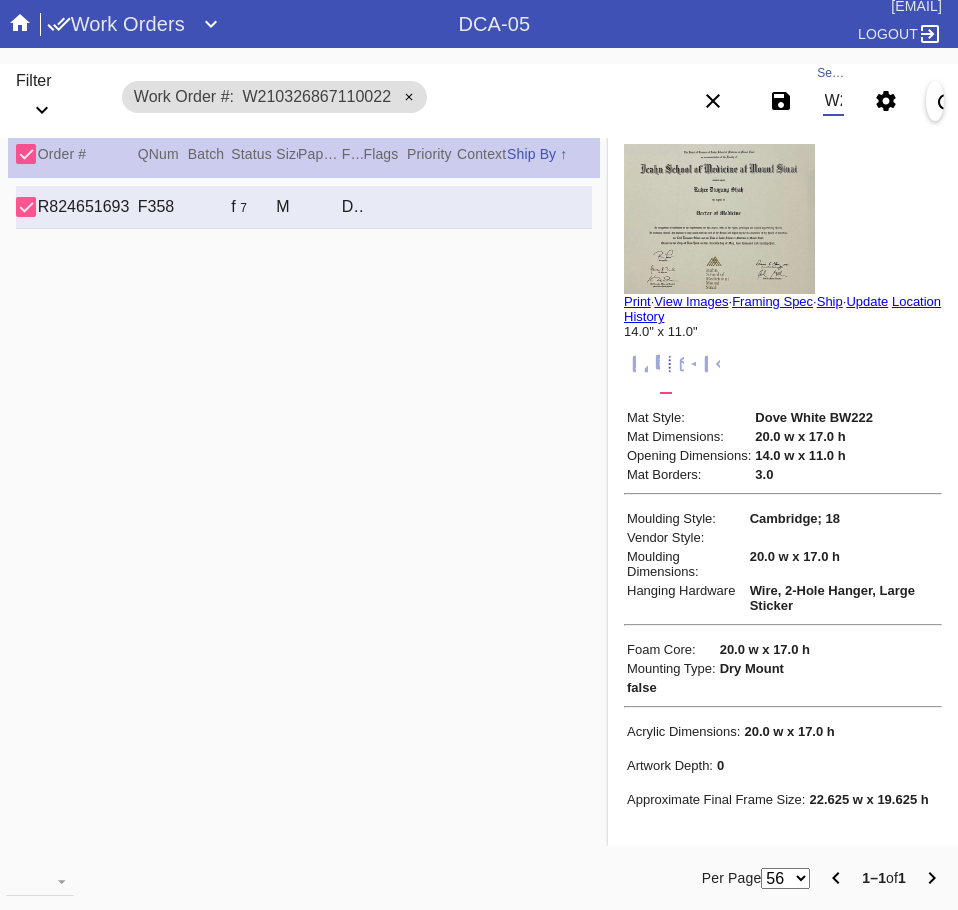 click on "W210326867110022" at bounding box center [833, 101] 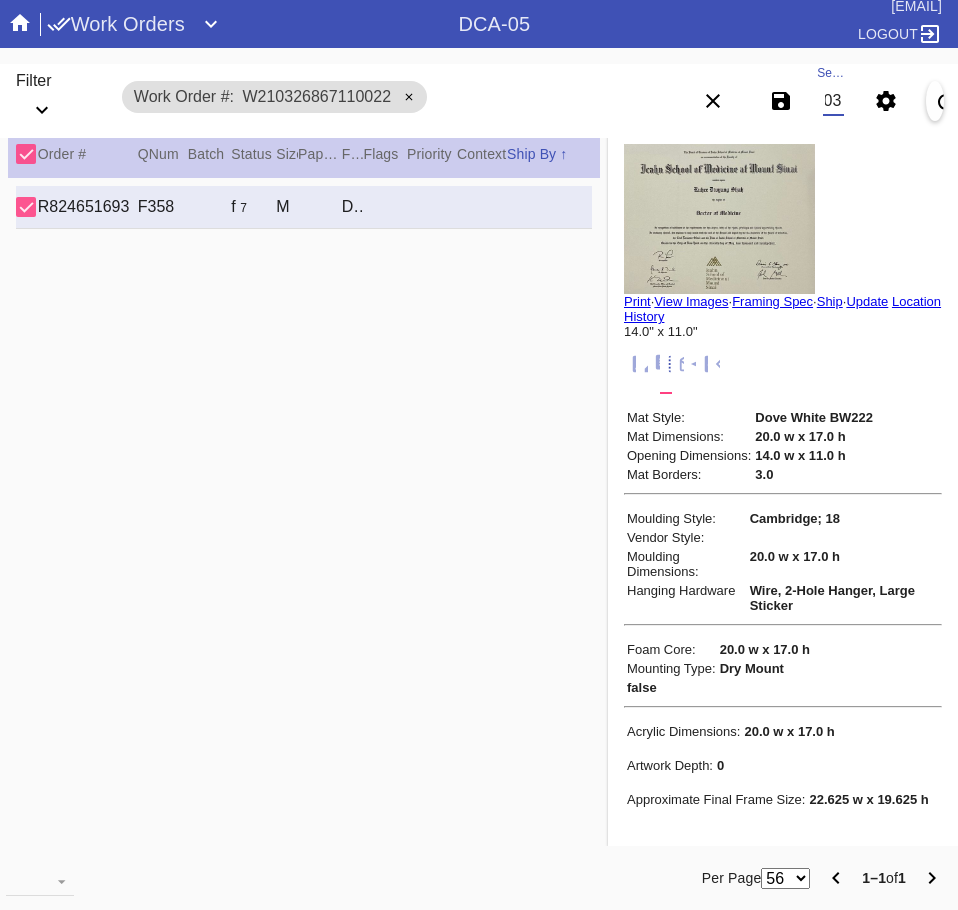 scroll, scrollTop: 0, scrollLeft: 132, axis: horizontal 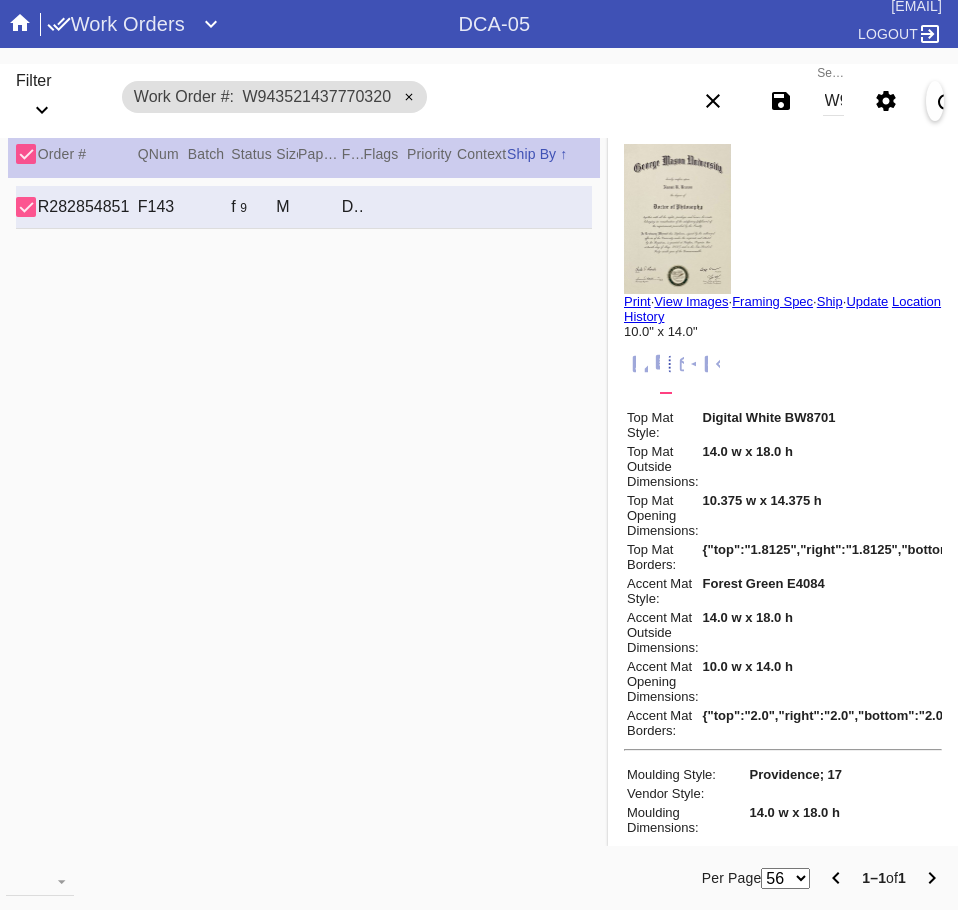 click on "W943521437770320" at bounding box center (833, 101) 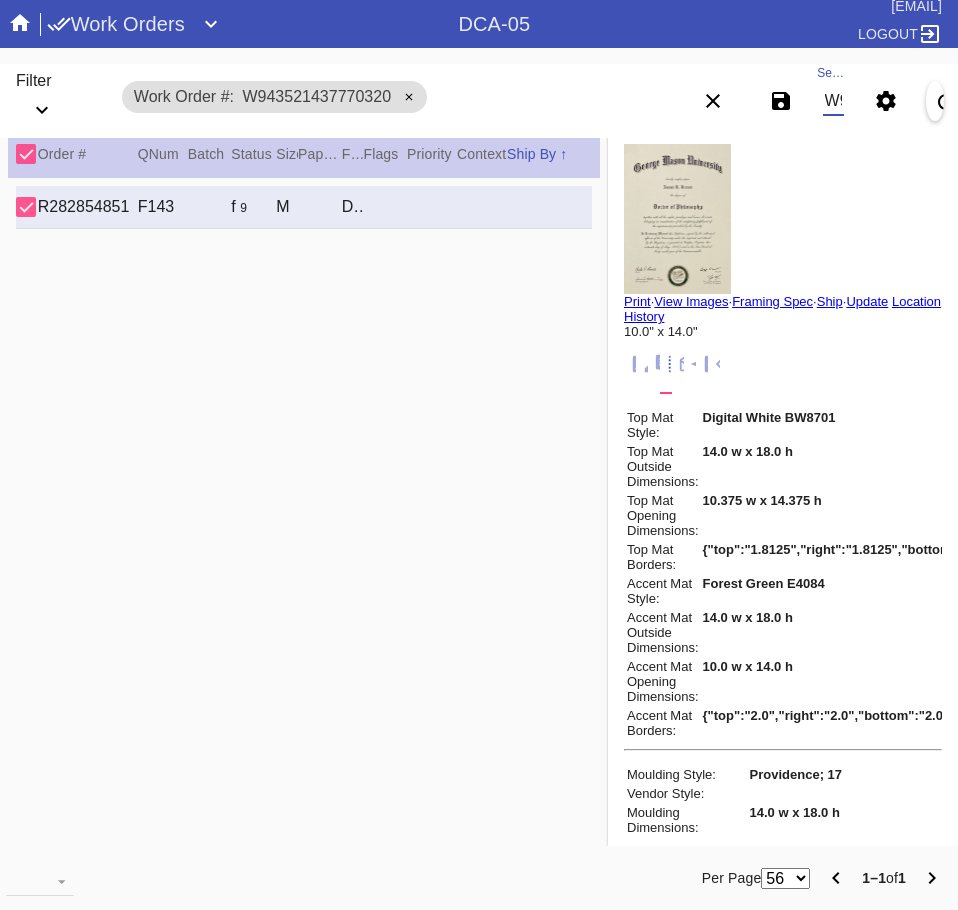 click on "W943521437770320" at bounding box center [833, 101] 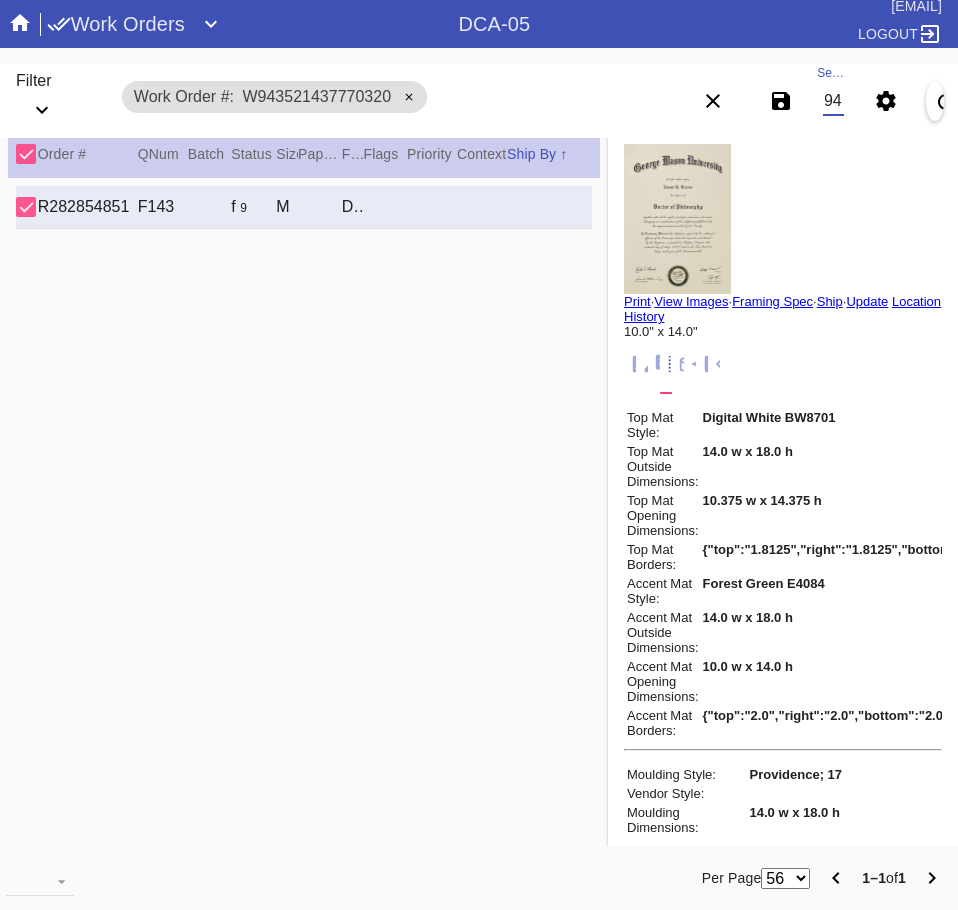 scroll, scrollTop: 0, scrollLeft: 132, axis: horizontal 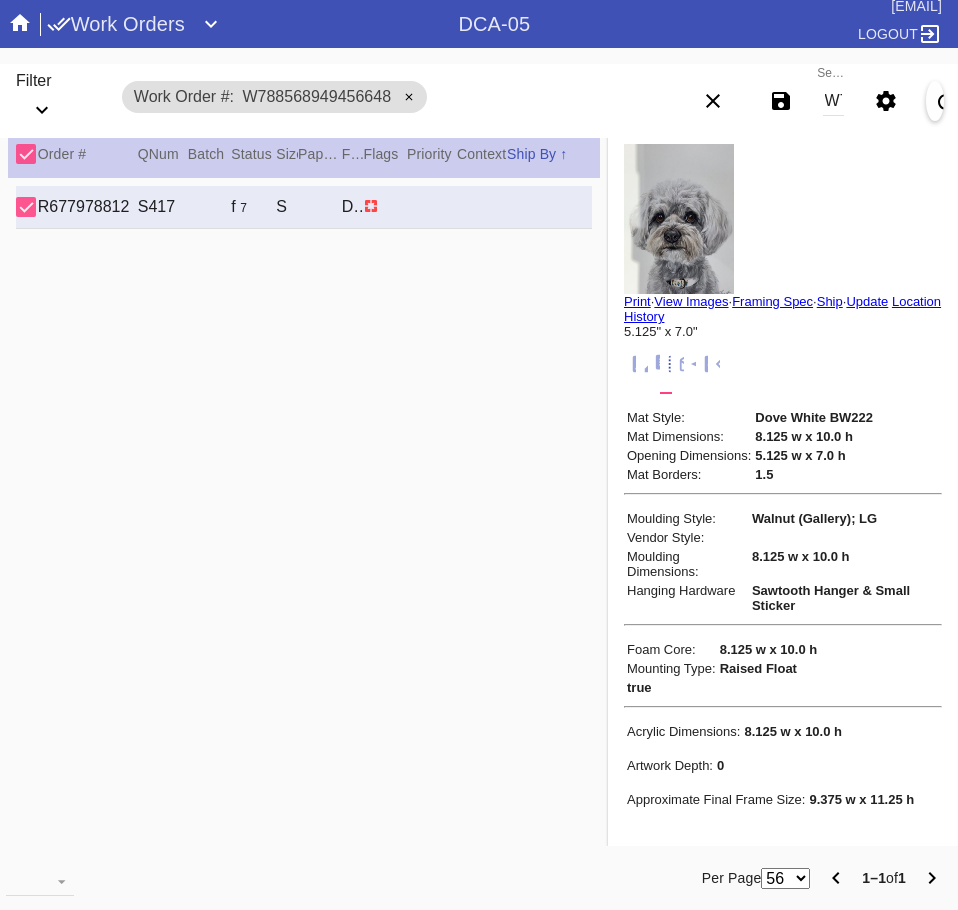 click on "W788568949456648" at bounding box center [833, 101] 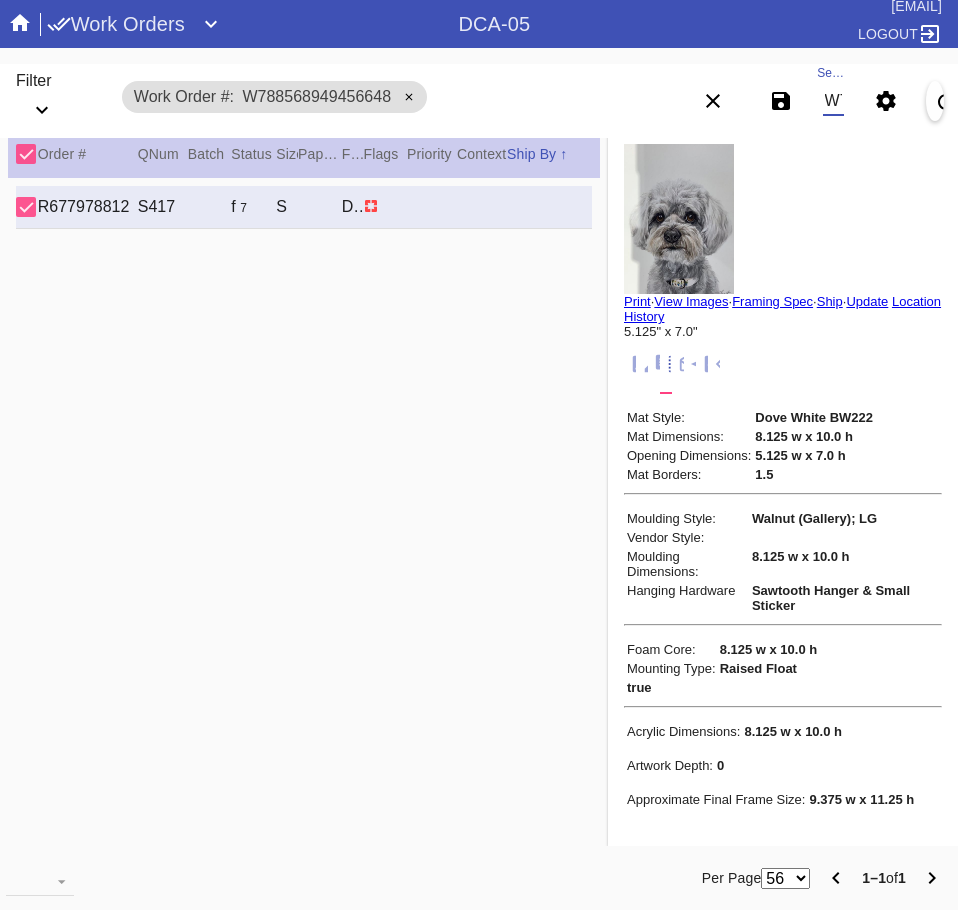 click on "W788568949456648" at bounding box center (833, 101) 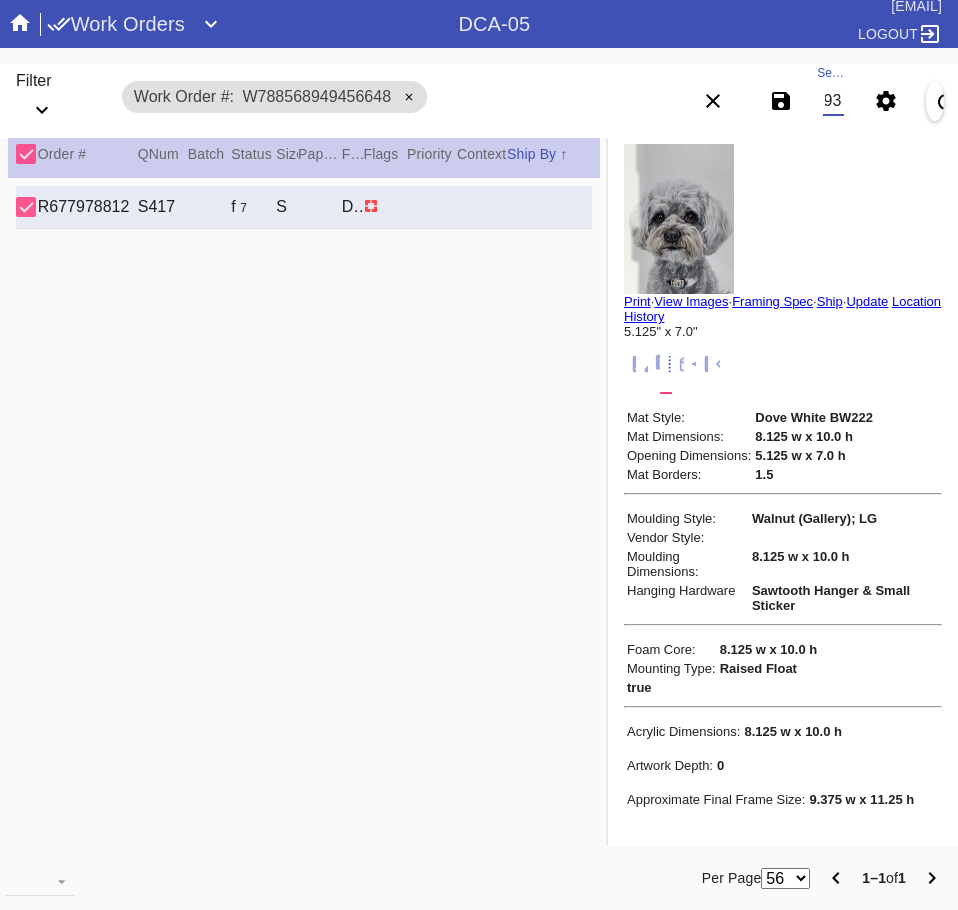 scroll, scrollTop: 0, scrollLeft: 132, axis: horizontal 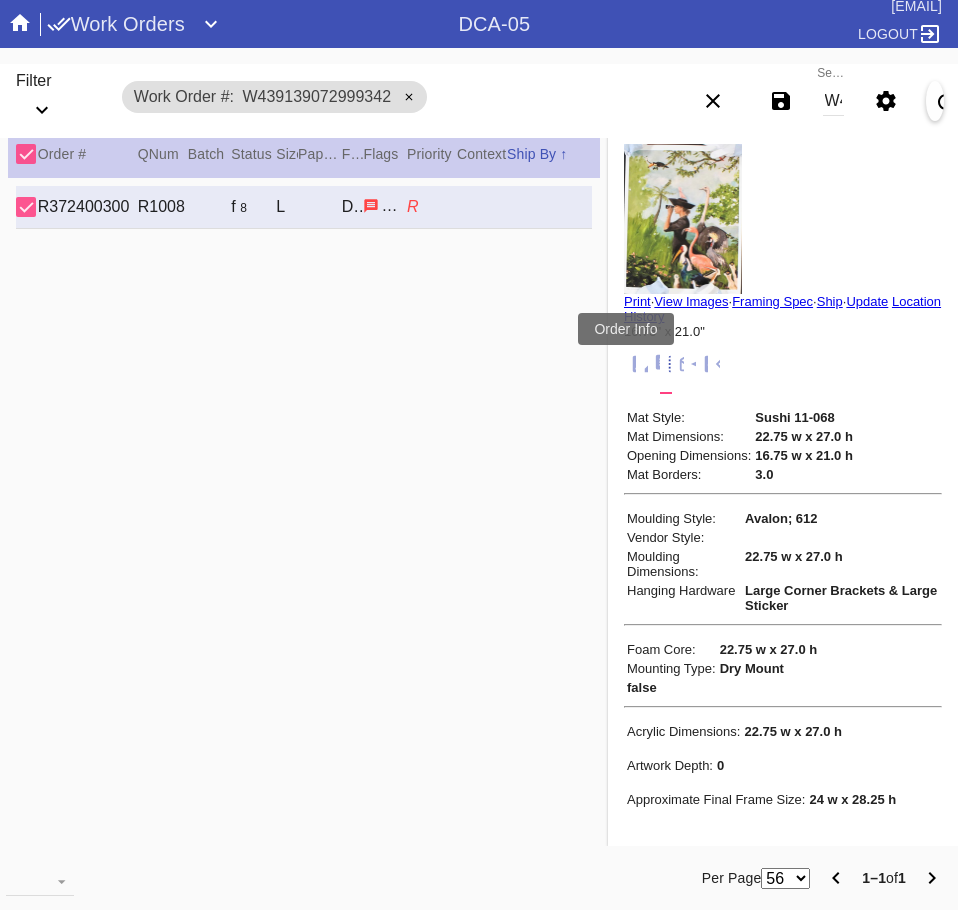 click at bounding box center (641, 364) 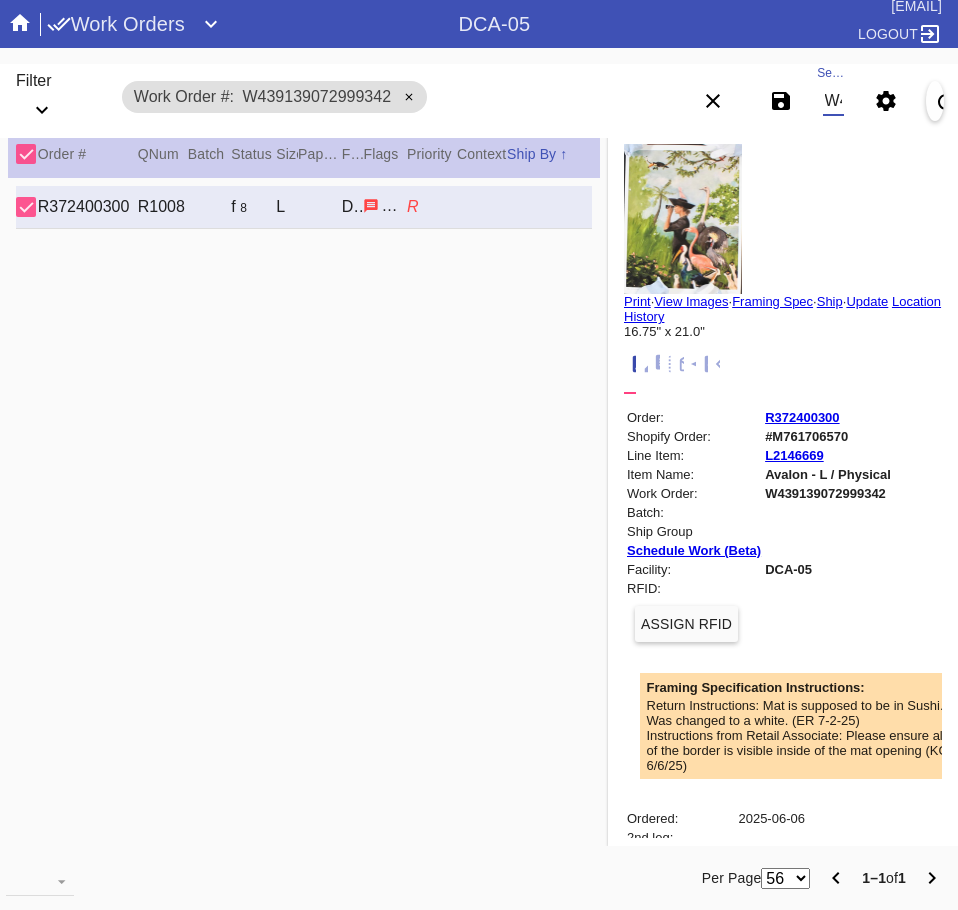 click on "W439139072999342" at bounding box center (833, 101) 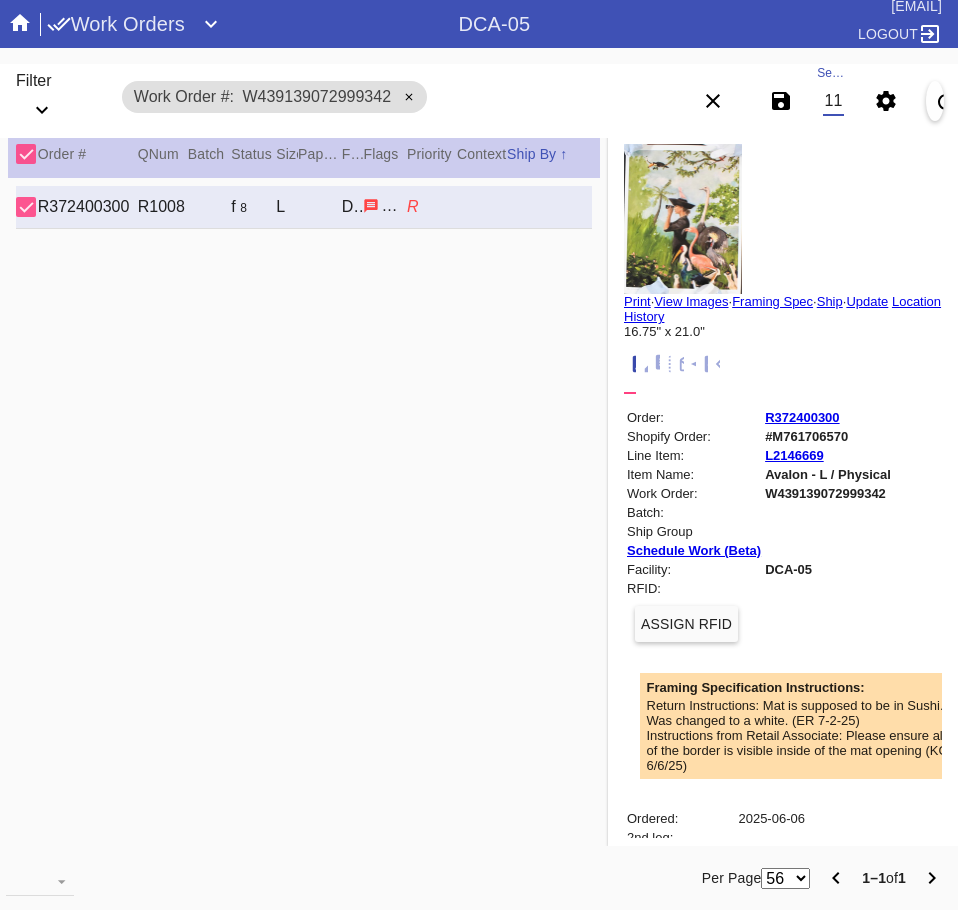 scroll, scrollTop: 0, scrollLeft: 129, axis: horizontal 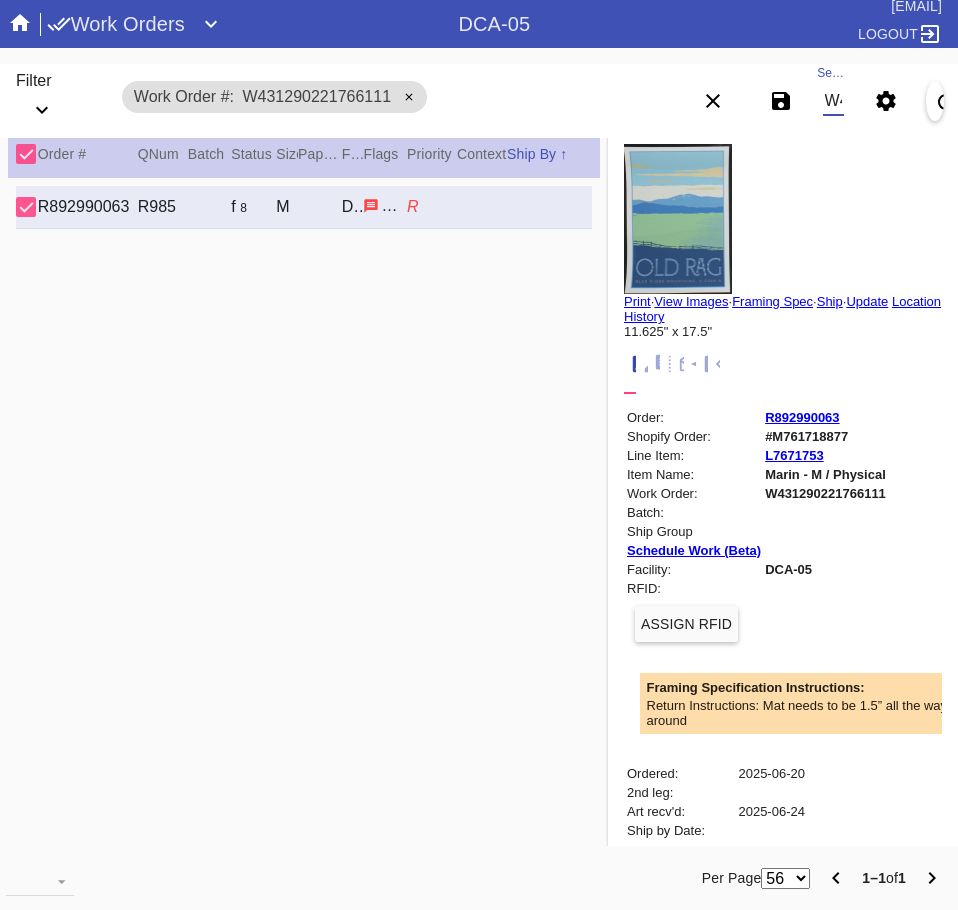 click on "W431290221766111" at bounding box center [833, 101] 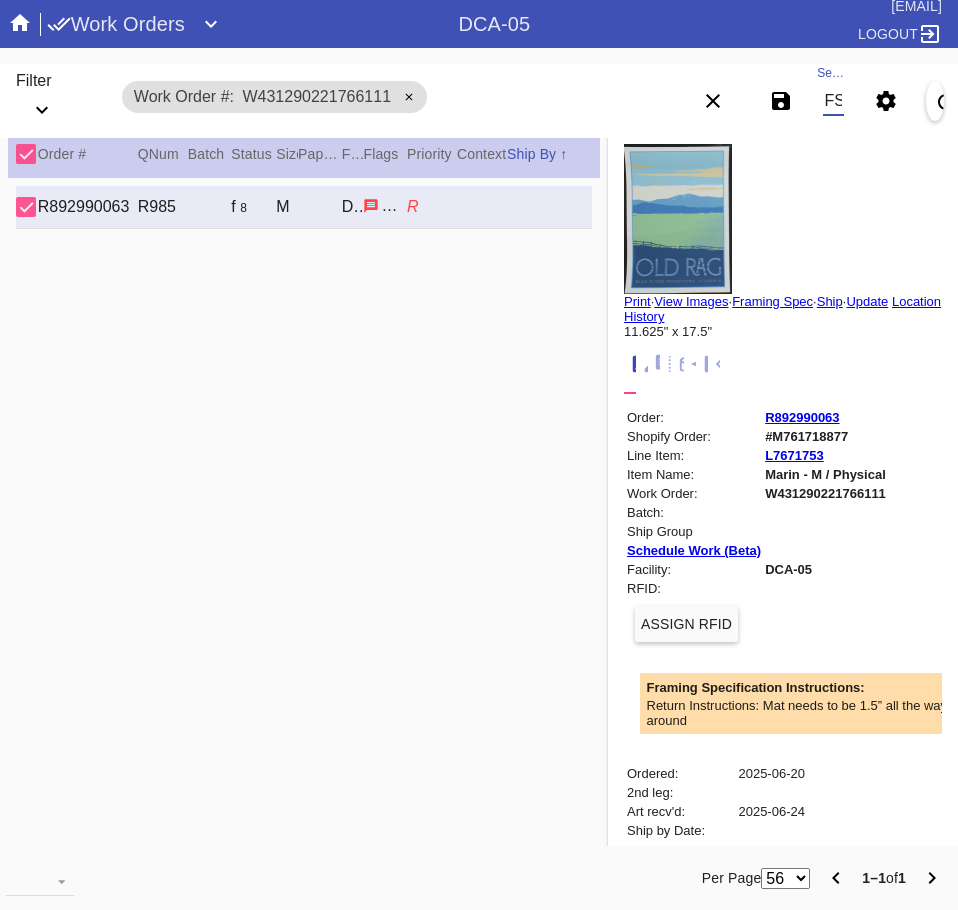 scroll, scrollTop: 0, scrollLeft: 89, axis: horizontal 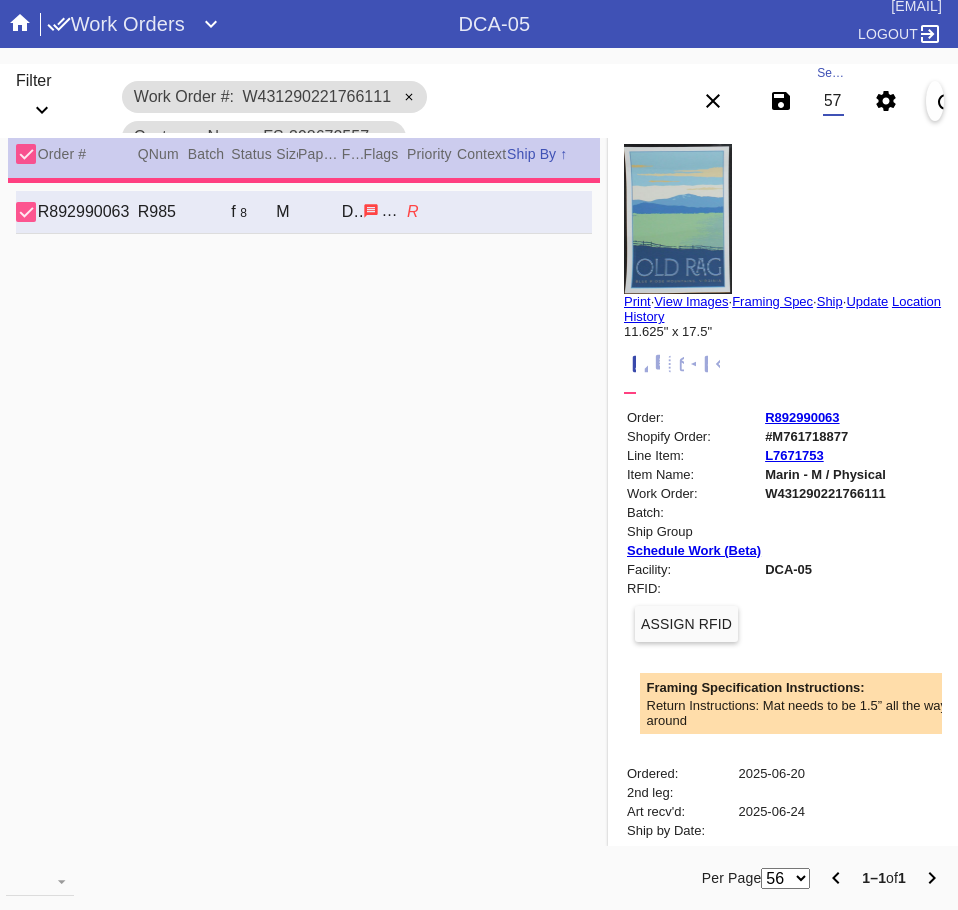 click on "Filter Controls    Easy Mode Advanced Mode         Location   Any Location LEX-02 (inactive) LEX-02_ART (inactive) DCA-01 (inactive) CLT-RTL-MYP BOS-RTL-WEL DCA-RTL-MCL PHL-RLT-SBRN LAX-RTL-SMON (inactive) SFO-RTL-PALO (inactive) DCA-05 LAS-01 LEX-01 ATL-RTL-ALP (inactive) LGA-RTL-WPT AUS-RTL-SAUS BNA-RTL-NASH ELP-01 ORD-RTL-WINN LEX-03 ATL-RTL-WEST DCA-RTL-UNMA DCA-RTL-BETH LGA-RTL-SUM DCA-RTL-MOSA BOS-RTL-SEA AUS-RTL-CAUS ATL-RTL-BUCK PHL-01 (inactive) DCA-RTL-CLAR LGA-RTL-HOBO CLT-RTL-SOE PHL-RTL-PHI DCA-RTL-OLDT DFW-RTL-IVIL BOS-RTL-DRBY (inactive) LGA-RTL-MHIL (inactive) LGA-RTL-NCA LGA-RTL-76TH LGA-RTL-COBL DCA-STR-BETH DCA-RTL-GEO LGA-RTL-PSLO LGA-RTL-WILL ORD-RTL-SOUT LGA-RTL-82ND ORD-RTL-WLOO LGA-RTL-BRNX DCA-RTL-14TH LGA-RTL-VILL ORD-RTL-RNOR MSY-RTL-ORL DCA-04            Columns
Order #
QNum
Batch
Status
Size
Moulding / Mat
Paper Finish
Facility
Flags
Attempt
Customer" at bounding box center [886, 101] 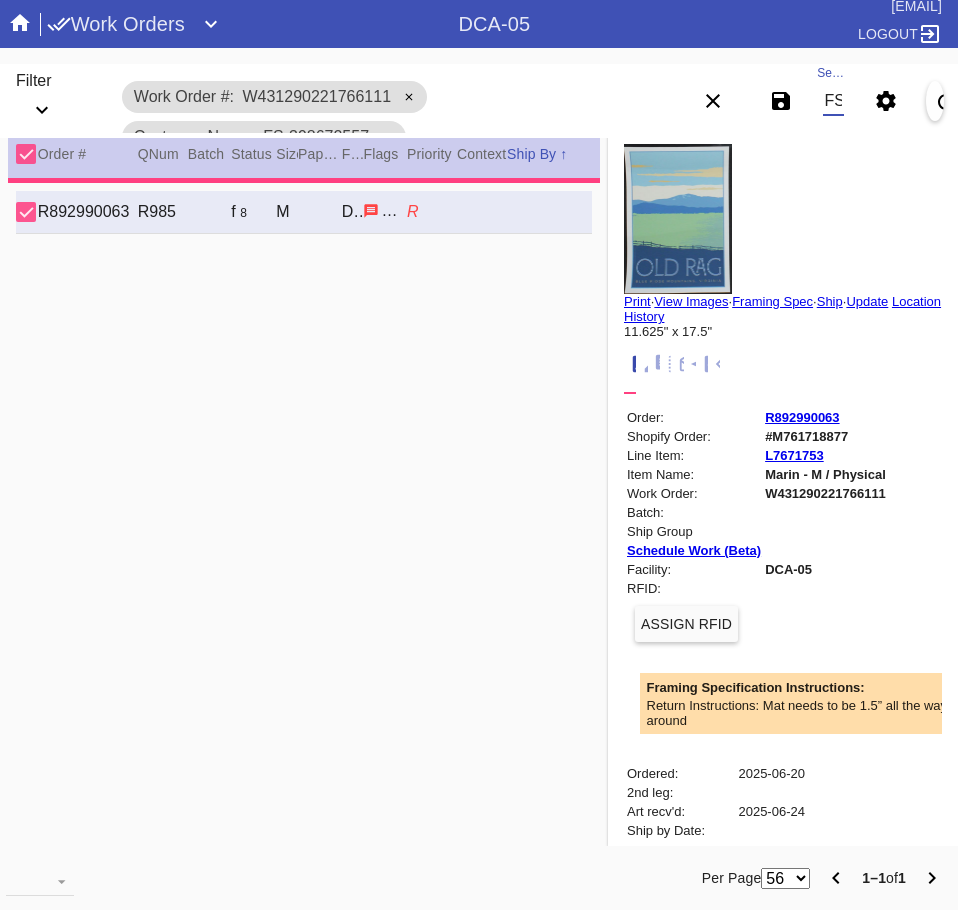 click on "Filter Controls    Easy Mode Advanced Mode         Location   Any Location LEX-02 (inactive) LEX-02_ART (inactive) DCA-01 (inactive) CLT-RTL-MYP BOS-RTL-WEL DCA-RTL-MCL PHL-RLT-SBRN LAX-RTL-SMON (inactive) SFO-RTL-PALO (inactive) DCA-05 LAS-01 LEX-01 ATL-RTL-ALP (inactive) LGA-RTL-WPT AUS-RTL-SAUS BNA-RTL-NASH ELP-01 ORD-RTL-WINN LEX-03 ATL-RTL-WEST DCA-RTL-UNMA DCA-RTL-BETH LGA-RTL-SUM DCA-RTL-MOSA BOS-RTL-SEA AUS-RTL-CAUS ATL-RTL-BUCK PHL-01 (inactive) DCA-RTL-CLAR LGA-RTL-HOBO CLT-RTL-SOE PHL-RTL-PHI DCA-RTL-OLDT DFW-RTL-IVIL BOS-RTL-DRBY (inactive) LGA-RTL-MHIL (inactive) LGA-RTL-NCA LGA-RTL-76TH LGA-RTL-COBL DCA-STR-BETH DCA-RTL-GEO LGA-RTL-PSLO LGA-RTL-WILL ORD-RTL-SOUT LGA-RTL-82ND ORD-RTL-WLOO LGA-RTL-BRNX DCA-RTL-14TH LGA-RTL-VILL ORD-RTL-RNOR MSY-RTL-ORL DCA-04            Columns
Order #
QNum
Batch
Status
Size
Moulding / Mat
Paper Finish
Facility
Flags
Attempt
Customer" at bounding box center (886, 101) 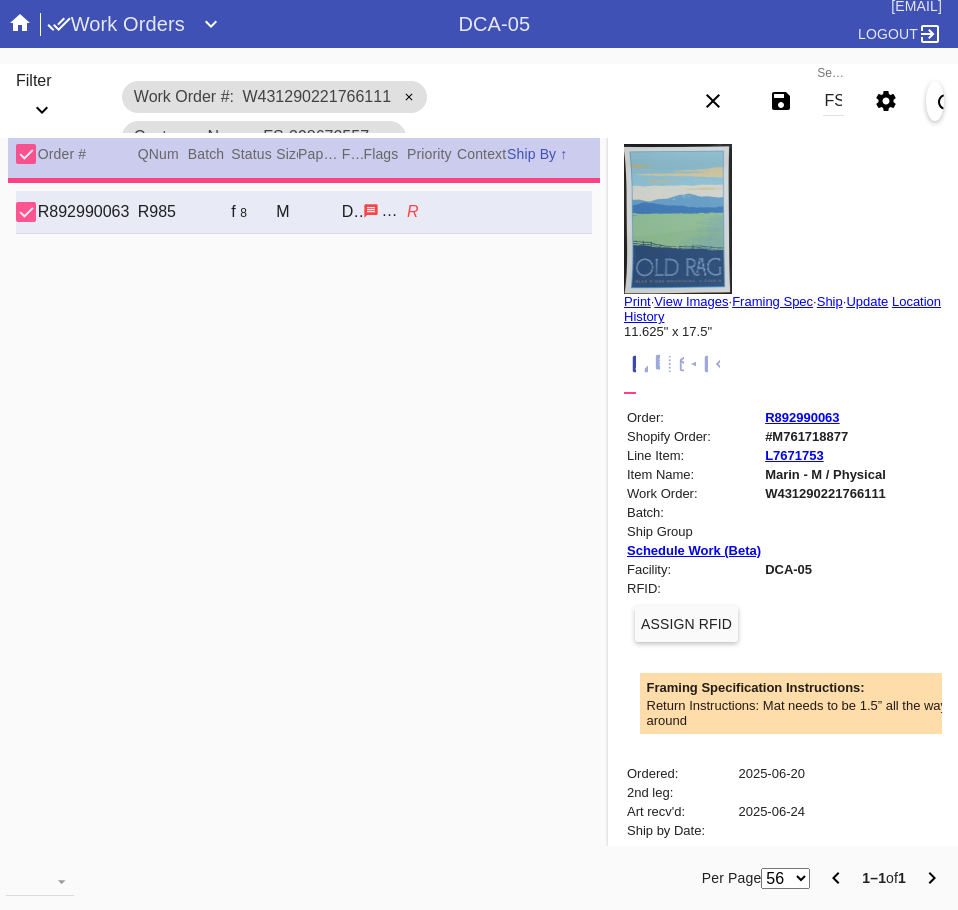 click on "FS-398672557" at bounding box center [833, 101] 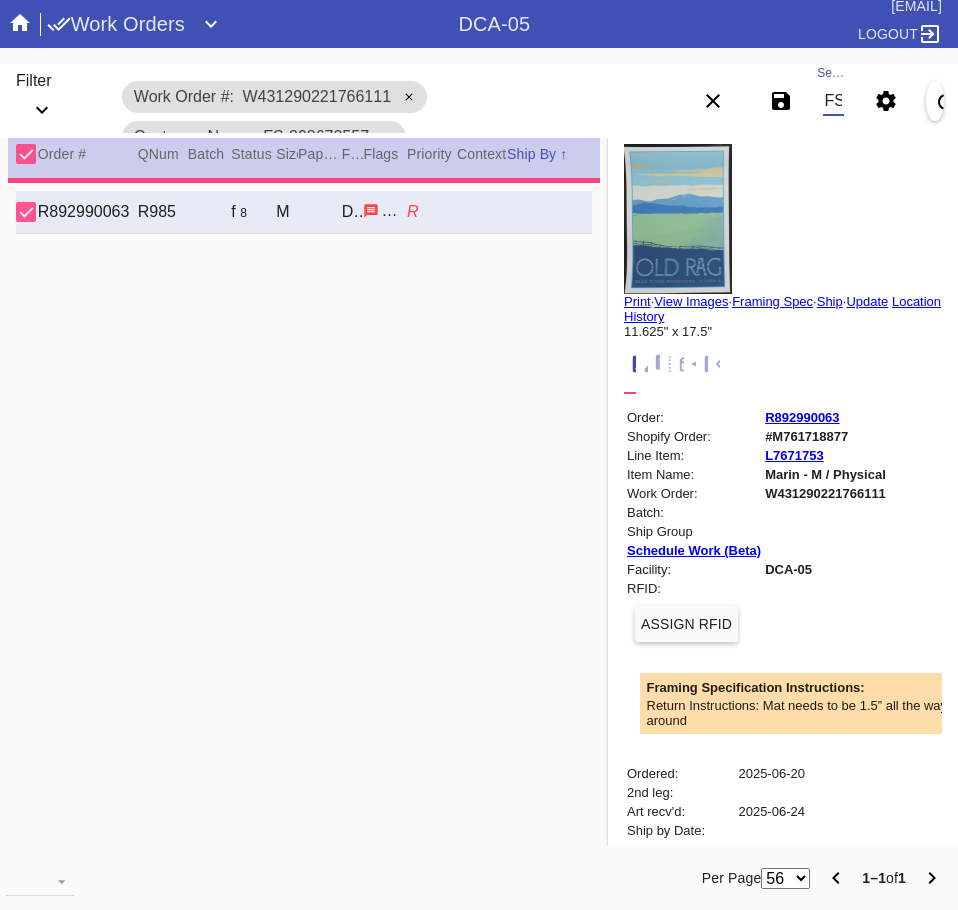 click on "FS-398672557" at bounding box center (833, 101) 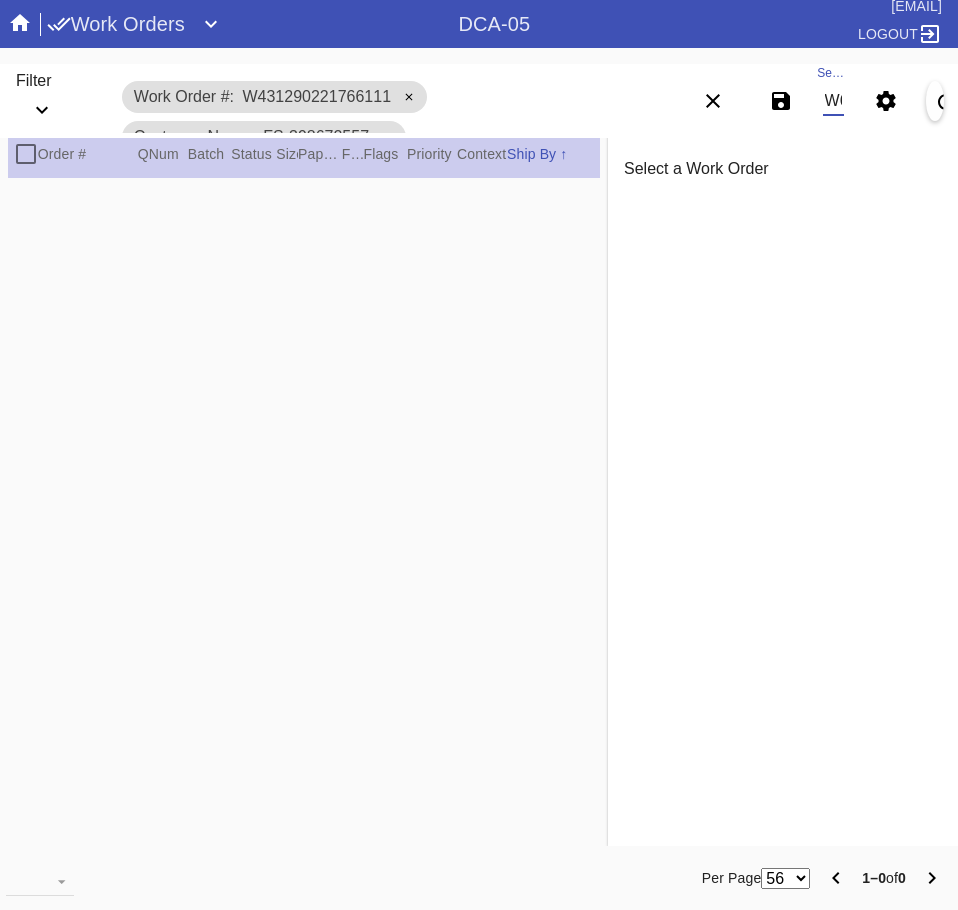 scroll, scrollTop: 0, scrollLeft: 7, axis: horizontal 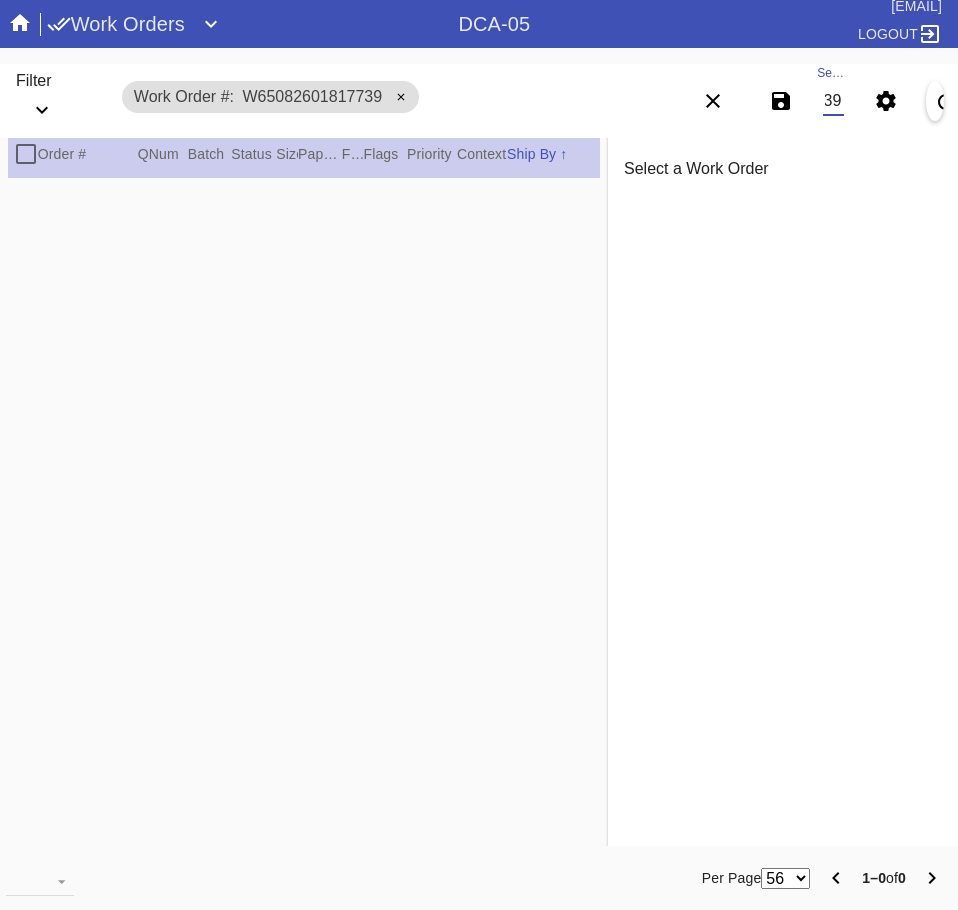 click on "W65082601817739" at bounding box center [833, 101] 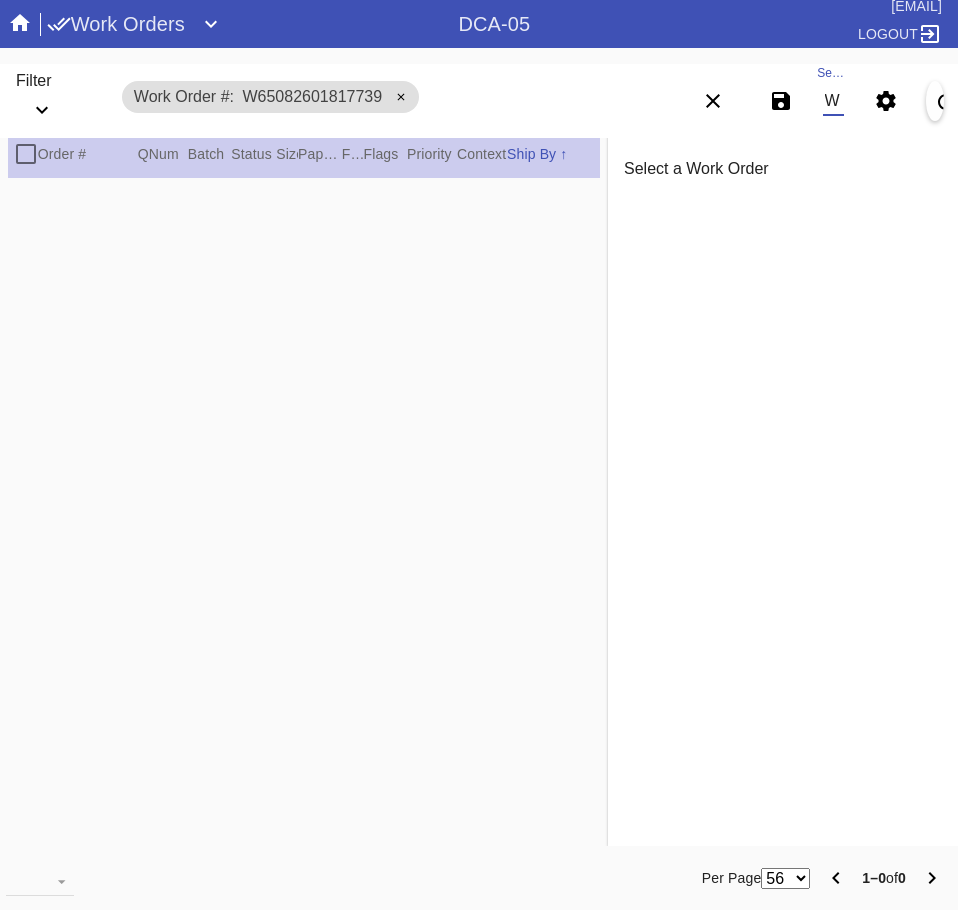 scroll, scrollTop: 0, scrollLeft: 0, axis: both 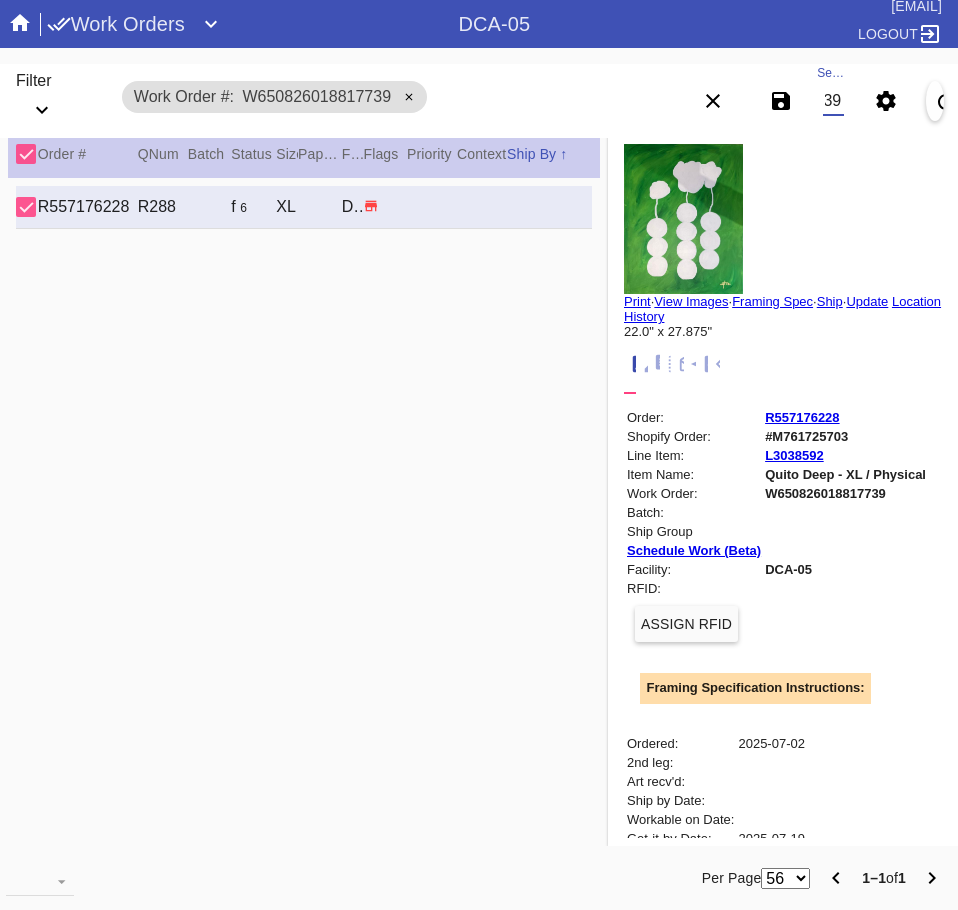 click on "W650826018817739" at bounding box center (833, 101) 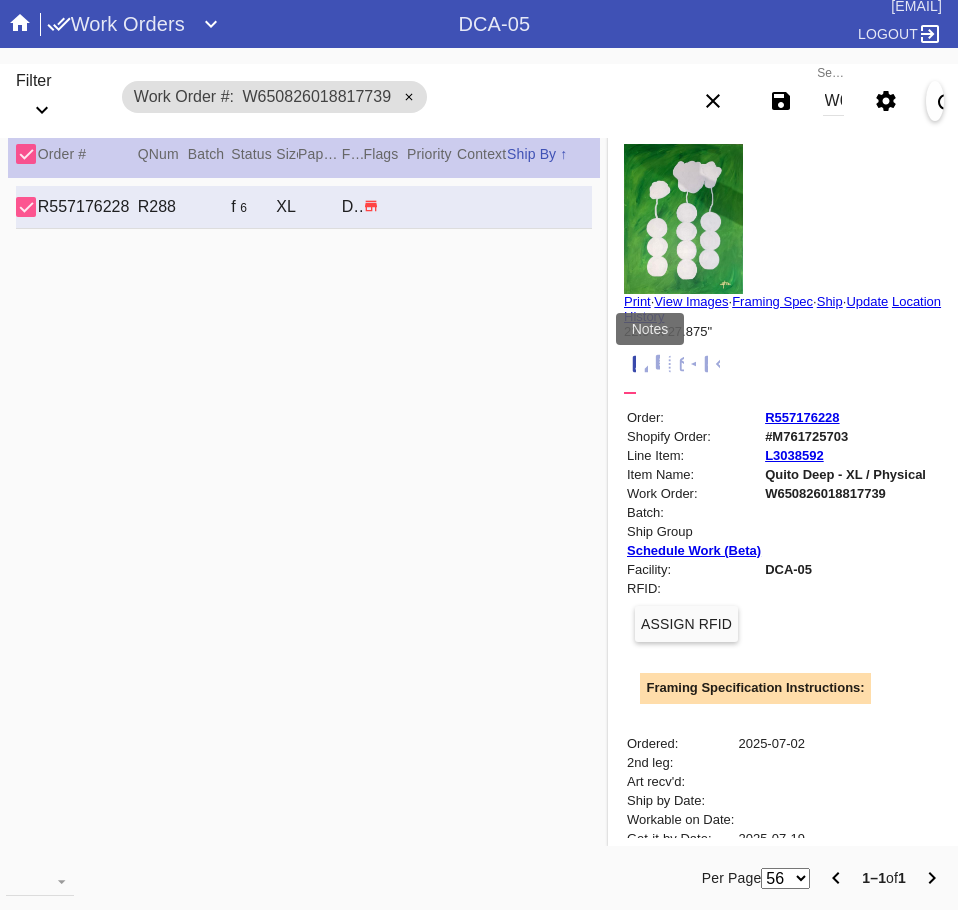 click at bounding box center [665, 364] 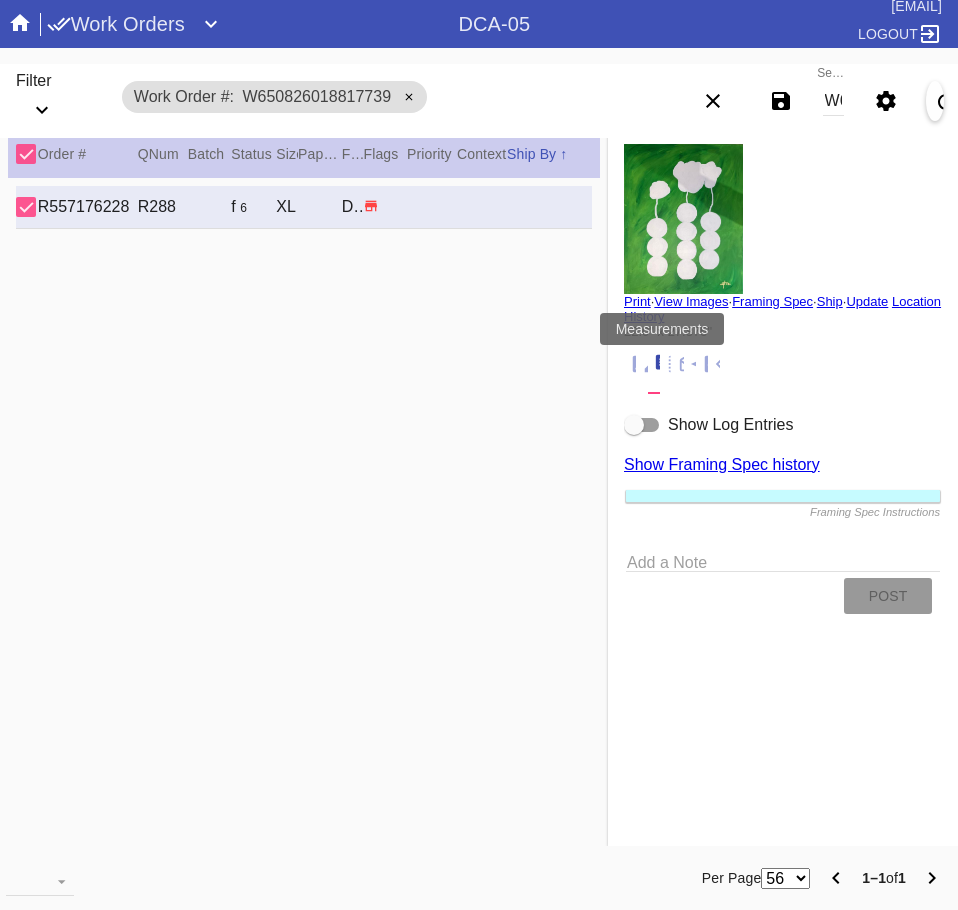 click at bounding box center (677, 364) 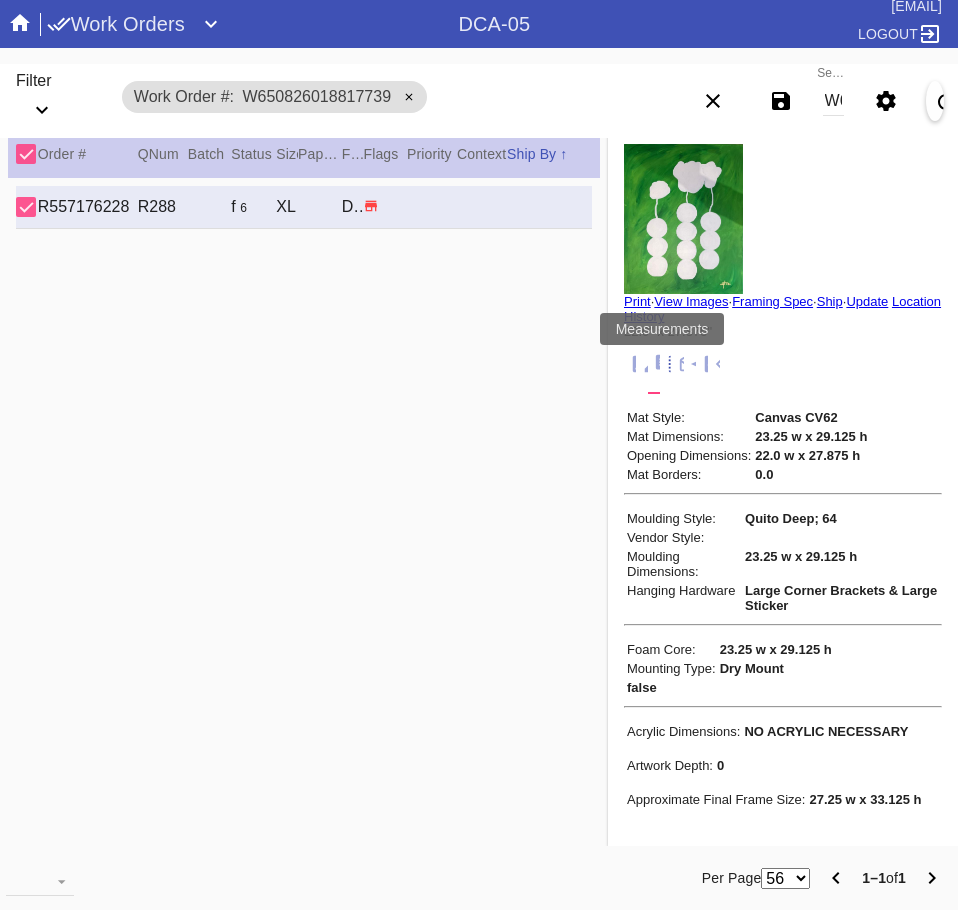 scroll, scrollTop: 172, scrollLeft: 0, axis: vertical 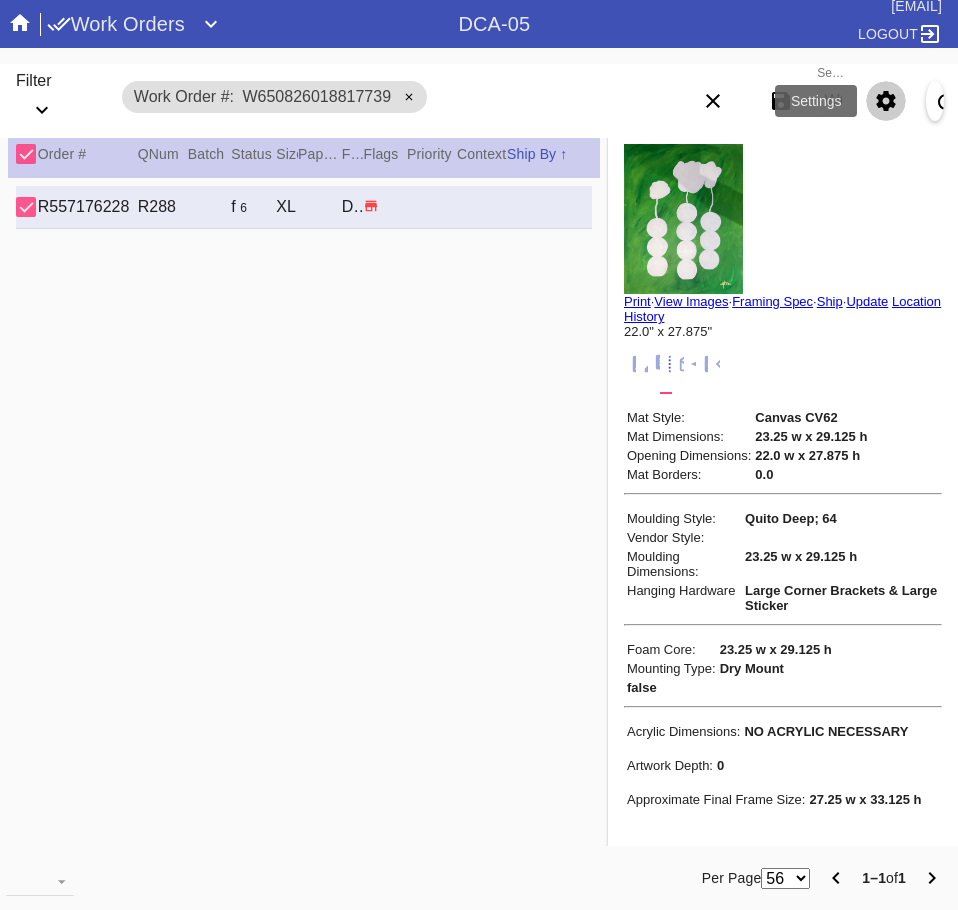 click at bounding box center (886, 101) 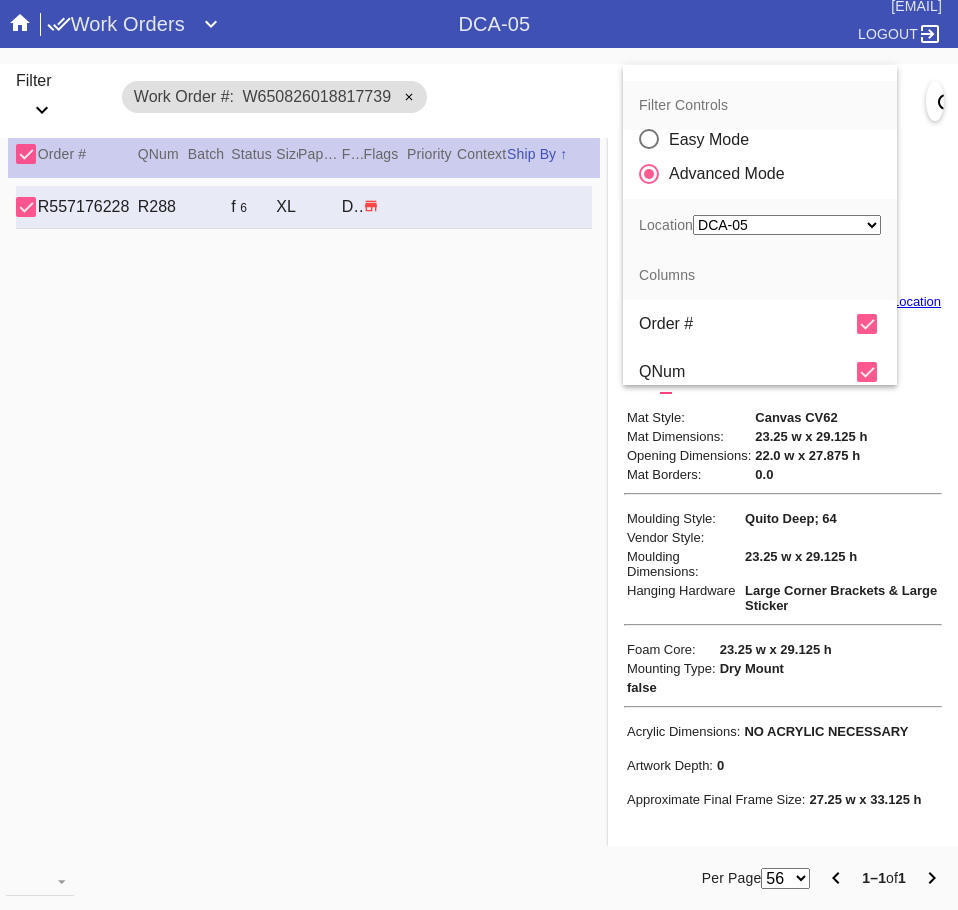 click at bounding box center (867, 372) 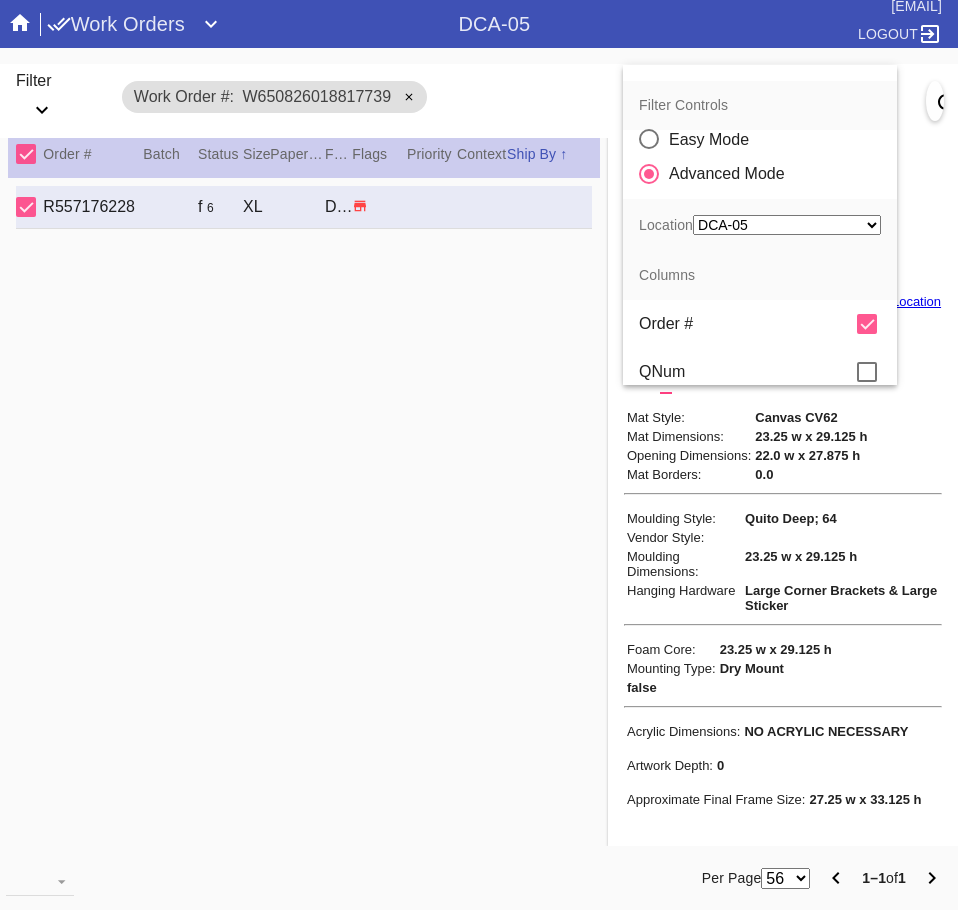 click at bounding box center (479, 455) 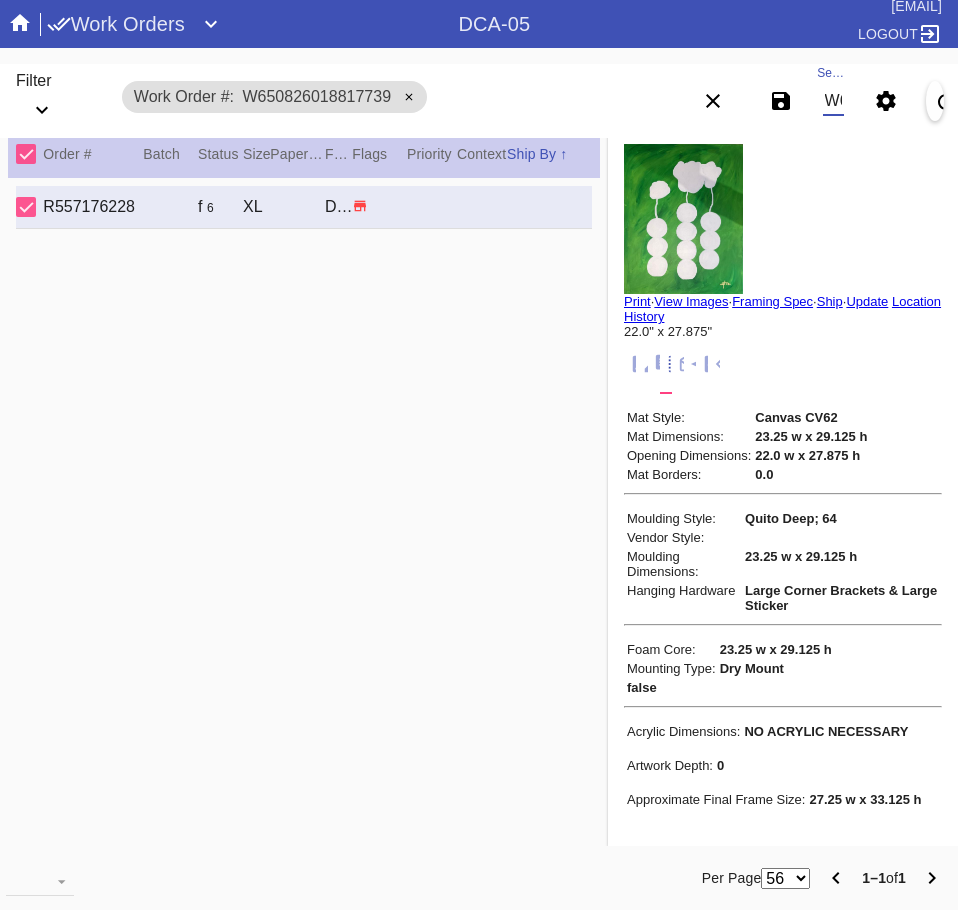 click on "W650826018817739" at bounding box center (833, 101) 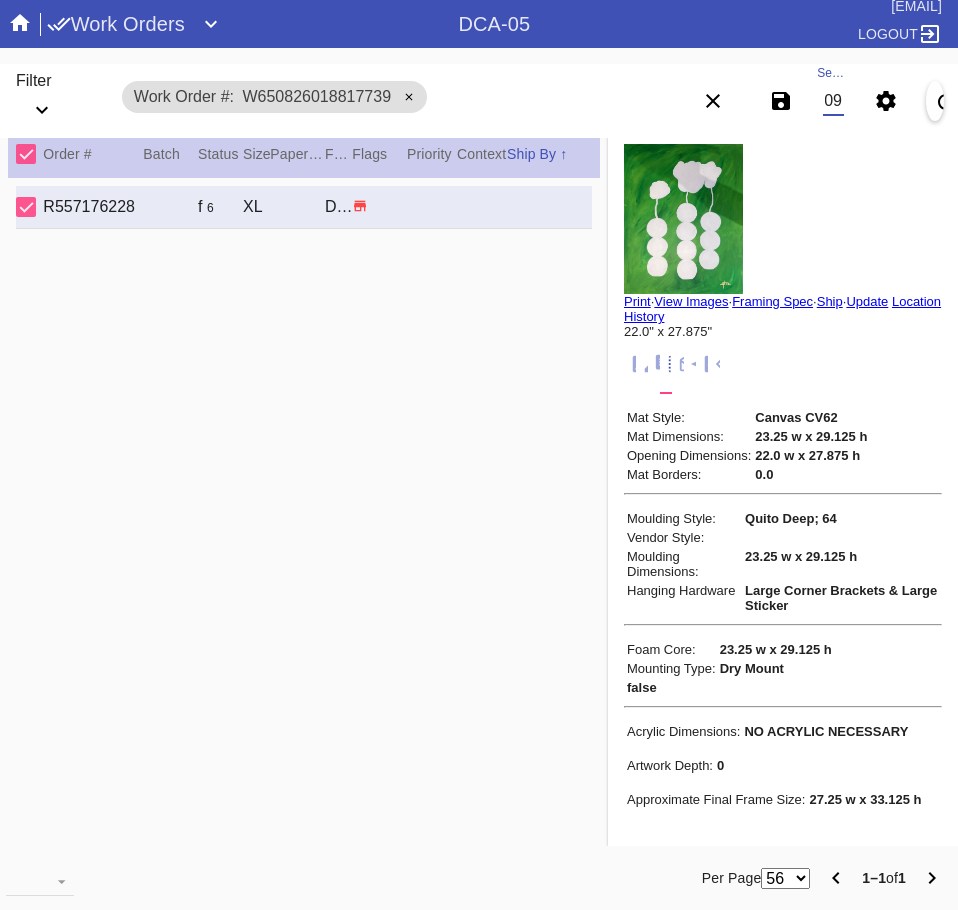 scroll, scrollTop: 0, scrollLeft: 132, axis: horizontal 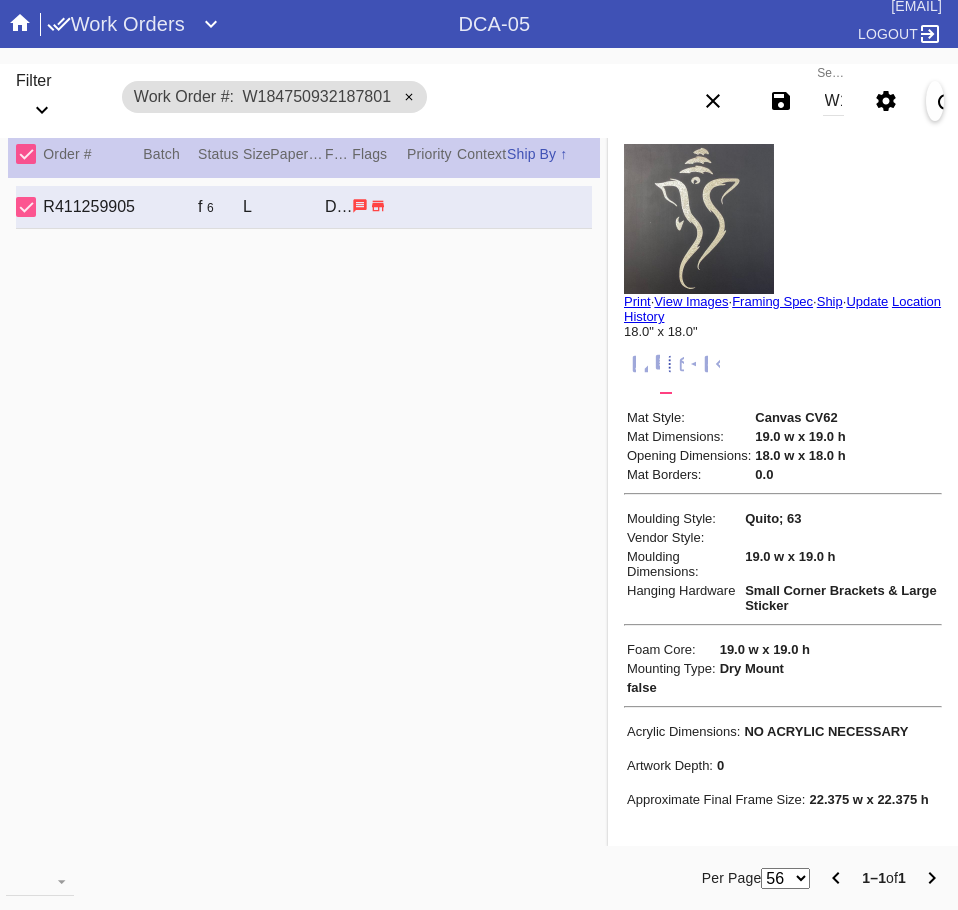 click on "W184750932187801" at bounding box center (833, 101) 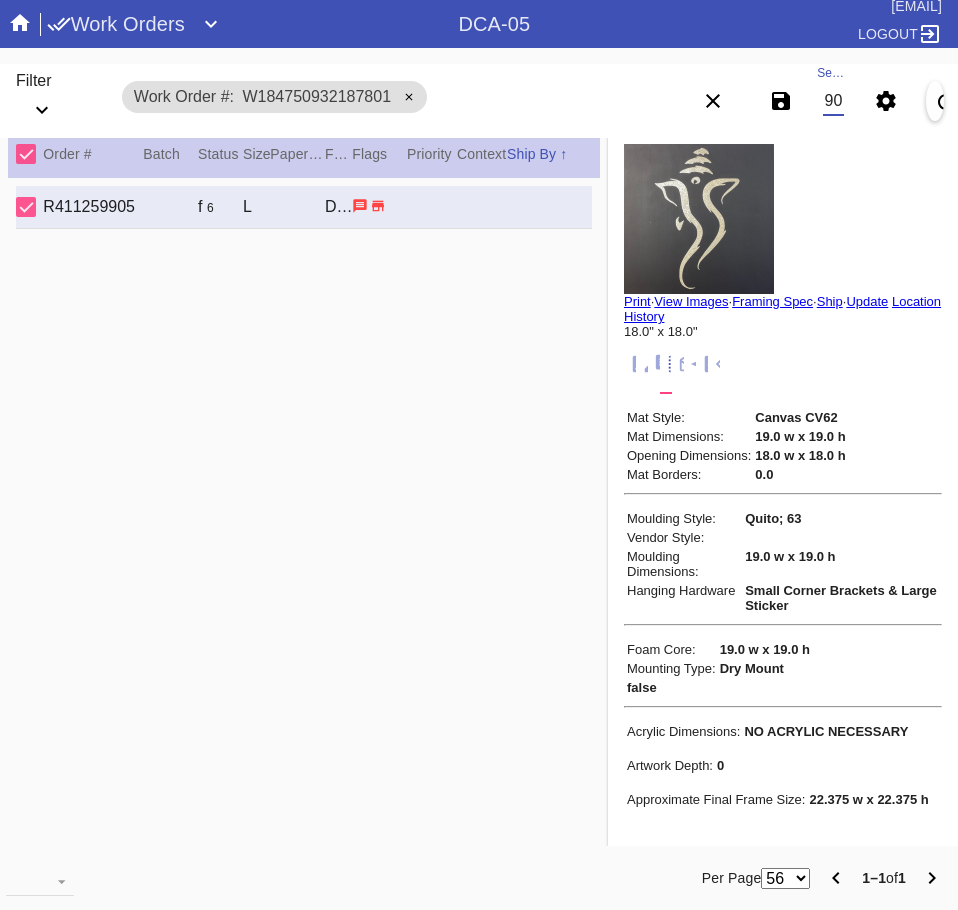 scroll, scrollTop: 0, scrollLeft: 73, axis: horizontal 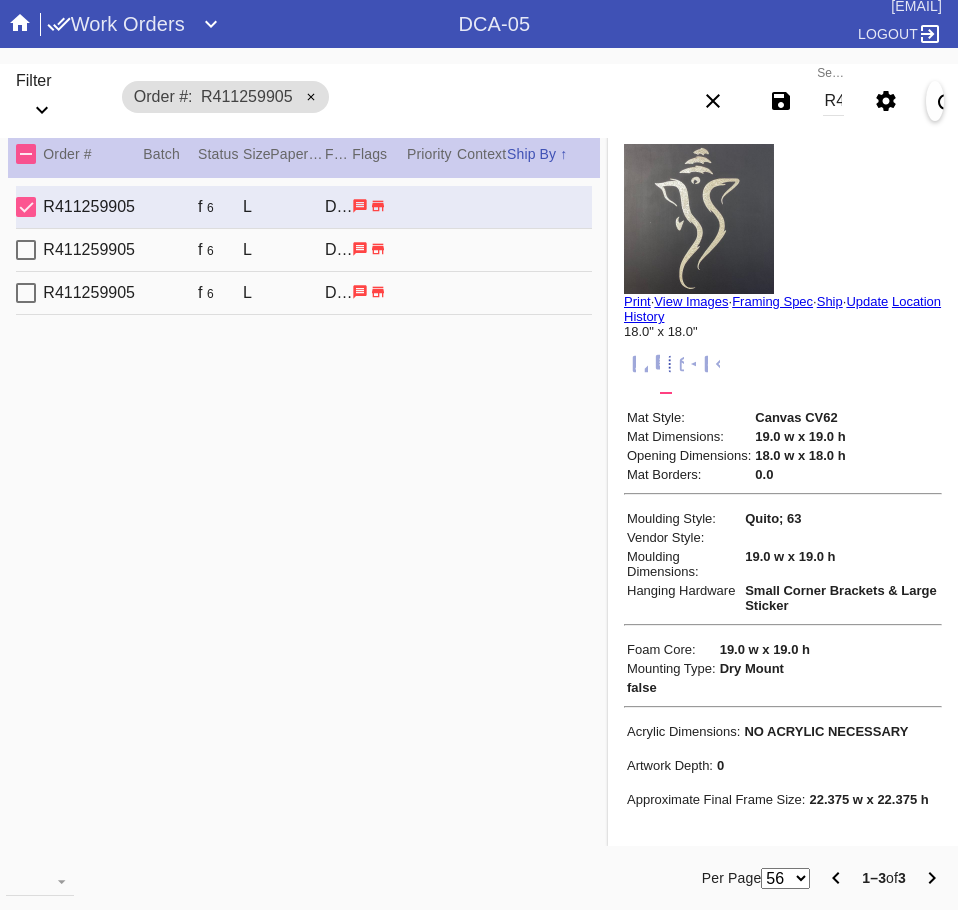 click on "R411259905 S69 f   6 L Quito / Canvas DCA-05 1 Atul Bhagat" at bounding box center [304, 250] 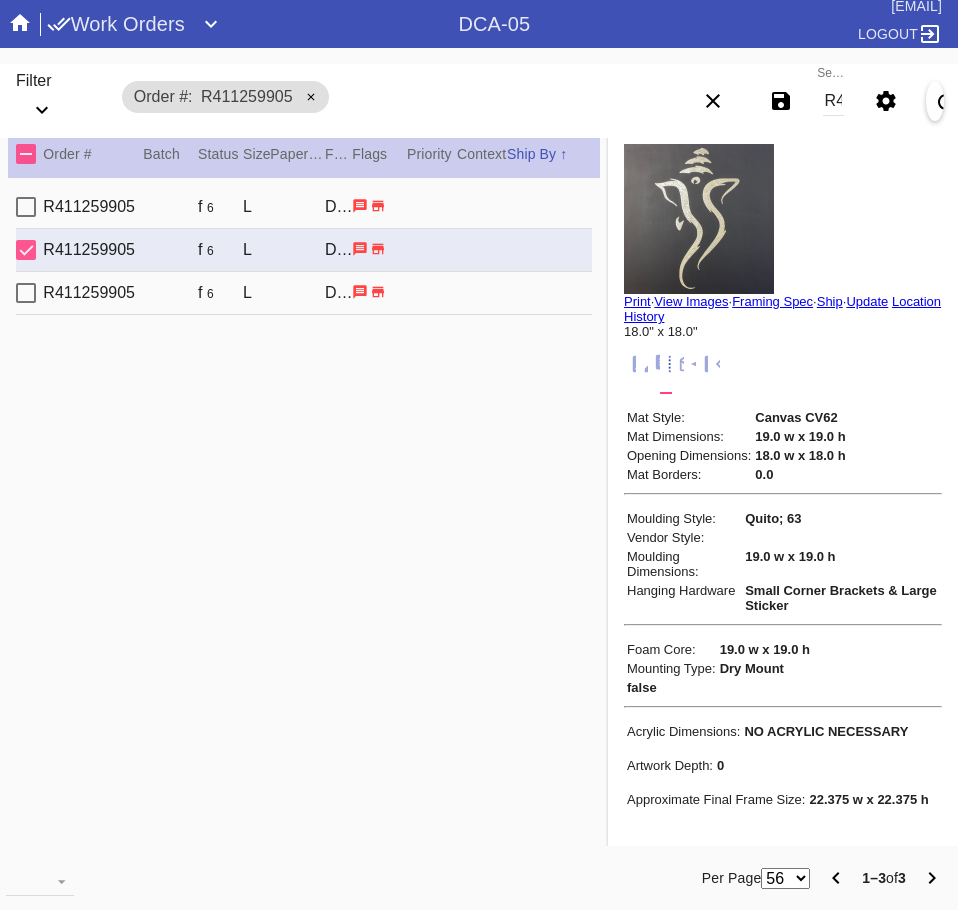 click on "R411259905 S70 f   6 L Quito / Canvas DCA-05 1 Atul Bhagat" at bounding box center [304, 293] 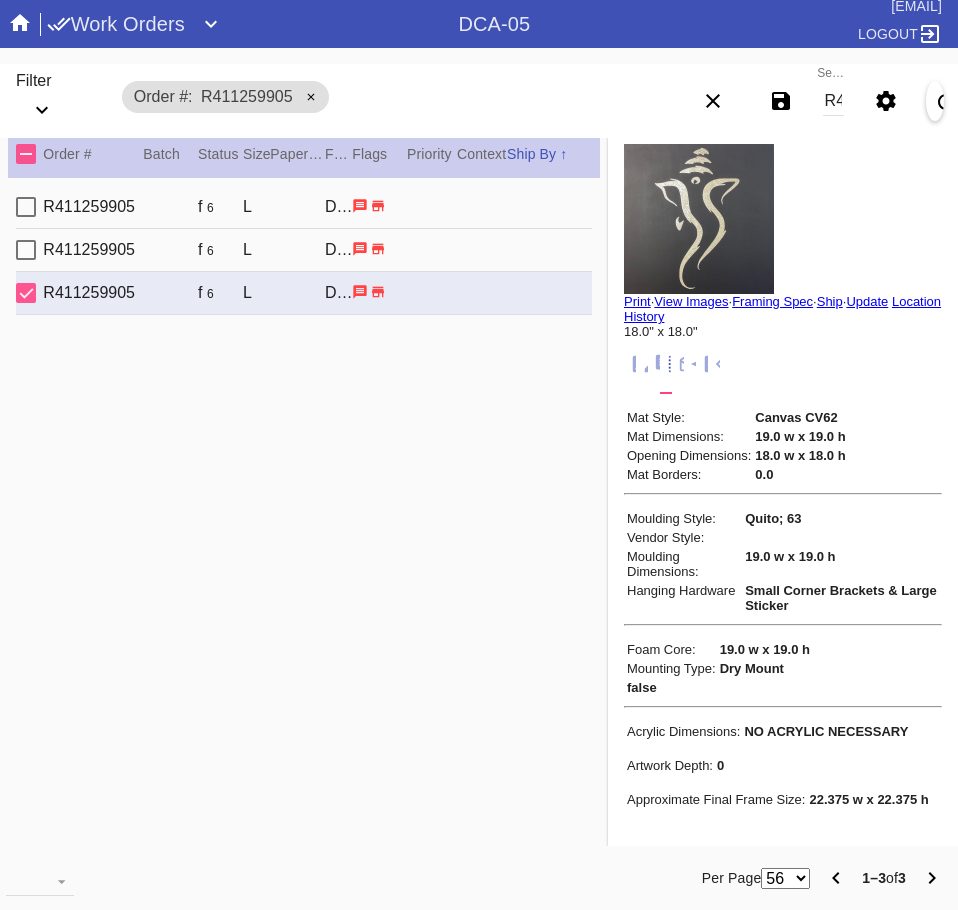 click on "R411259905 S69 f   6 L Quito / Canvas DCA-05 1 Atul Bhagat" at bounding box center [304, 250] 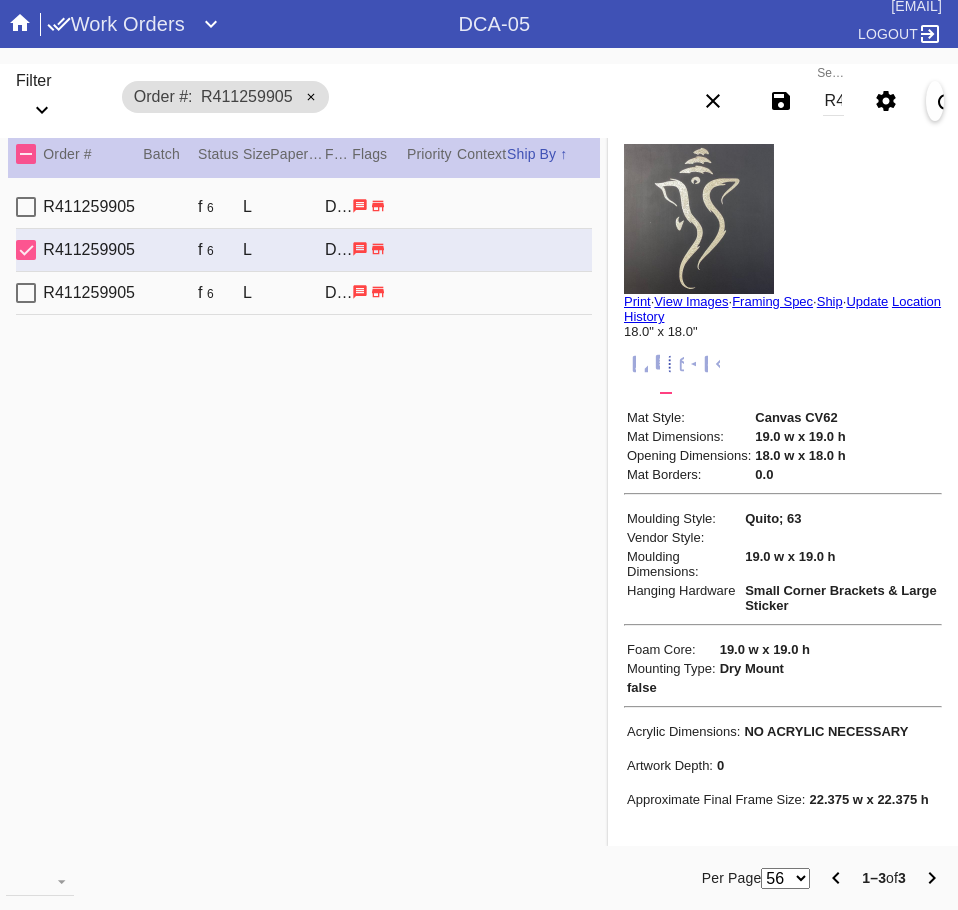 click on "R411259905 S68 f   6 L Quito / Canvas DCA-05 1 Atul Bhagat" at bounding box center [304, 207] 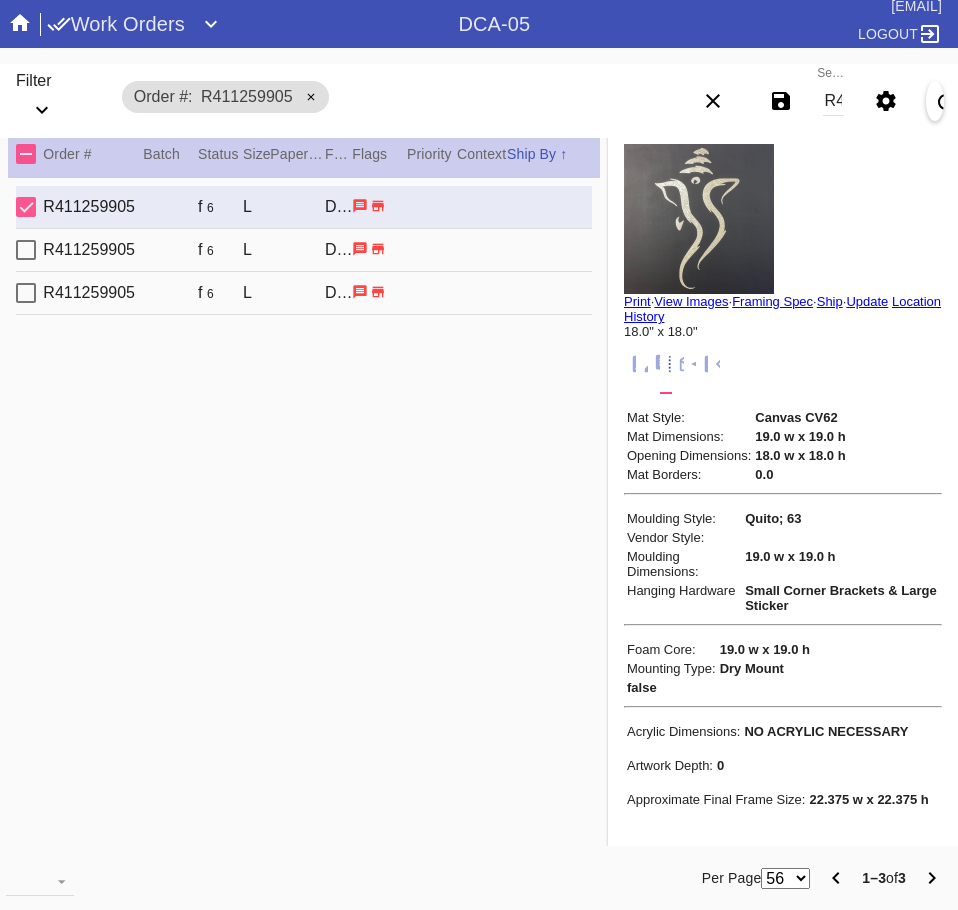 click on "R411259905 S69 f   6 L Quito / Canvas DCA-05 1 Atul Bhagat" at bounding box center (304, 250) 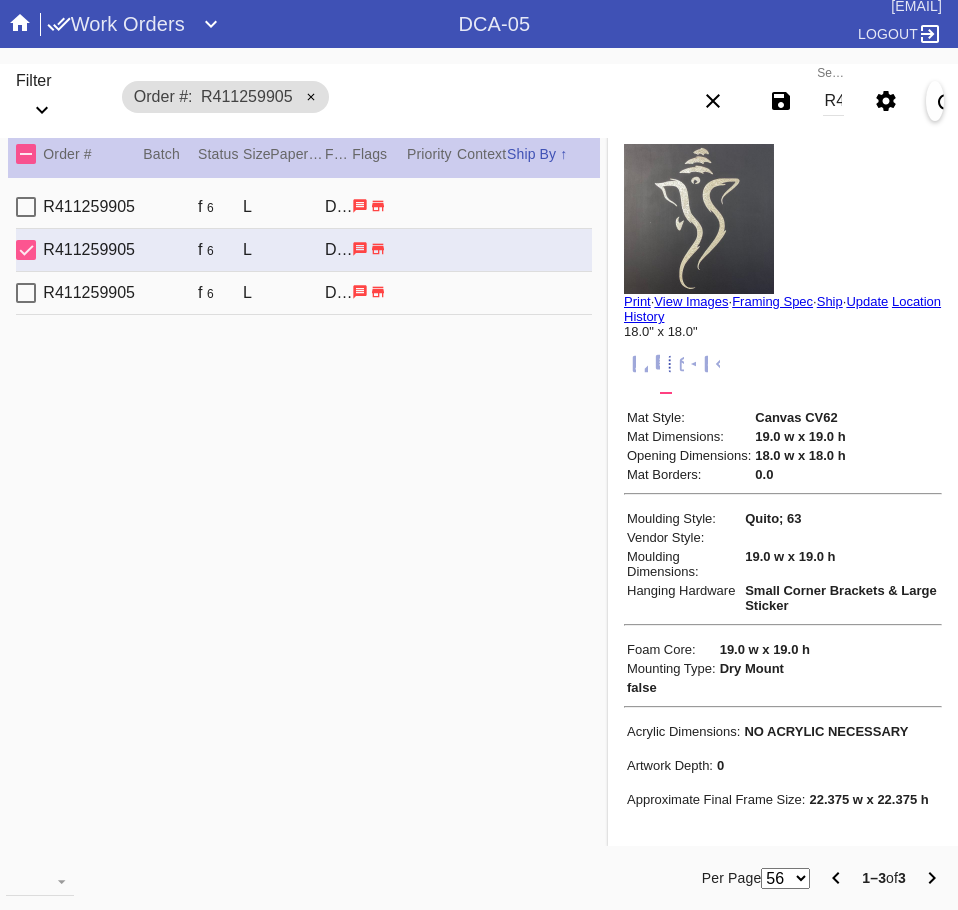 click on "R411259905 S70 f   6 L Quito / Canvas DCA-05 1 Atul Bhagat" at bounding box center [304, 293] 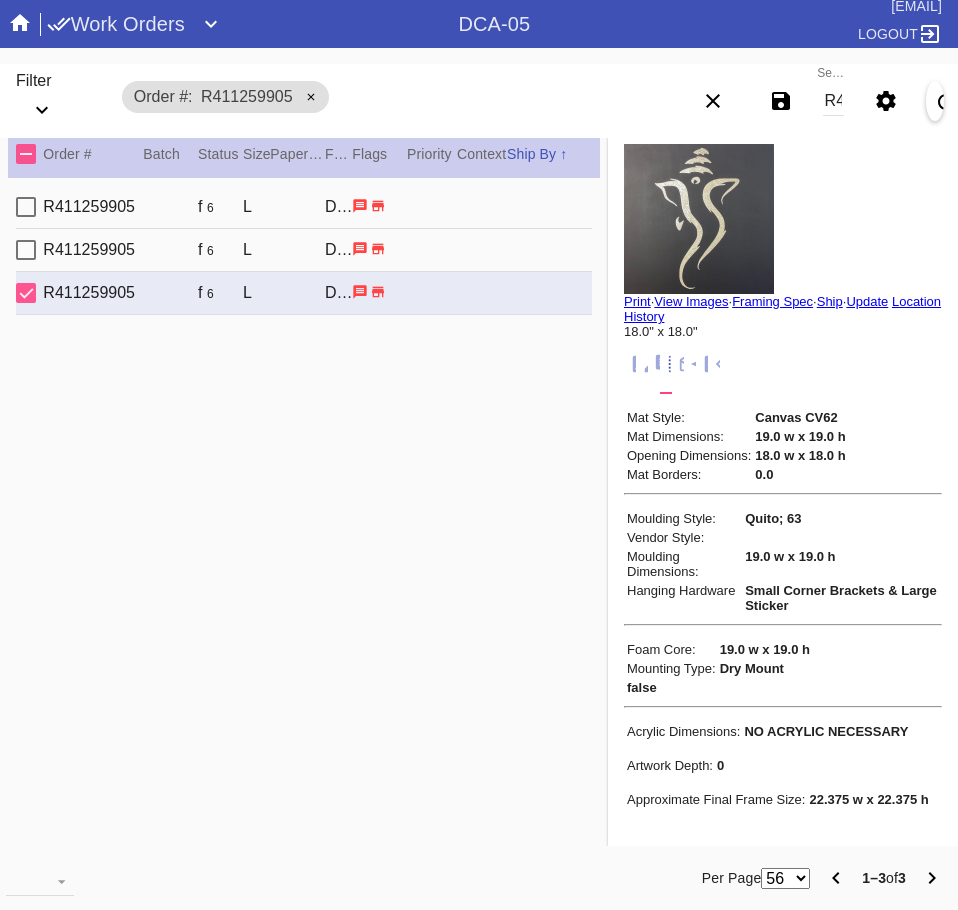 click on "R411259905 S69 f   6 L Quito / Canvas DCA-05 1 Atul Bhagat" at bounding box center [304, 250] 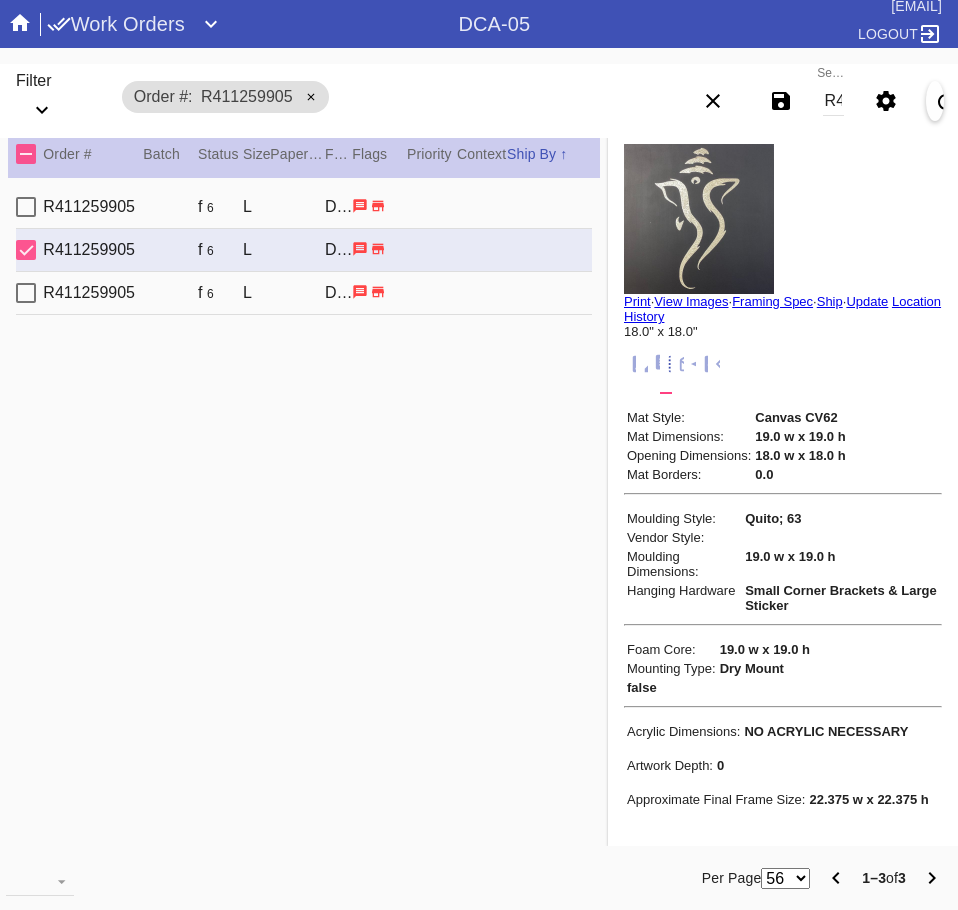 click on "R411259905 S68 f   6 L Quito / Canvas DCA-05 1 Atul Bhagat" at bounding box center [304, 207] 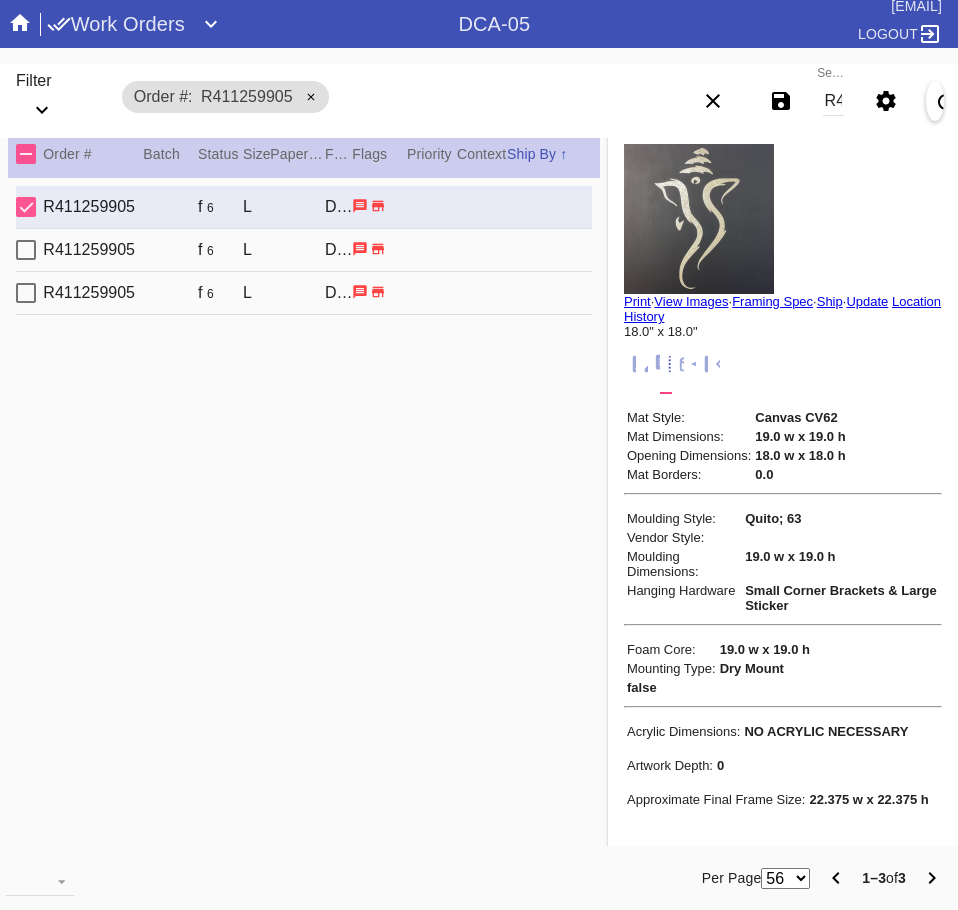 click on "R411259905" at bounding box center [833, 101] 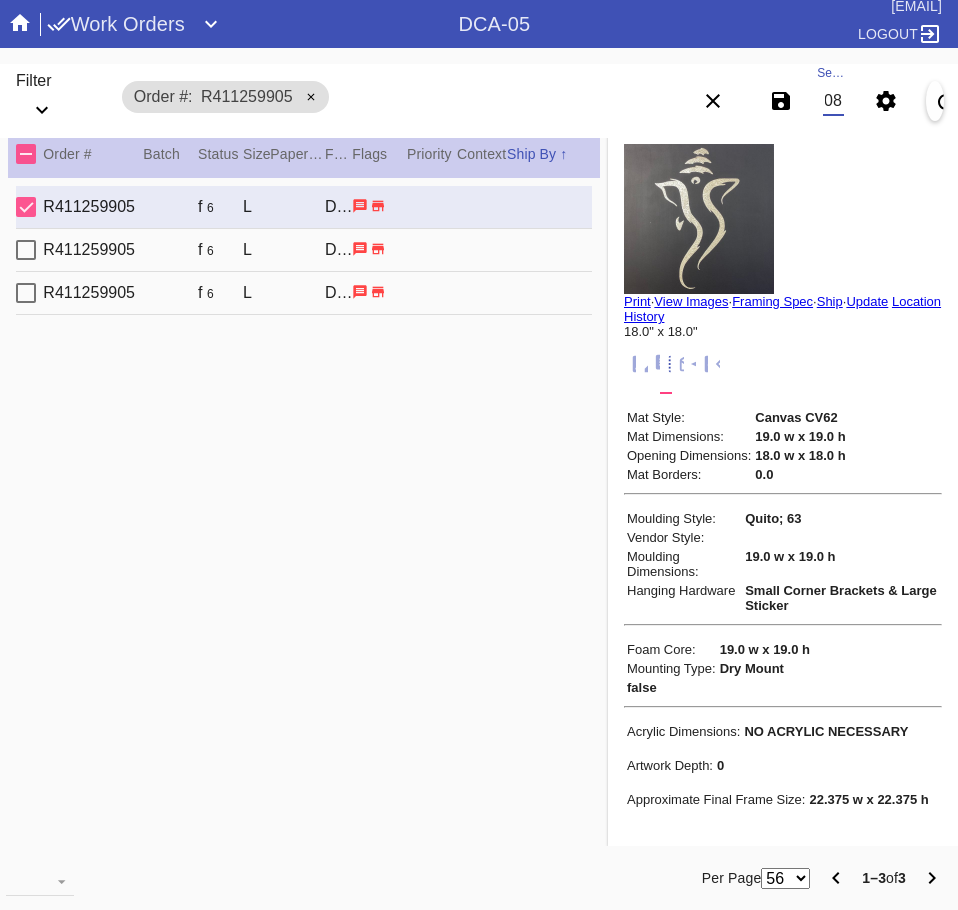 scroll, scrollTop: 0, scrollLeft: 132, axis: horizontal 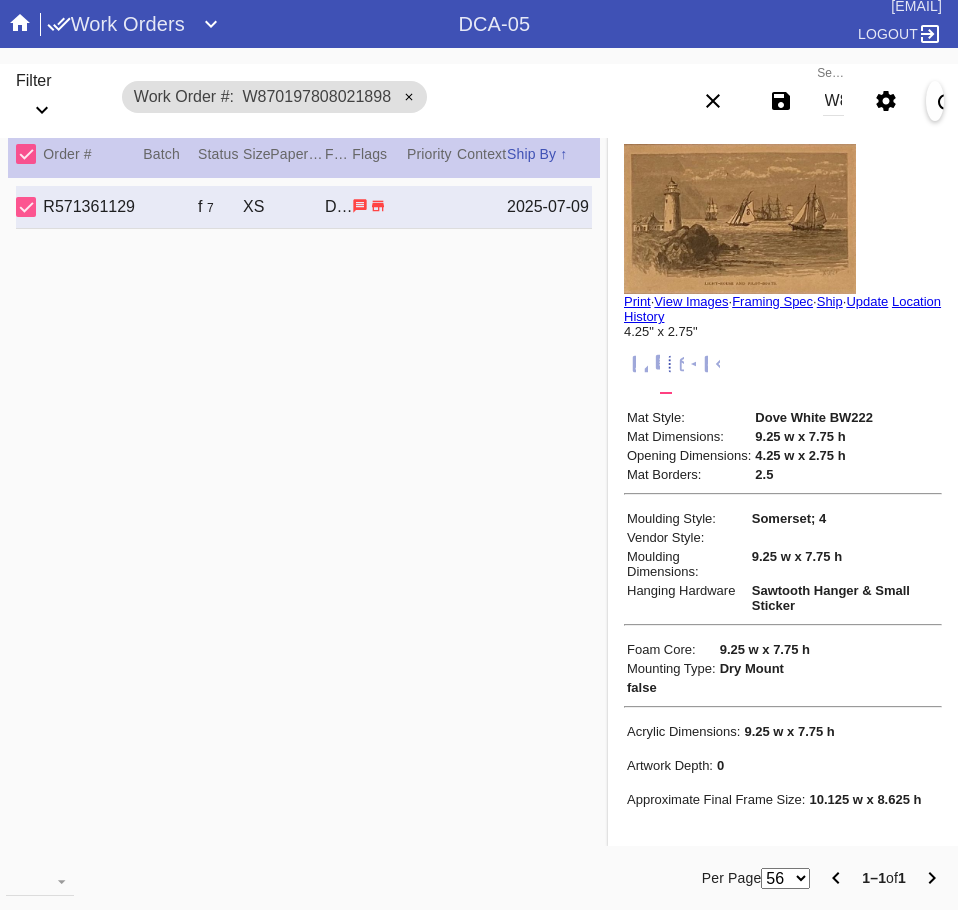 click on "Search W870197808021898" at bounding box center [833, 101] 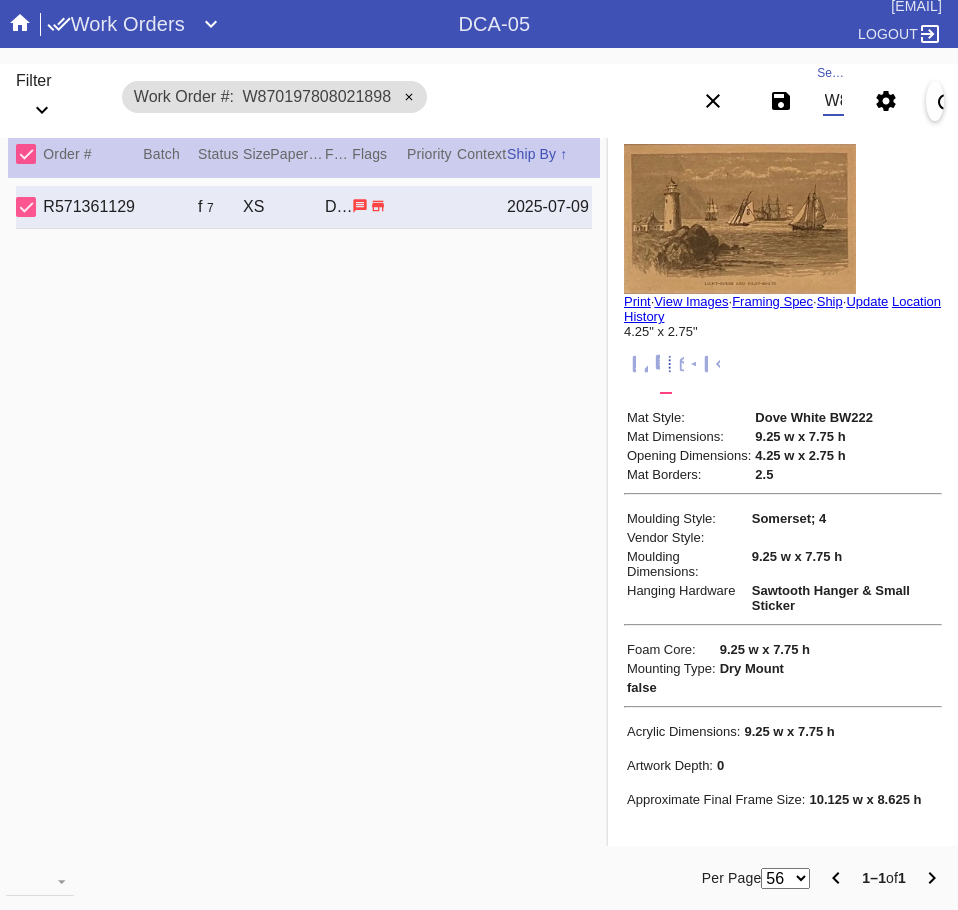 click on "W870197808021898" at bounding box center [833, 101] 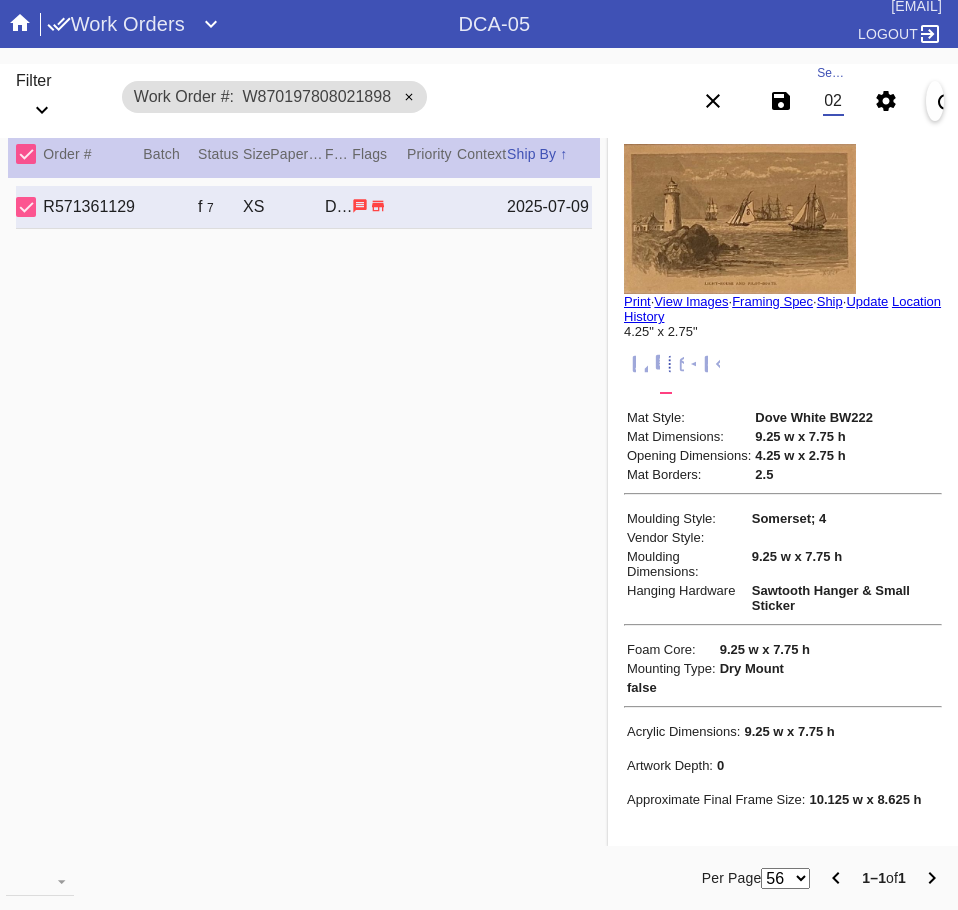 scroll, scrollTop: 0, scrollLeft: 132, axis: horizontal 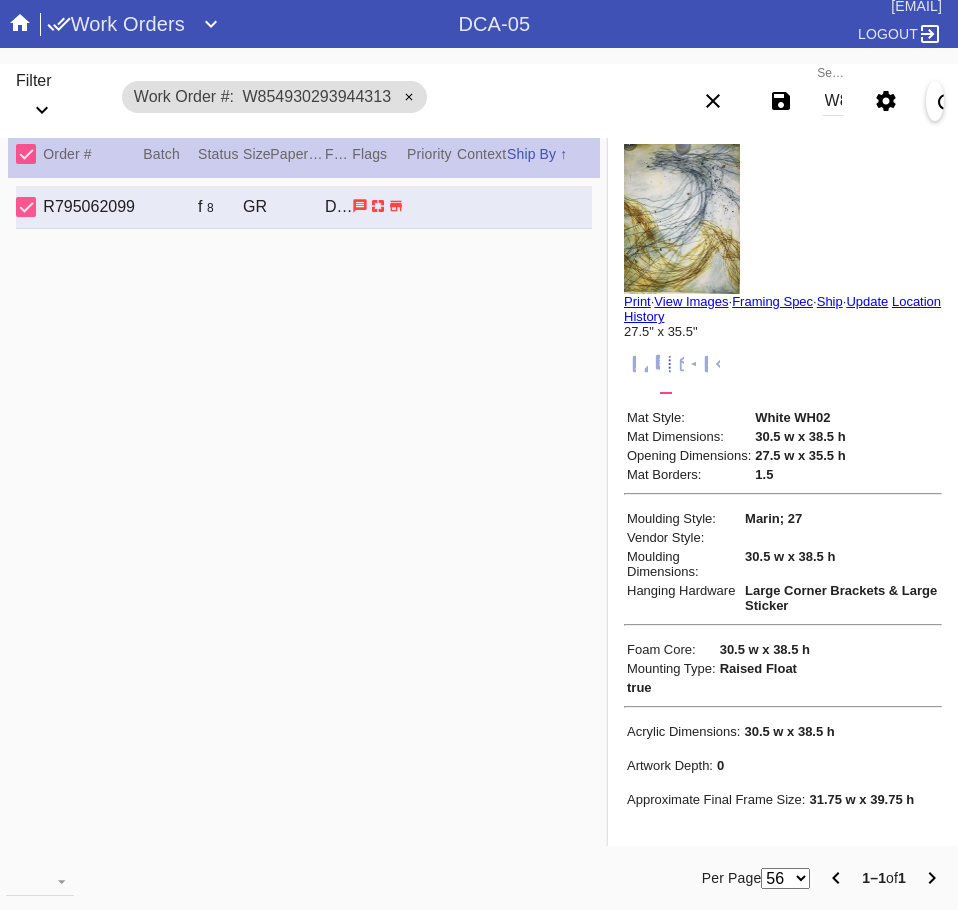 click on "W854930293944313" at bounding box center (833, 101) 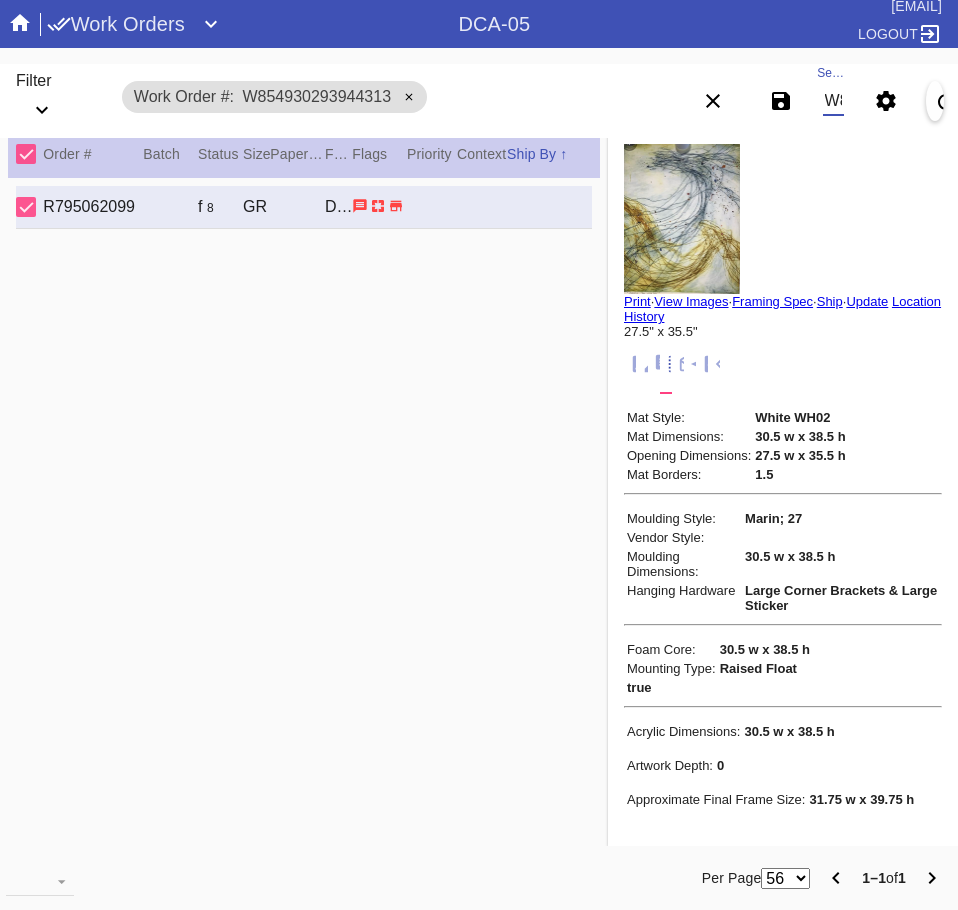 click on "W854930293944313" at bounding box center (833, 101) 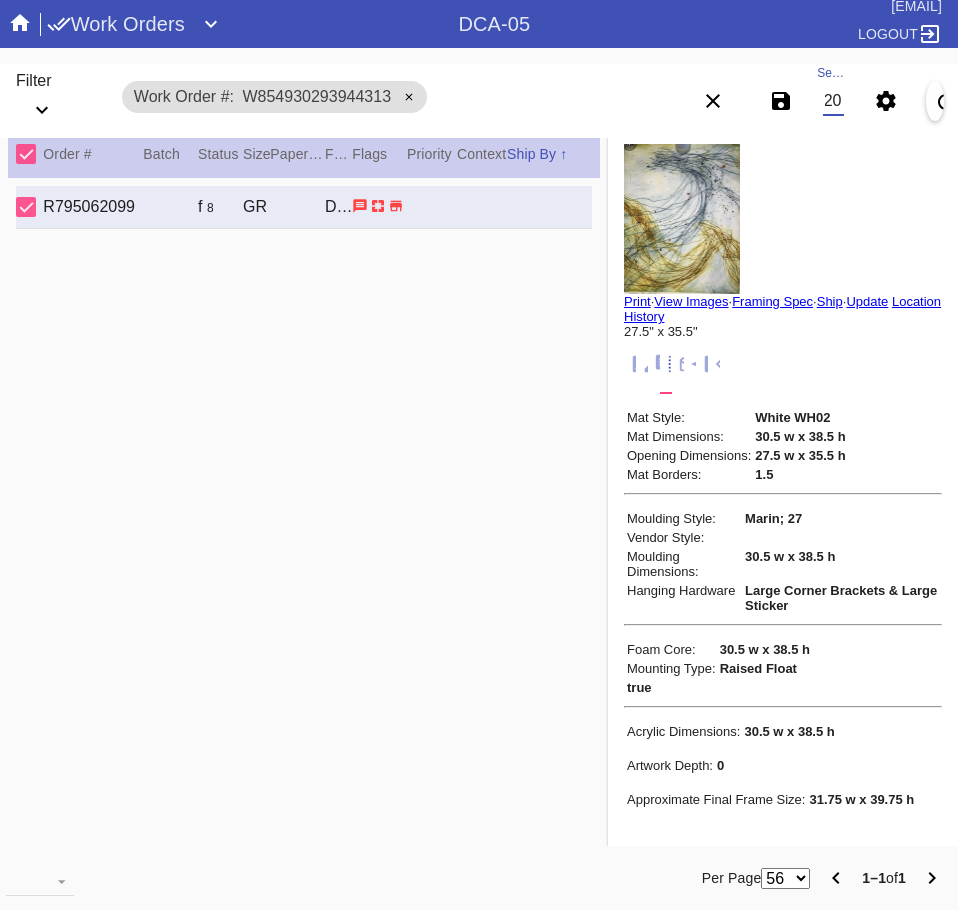 scroll, scrollTop: 0, scrollLeft: 75, axis: horizontal 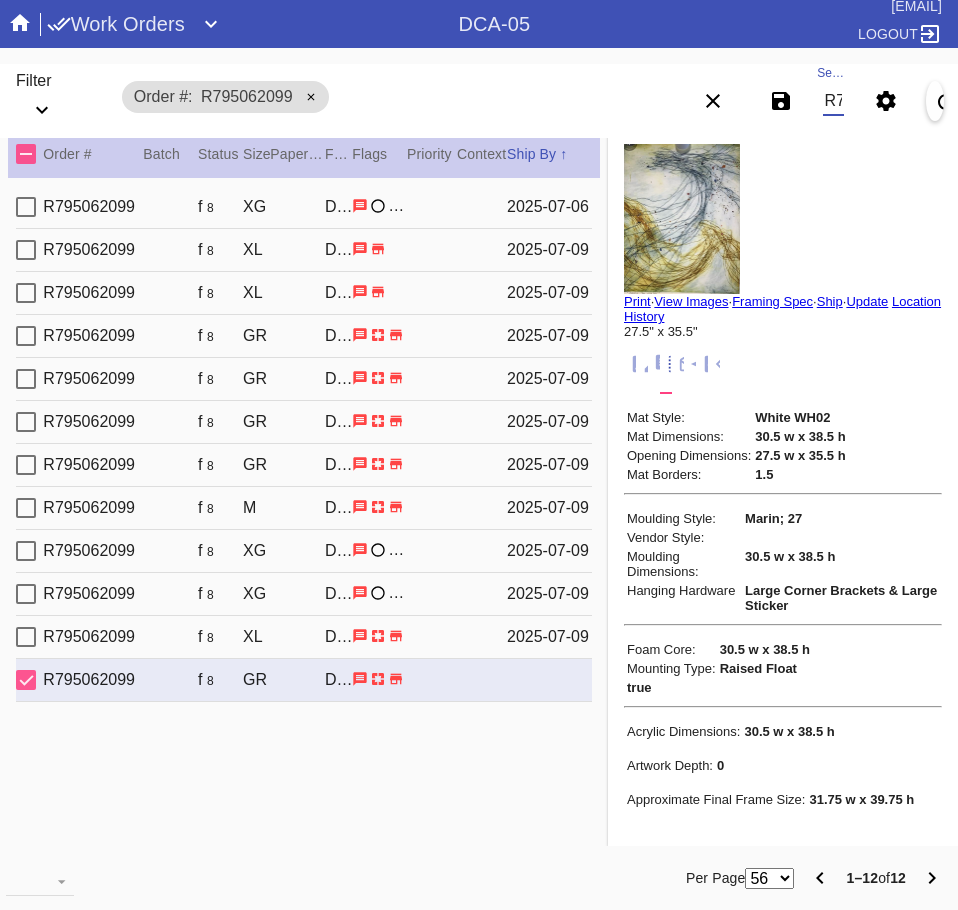 click on "R795062099 R222 f   8 GR Marin / White DCA-05 1 Langdon Greenhalgh
2025-07-09" at bounding box center [304, 465] 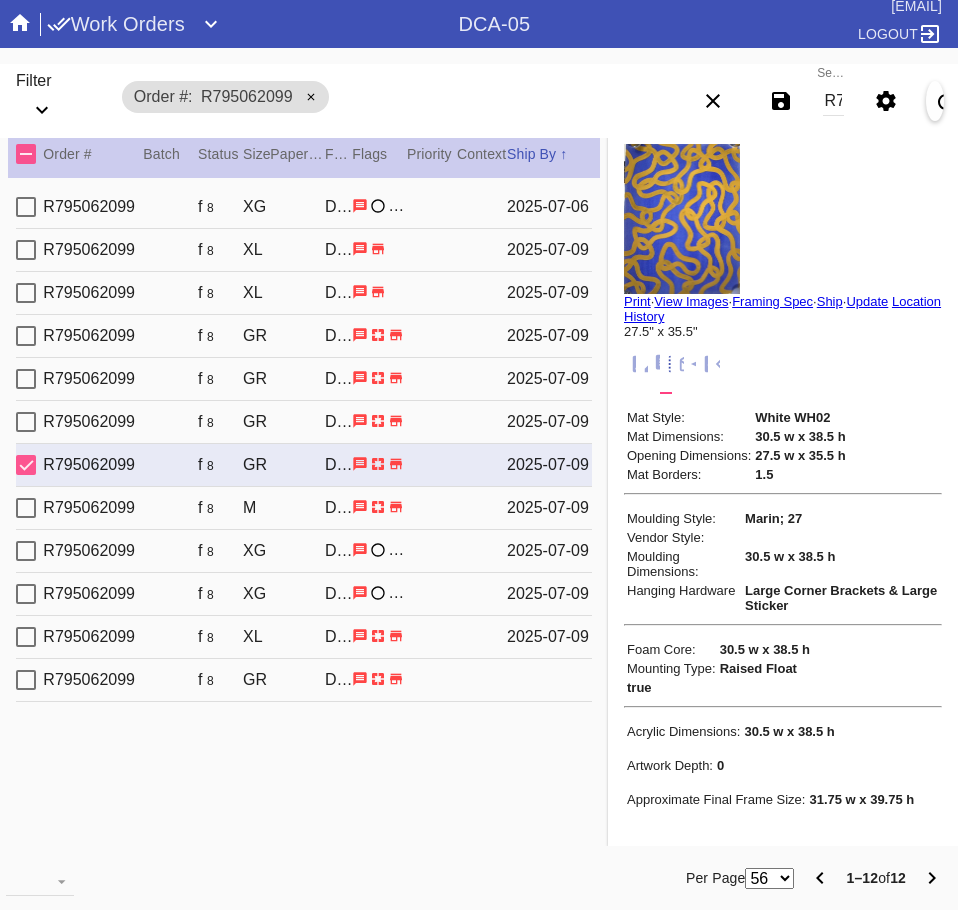click on "GR" at bounding box center (256, 207) 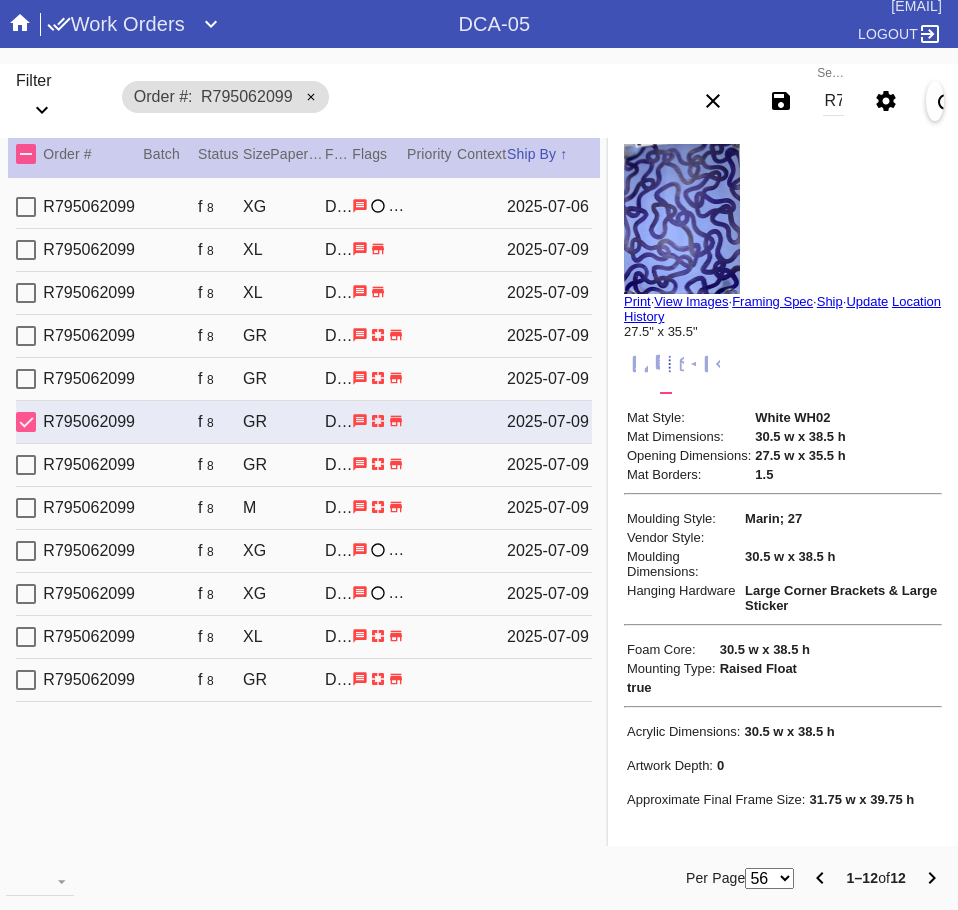 click on "GR" at bounding box center [256, 207] 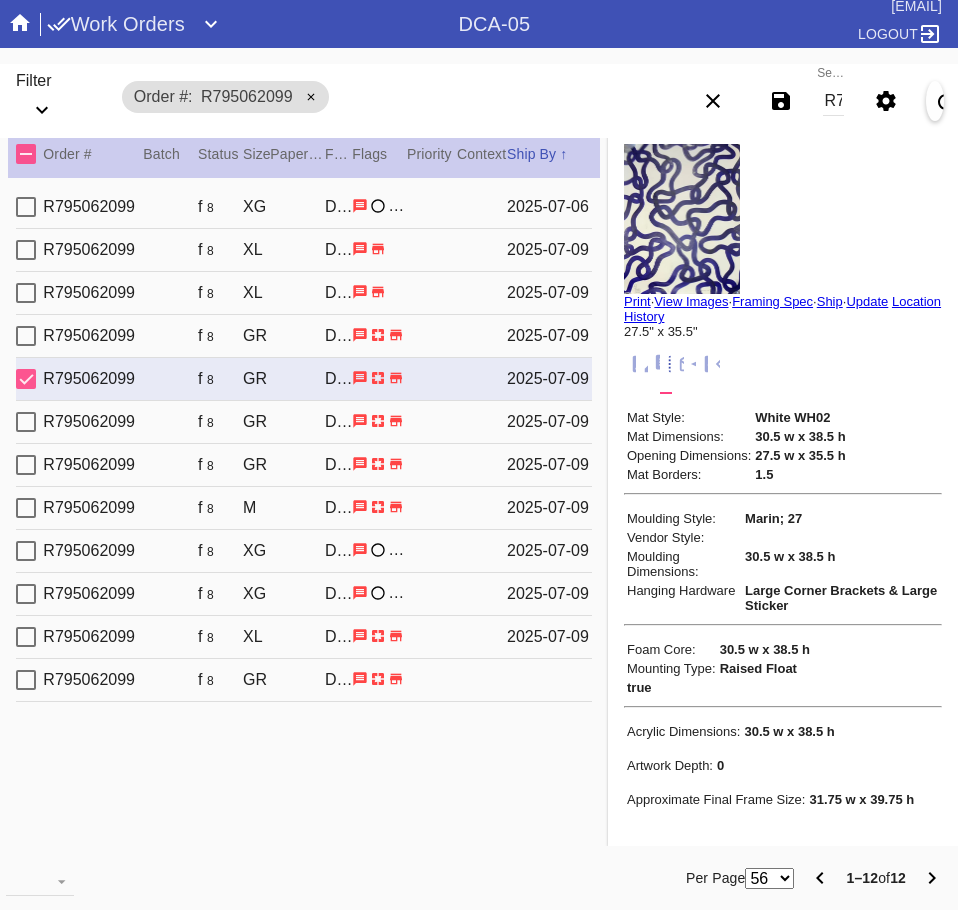 click on "R795062099 R219 f   8 GR Marin / White DCA-05 1 Langdon Greenhalgh
2025-07-09" at bounding box center [304, 336] 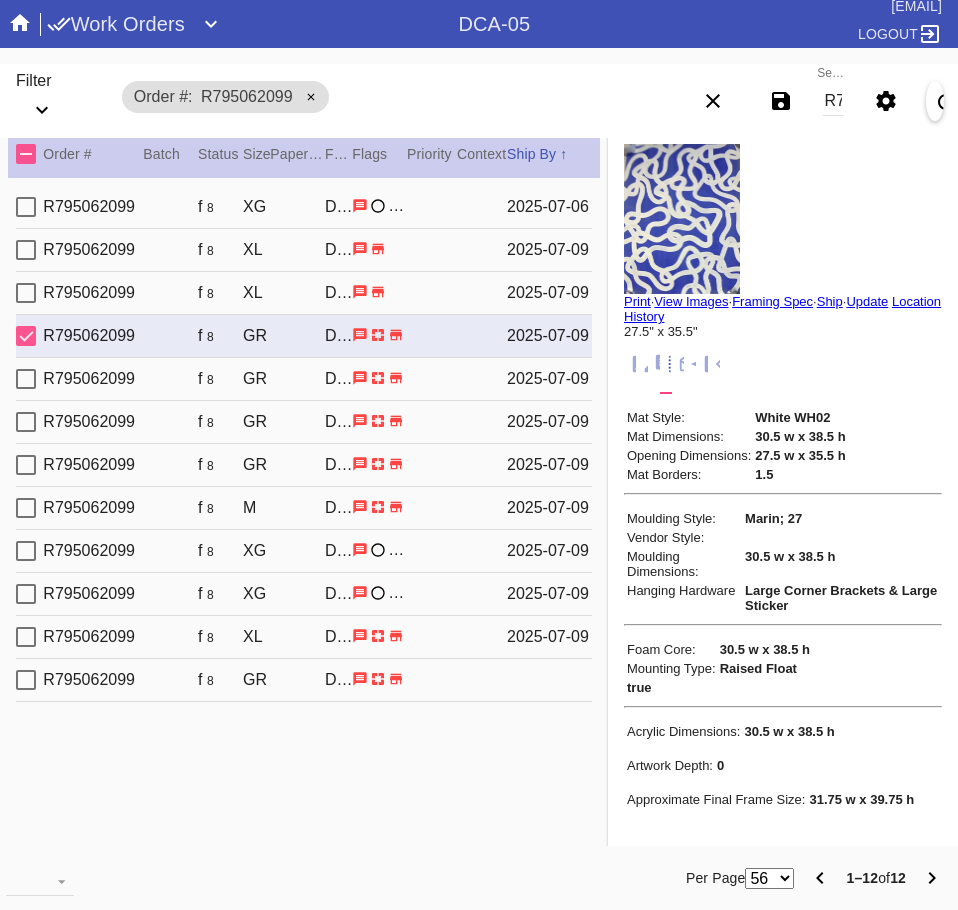 click on "GR" at bounding box center [256, 207] 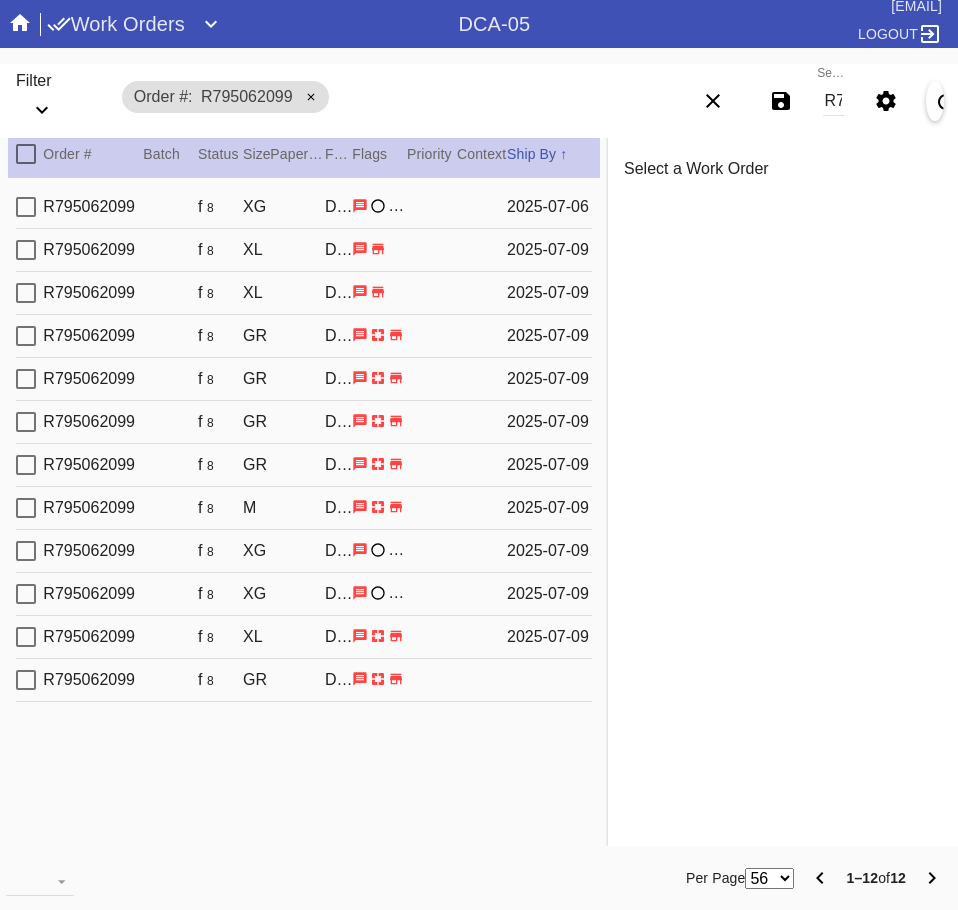 click on "R795062099 R219 f   8 GR Marin / White DCA-05 1 Langdon Greenhalgh
2025-07-09" at bounding box center (304, 336) 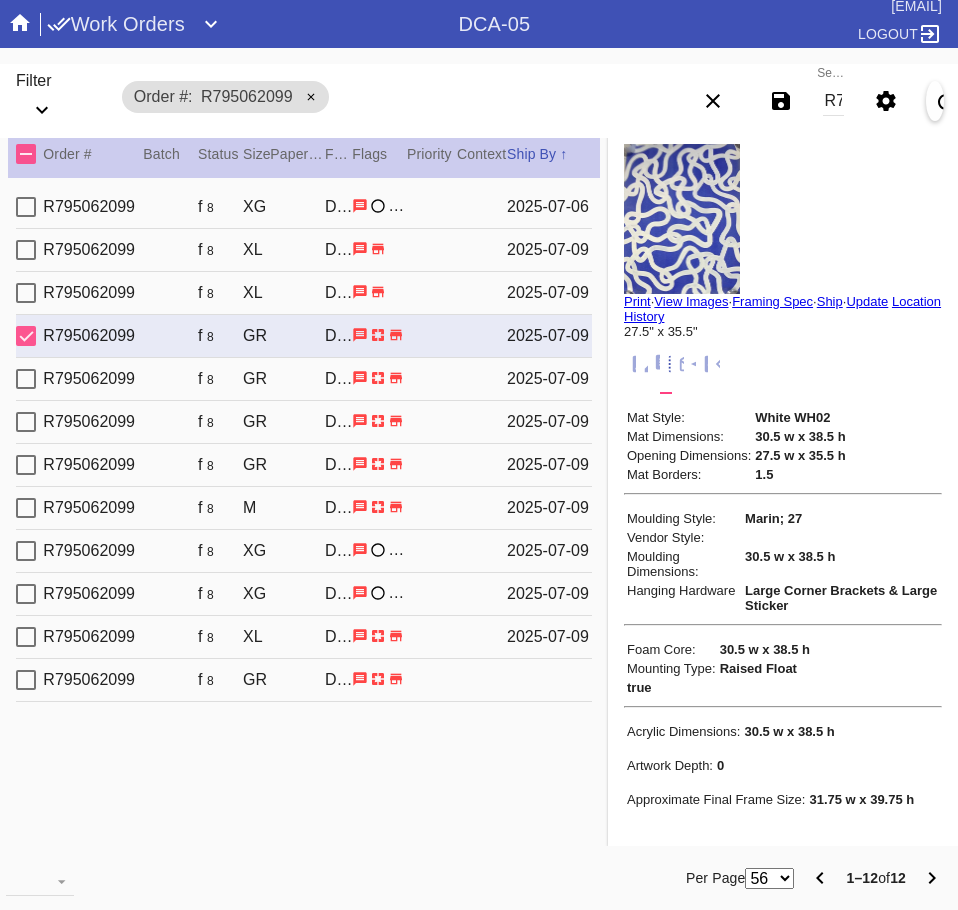 click on "R795062099 R220 f   8 GR Marin / White DCA-05 1 Langdon Greenhalgh
2025-07-09" at bounding box center [304, 379] 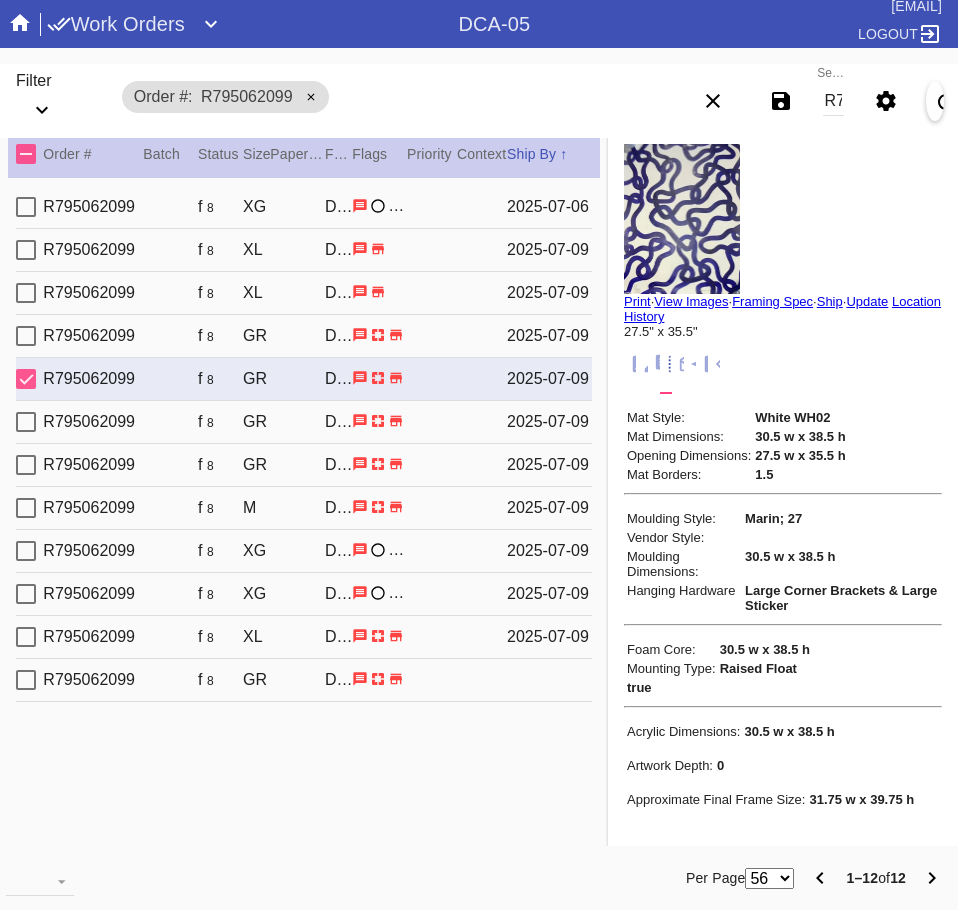 click on "R795062099 R221 f   8 GR Marin / White DCA-05 1 Langdon Greenhalgh
2025-07-09" at bounding box center (304, 422) 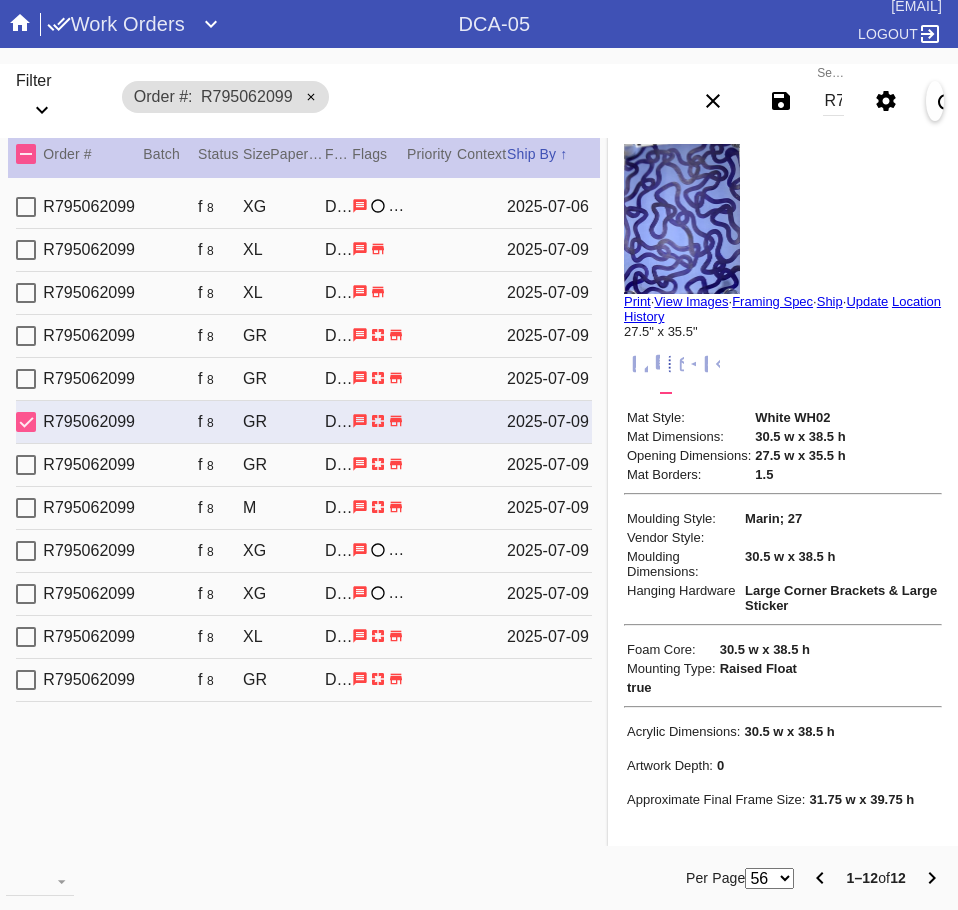 click on "R795062099 R222 f   8 GR Marin / White DCA-05 1 Langdon Greenhalgh
2025-07-09" at bounding box center (304, 465) 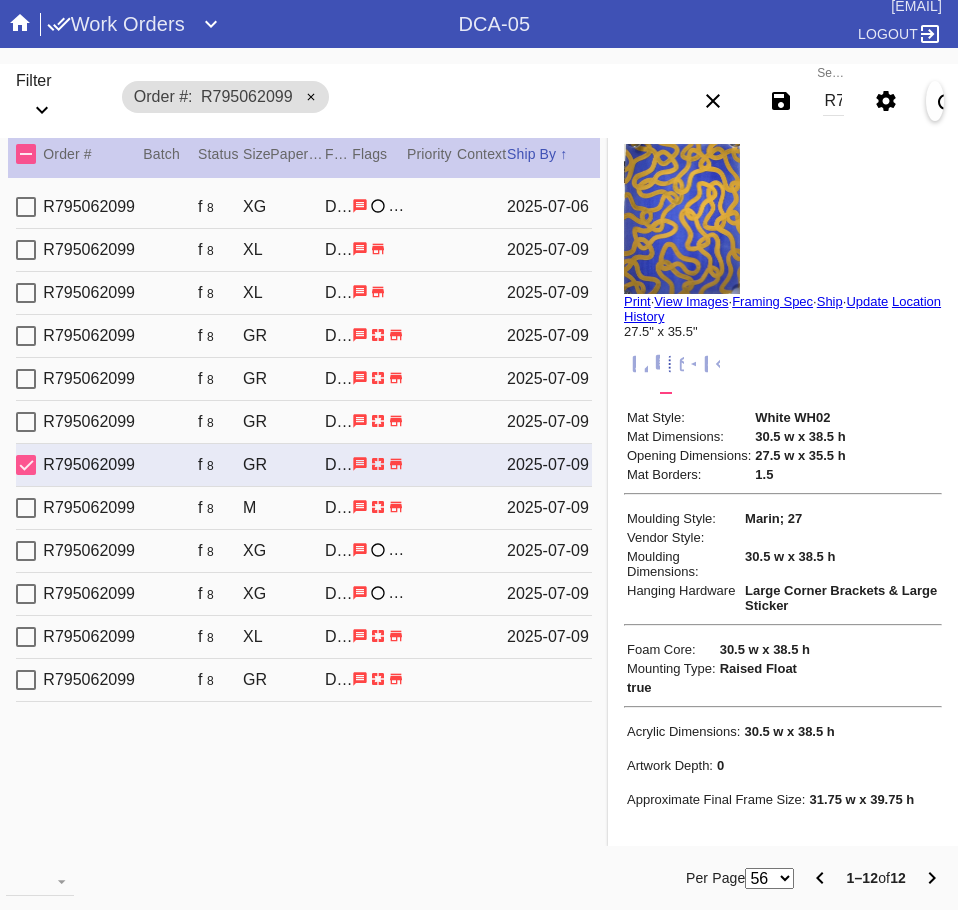 click on "R795062099 R223 f   8 GR Marin / White DCA-05 1 Langdon Greenhalgh" at bounding box center (304, 680) 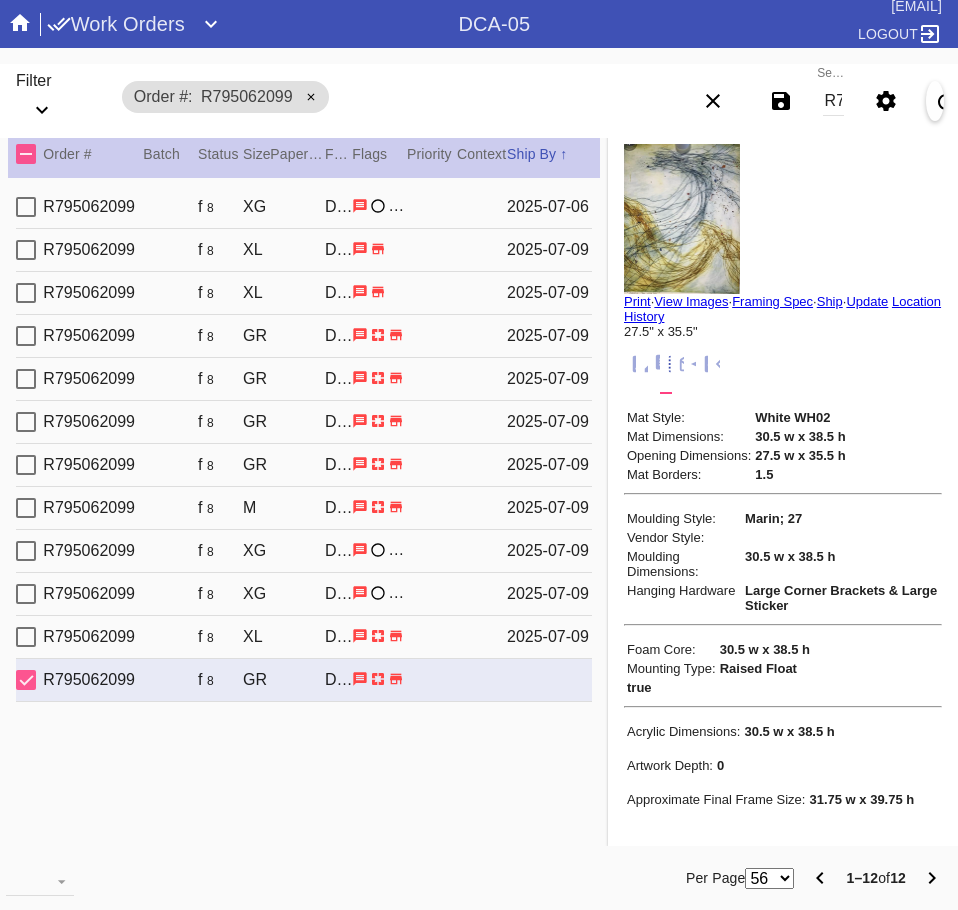click on "R795062099" at bounding box center (833, 101) 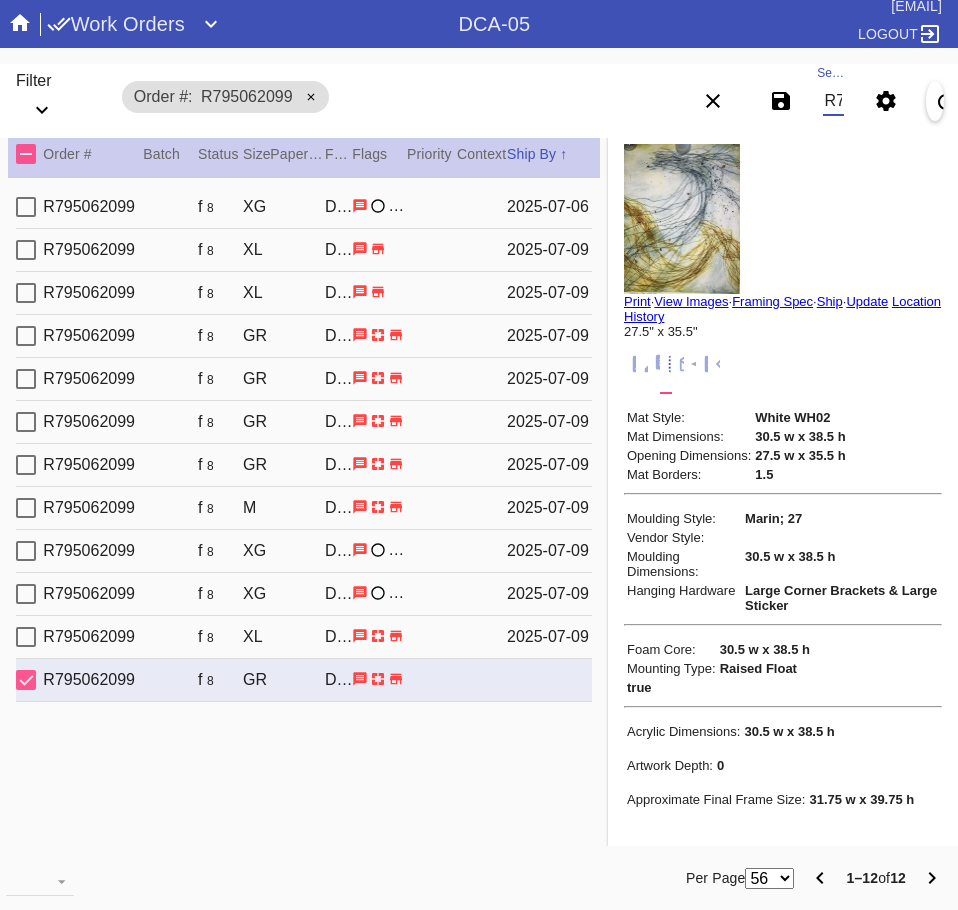 click on "R795062099" at bounding box center [833, 101] 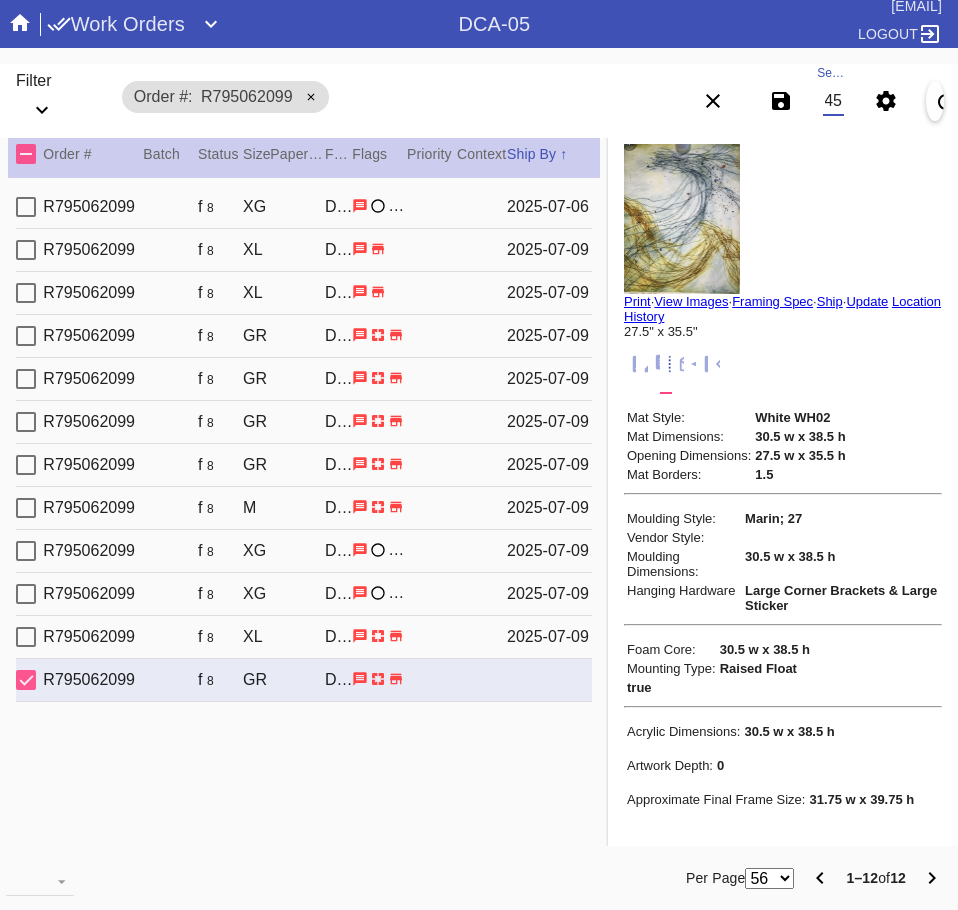 scroll, scrollTop: 0, scrollLeft: 132, axis: horizontal 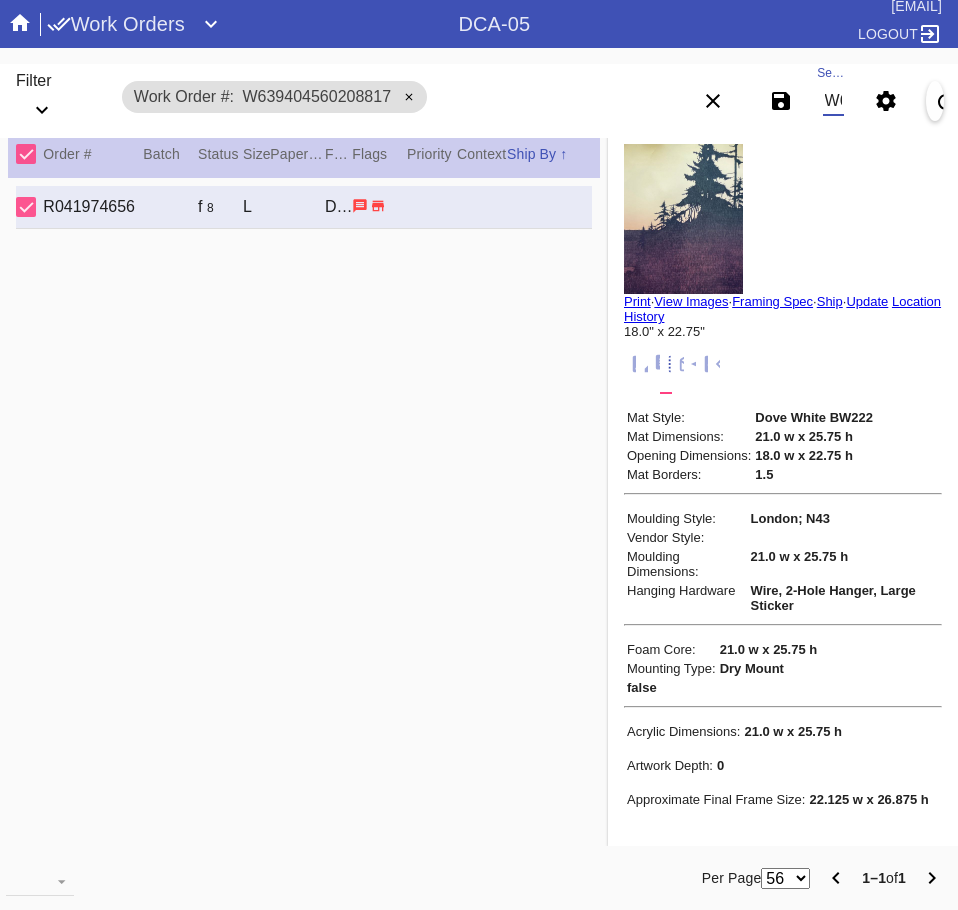 click on "W639404560208817" at bounding box center (833, 101) 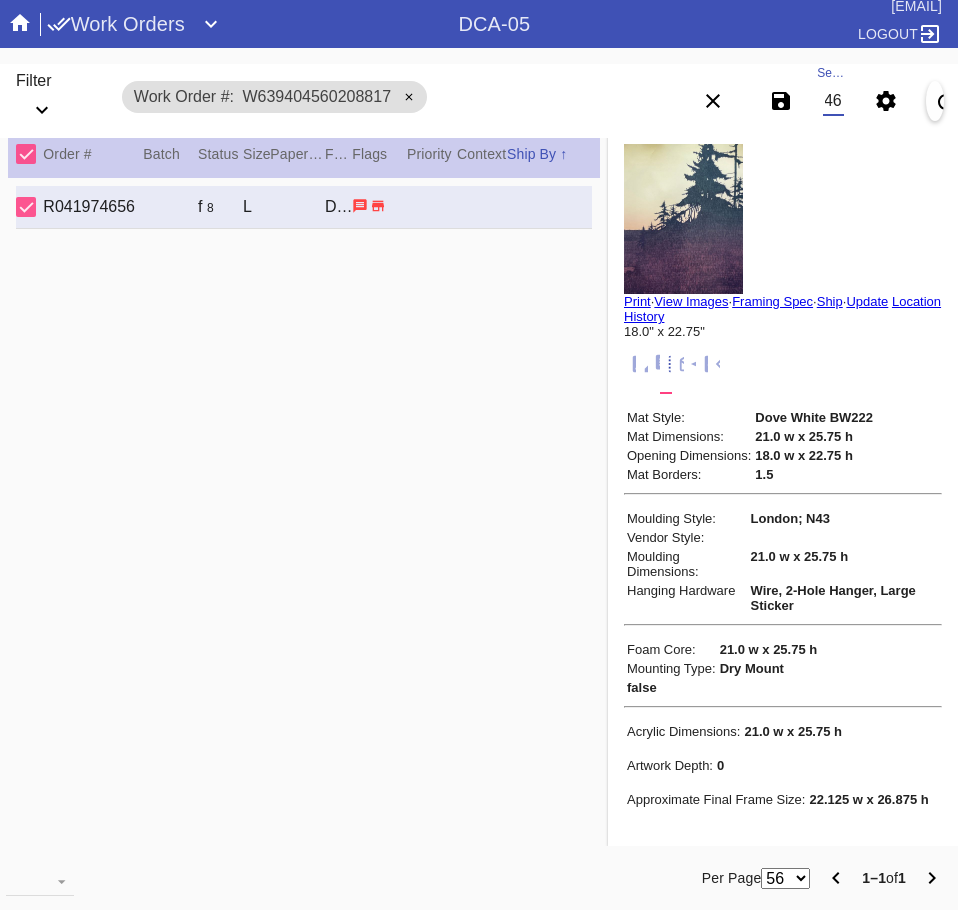 scroll, scrollTop: 0, scrollLeft: 132, axis: horizontal 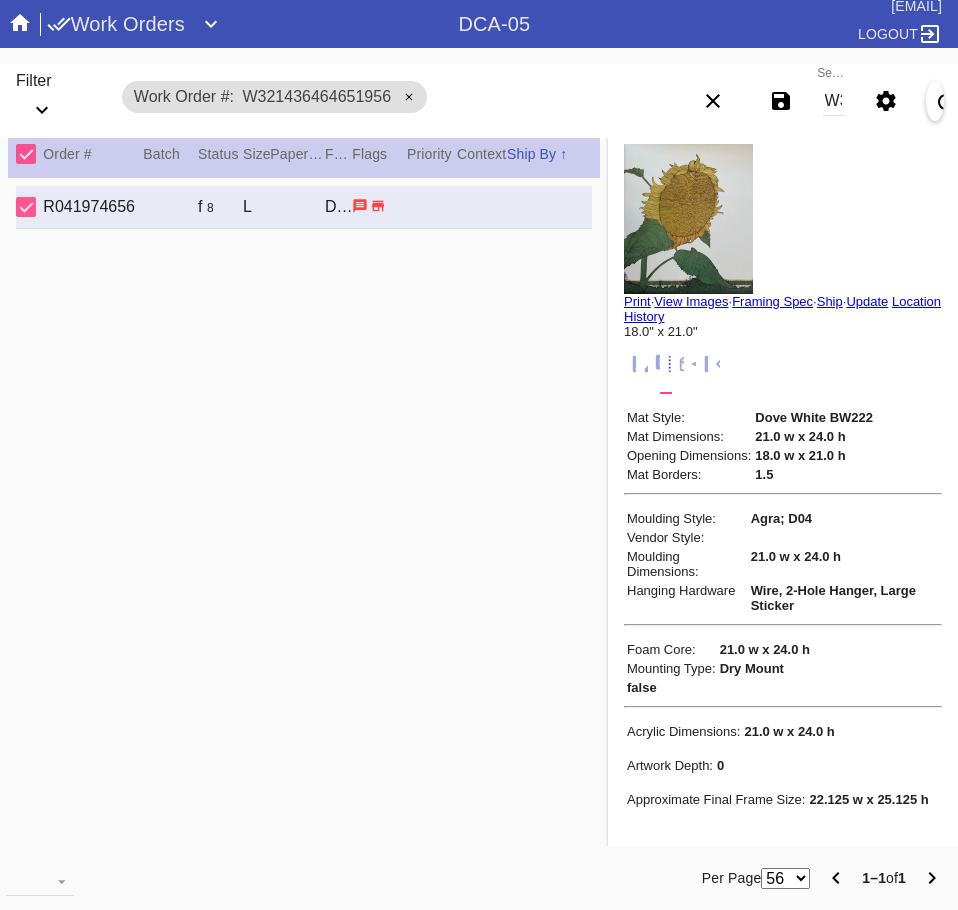 click on "W321436464651956" at bounding box center (833, 101) 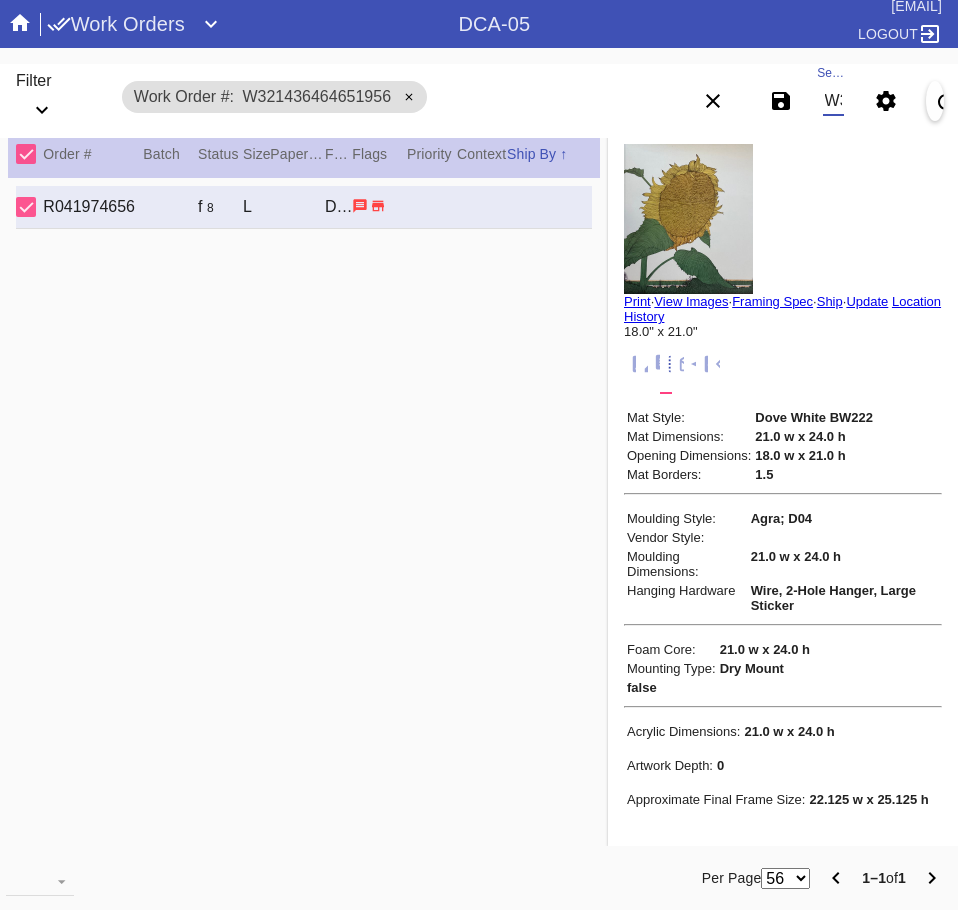 click on "W321436464651956" at bounding box center (833, 101) 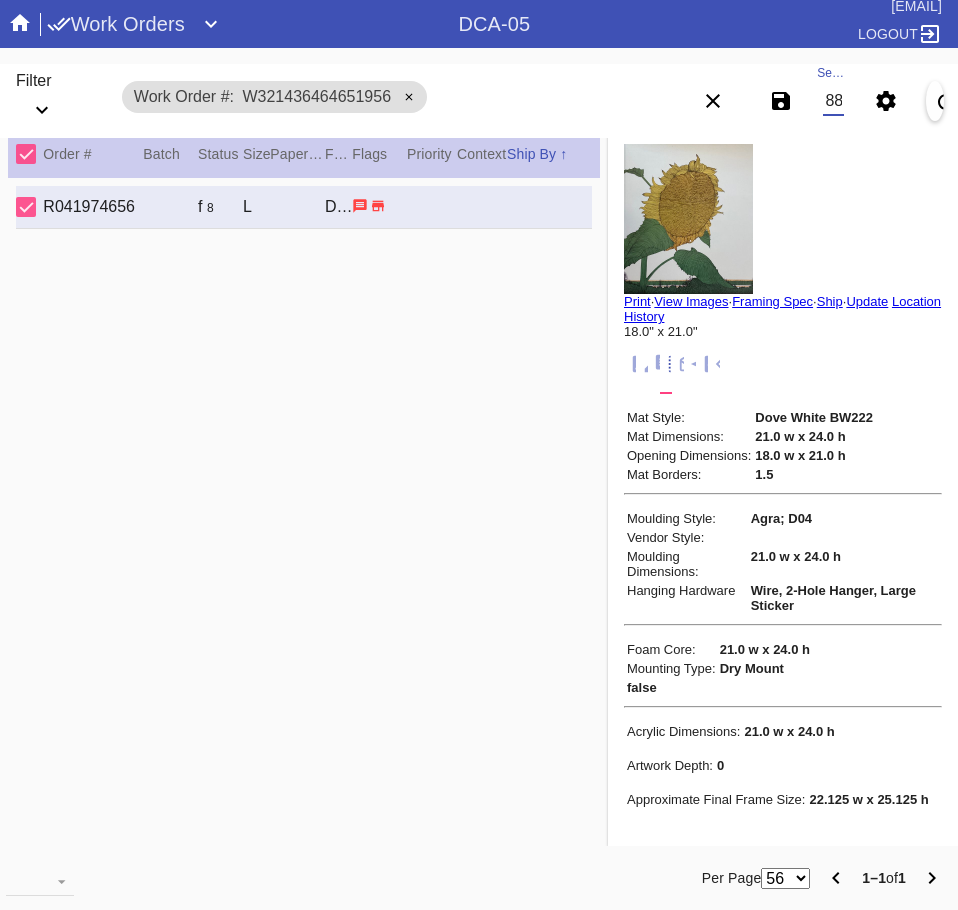 scroll, scrollTop: 0, scrollLeft: 0, axis: both 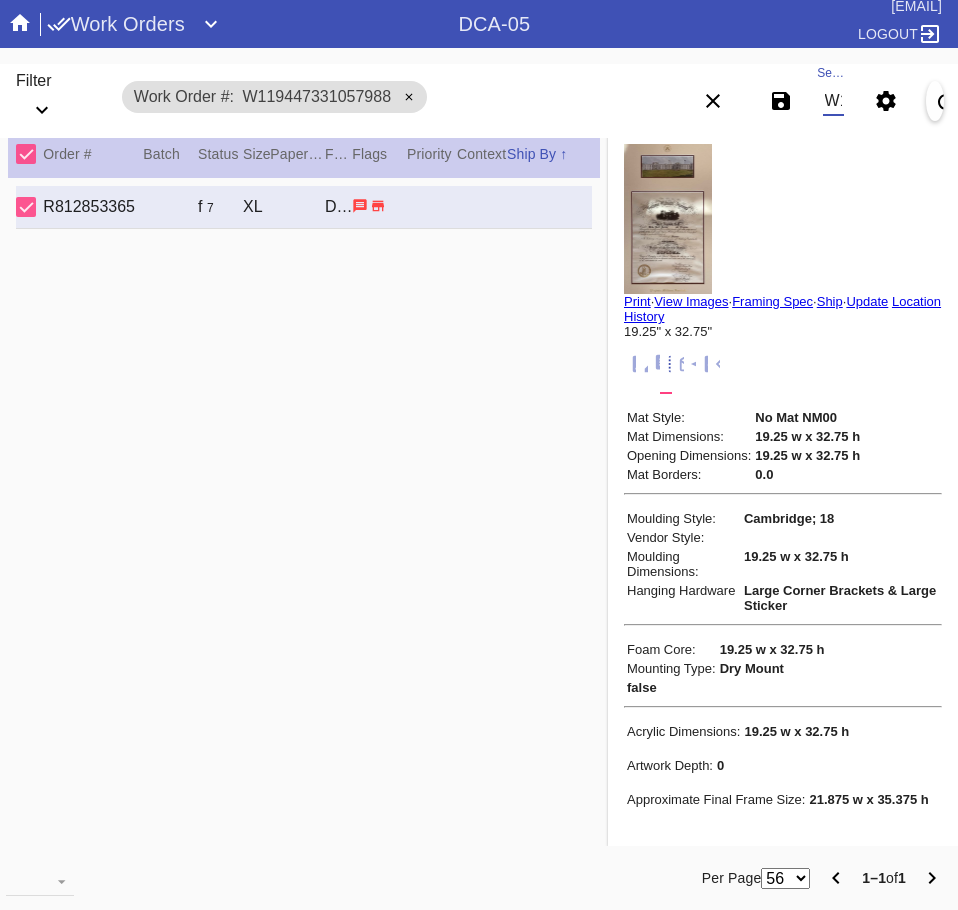 click on "W119447331057988" at bounding box center [833, 101] 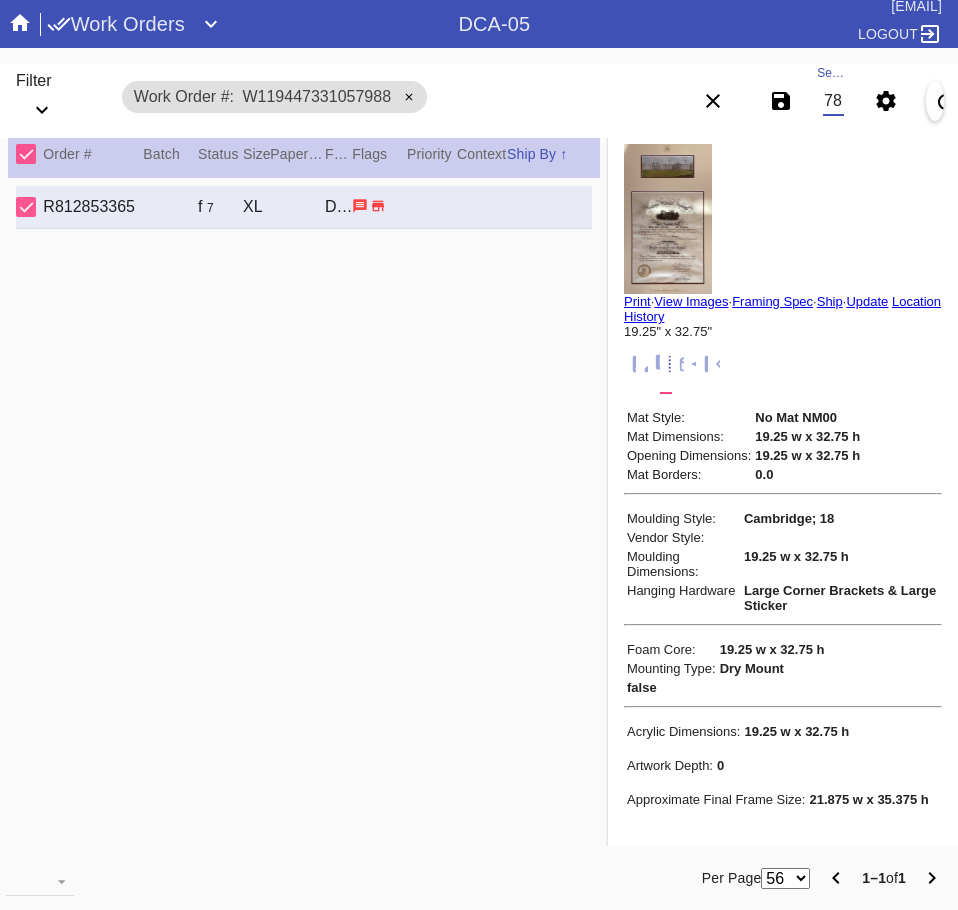 scroll, scrollTop: 0, scrollLeft: 132, axis: horizontal 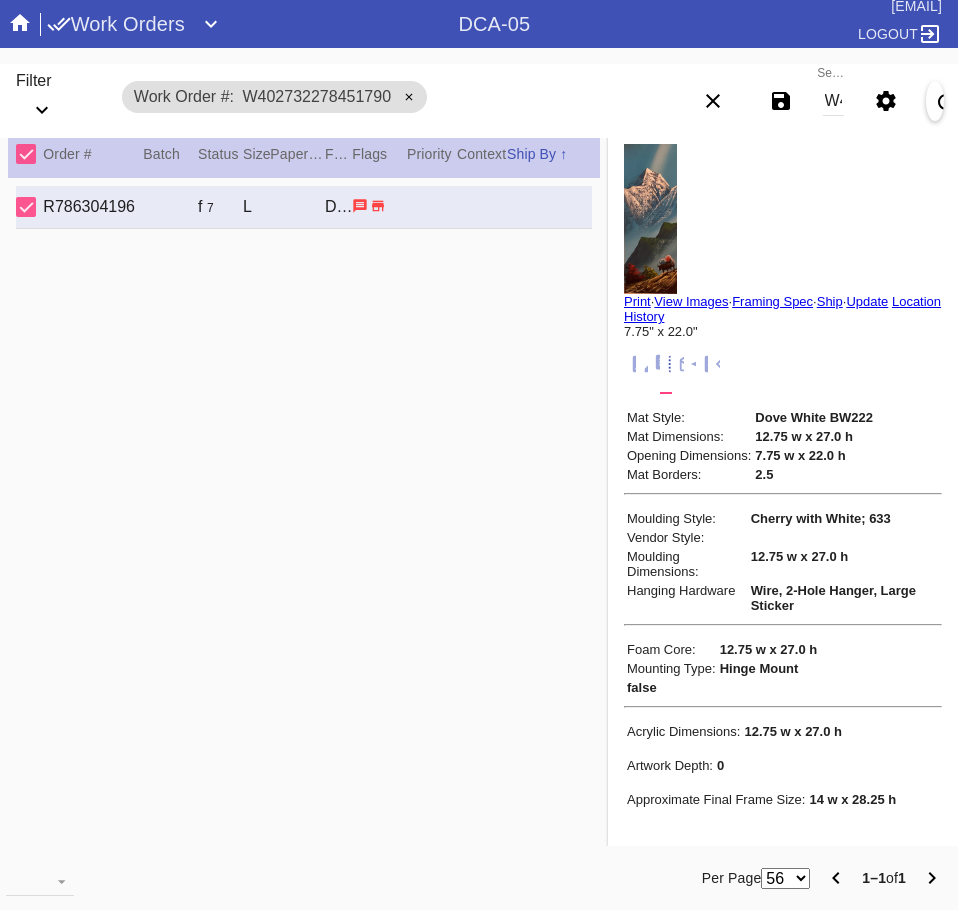 click on "W402732278451790" at bounding box center [833, 101] 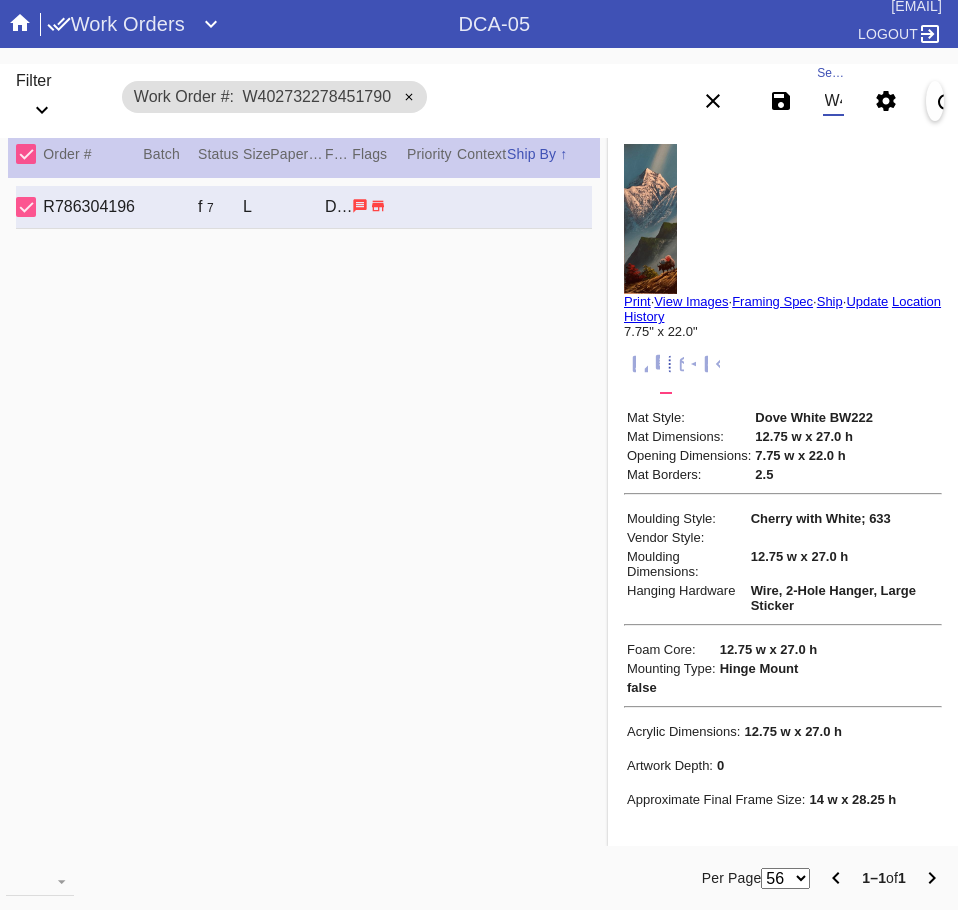 click on "W402732278451790" at bounding box center [833, 101] 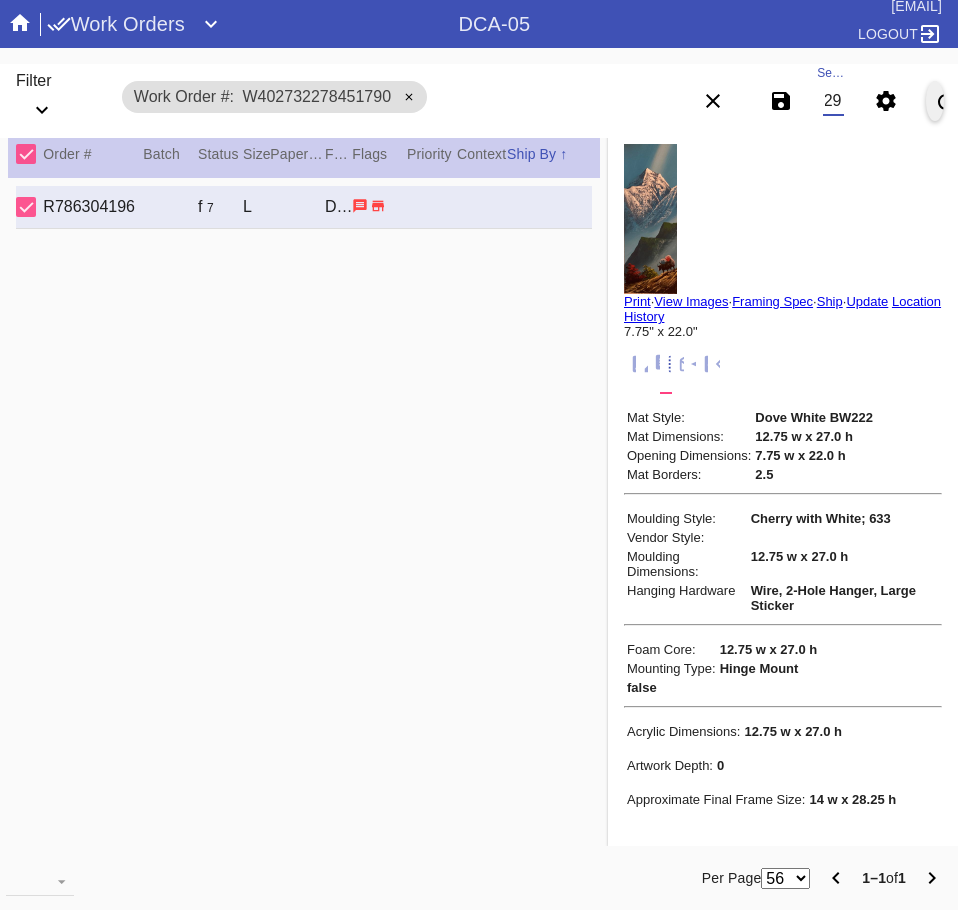 scroll, scrollTop: 0, scrollLeft: 132, axis: horizontal 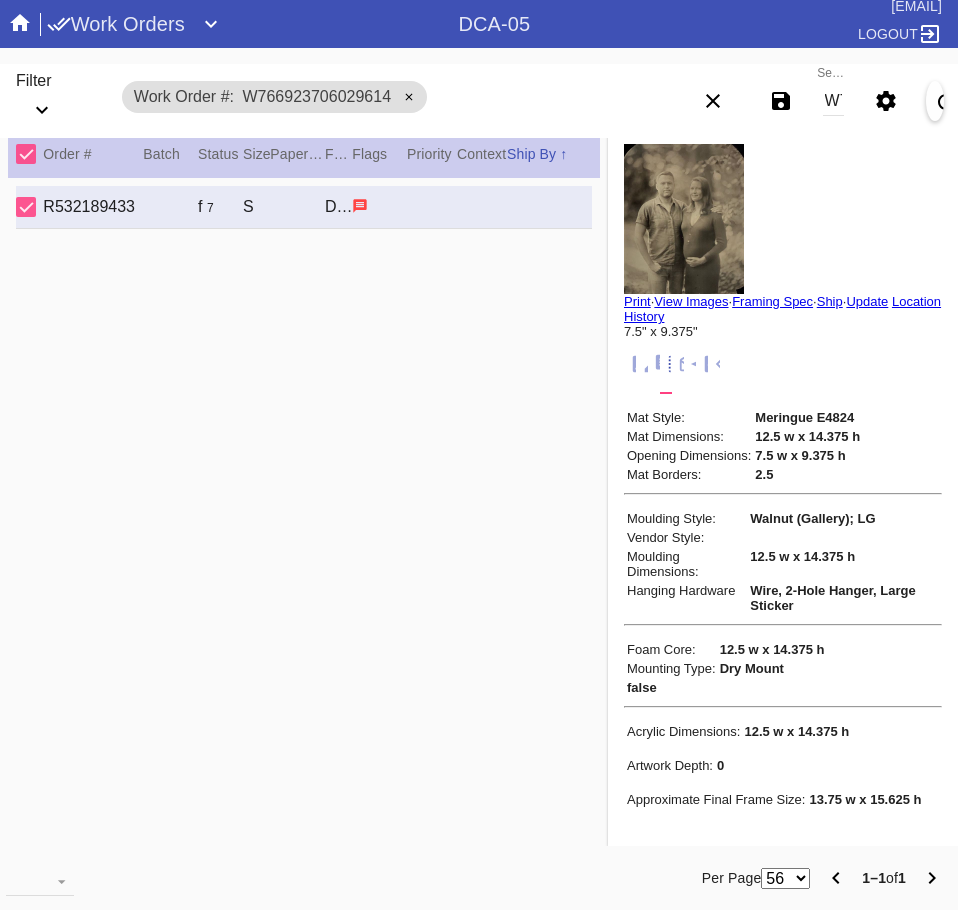 click on "W766923706029614" at bounding box center [833, 101] 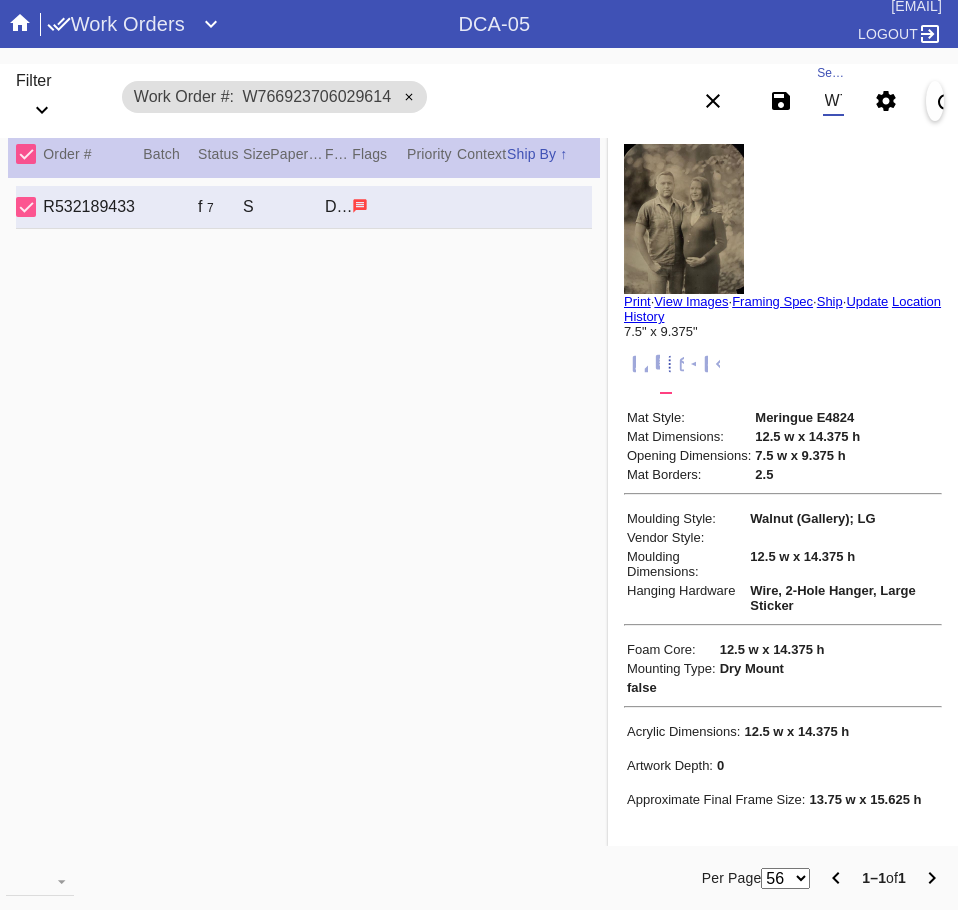 click on "W766923706029614" at bounding box center [833, 101] 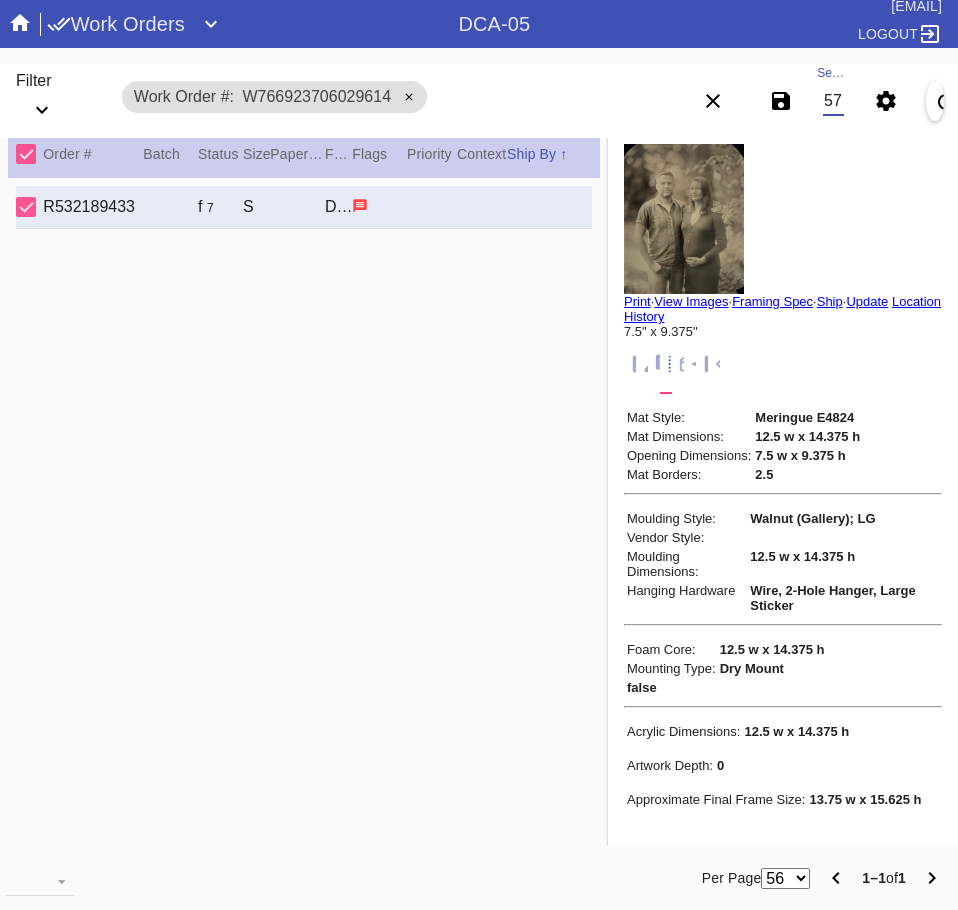 scroll, scrollTop: 0, scrollLeft: 132, axis: horizontal 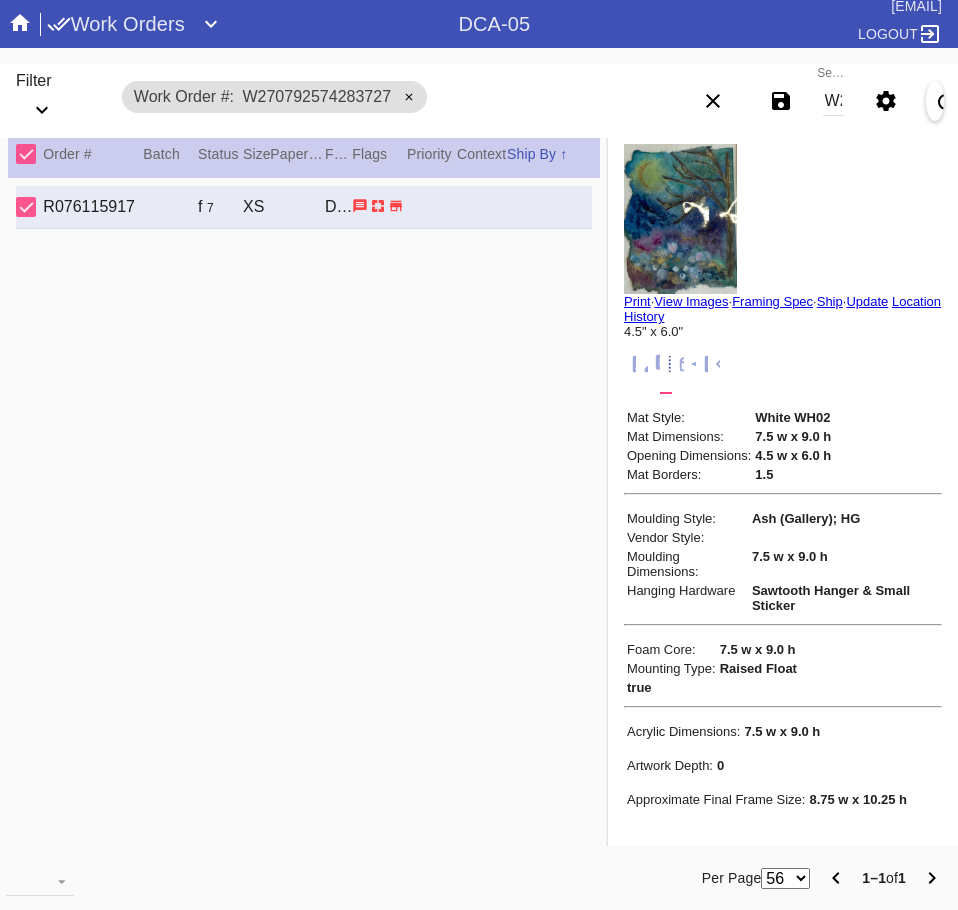 click on "W270792574283727" at bounding box center (833, 101) 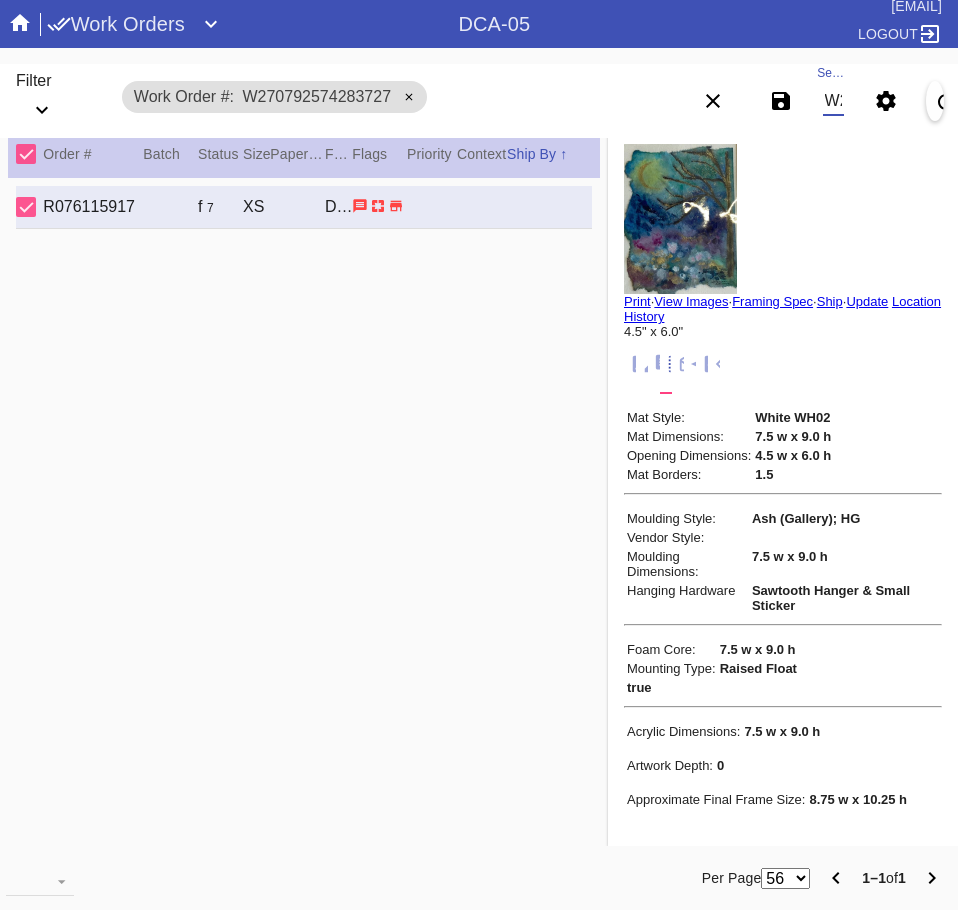 click on "W270792574283727" at bounding box center [833, 101] 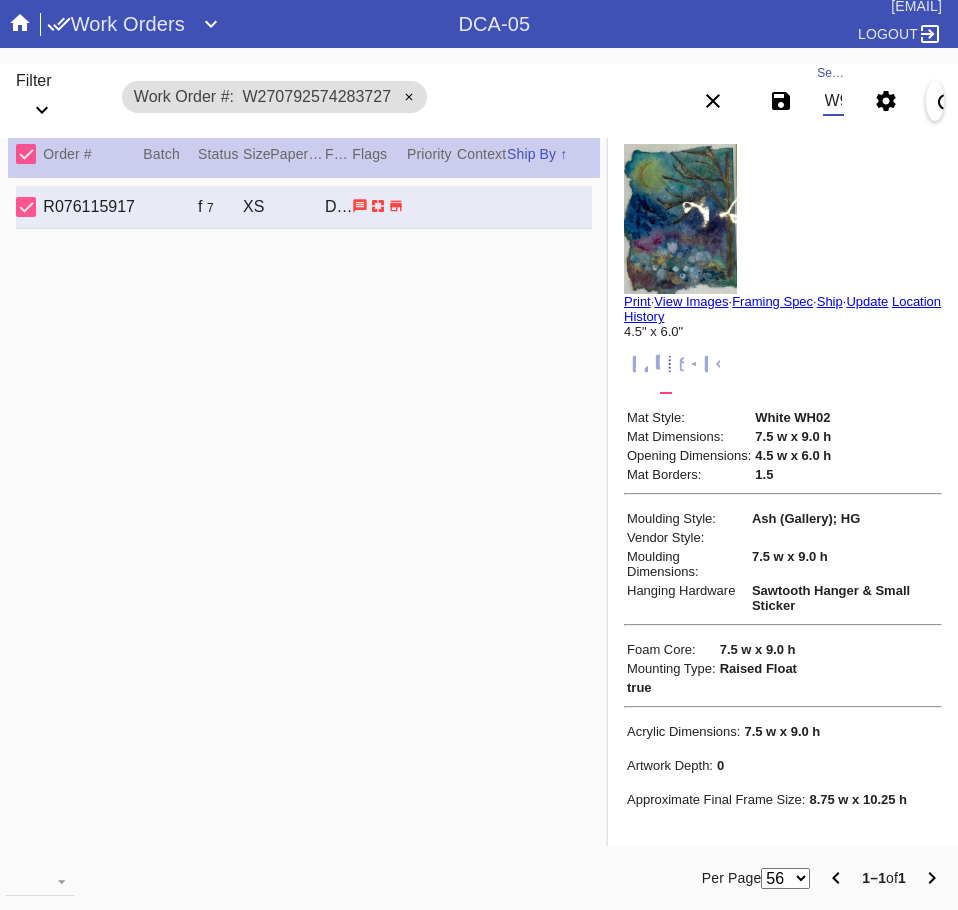 scroll, scrollTop: 0, scrollLeft: 132, axis: horizontal 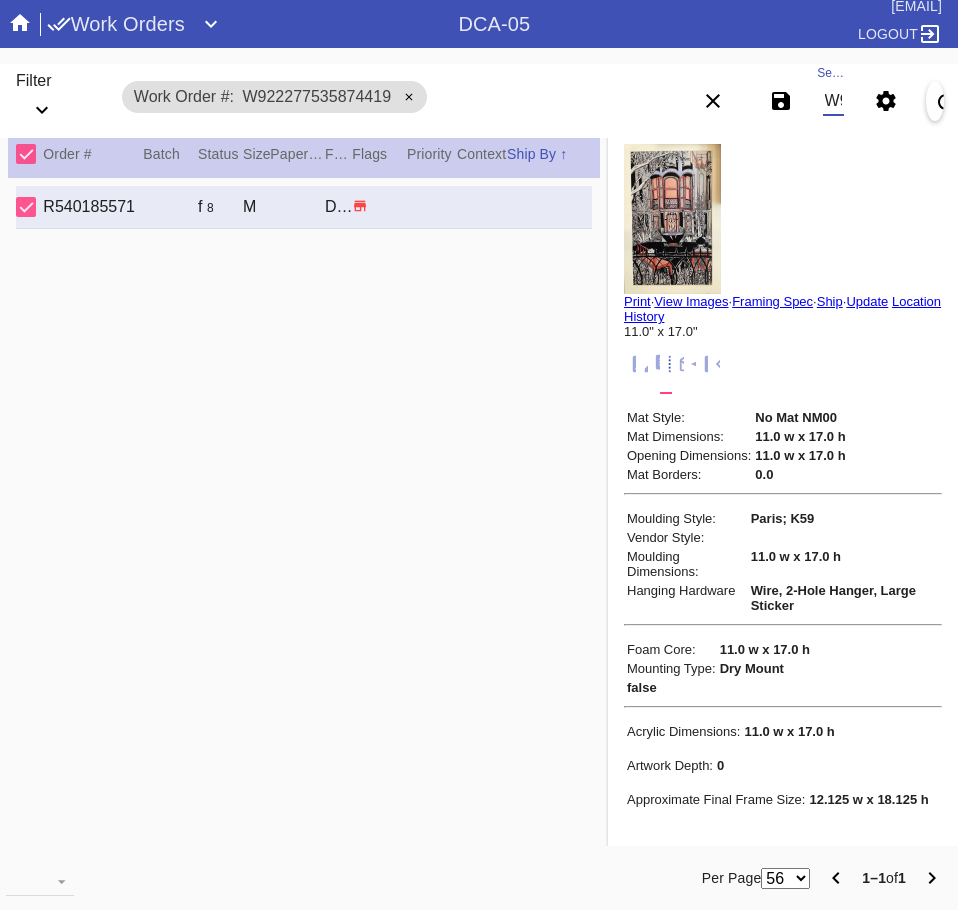 click on "W922277535874419" at bounding box center (833, 101) 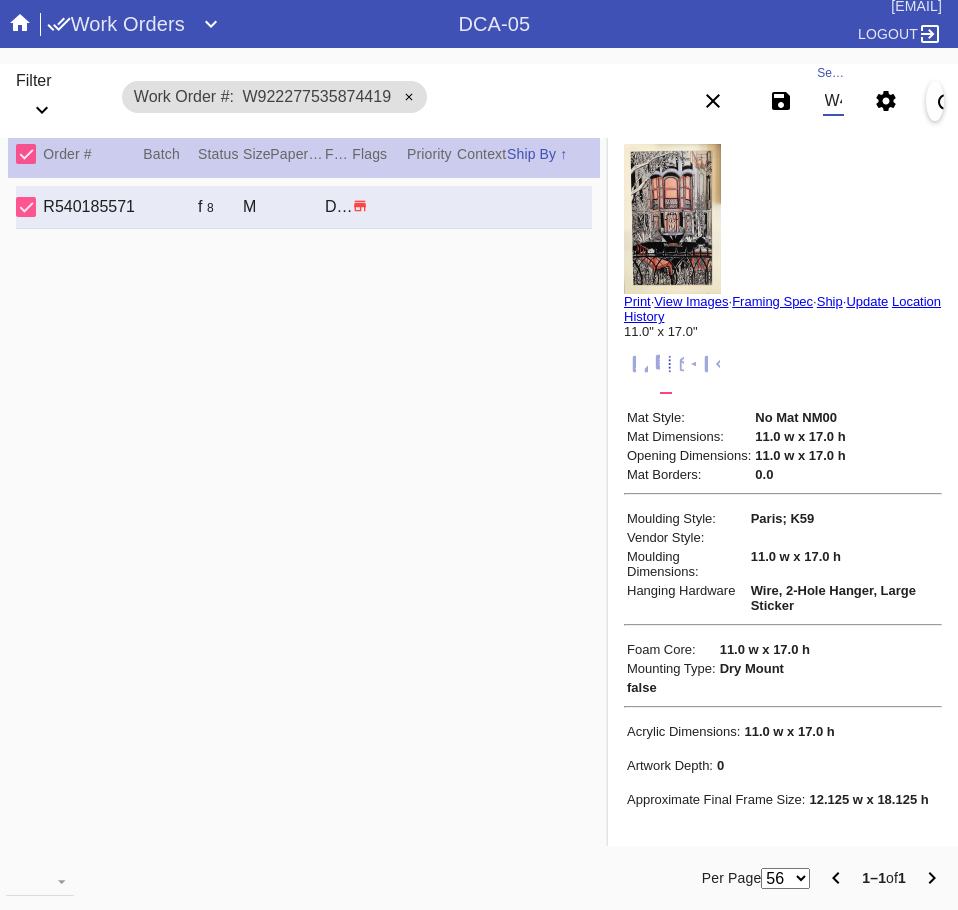 scroll, scrollTop: 0, scrollLeft: 132, axis: horizontal 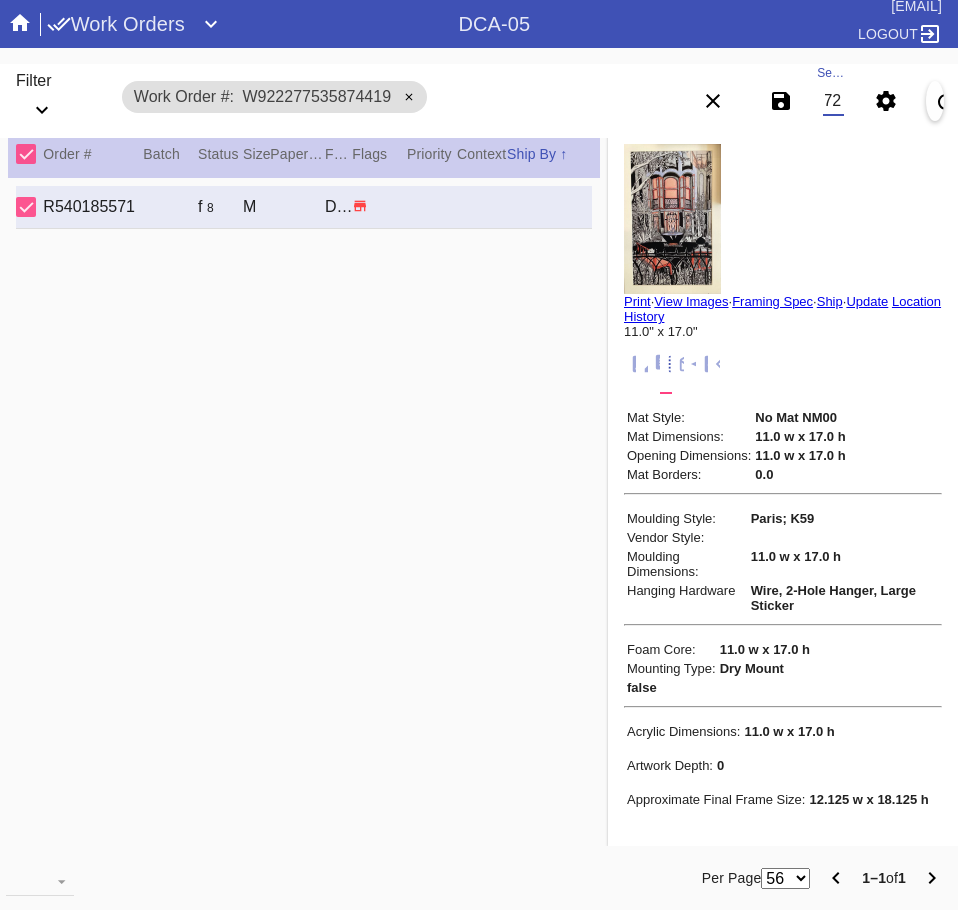 type on "W452151300389772" 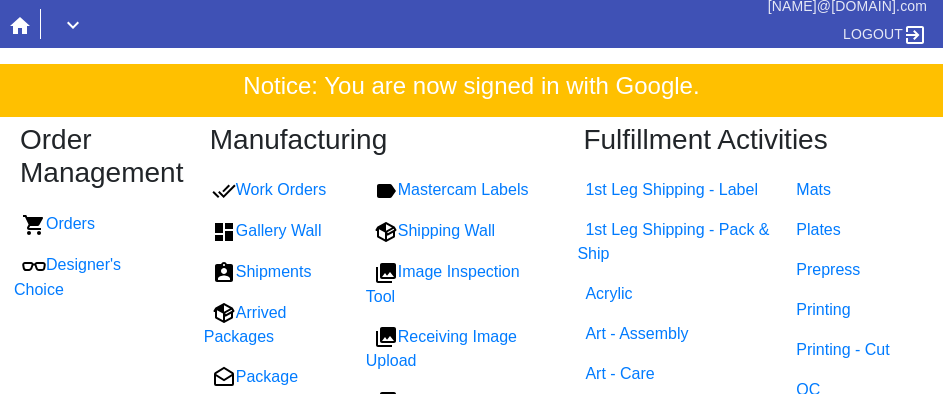 scroll, scrollTop: 0, scrollLeft: 0, axis: both 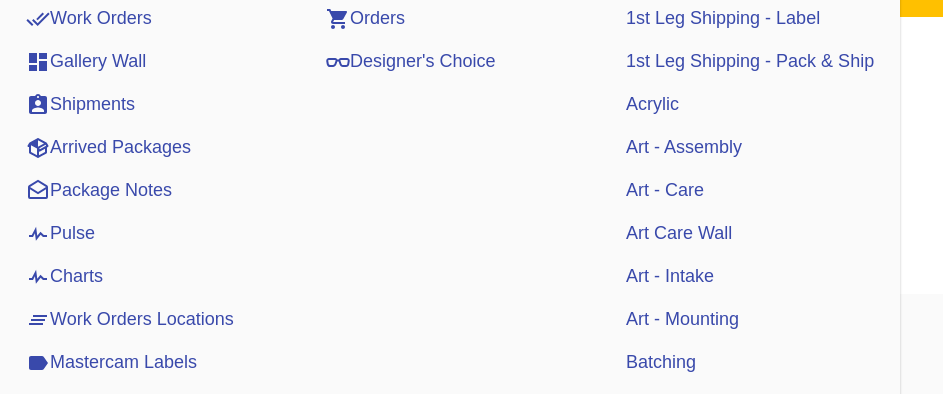 click on "Art - Intake" at bounding box center (670, 276) 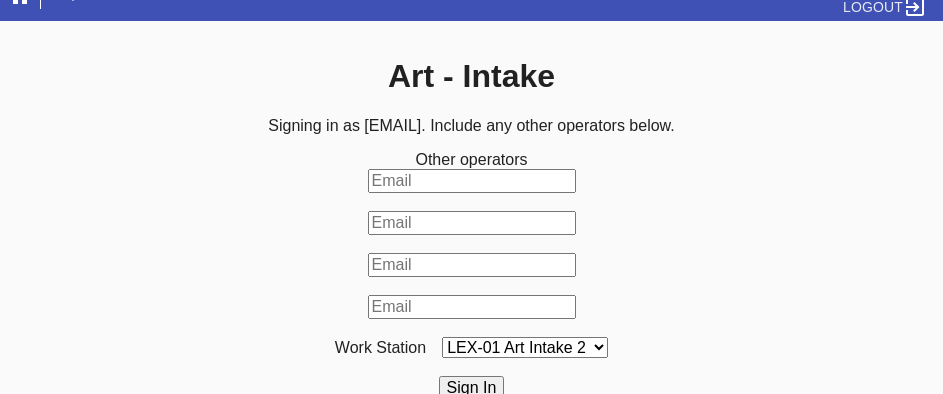 scroll, scrollTop: 33, scrollLeft: 0, axis: vertical 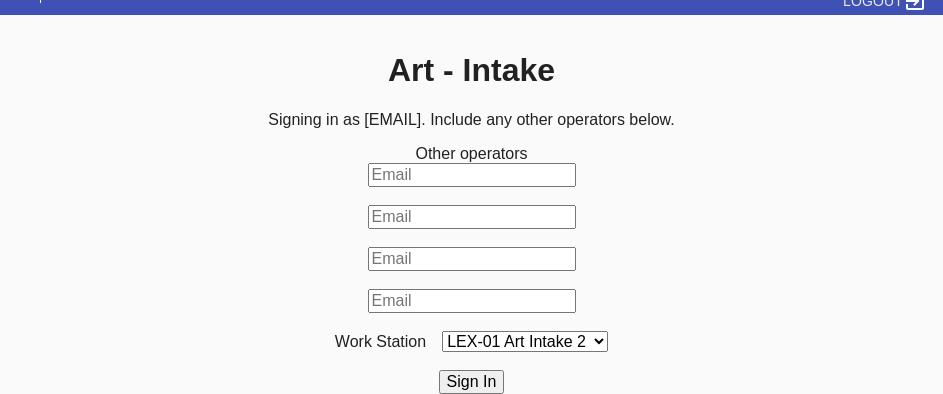 click on "Other operators Work Station LEX-01 Art Intake 2
LEX-01 Art Intake 3
LEX-01 Art Intake 4
LEX-01 Art Intake 5
DCA-05 Art Intake 3
LAS-01 Art Intake 1
DCA-05 Art Intake 1
DCA-05 Art Intake 2
LEX-01 Art Intake 1
LAS-01 Art Intake 2
LAS-01 Art Intake 3 Sign In" at bounding box center (471, 269) 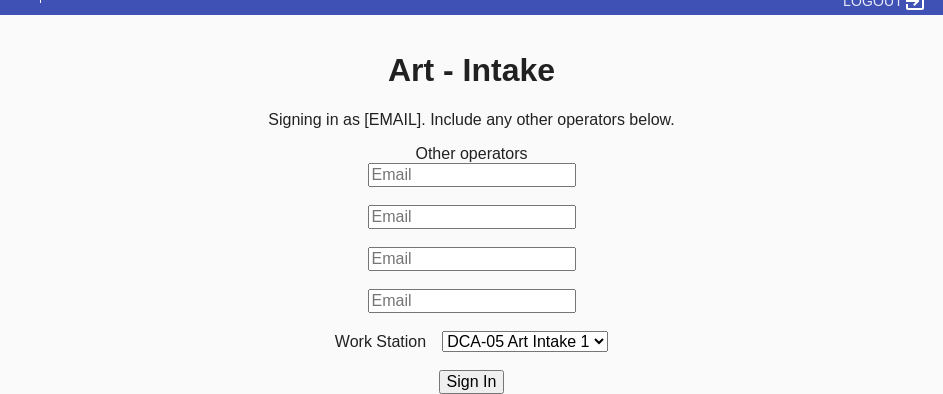 click on "LEX-01 Art Intake 2
LEX-01 Art Intake 3
LEX-01 Art Intake 4
LEX-01 Art Intake 5
DCA-05 Art Intake 3
LAS-01 Art Intake 1
DCA-05 Art Intake 1
DCA-05 Art Intake 2
LEX-01 Art Intake 1
LAS-01 Art Intake 2
LAS-01 Art Intake 3" at bounding box center [525, 341] 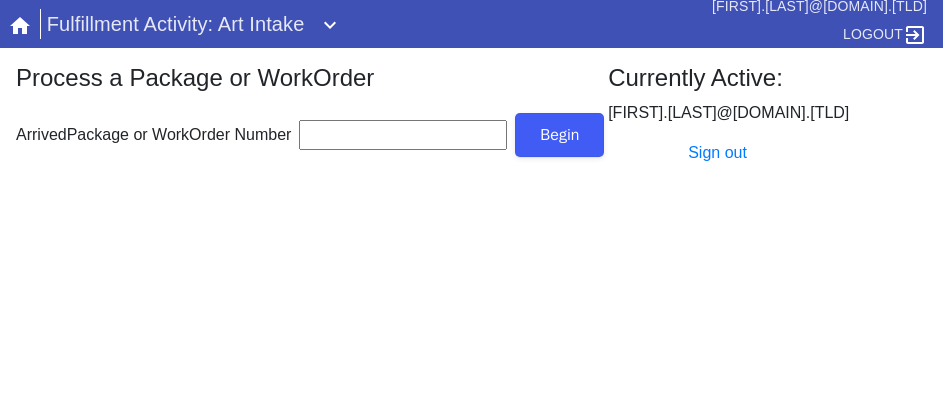 scroll, scrollTop: 0, scrollLeft: 0, axis: both 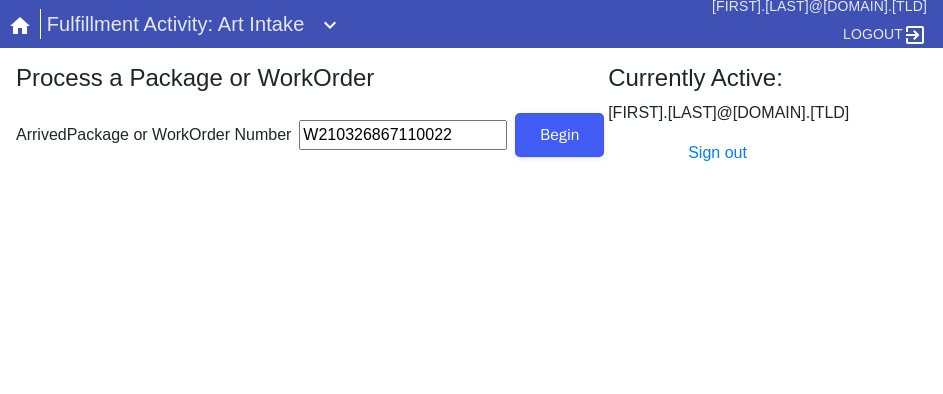 type on "W210326867110022" 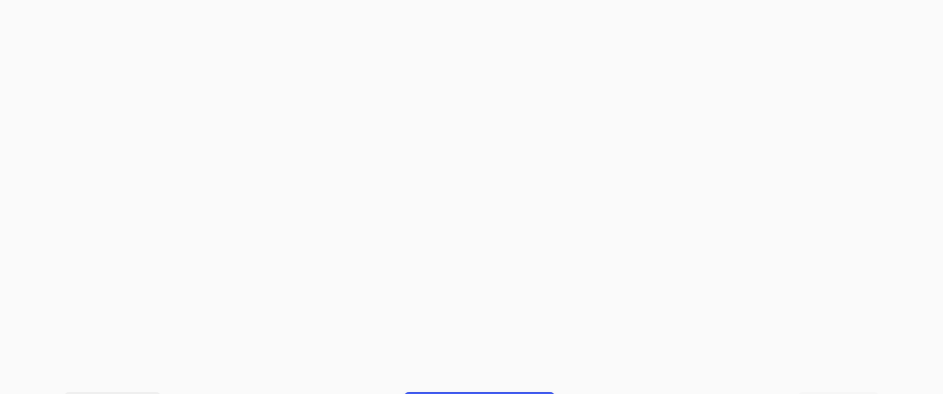 scroll, scrollTop: 912, scrollLeft: 0, axis: vertical 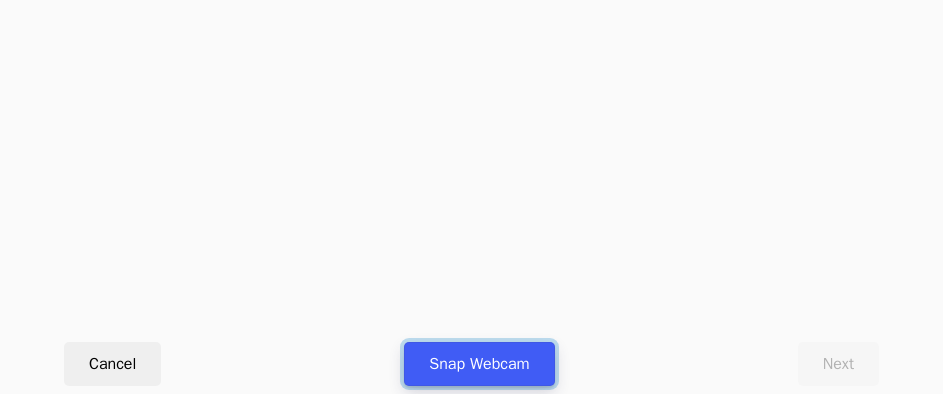click on "Snap Webcam" at bounding box center [479, 364] 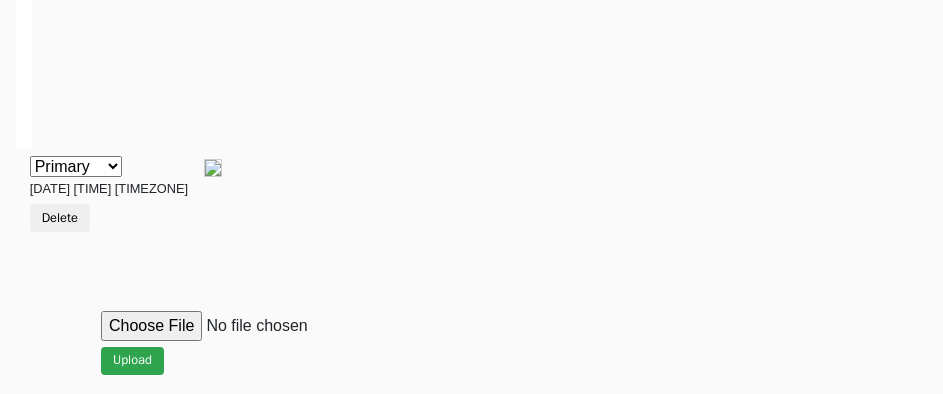 scroll, scrollTop: 912, scrollLeft: 0, axis: vertical 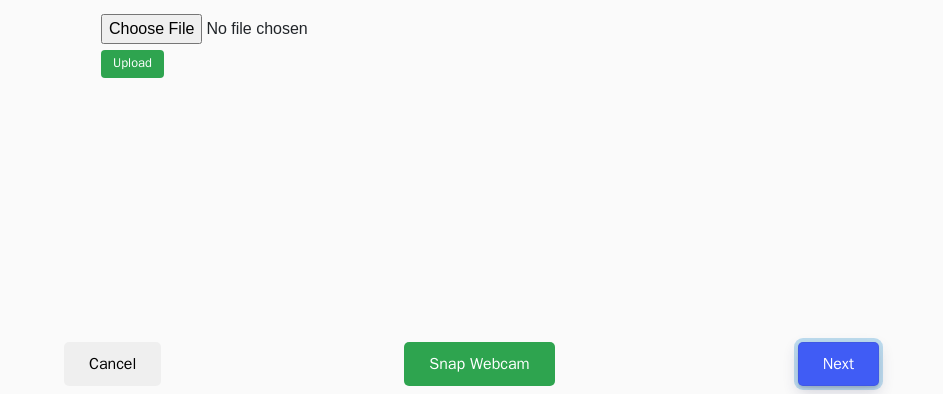 click on "Next" at bounding box center [838, 364] 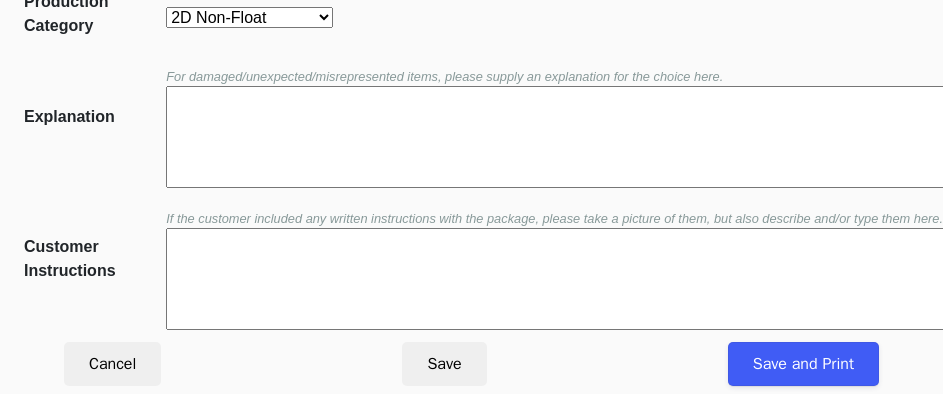 scroll, scrollTop: 452, scrollLeft: 0, axis: vertical 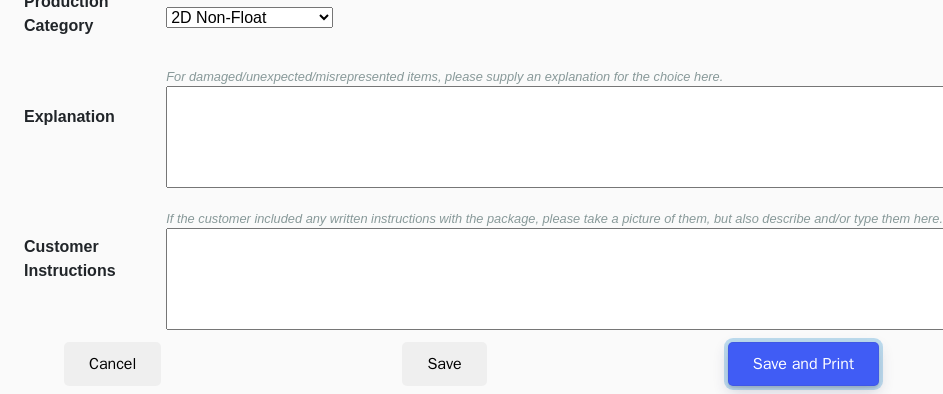 click on "Save and Print" at bounding box center (803, 364) 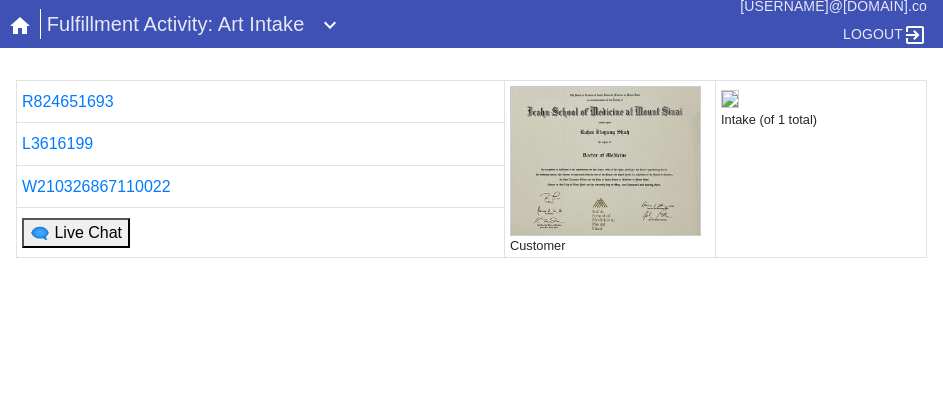 scroll, scrollTop: 0, scrollLeft: 0, axis: both 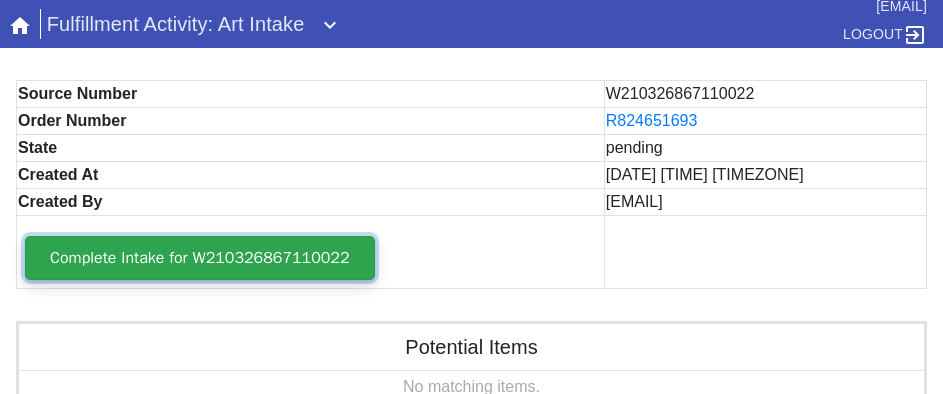 click on "Complete Intake for W210326867110022" at bounding box center (200, 258) 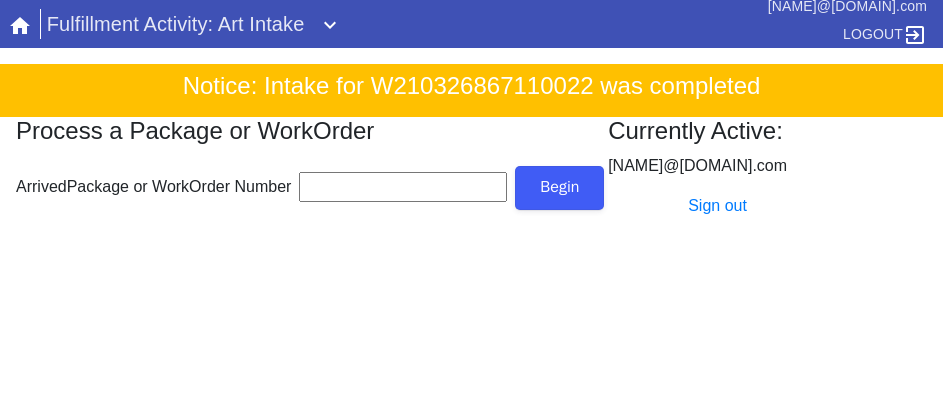 scroll, scrollTop: 0, scrollLeft: 0, axis: both 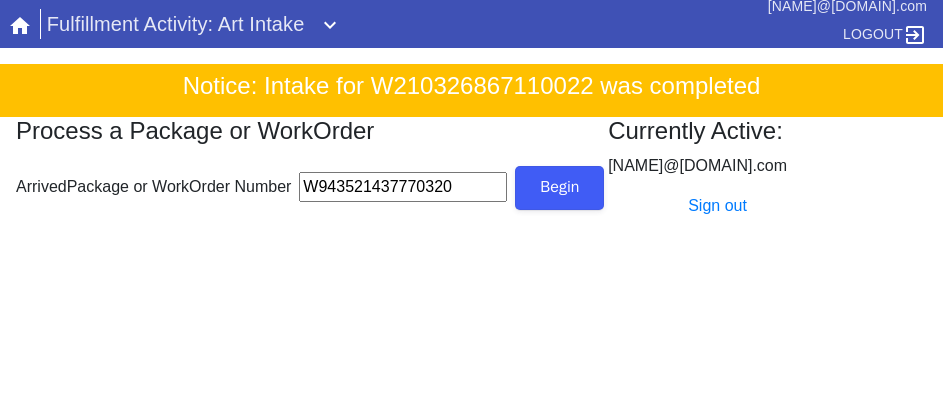 type on "W943521437770320" 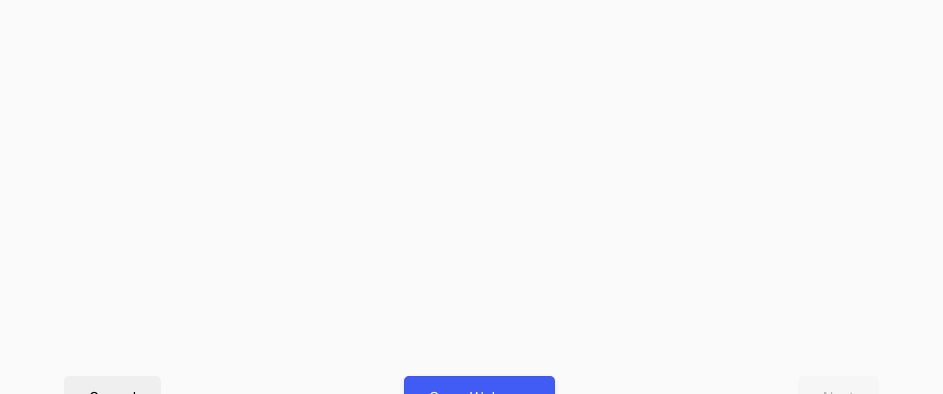 scroll, scrollTop: 912, scrollLeft: 0, axis: vertical 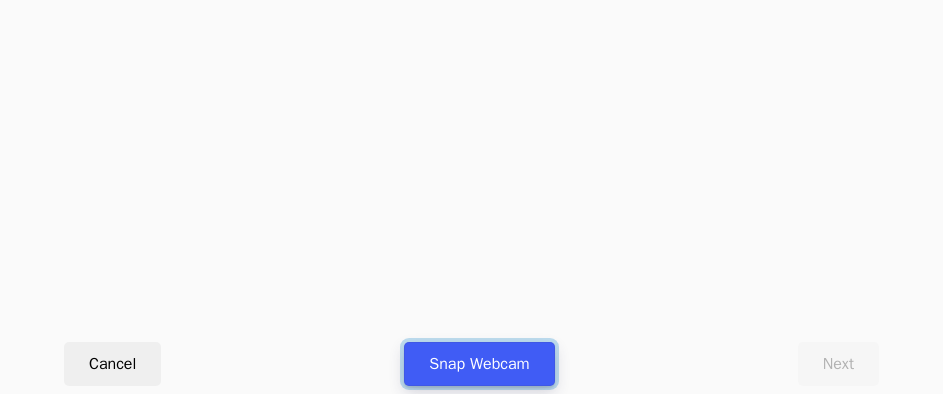 click on "Snap Webcam" at bounding box center [479, 364] 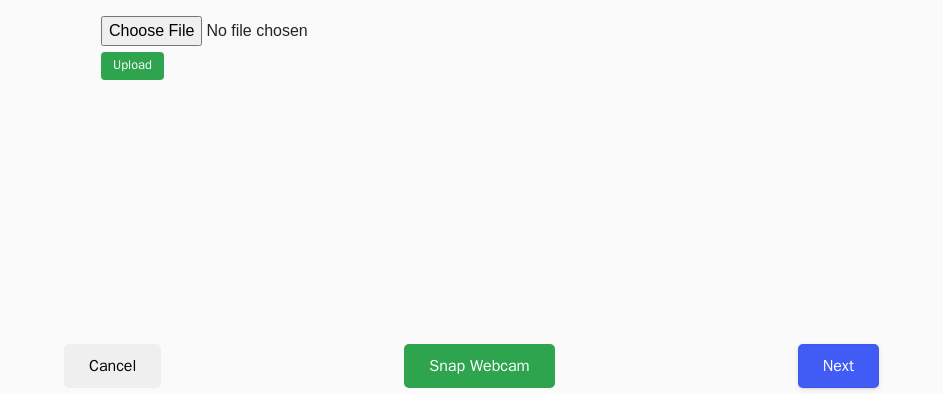 scroll, scrollTop: 912, scrollLeft: 0, axis: vertical 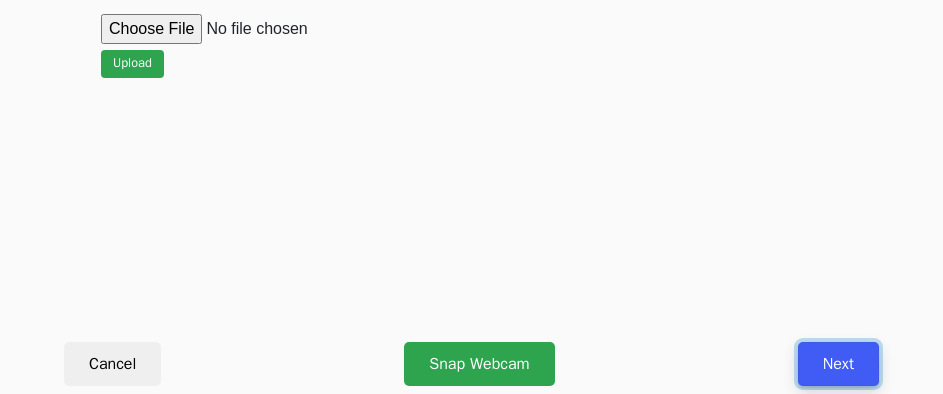 drag, startPoint x: 861, startPoint y: 362, endPoint x: 835, endPoint y: 342, distance: 32.80244 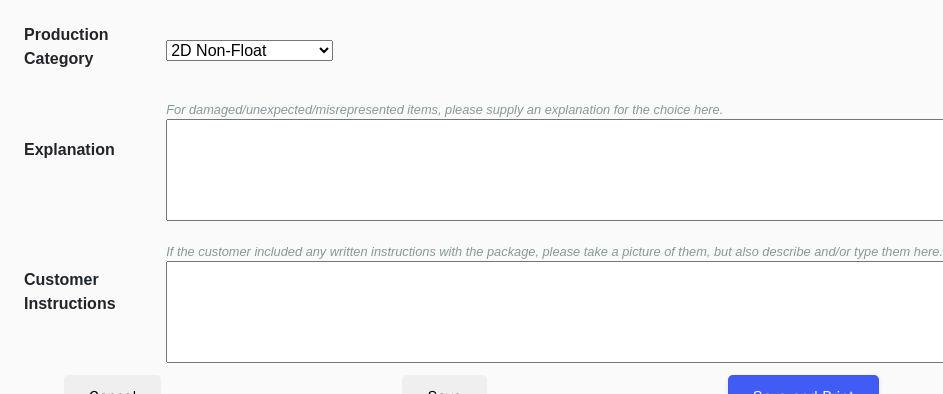 scroll, scrollTop: 452, scrollLeft: 0, axis: vertical 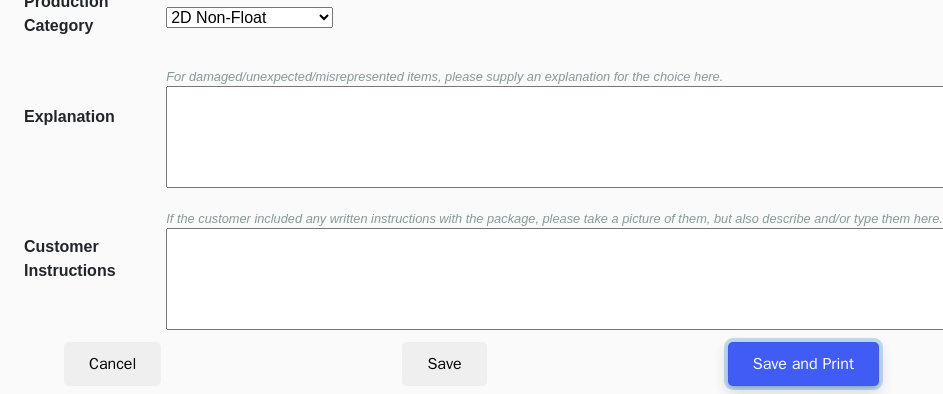 click on "Save and Print" at bounding box center (803, 364) 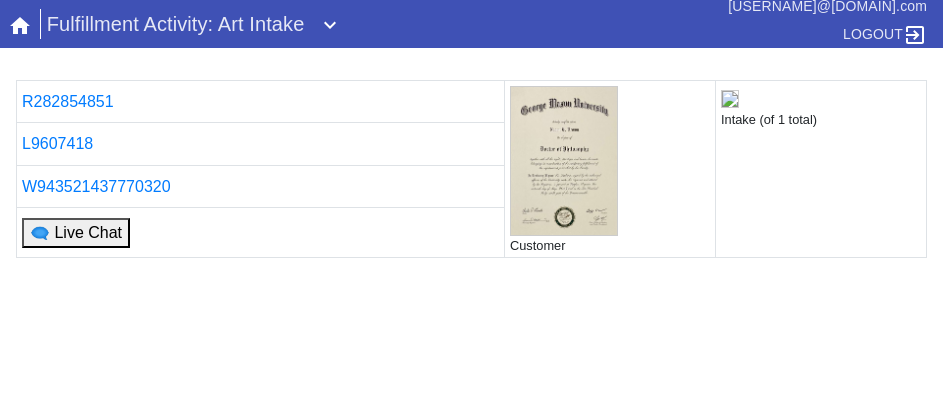 scroll, scrollTop: 0, scrollLeft: 0, axis: both 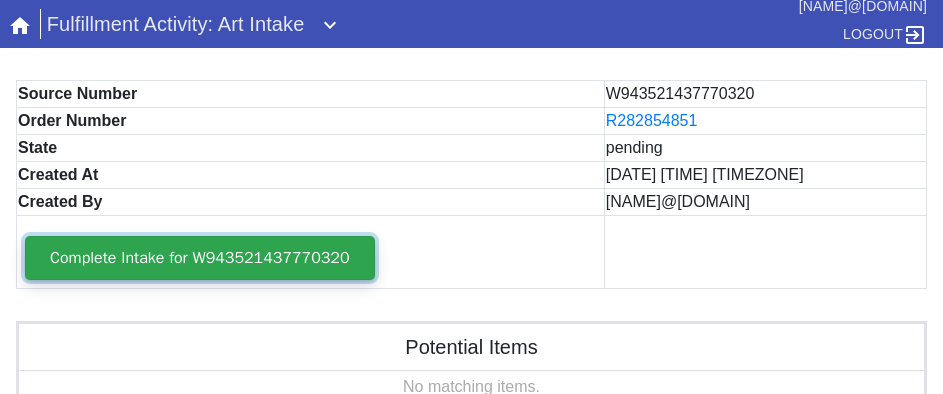 click on "Complete Intake for W943521437770320" at bounding box center [200, 258] 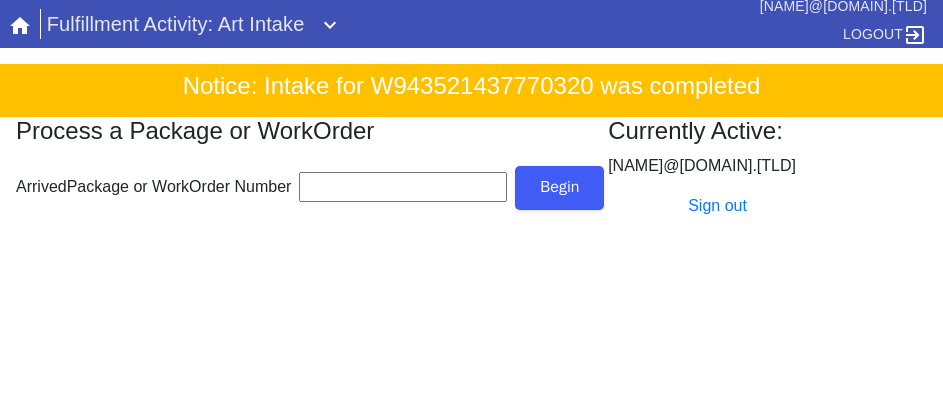 scroll, scrollTop: 0, scrollLeft: 0, axis: both 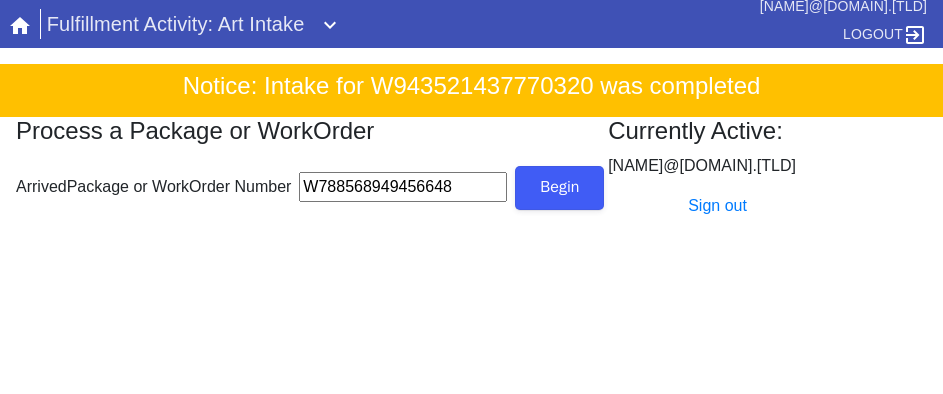 type on "W788568949456648" 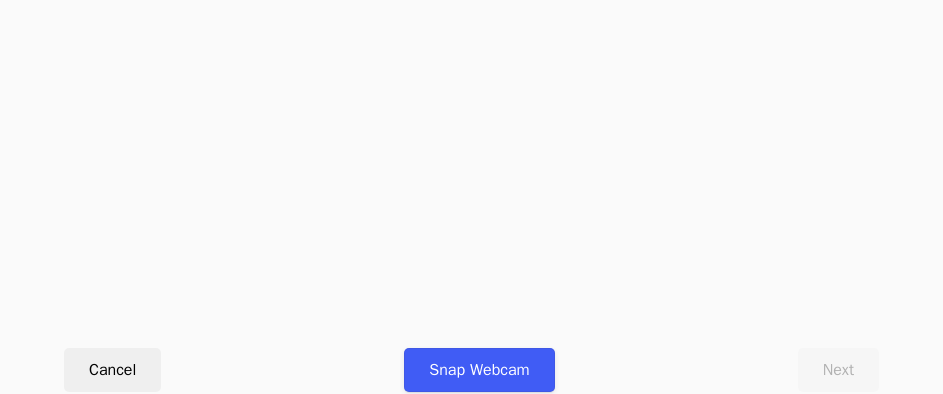 scroll, scrollTop: 912, scrollLeft: 0, axis: vertical 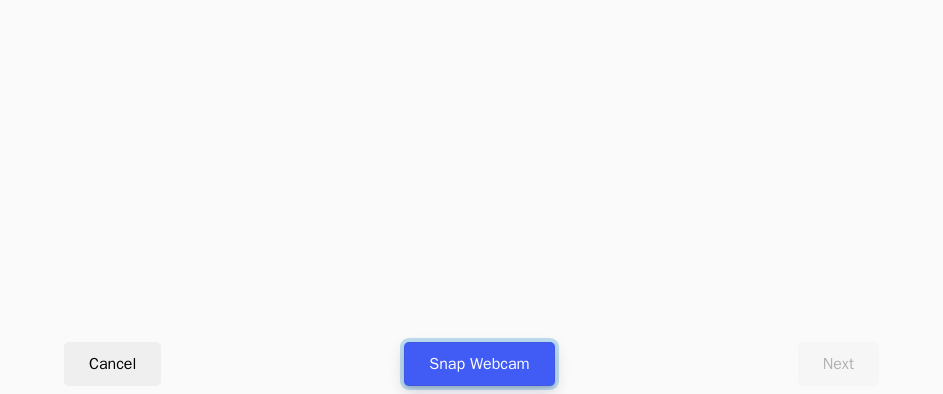 click on "Snap Webcam" at bounding box center [479, 364] 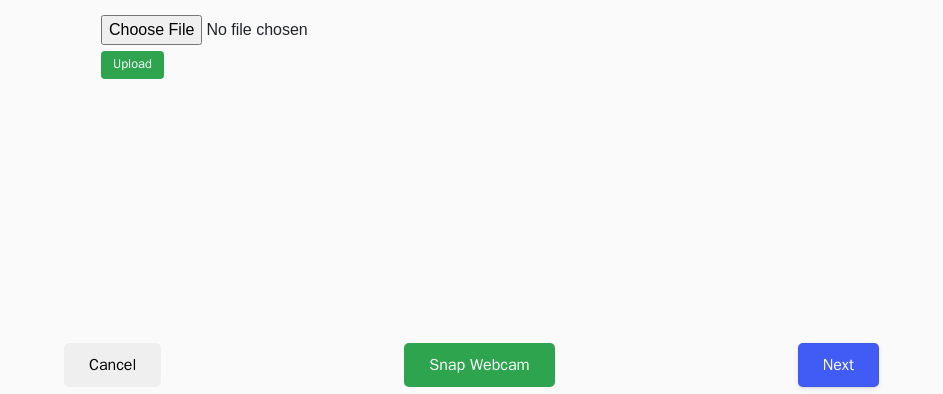 scroll, scrollTop: 912, scrollLeft: 0, axis: vertical 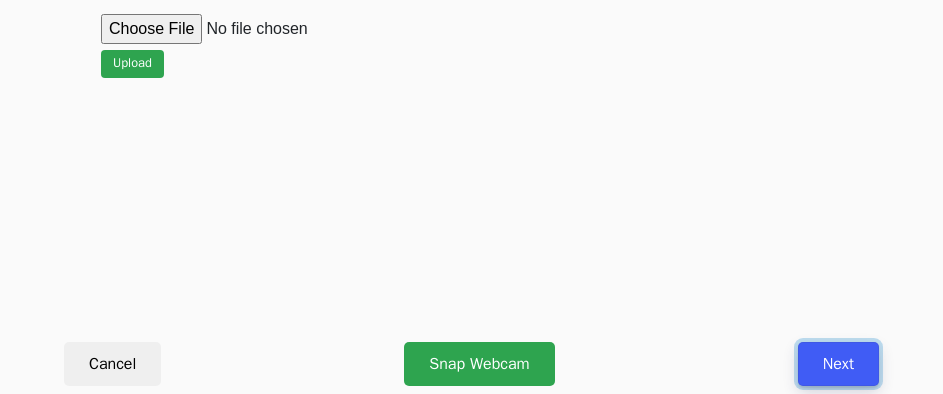 click on "Next" at bounding box center [838, 364] 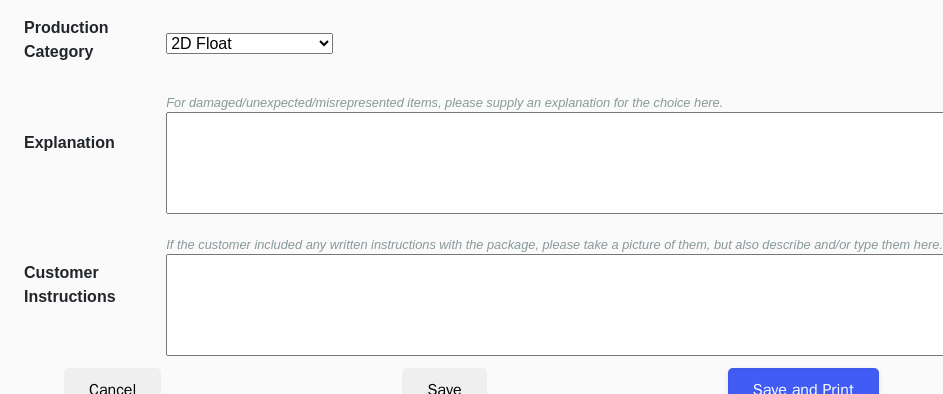 scroll, scrollTop: 452, scrollLeft: 0, axis: vertical 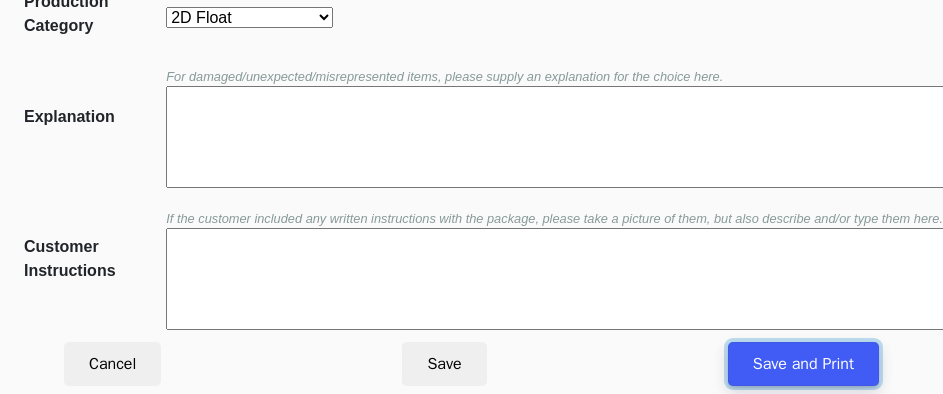 click on "Save and Print" at bounding box center [803, 364] 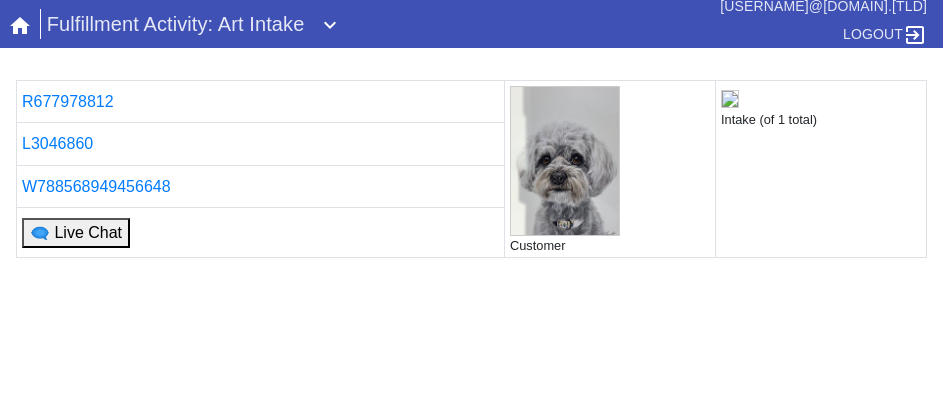 scroll, scrollTop: 0, scrollLeft: 0, axis: both 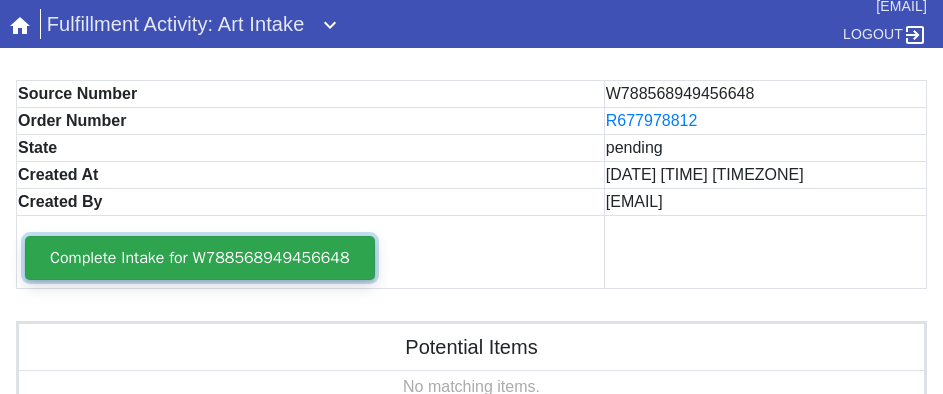 click on "Complete Intake for W788568949456648" at bounding box center [200, 258] 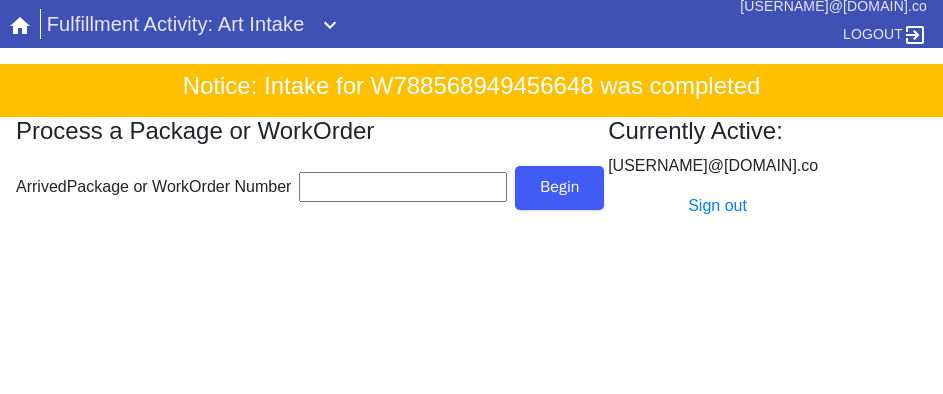 scroll, scrollTop: 0, scrollLeft: 0, axis: both 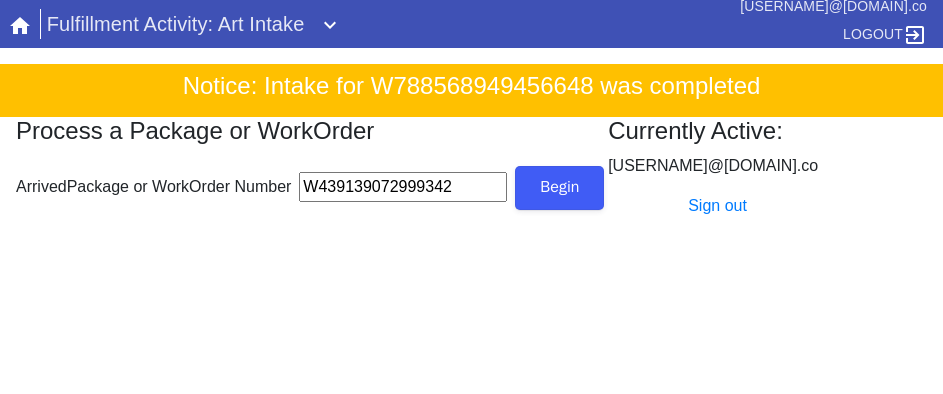 type on "W439139072999342" 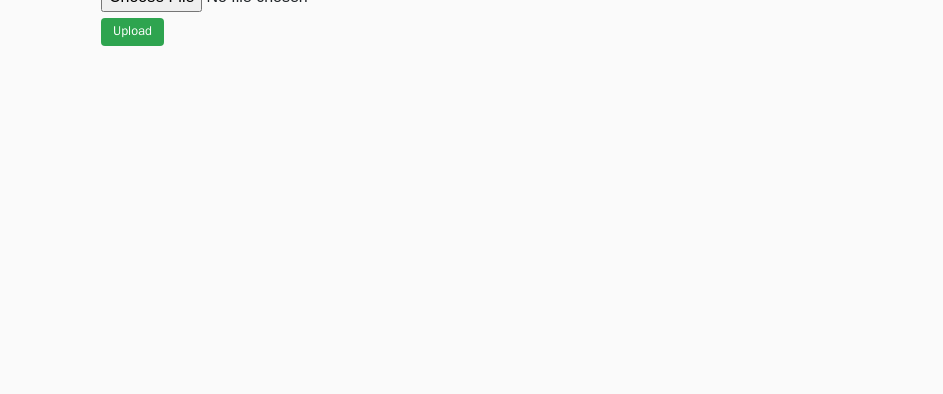 scroll, scrollTop: 912, scrollLeft: 0, axis: vertical 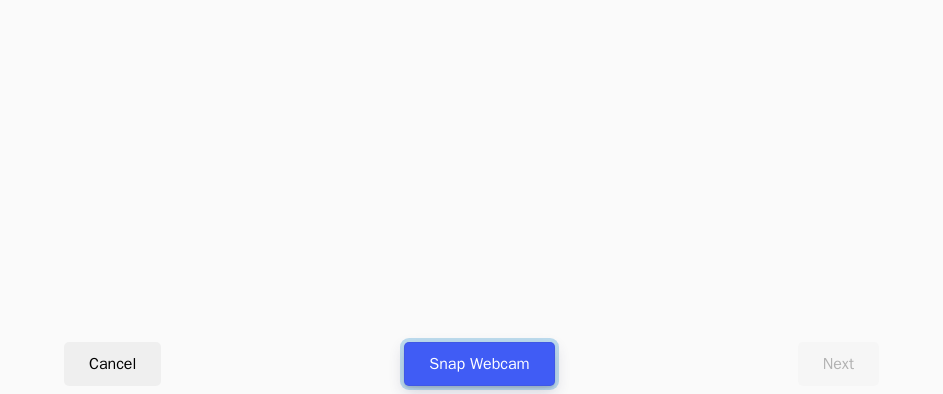 click on "Snap Webcam" at bounding box center [479, 364] 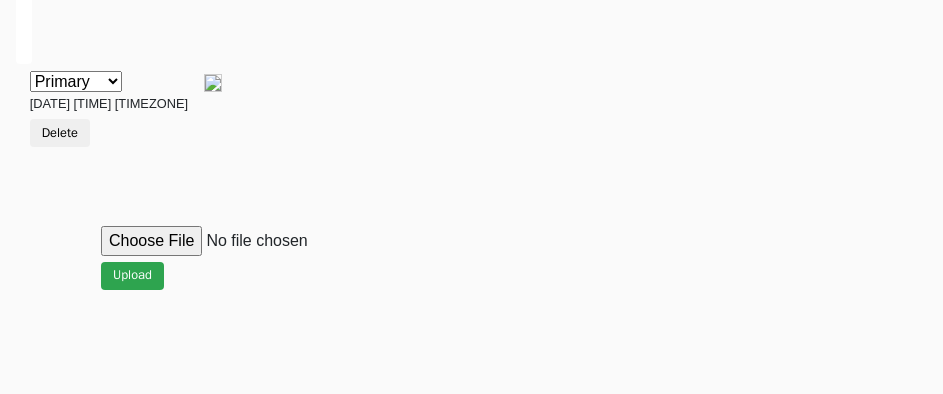 scroll, scrollTop: 912, scrollLeft: 0, axis: vertical 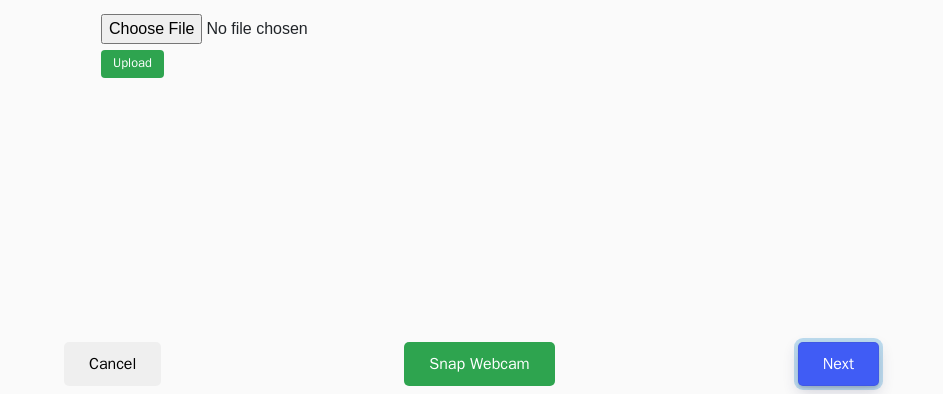 click on "Next" at bounding box center (838, 364) 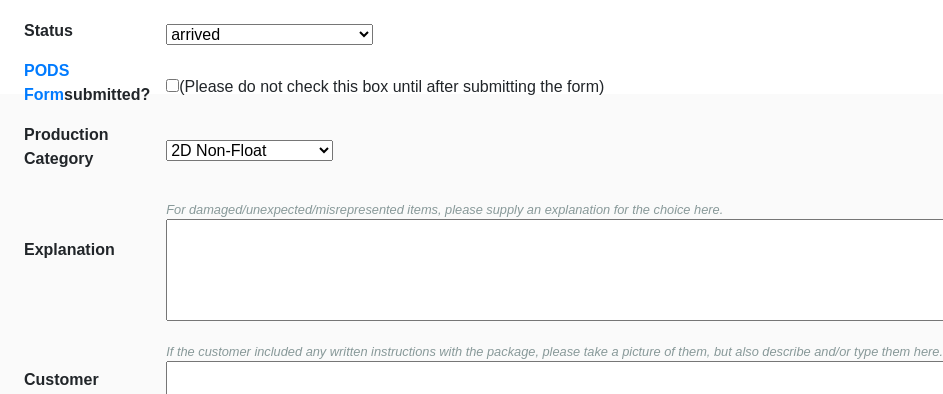 scroll, scrollTop: 452, scrollLeft: 0, axis: vertical 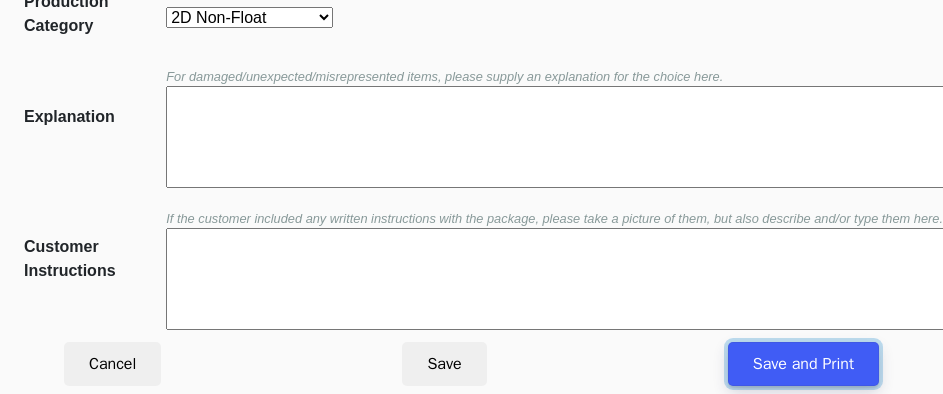 click on "Save and Print" at bounding box center (803, 364) 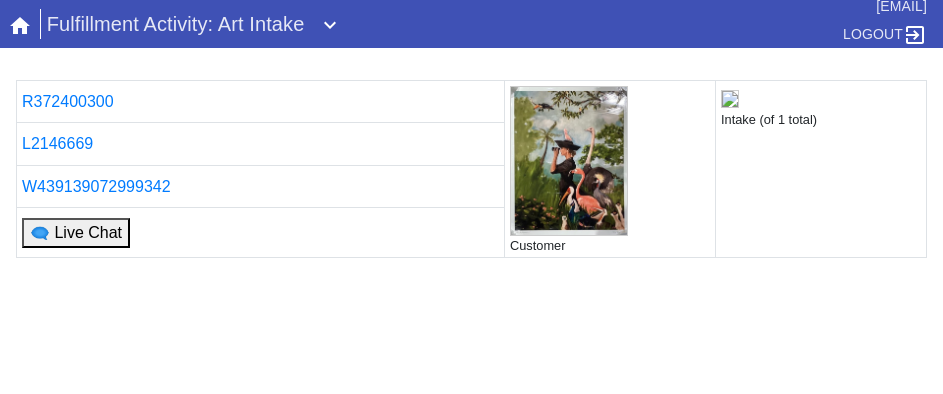 scroll, scrollTop: 0, scrollLeft: 0, axis: both 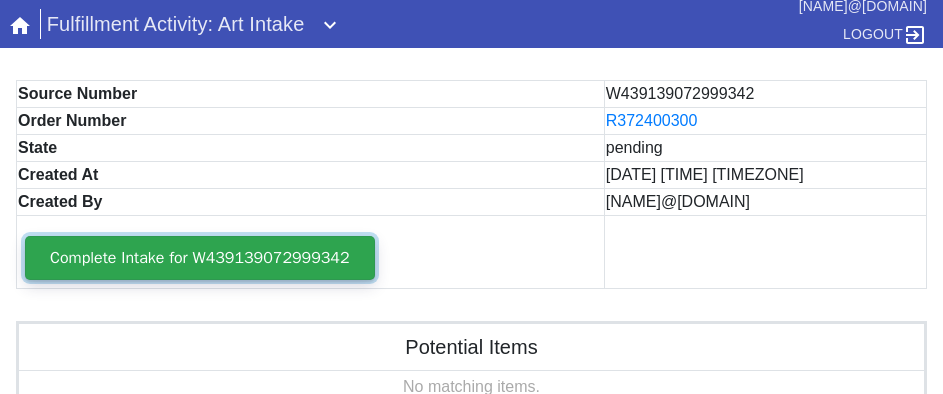click on "Complete Intake for W439139072999342" at bounding box center [200, 258] 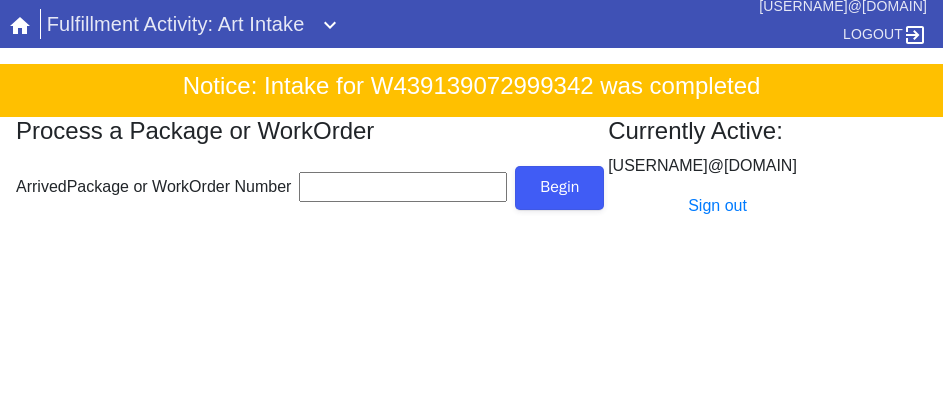 scroll, scrollTop: 0, scrollLeft: 0, axis: both 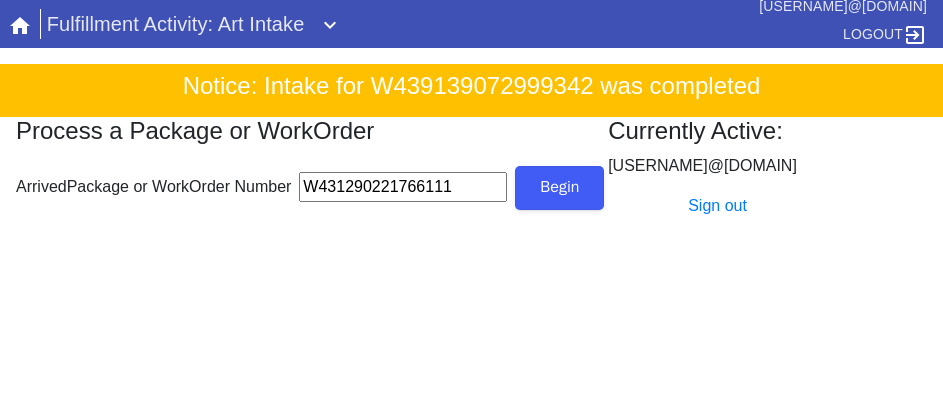 type on "W431290221766111" 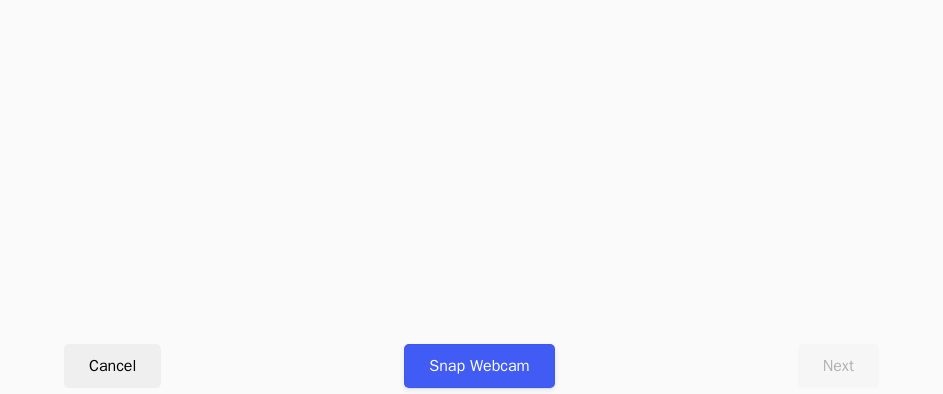scroll, scrollTop: 912, scrollLeft: 0, axis: vertical 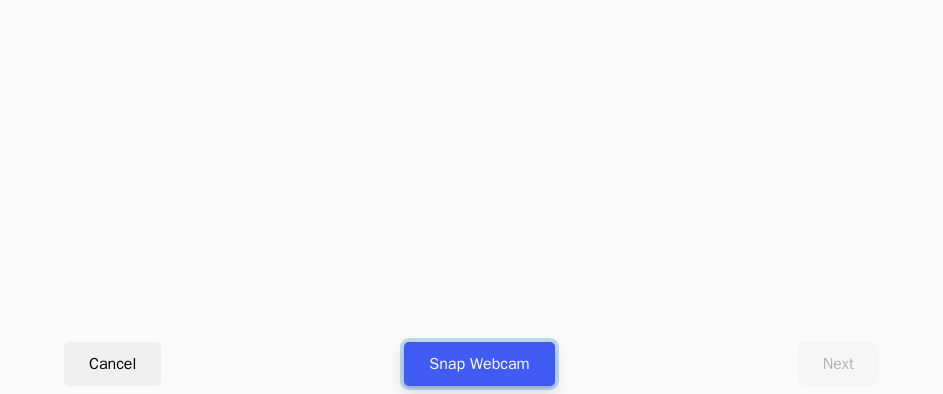 click on "Snap Webcam" at bounding box center [479, 364] 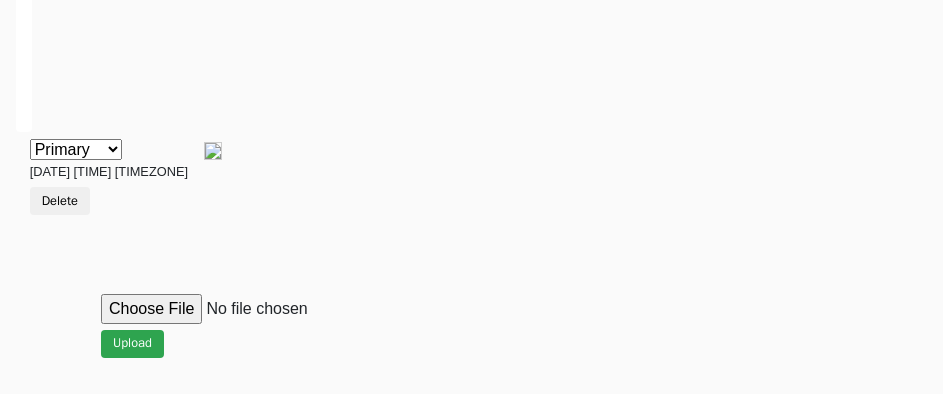 scroll, scrollTop: 912, scrollLeft: 0, axis: vertical 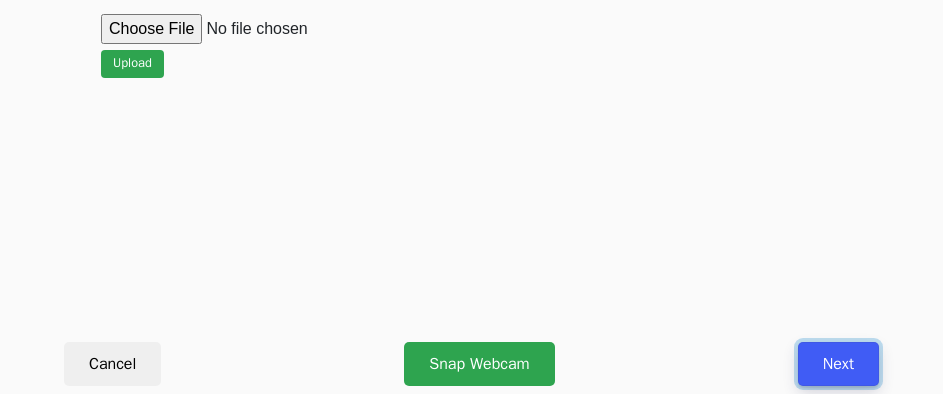 click on "Next" at bounding box center (838, 364) 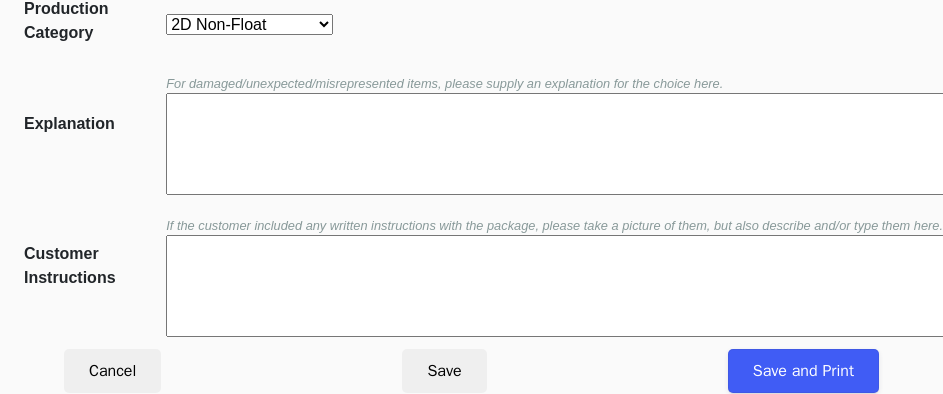 scroll, scrollTop: 452, scrollLeft: 0, axis: vertical 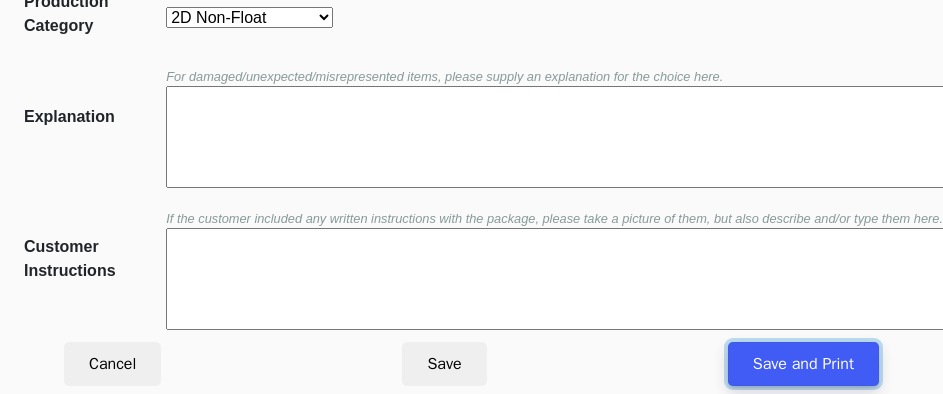 click on "Save and Print" at bounding box center [803, 364] 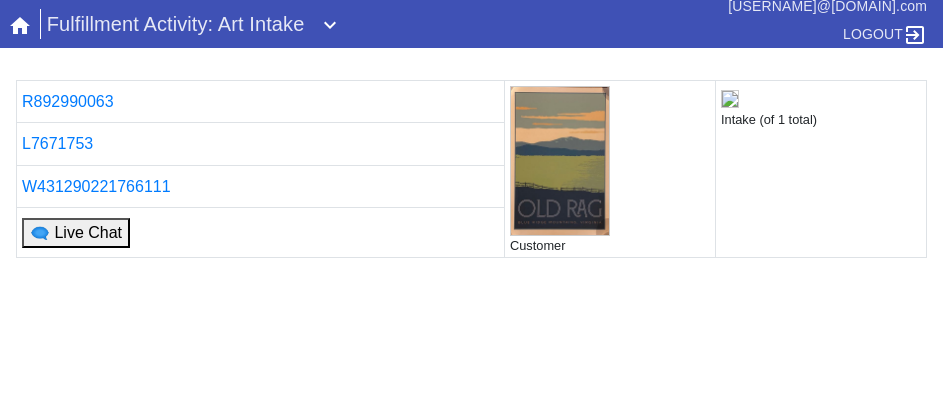 scroll, scrollTop: 0, scrollLeft: 0, axis: both 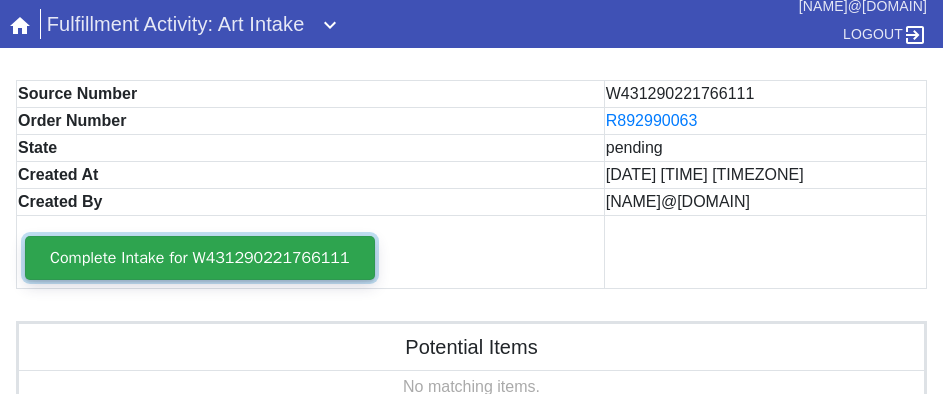 click on "Complete Intake for W431290221766111" at bounding box center (200, 258) 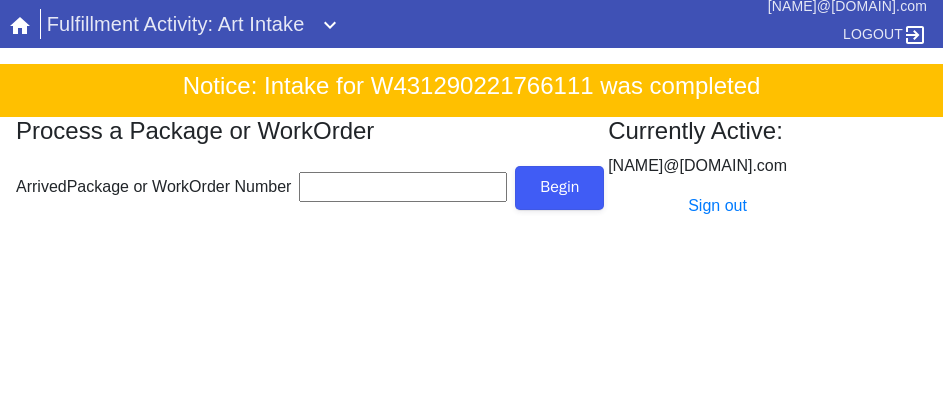 scroll, scrollTop: 0, scrollLeft: 0, axis: both 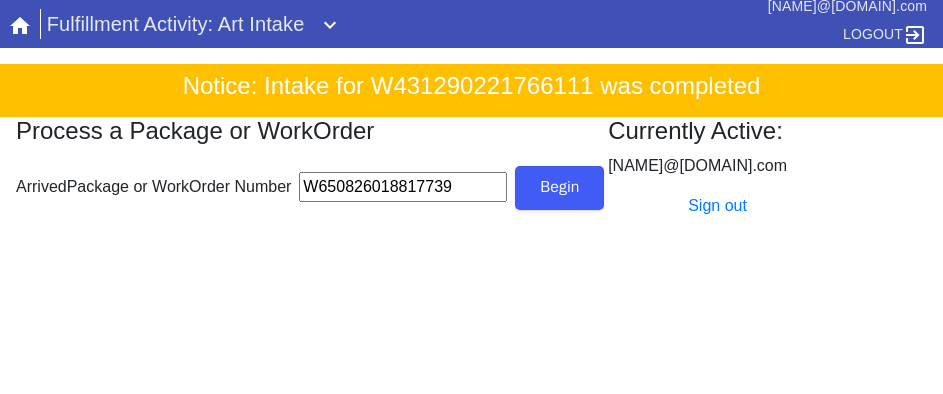 type on "W650826018817739" 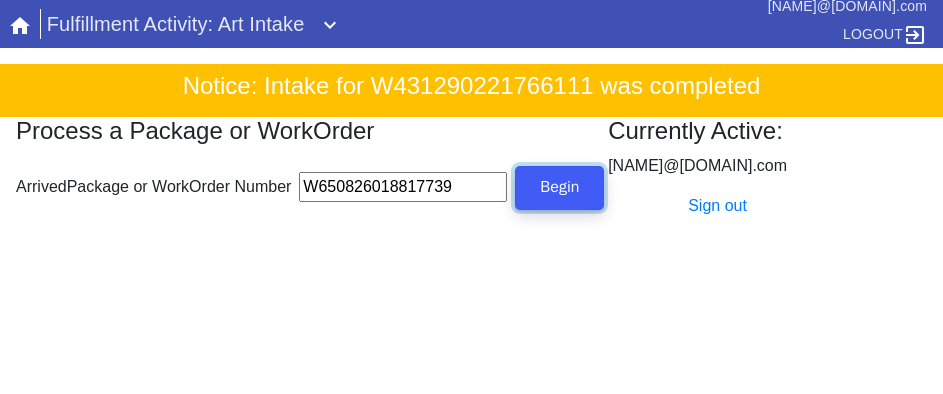 click on "Begin" at bounding box center (559, 188) 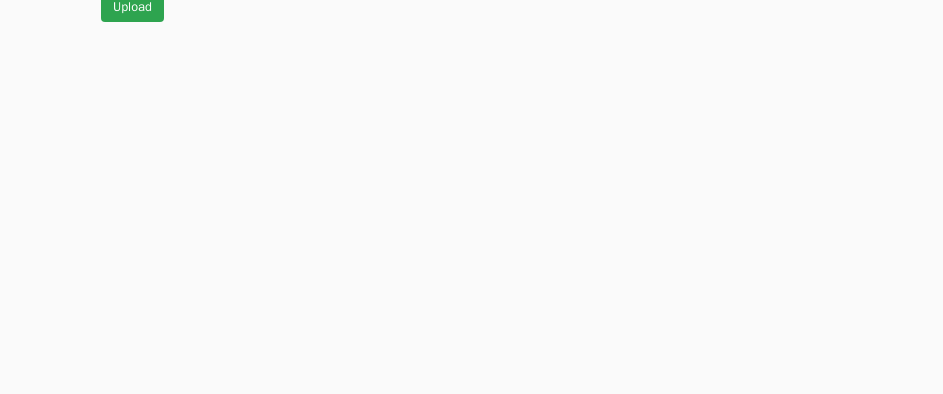 scroll, scrollTop: 912, scrollLeft: 0, axis: vertical 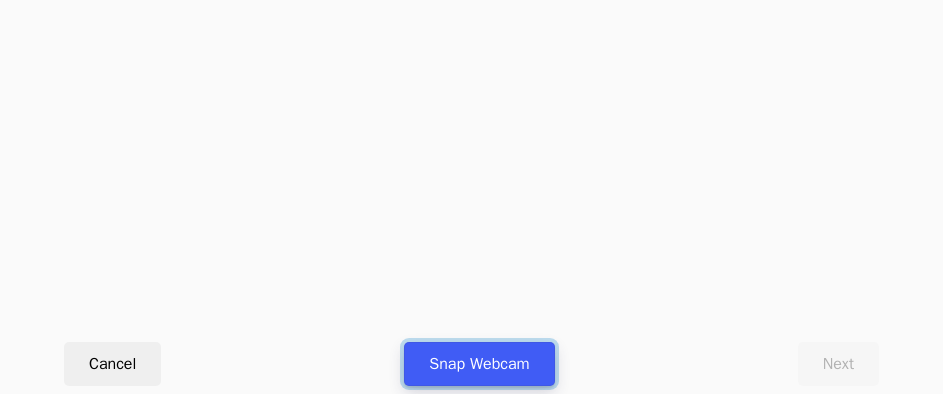 click on "Snap Webcam" at bounding box center [479, 364] 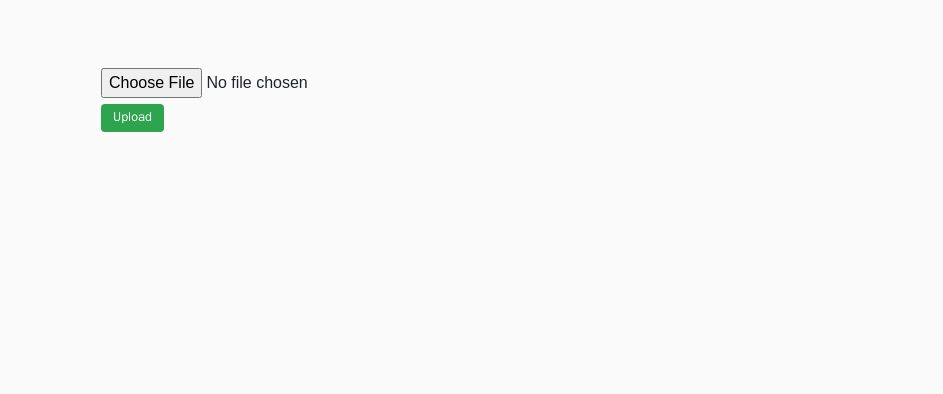 scroll, scrollTop: 912, scrollLeft: 0, axis: vertical 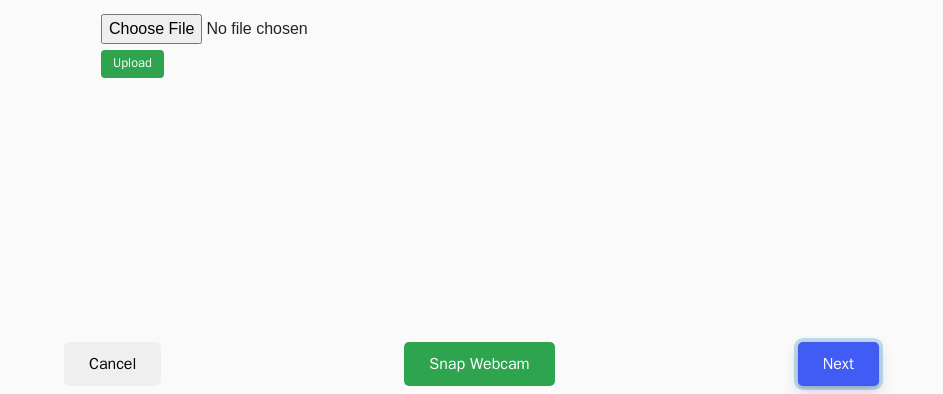 click on "Next" at bounding box center (838, 364) 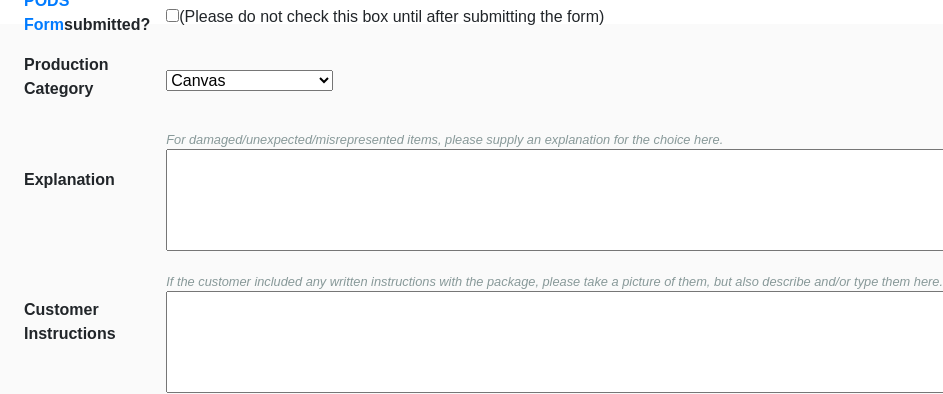 scroll, scrollTop: 452, scrollLeft: 0, axis: vertical 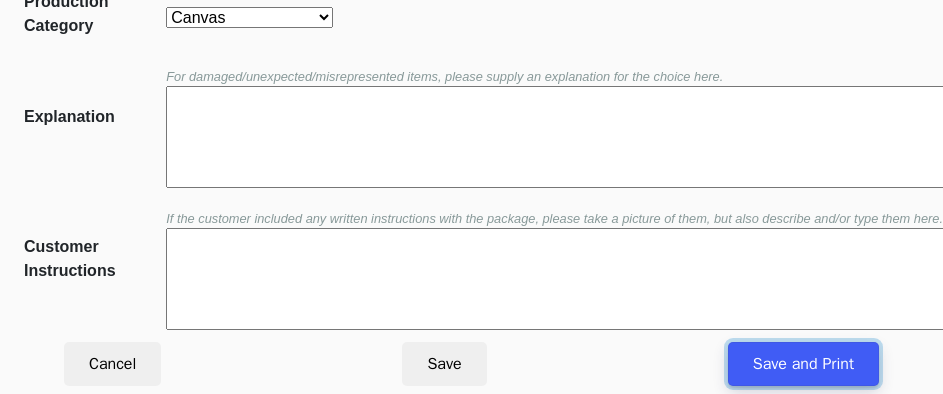 click on "Save and Print" at bounding box center (803, 364) 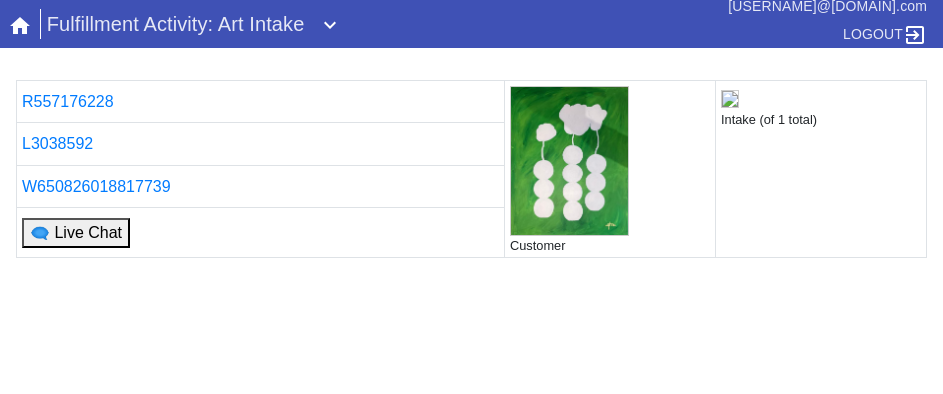 scroll, scrollTop: 0, scrollLeft: 0, axis: both 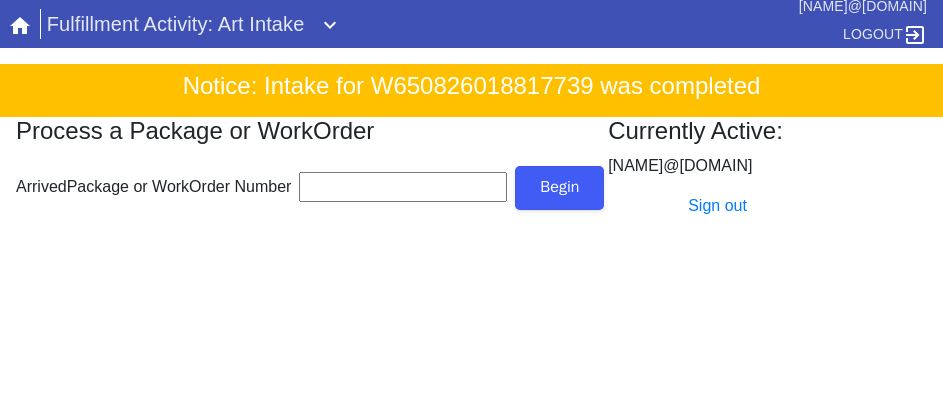 click on "ArrivedPackage or WorkOrder Number" at bounding box center (403, 187) 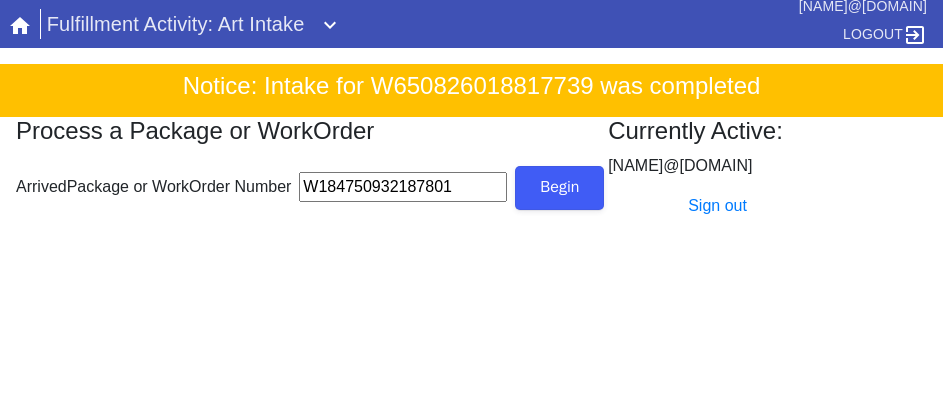 type on "W184750932187801" 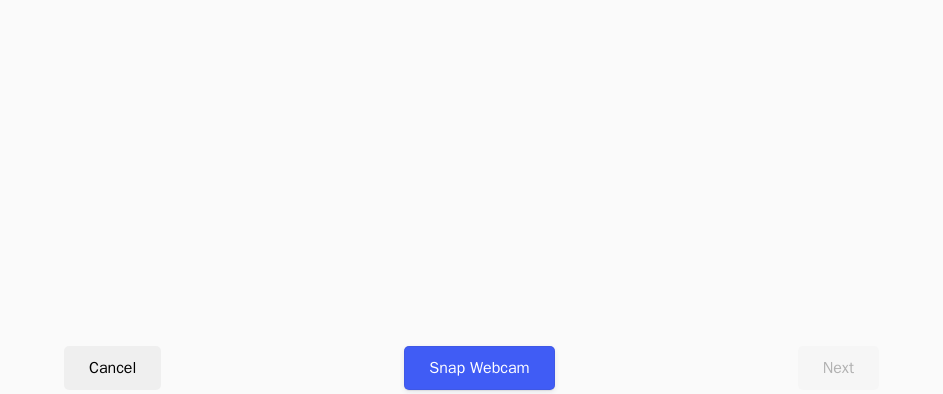 scroll, scrollTop: 912, scrollLeft: 0, axis: vertical 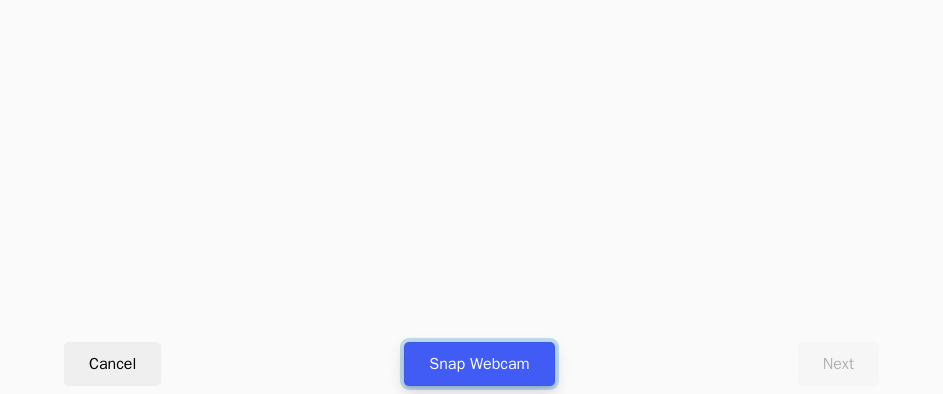 click on "Snap Webcam" at bounding box center [479, 364] 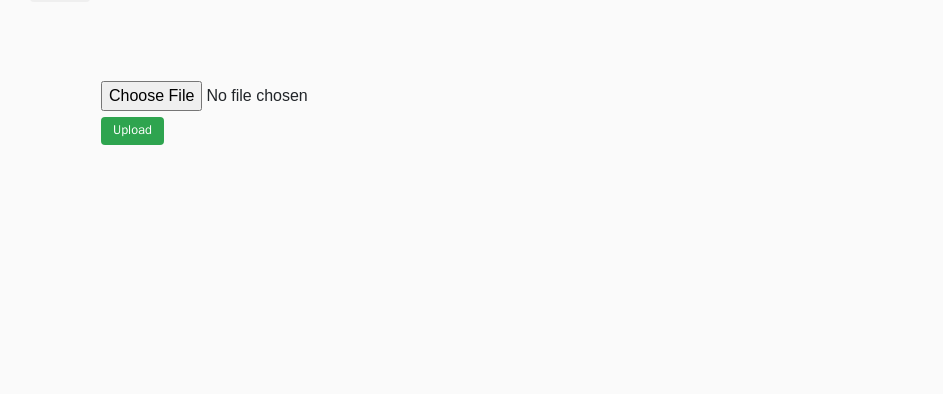 scroll, scrollTop: 912, scrollLeft: 0, axis: vertical 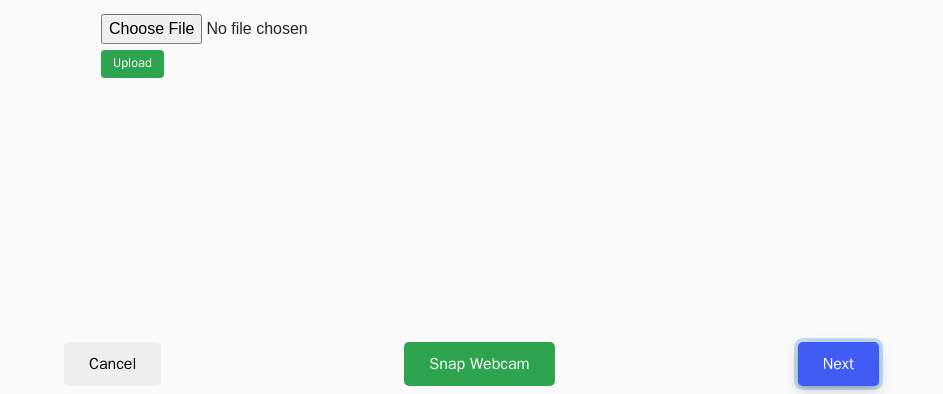 click on "Next" at bounding box center [838, 364] 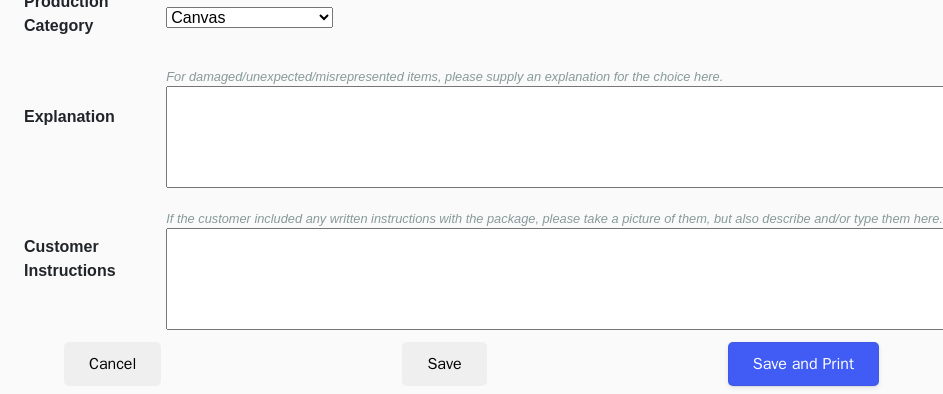 scroll, scrollTop: 452, scrollLeft: 0, axis: vertical 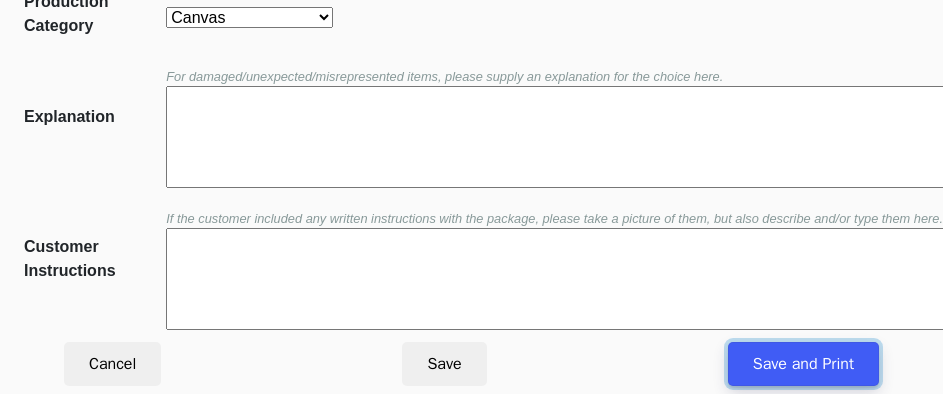 click on "Save and Print" at bounding box center (803, 364) 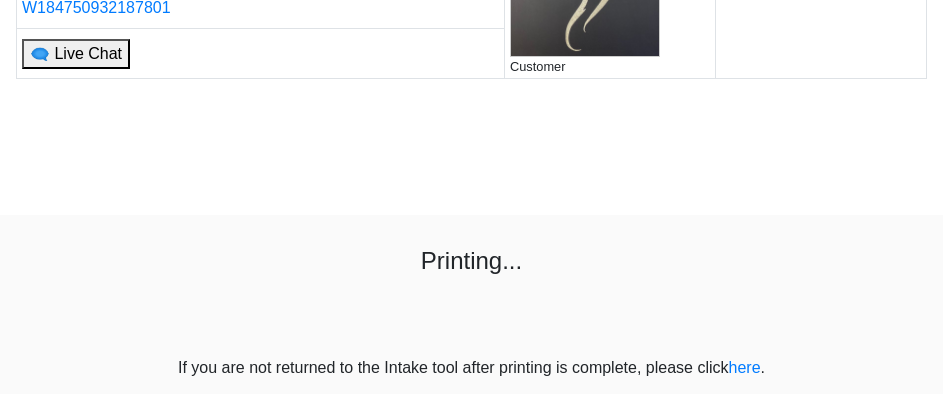 scroll, scrollTop: 181, scrollLeft: 0, axis: vertical 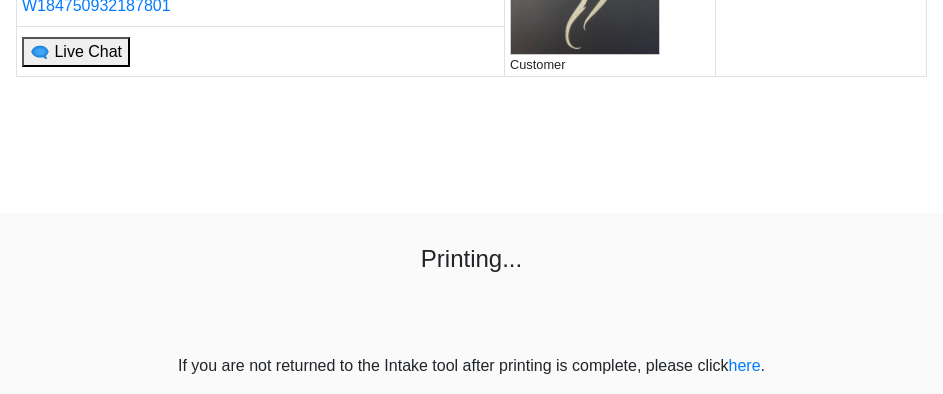 click on "R[NUMBER] Customer Intake (of 1 total) L[NUMBER] W[NUMBER] 🗨 Live Chat Printing... If you are not returned to the Intake tool after printing is complete, please click  here ." at bounding box center [471, 138] 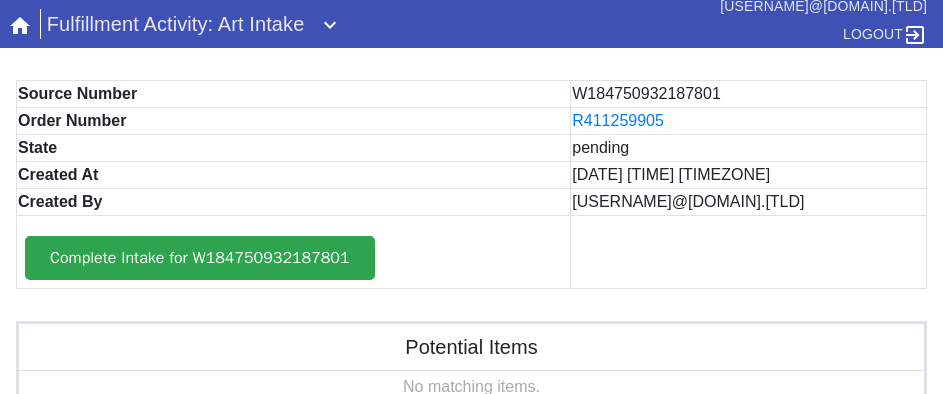 scroll, scrollTop: 0, scrollLeft: 0, axis: both 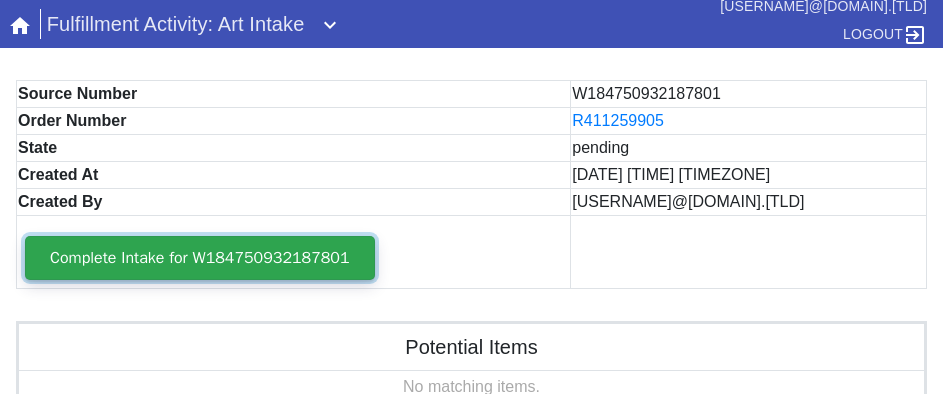 click on "Complete Intake for W184750932187801" at bounding box center [200, 258] 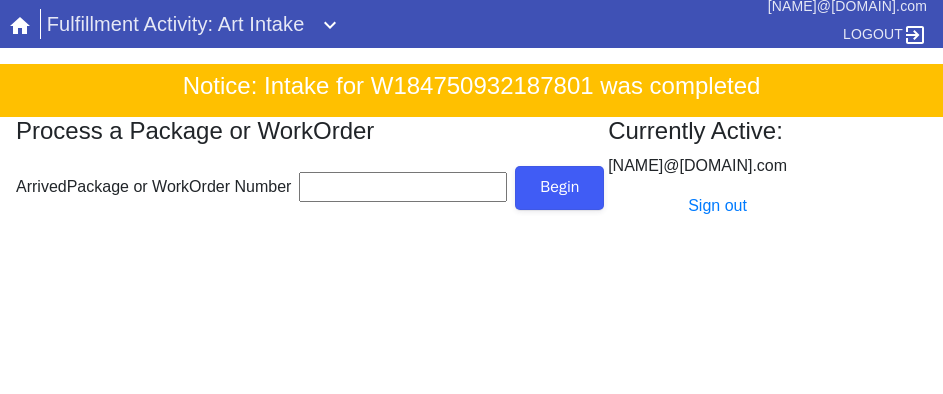 scroll, scrollTop: 0, scrollLeft: 0, axis: both 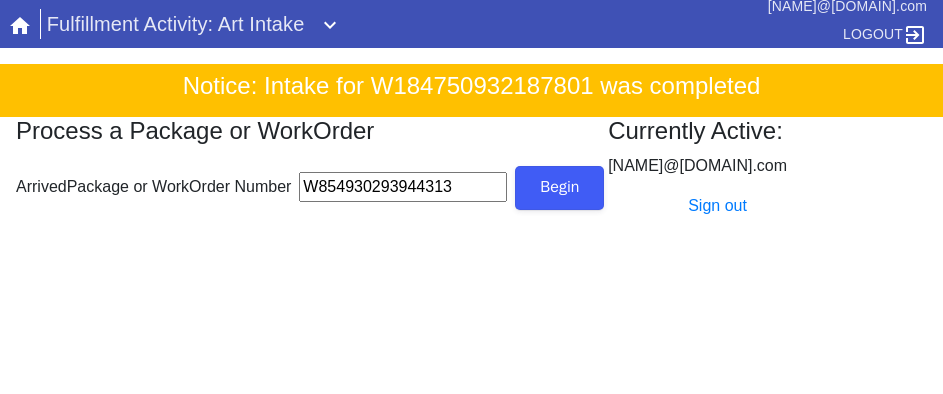type on "W854930293944313" 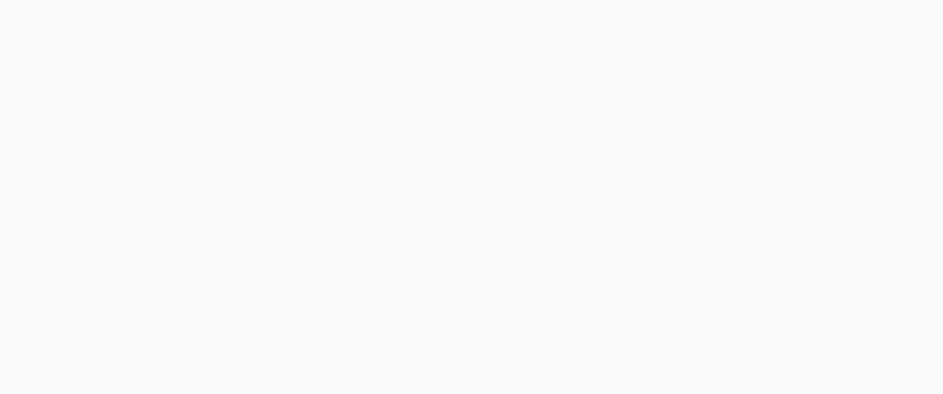 scroll, scrollTop: 912, scrollLeft: 0, axis: vertical 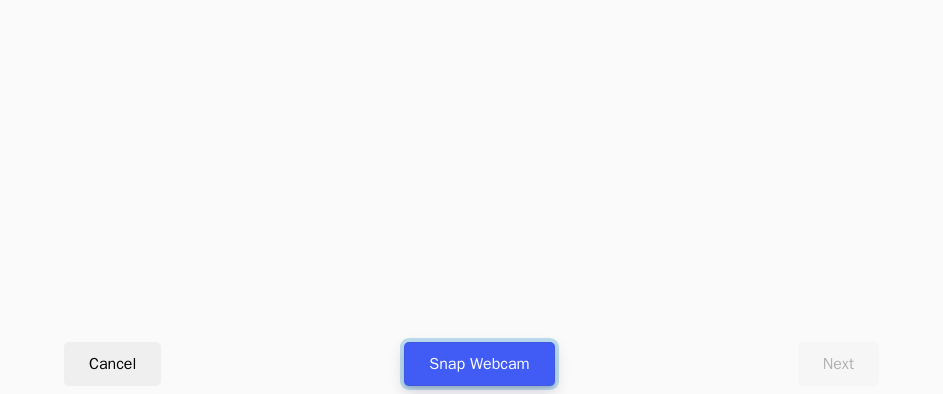 click on "Snap Webcam" at bounding box center (479, 364) 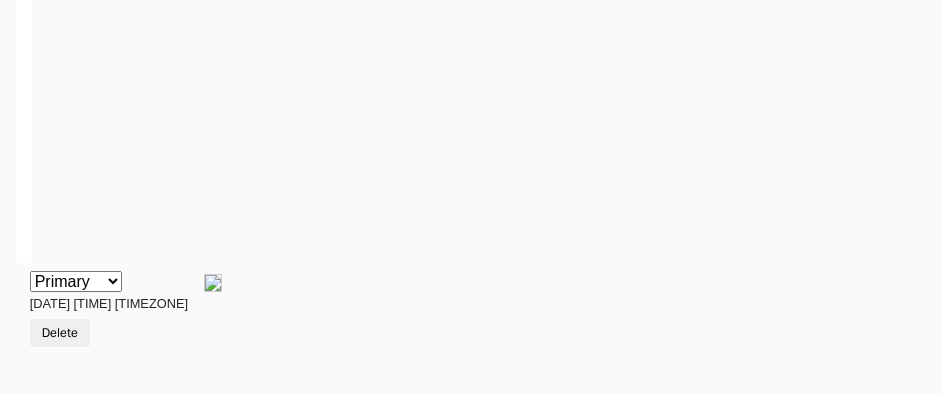 scroll, scrollTop: 912, scrollLeft: 0, axis: vertical 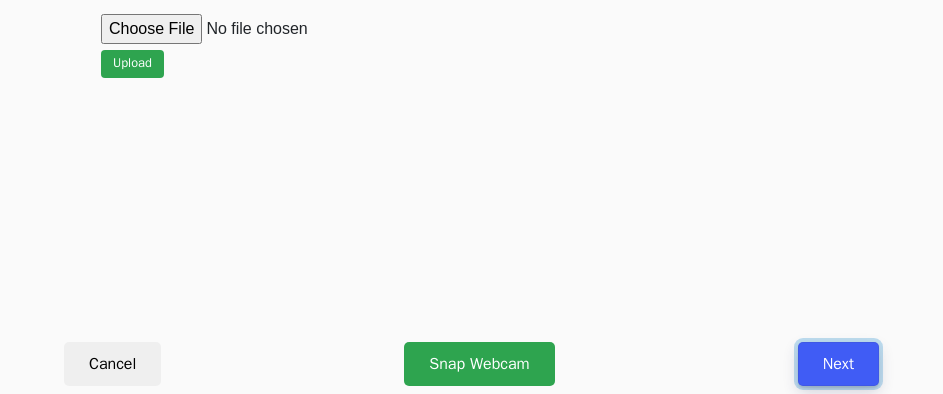 click on "Next" at bounding box center [838, 364] 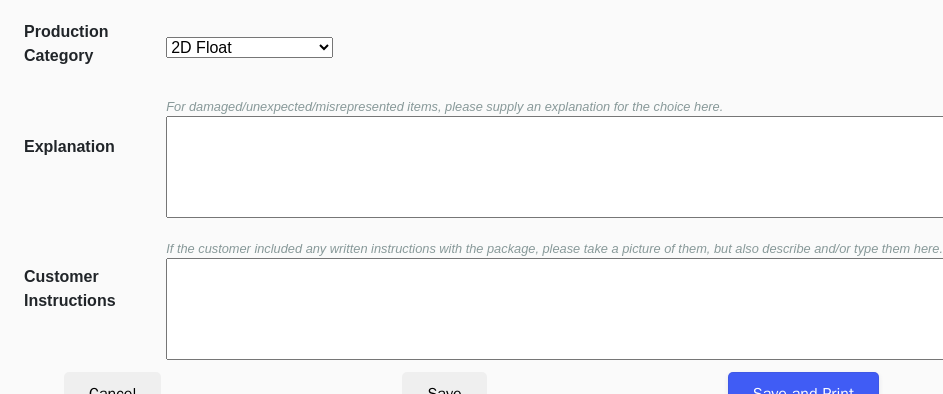 scroll, scrollTop: 452, scrollLeft: 0, axis: vertical 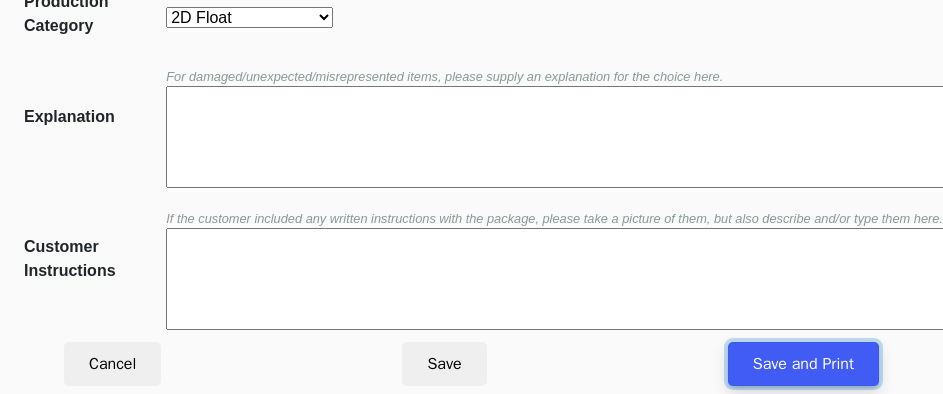 click on "Save and Print" at bounding box center [803, 364] 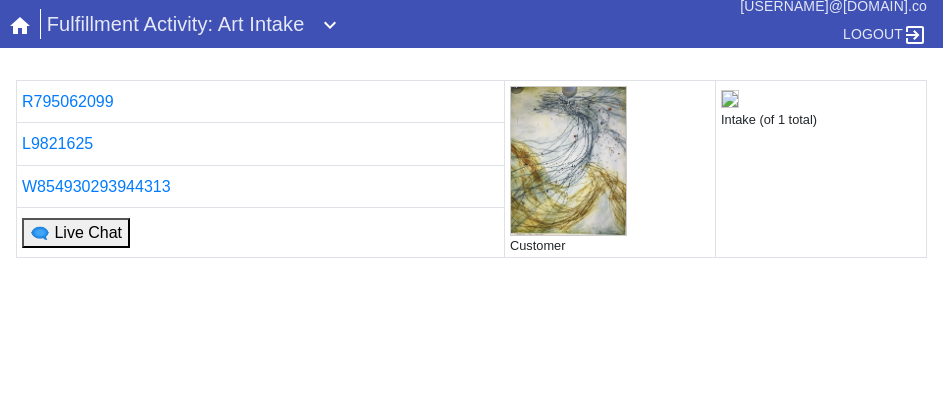 scroll, scrollTop: 0, scrollLeft: 0, axis: both 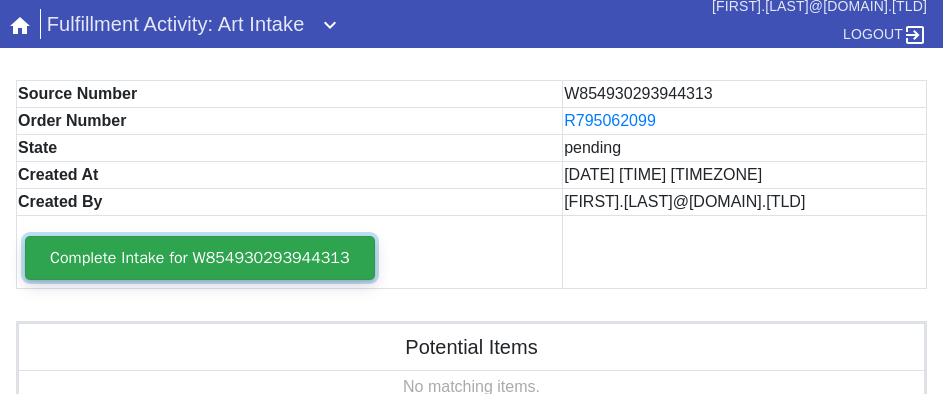 click on "Complete Intake for W854930293944313" at bounding box center [200, 258] 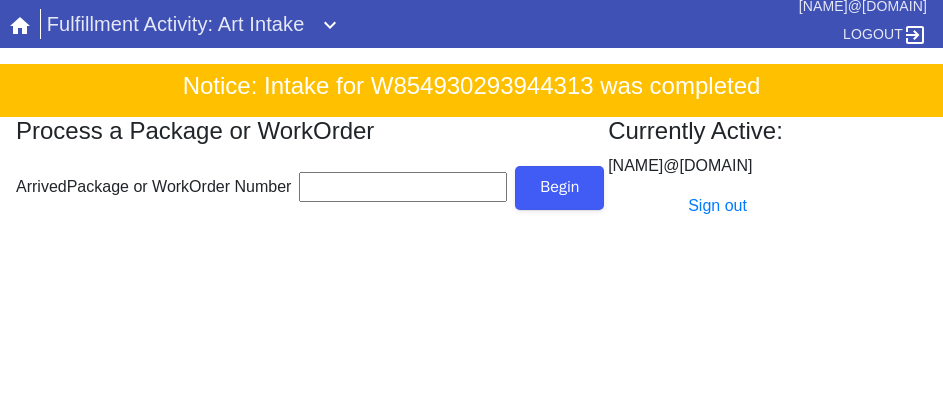 scroll, scrollTop: 0, scrollLeft: 0, axis: both 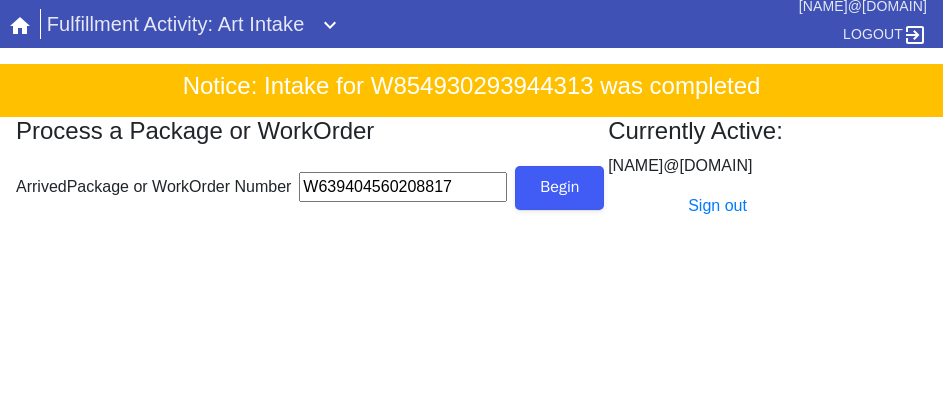 type on "W639404560208817" 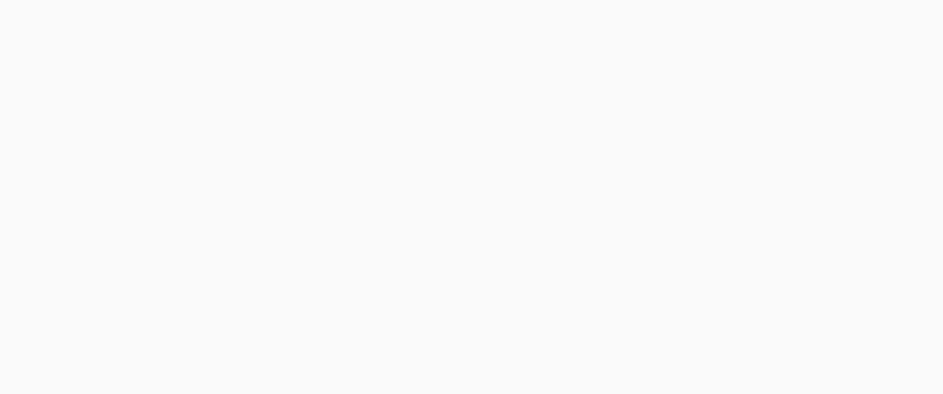 scroll, scrollTop: 912, scrollLeft: 0, axis: vertical 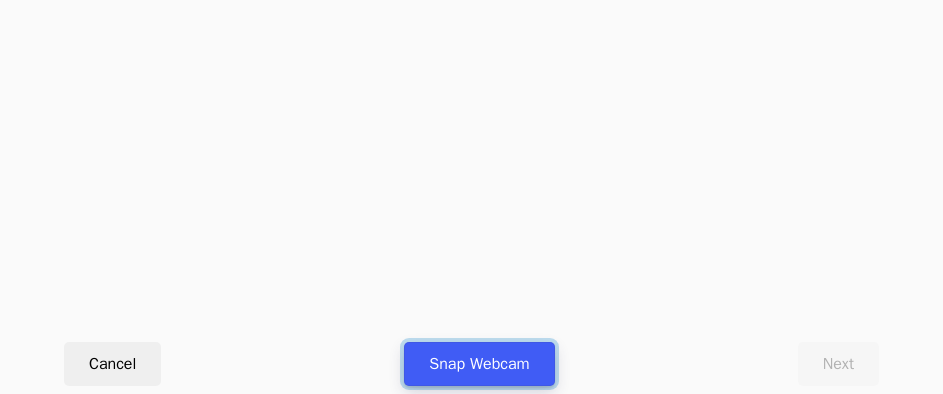 click on "Snap Webcam" at bounding box center [479, 364] 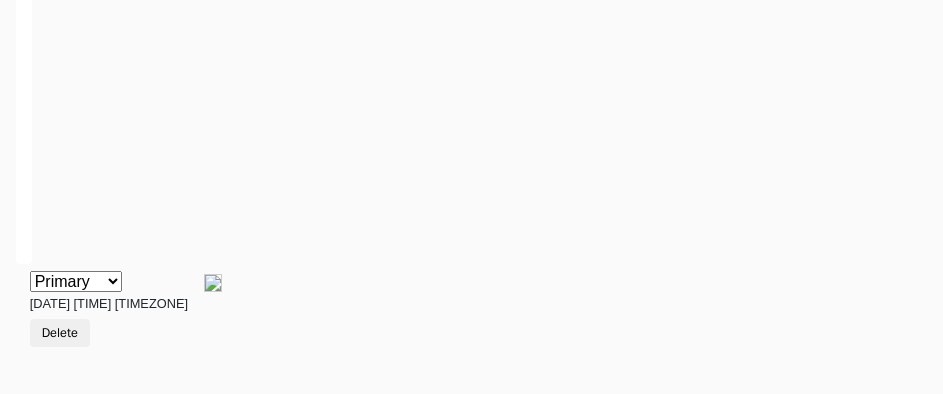 scroll, scrollTop: 912, scrollLeft: 0, axis: vertical 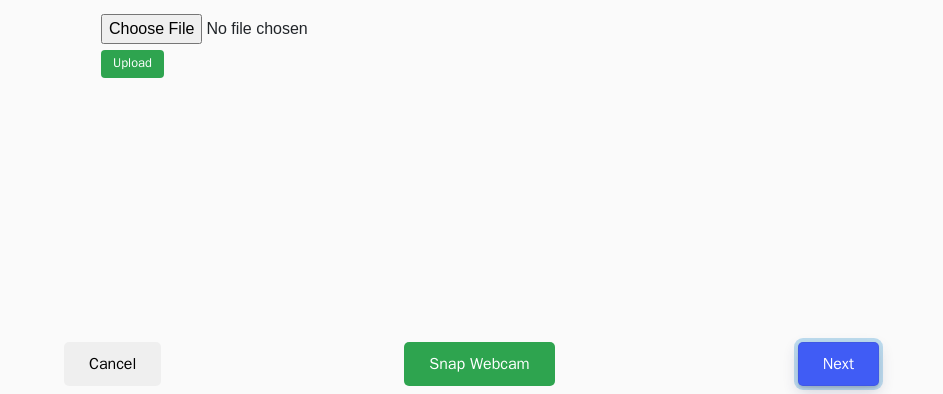 click on "Next" at bounding box center [838, 364] 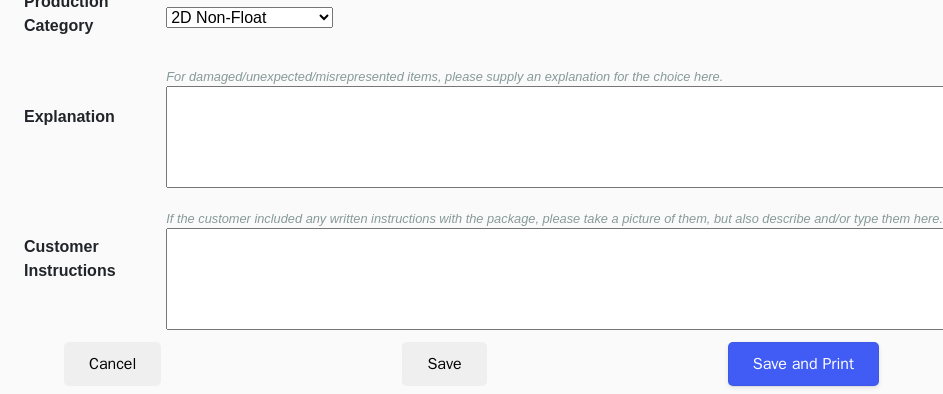 scroll, scrollTop: 452, scrollLeft: 0, axis: vertical 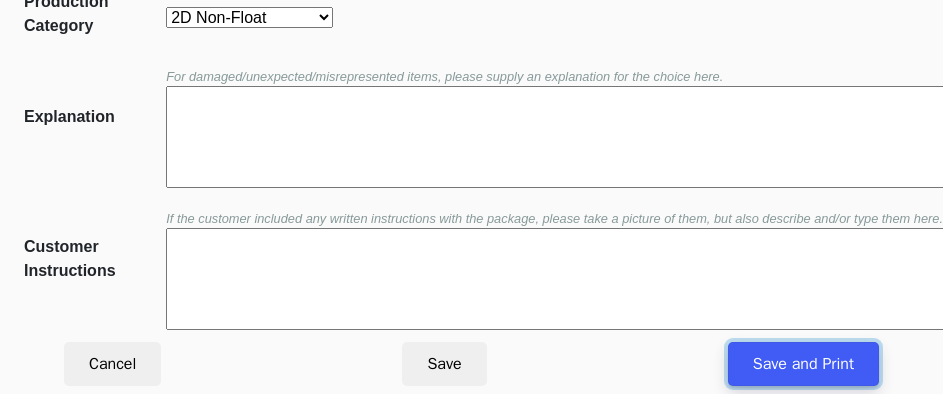 click on "Save and Print" at bounding box center (803, 364) 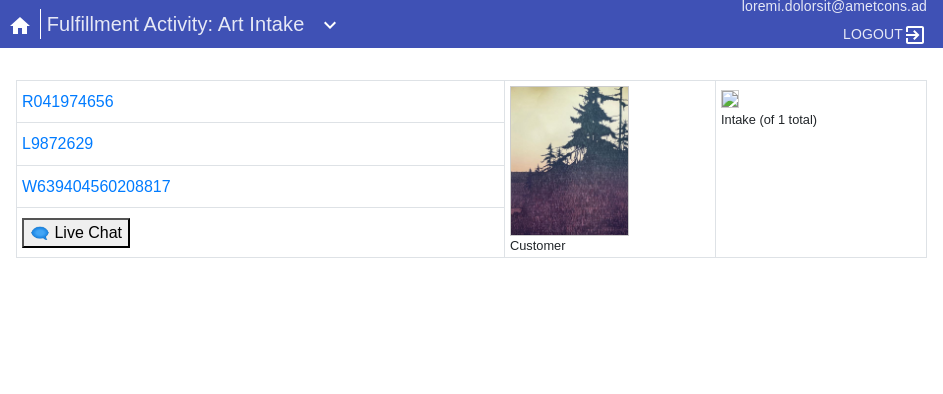 scroll, scrollTop: 0, scrollLeft: 0, axis: both 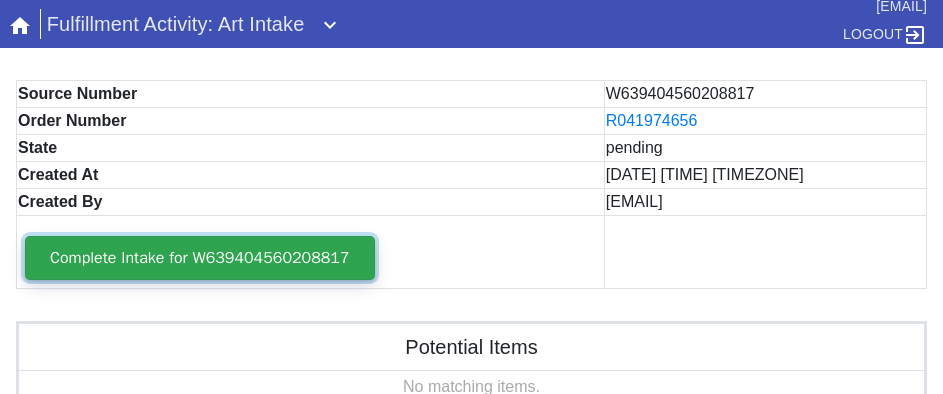 click on "Complete Intake for W639404560208817" at bounding box center (200, 258) 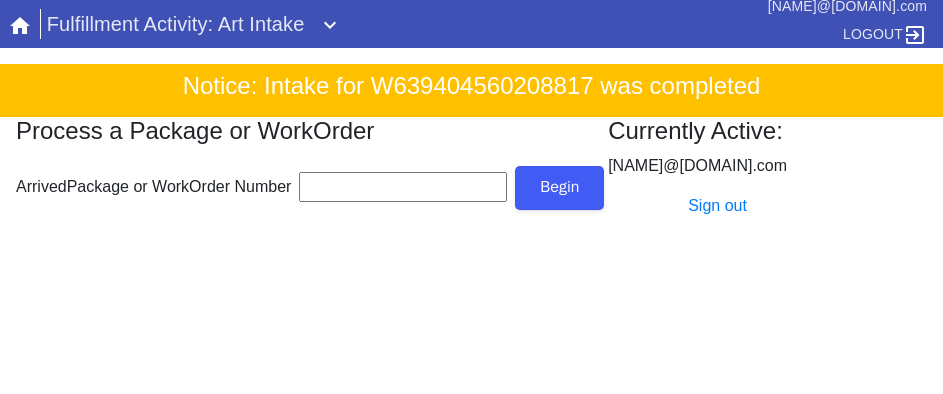 scroll, scrollTop: 0, scrollLeft: 0, axis: both 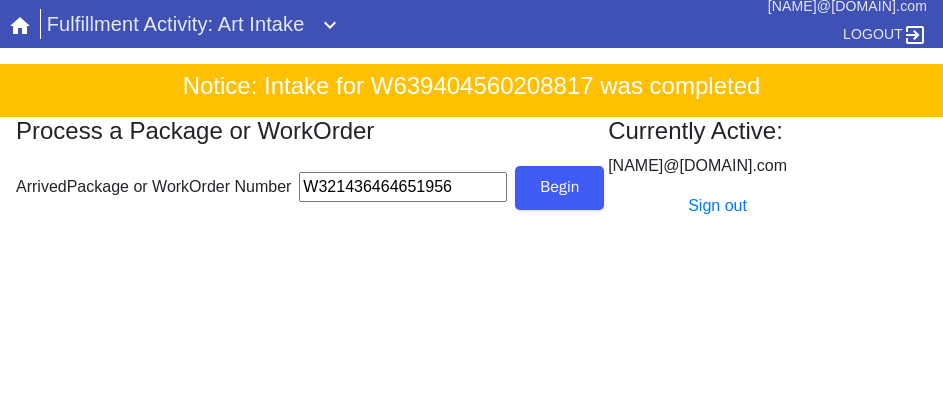 type on "W321436464651956" 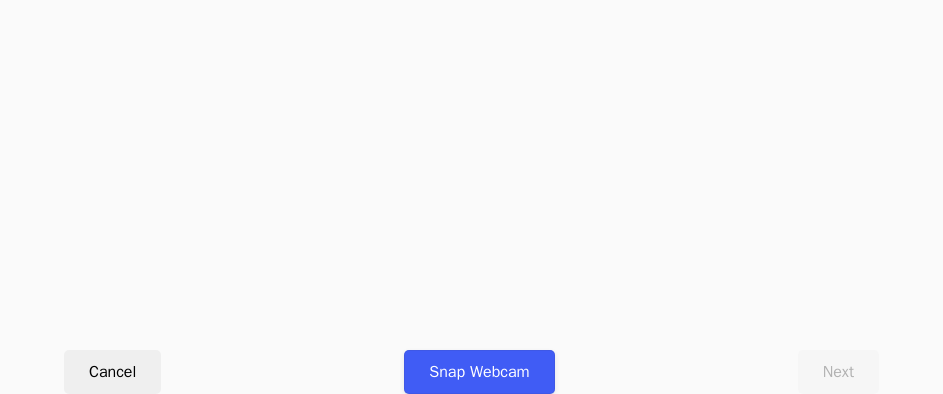 scroll, scrollTop: 912, scrollLeft: 0, axis: vertical 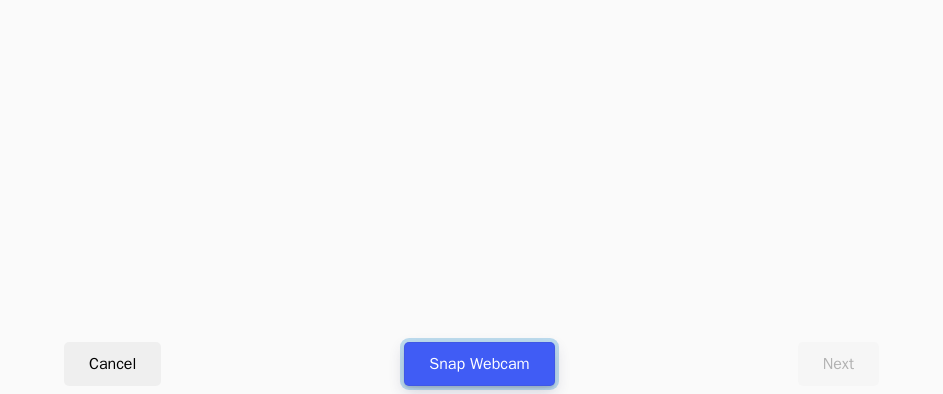 click on "Snap Webcam" at bounding box center (479, 364) 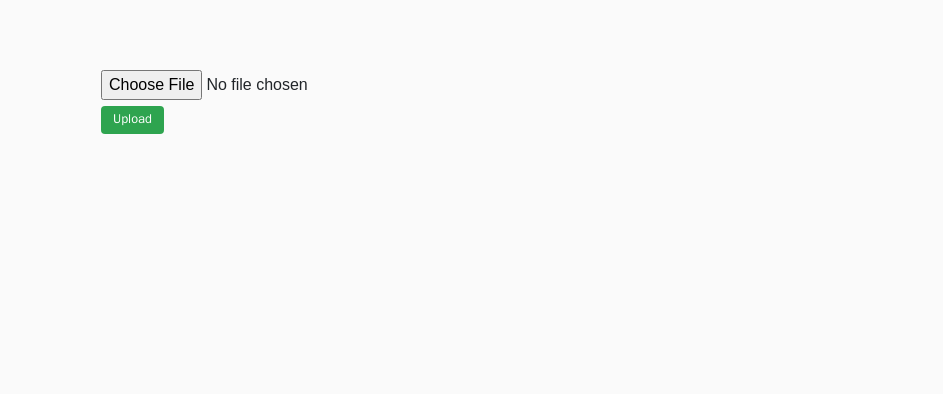 scroll, scrollTop: 912, scrollLeft: 0, axis: vertical 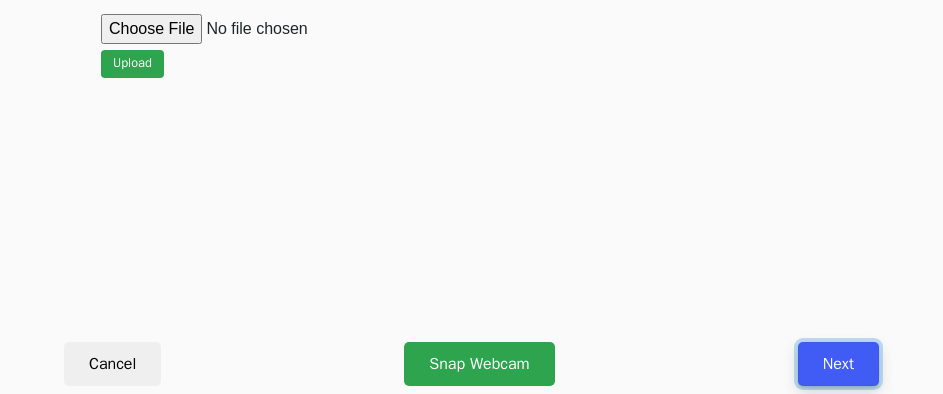 click on "Next" at bounding box center (838, 364) 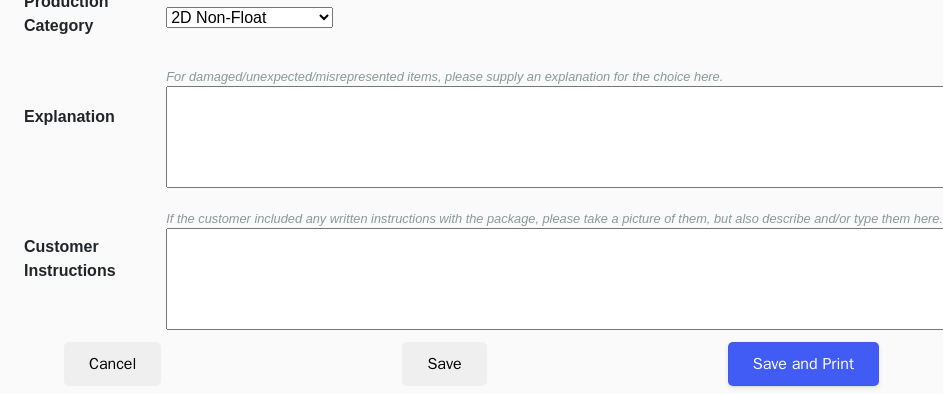 scroll, scrollTop: 452, scrollLeft: 0, axis: vertical 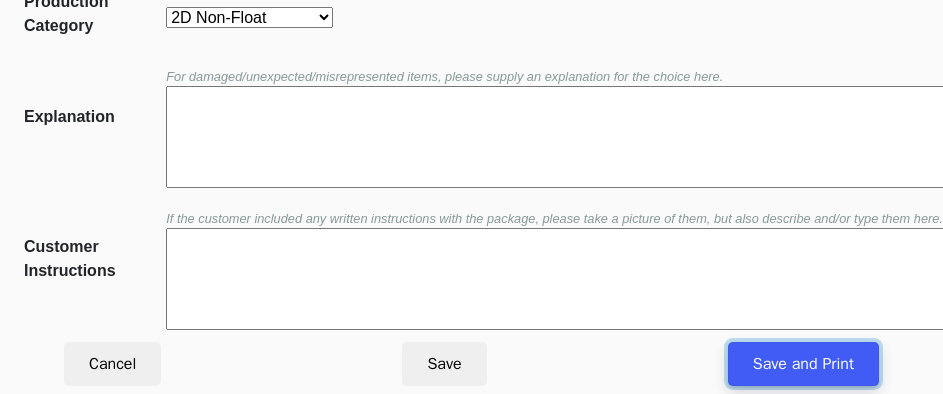 click on "Save and Print" at bounding box center (803, 364) 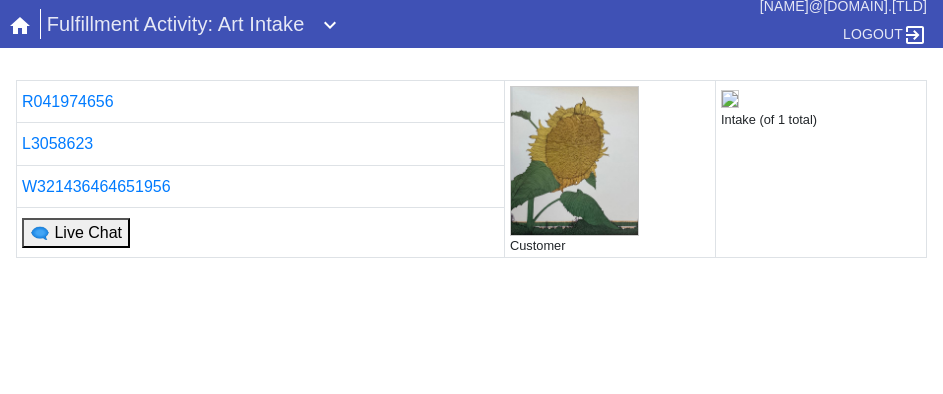 scroll, scrollTop: 0, scrollLeft: 0, axis: both 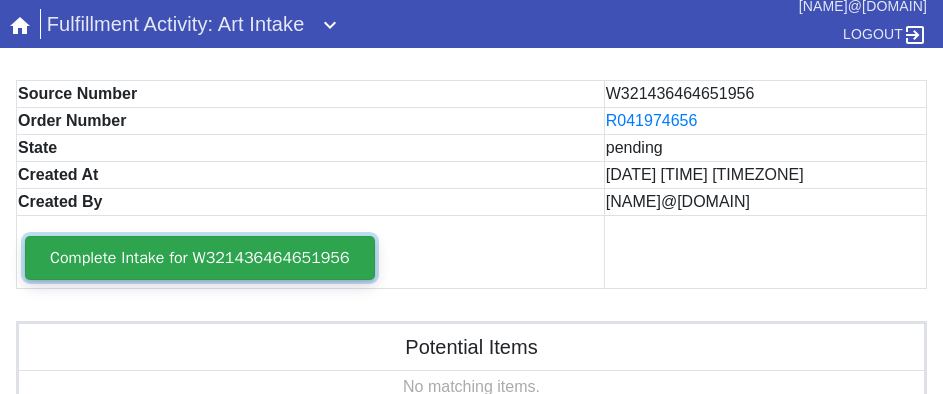 click on "Complete Intake for W321436464651956" at bounding box center [200, 258] 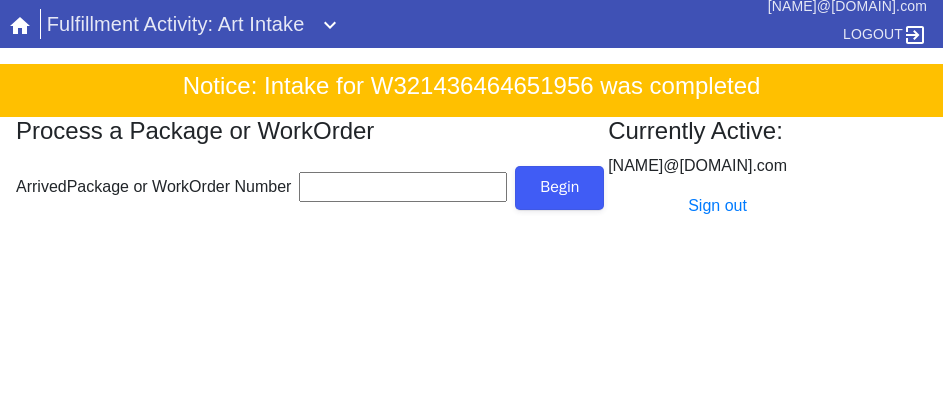 scroll, scrollTop: 0, scrollLeft: 0, axis: both 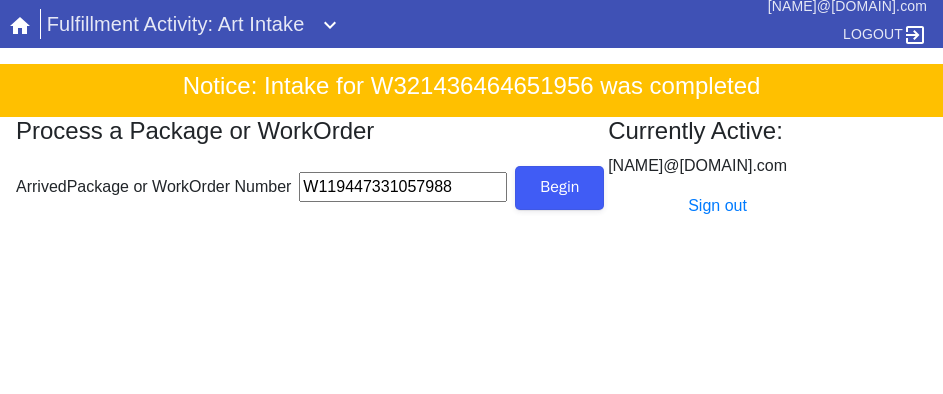 type on "W119447331057988" 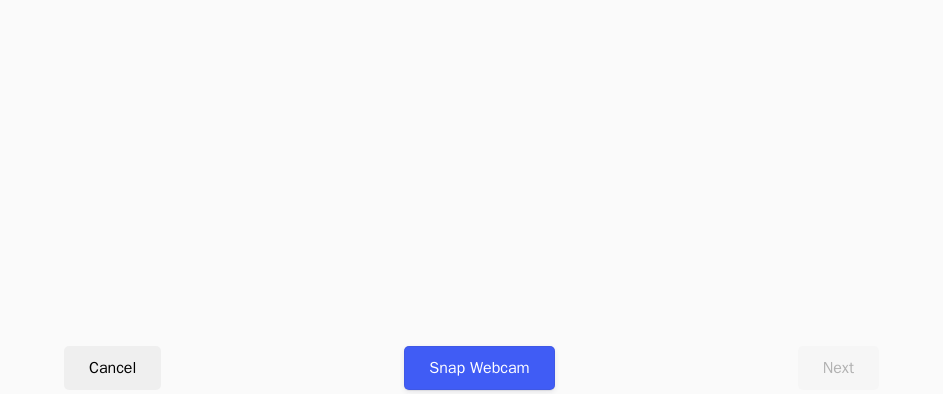 scroll, scrollTop: 912, scrollLeft: 0, axis: vertical 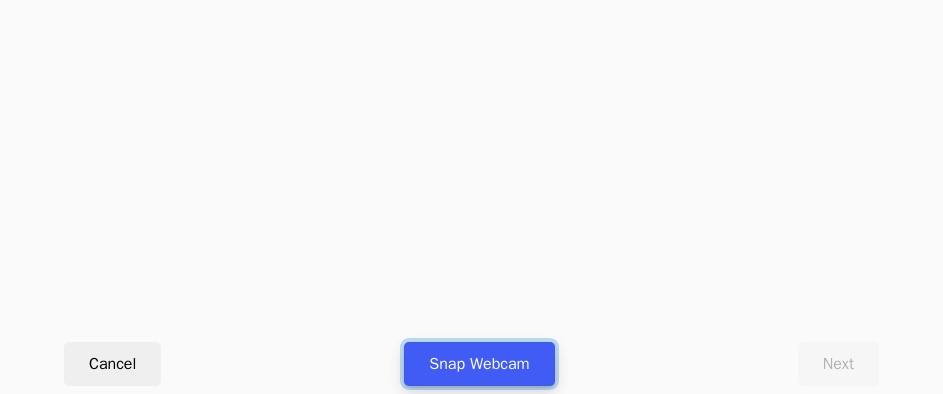 click on "Snap Webcam" at bounding box center [479, 364] 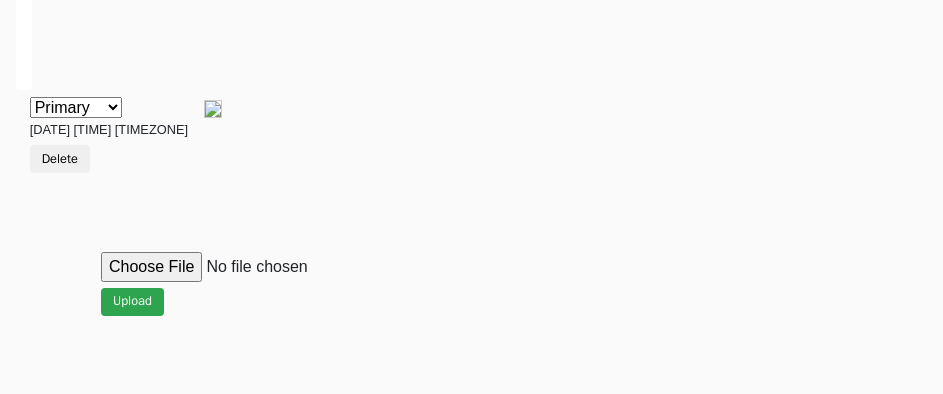 scroll, scrollTop: 912, scrollLeft: 0, axis: vertical 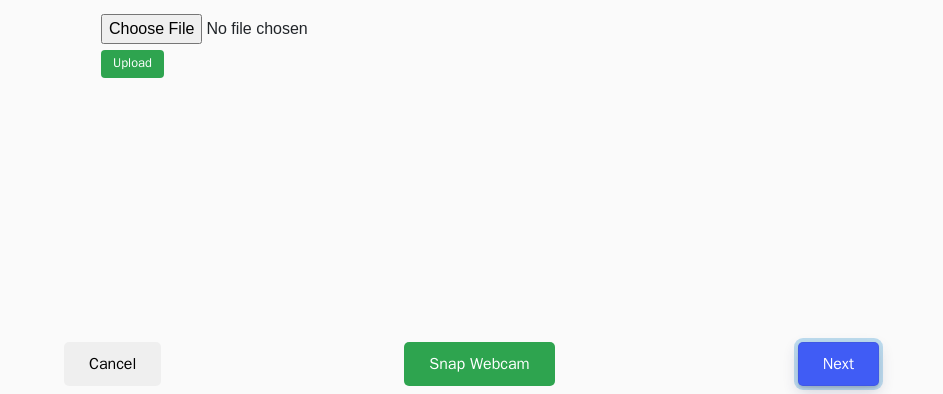 click on "Next" at bounding box center [838, 364] 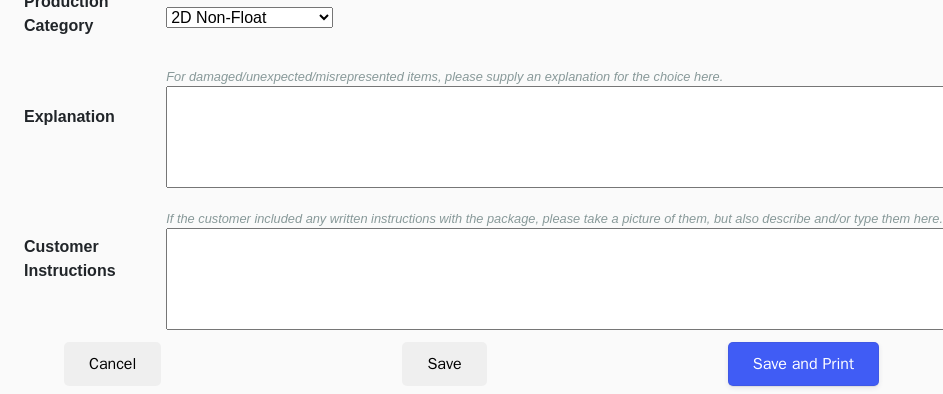 scroll, scrollTop: 452, scrollLeft: 0, axis: vertical 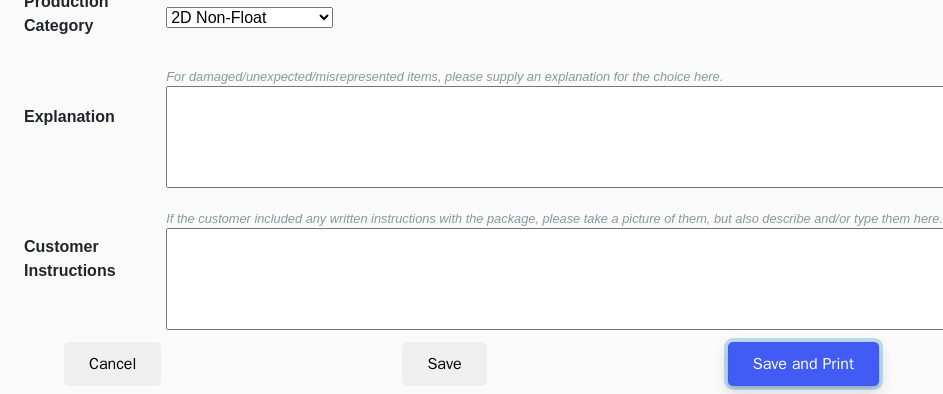 click on "Save and Print" at bounding box center [803, 364] 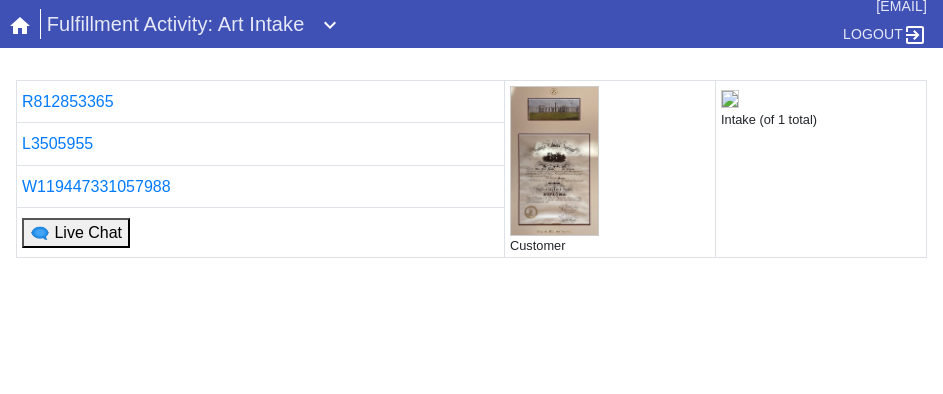 scroll, scrollTop: 0, scrollLeft: 0, axis: both 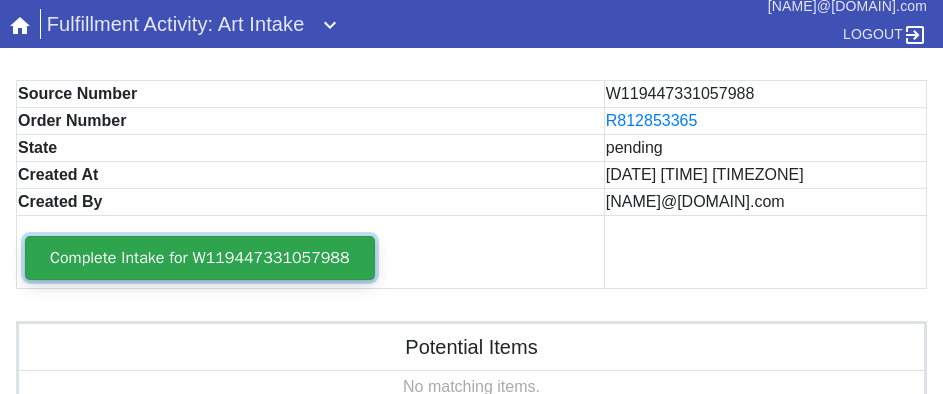 click on "Complete Intake for W119447331057988" at bounding box center [200, 258] 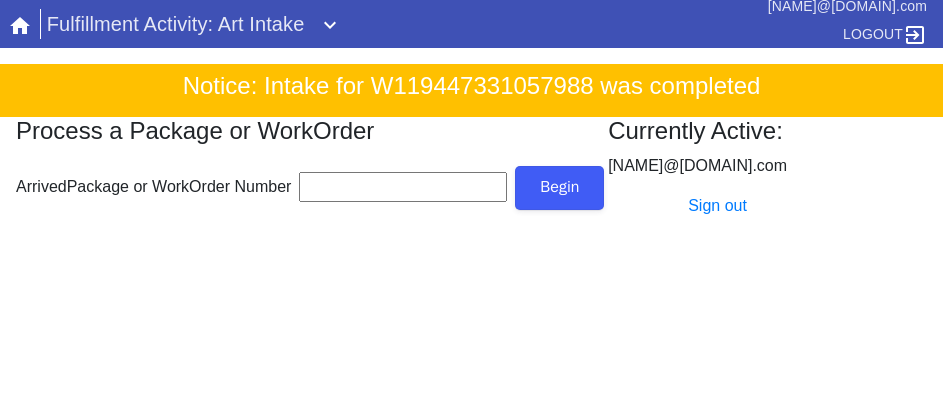 scroll, scrollTop: 0, scrollLeft: 0, axis: both 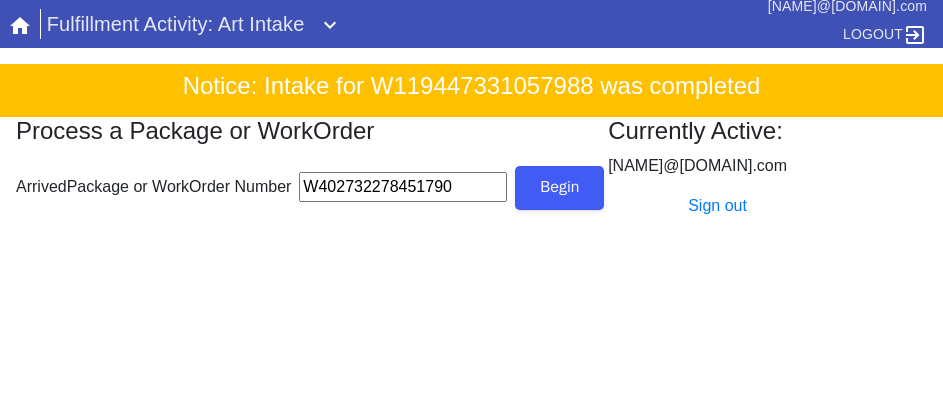 type on "W402732278451790" 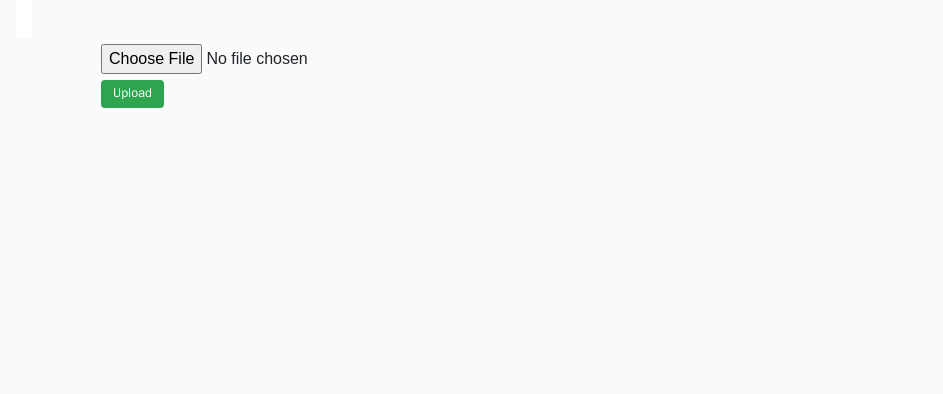 scroll, scrollTop: 912, scrollLeft: 0, axis: vertical 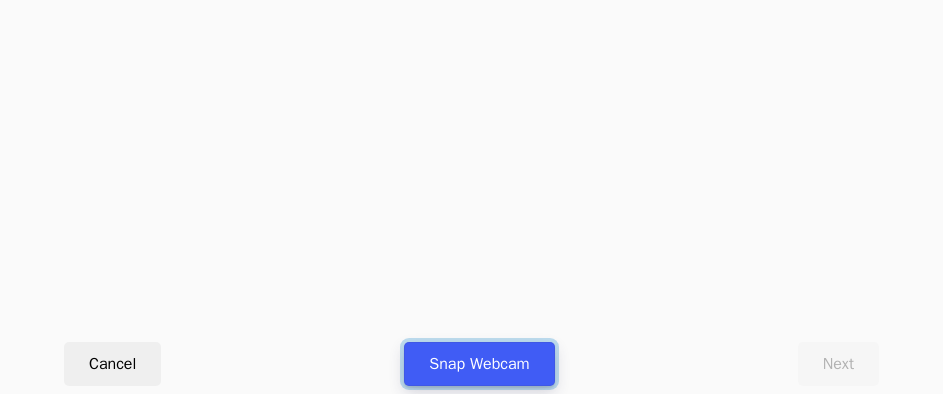click on "Snap Webcam" at bounding box center (479, 364) 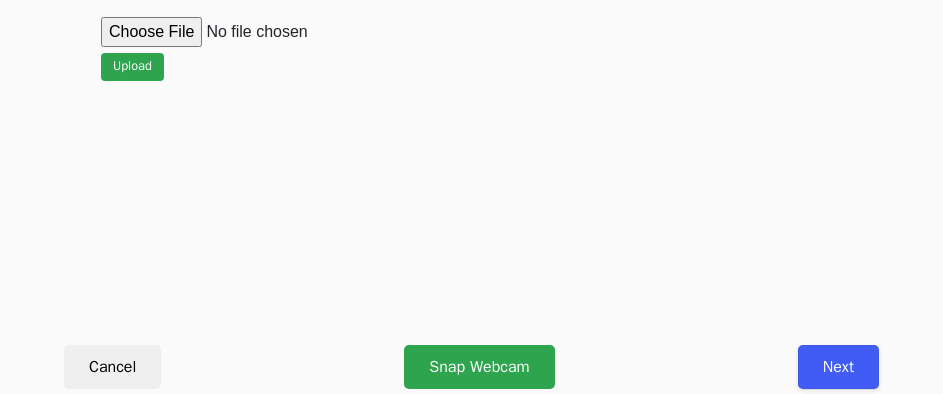 scroll, scrollTop: 912, scrollLeft: 0, axis: vertical 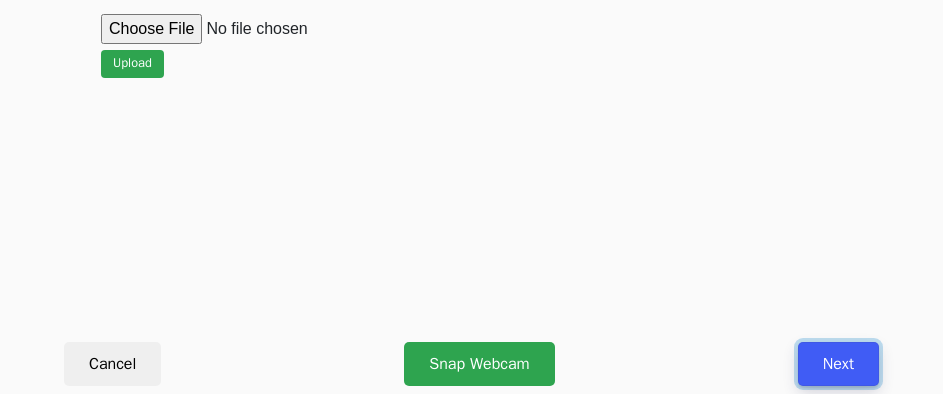 click on "Next" at bounding box center (838, 364) 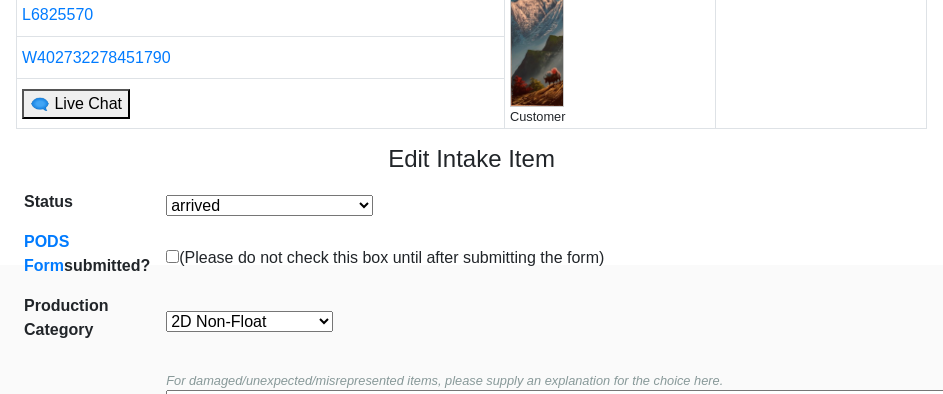 scroll, scrollTop: 300, scrollLeft: 0, axis: vertical 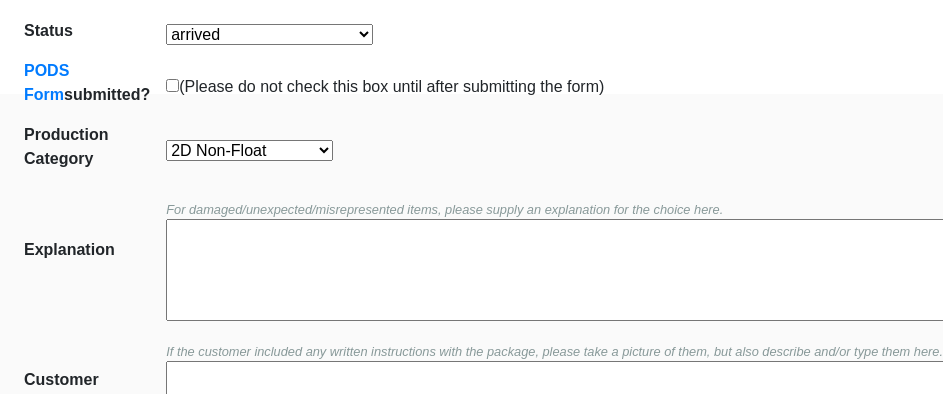 click on "Oversize
Textiles and Jerseys
Projects
Canvas
2D Clear Float
2D Float
2D Non-Float" at bounding box center (249, 150) 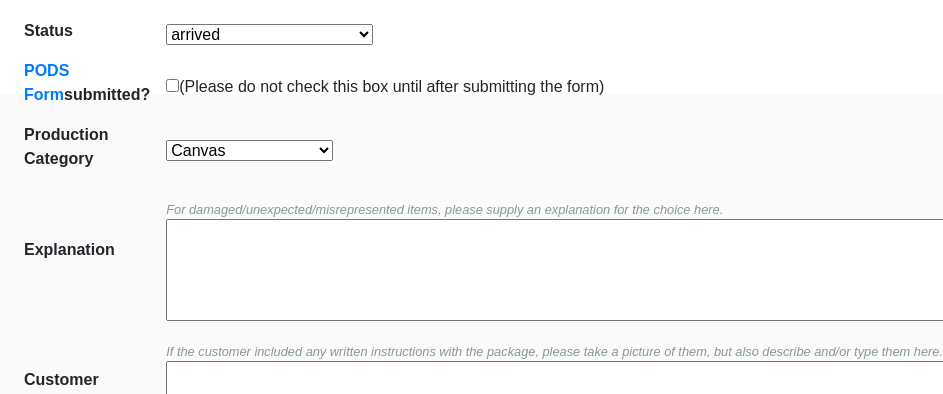 click on "Oversize
Textiles and Jerseys
Projects
Canvas
2D Clear Float
2D Float
2D Non-Float" at bounding box center (249, 150) 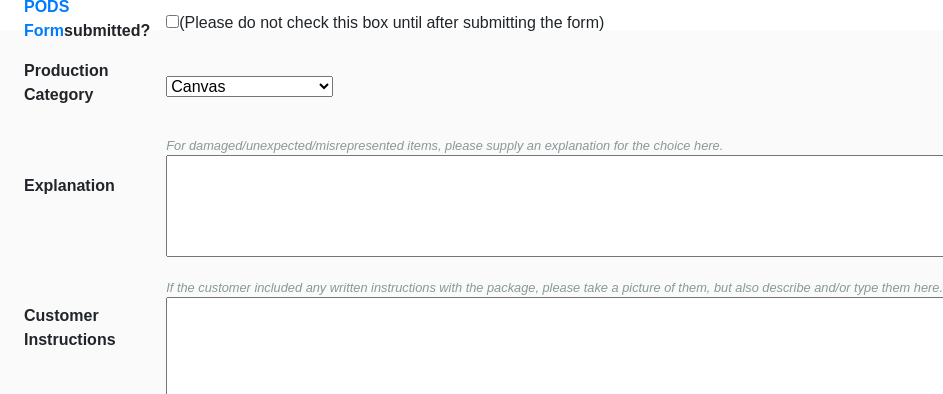 scroll, scrollTop: 452, scrollLeft: 0, axis: vertical 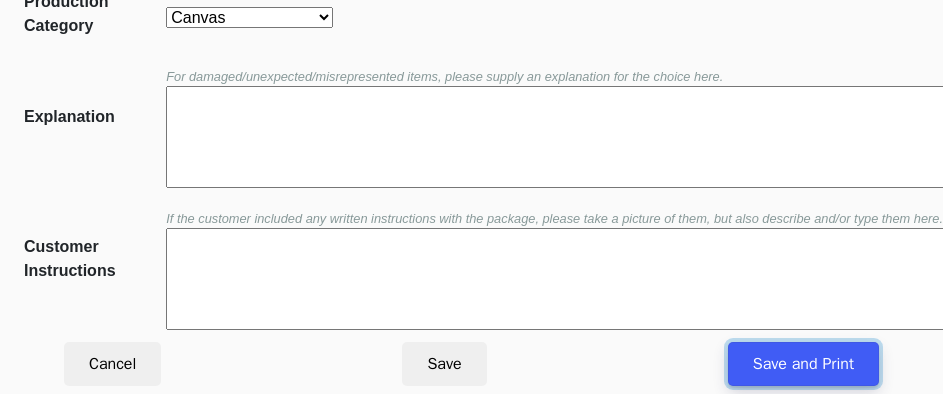 click on "Save and Print" at bounding box center (803, 364) 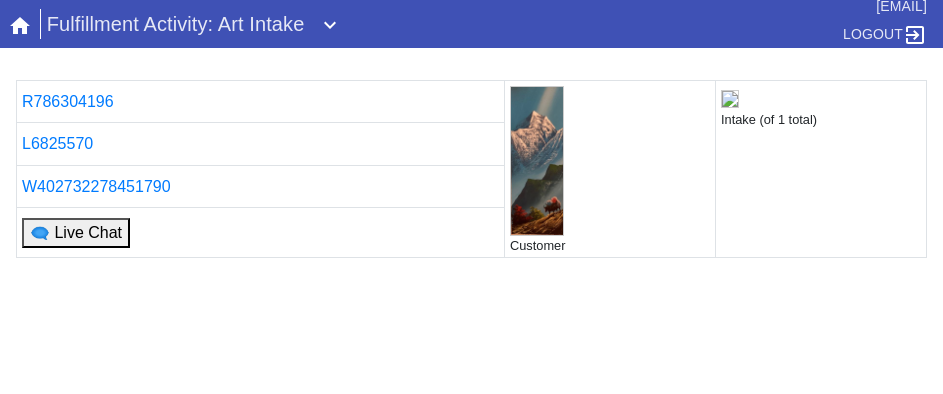 scroll, scrollTop: 0, scrollLeft: 0, axis: both 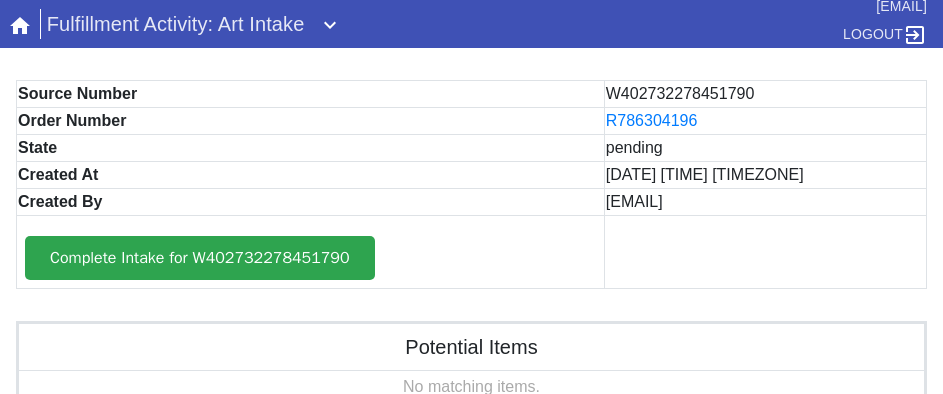 click on "Complete Intake for W402732278451790" at bounding box center (311, 252) 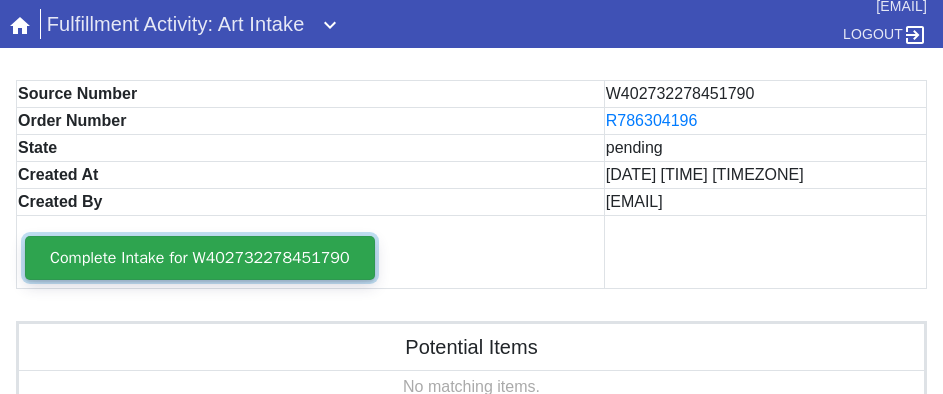 click on "Complete Intake for W402732278451790" at bounding box center [200, 258] 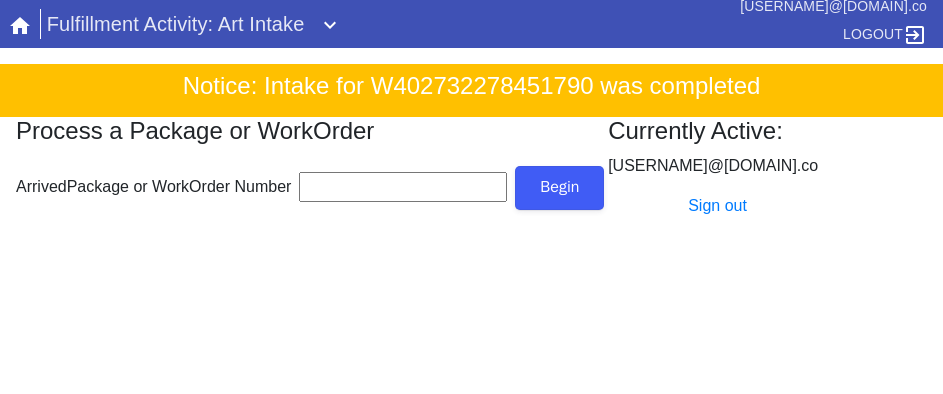 scroll, scrollTop: 0, scrollLeft: 0, axis: both 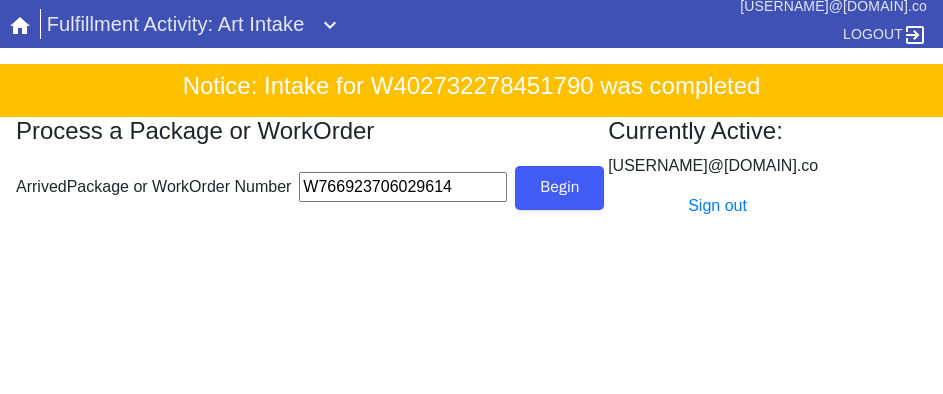 type on "W766923706029614" 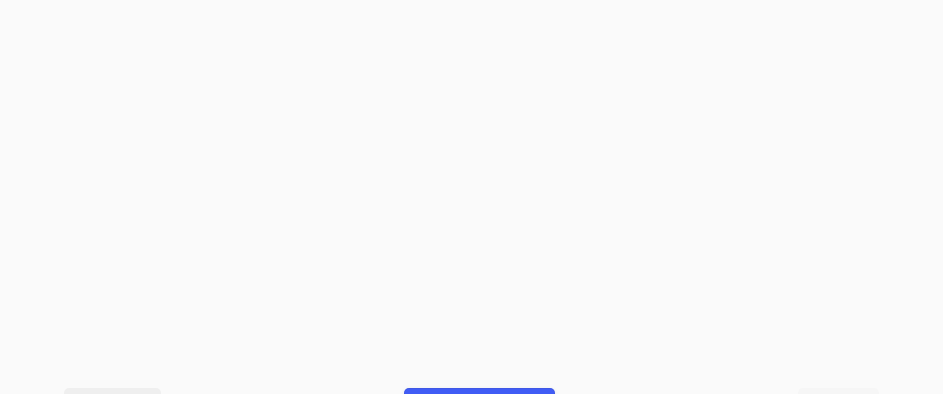 scroll, scrollTop: 912, scrollLeft: 0, axis: vertical 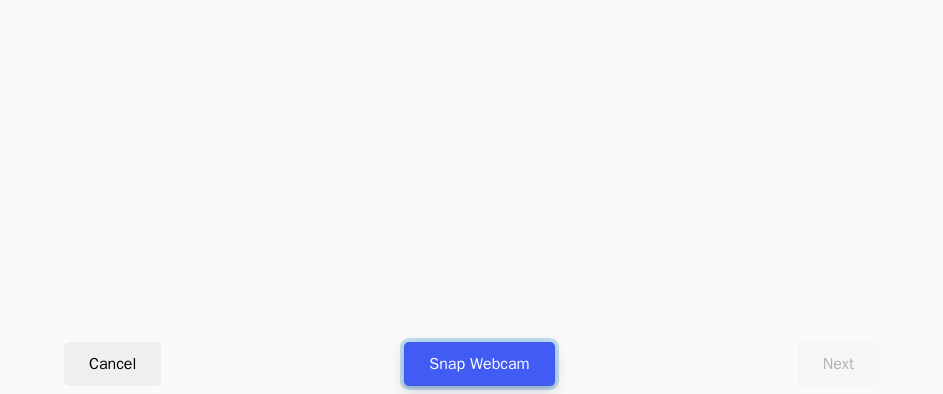 click on "Snap Webcam" at bounding box center (479, 364) 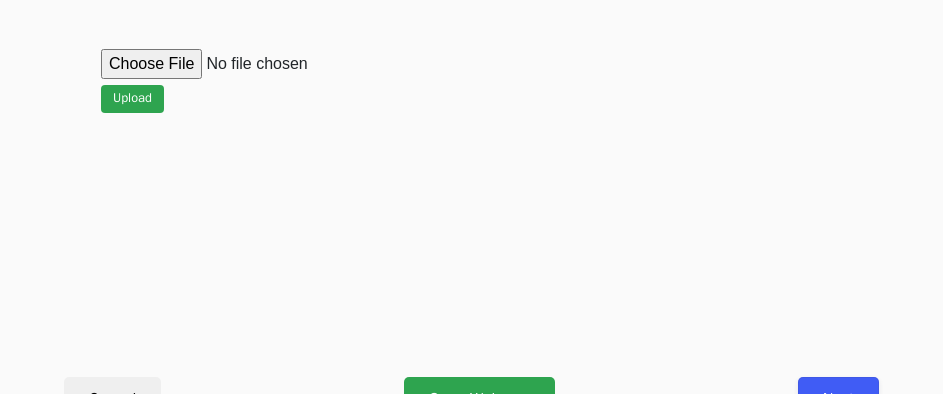scroll, scrollTop: 912, scrollLeft: 0, axis: vertical 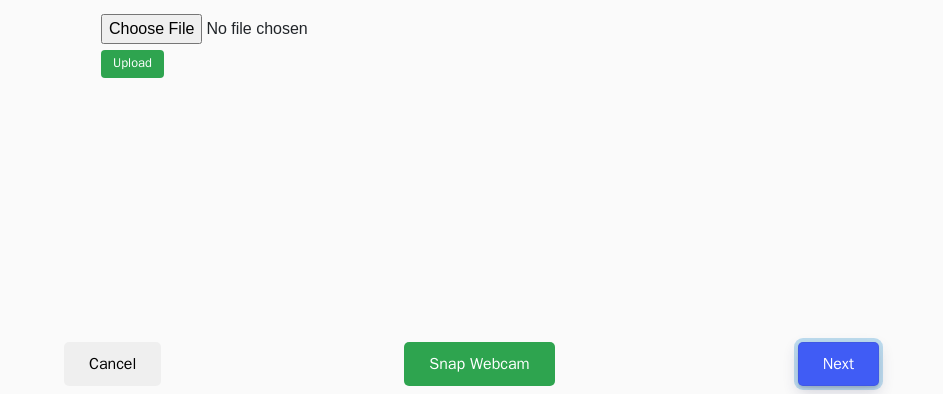 click on "Next" at bounding box center [838, 364] 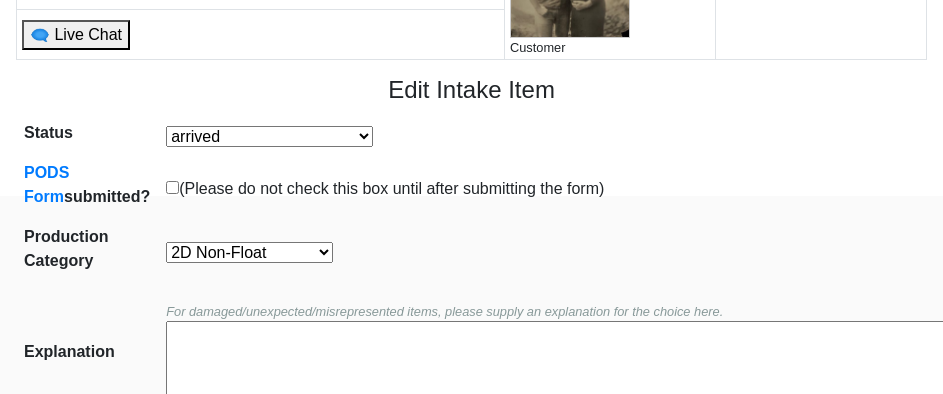 scroll, scrollTop: 200, scrollLeft: 0, axis: vertical 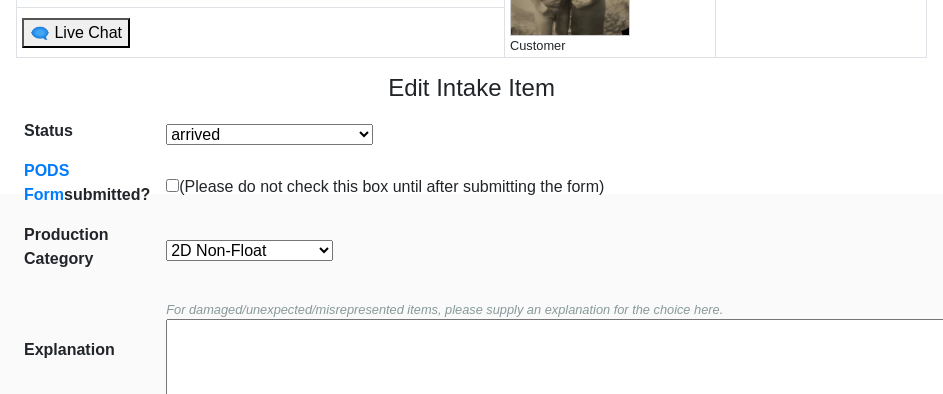 click on "Oversize
Textiles and Jerseys
Projects
Canvas
2D Clear Float
2D Float
2D Non-Float" at bounding box center (249, 250) 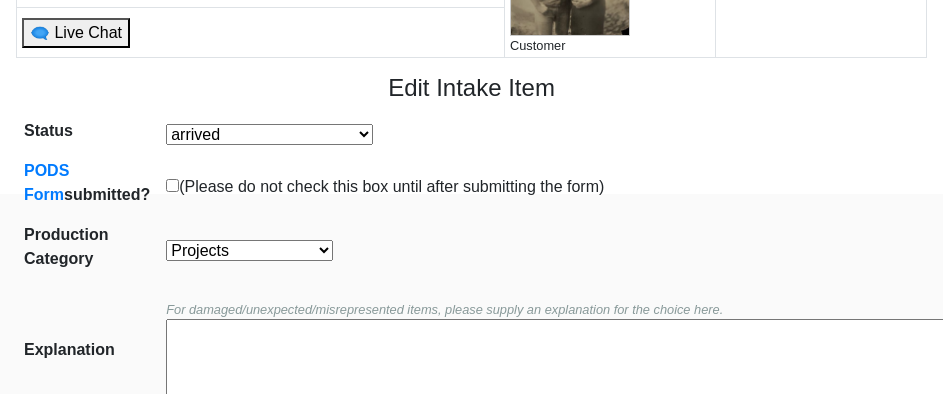 click on "Oversize
Textiles and Jerseys
Projects
Canvas
2D Clear Float
2D Float
2D Non-Float" at bounding box center [249, 250] 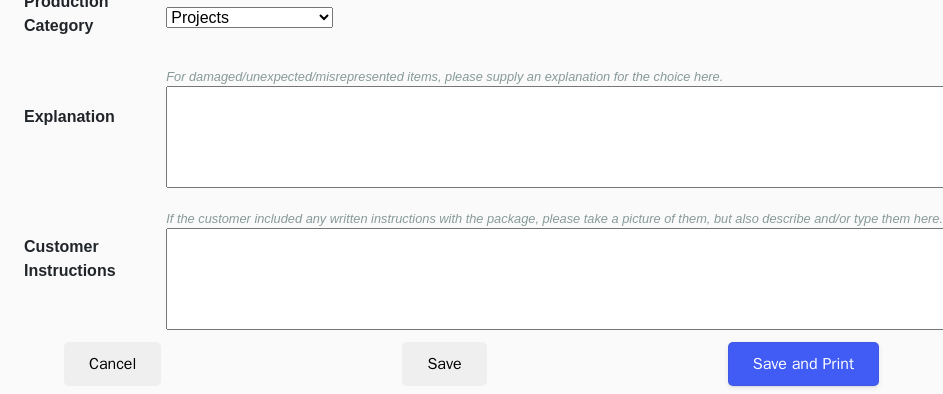 scroll, scrollTop: 452, scrollLeft: 0, axis: vertical 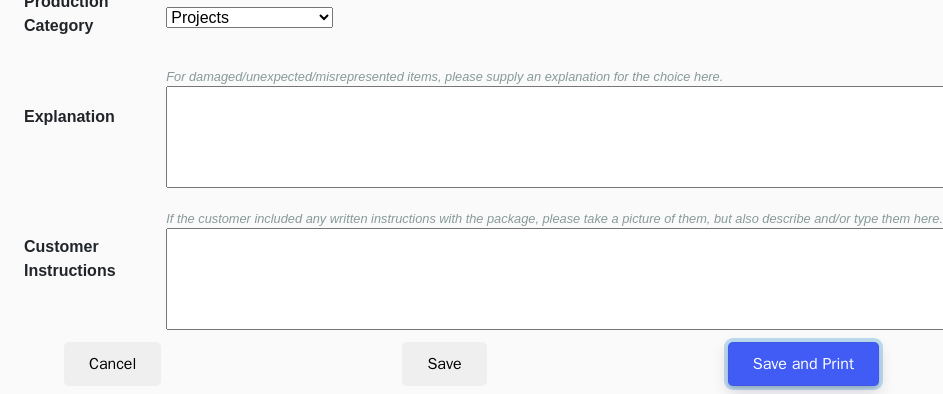 click on "Save and Print" at bounding box center [803, 364] 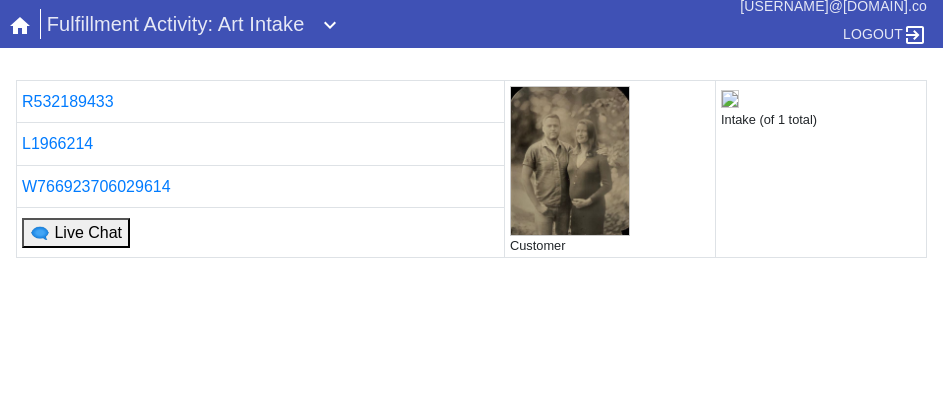 scroll, scrollTop: 0, scrollLeft: 0, axis: both 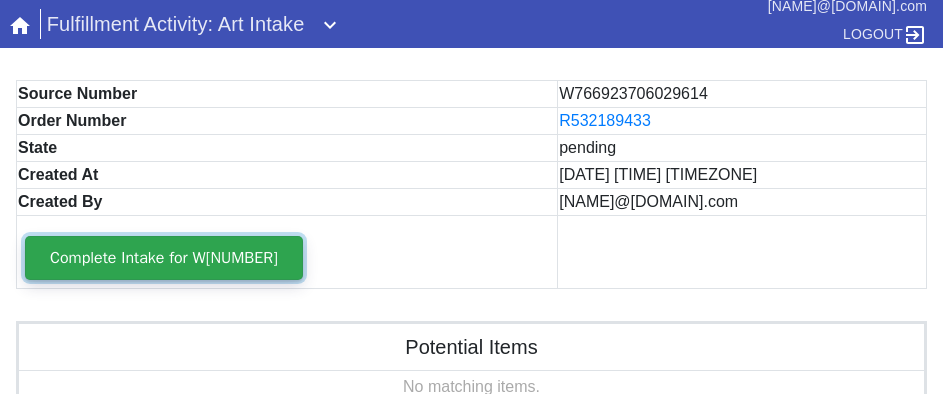 click on "Complete Intake for W766923706029614" at bounding box center [164, 258] 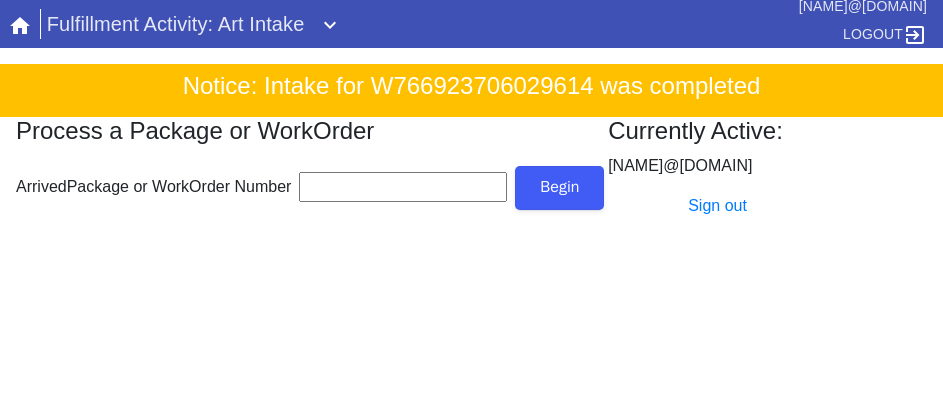 scroll, scrollTop: 0, scrollLeft: 0, axis: both 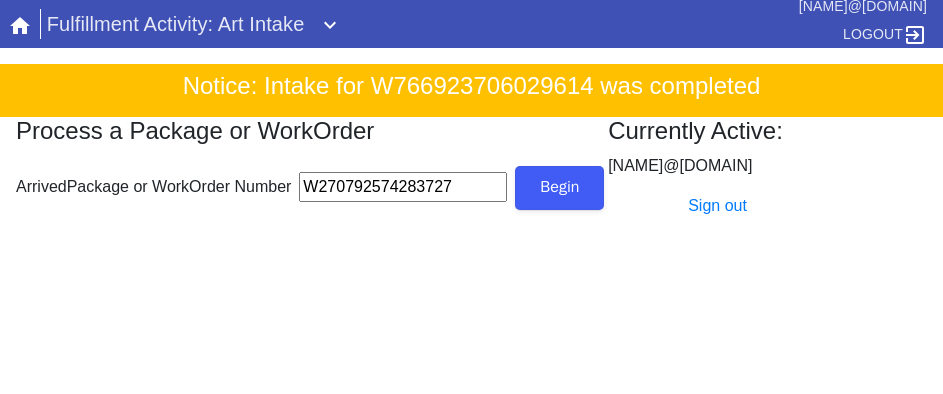 type on "W270792574283727" 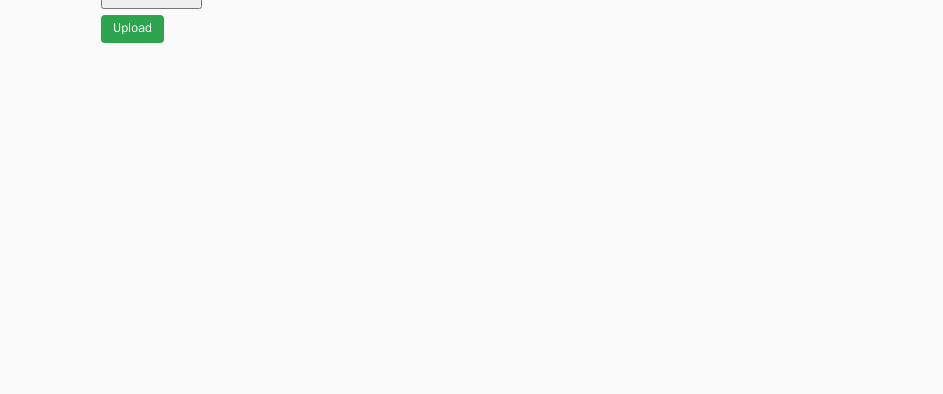scroll, scrollTop: 912, scrollLeft: 0, axis: vertical 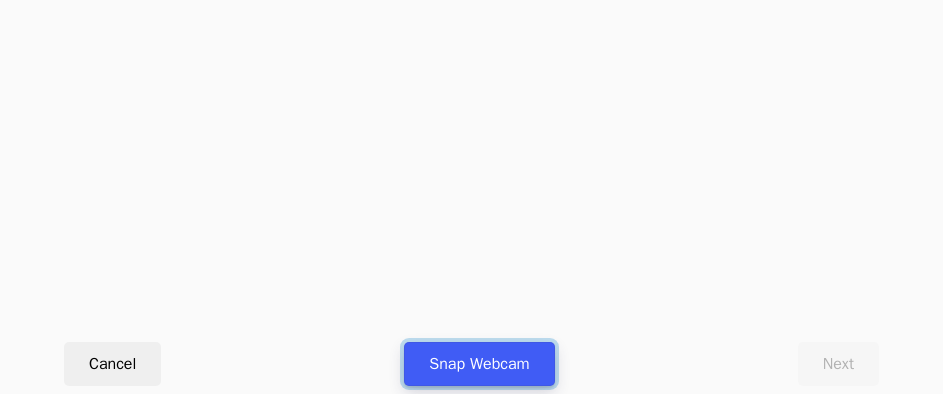 click on "Snap Webcam" at bounding box center (479, 364) 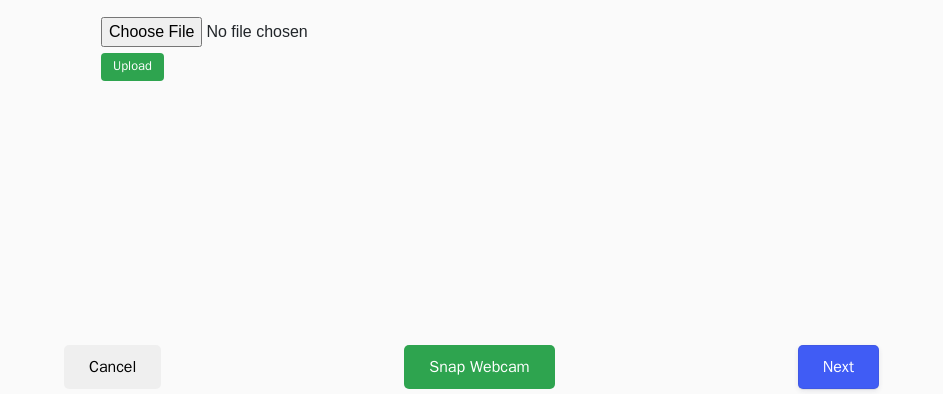 scroll, scrollTop: 912, scrollLeft: 0, axis: vertical 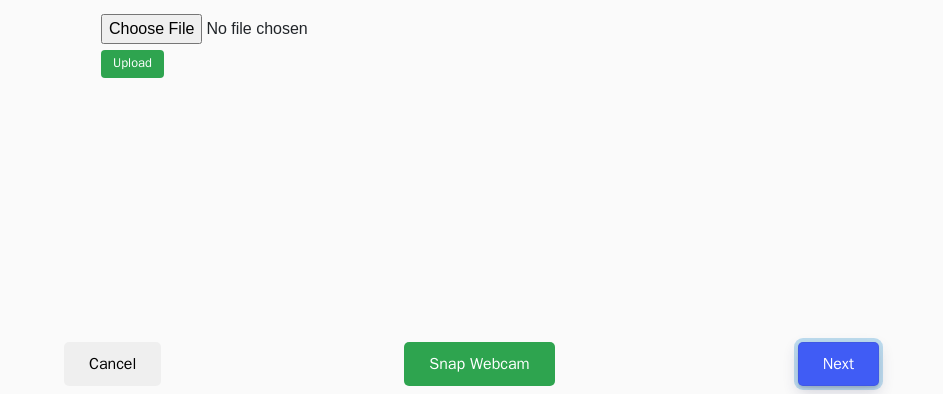 click on "Next" at bounding box center [838, 364] 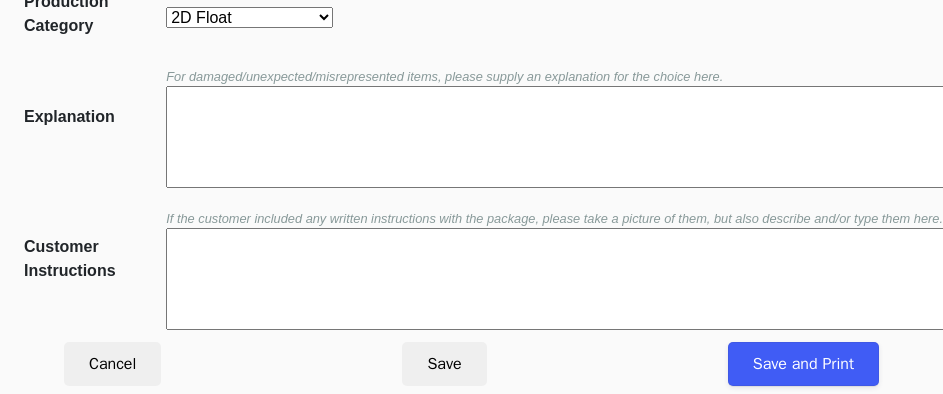 scroll, scrollTop: 452, scrollLeft: 0, axis: vertical 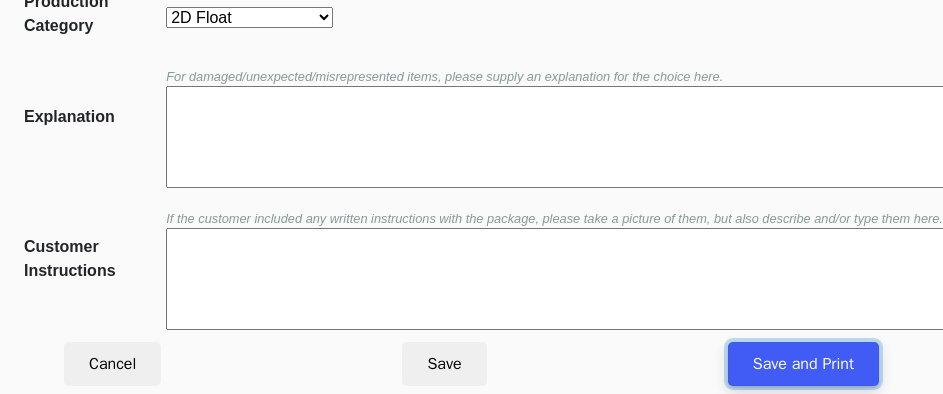 click on "Save and Print" at bounding box center (803, 364) 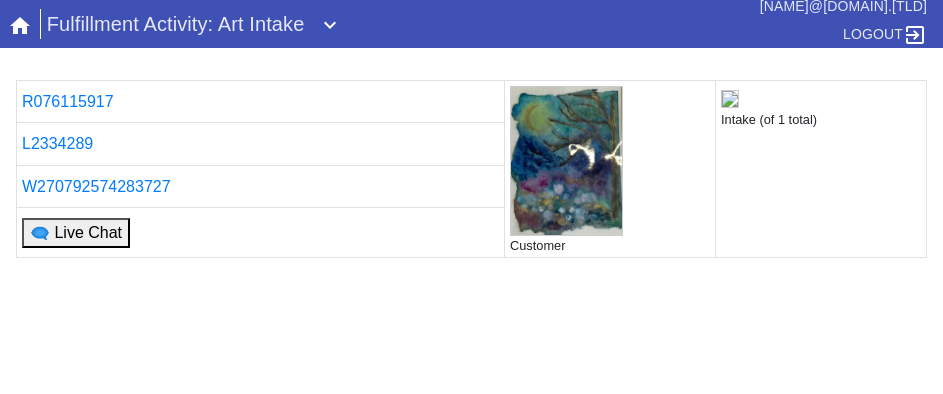 scroll, scrollTop: 0, scrollLeft: 0, axis: both 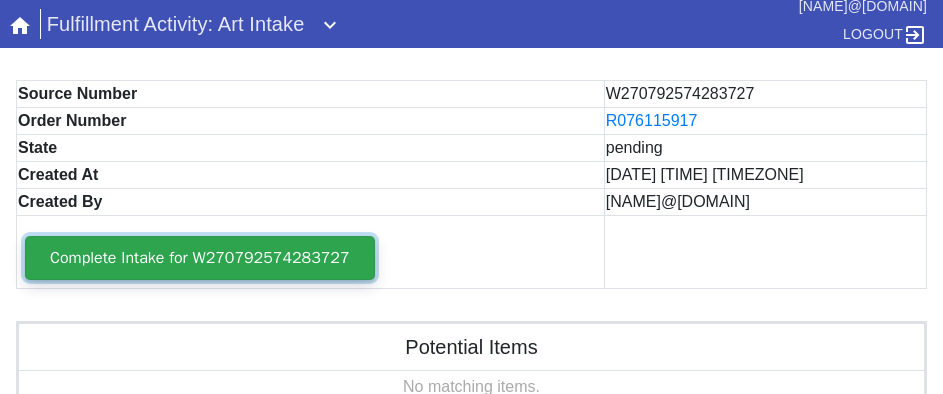 click on "Complete Intake for W270792574283727" at bounding box center [200, 258] 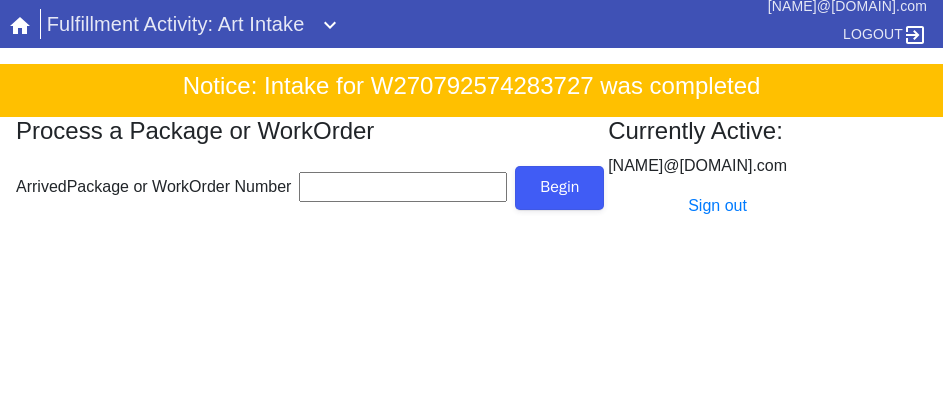 scroll, scrollTop: 0, scrollLeft: 0, axis: both 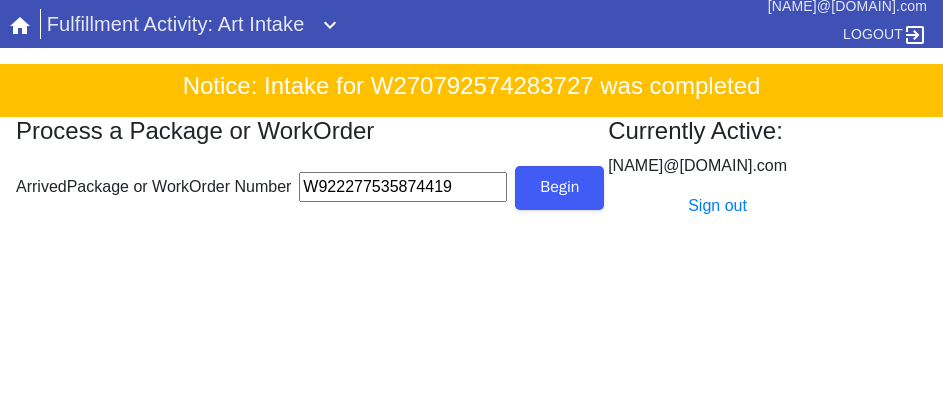 type on "W922277535874419" 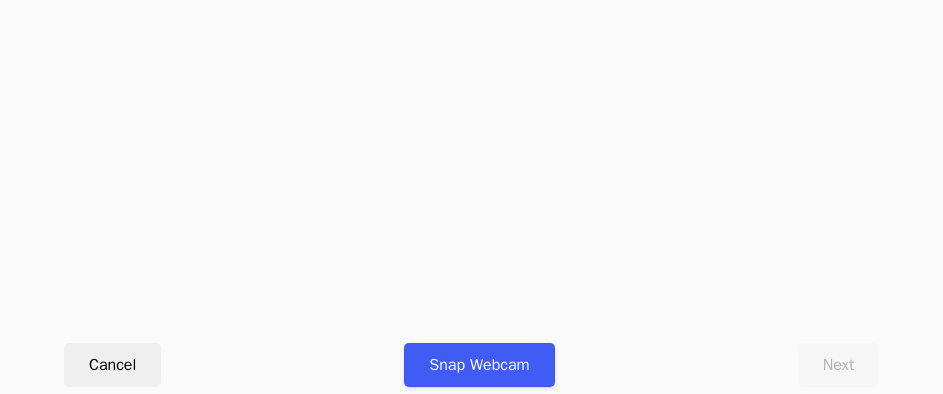 scroll, scrollTop: 912, scrollLeft: 0, axis: vertical 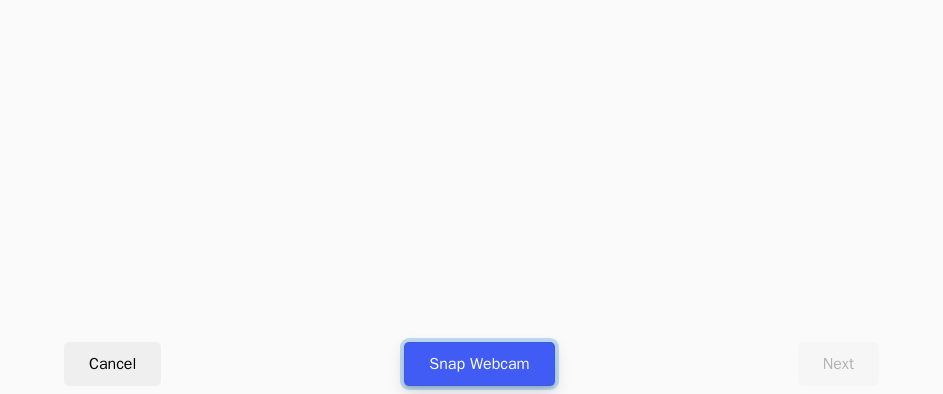 click on "Snap Webcam" at bounding box center [479, 364] 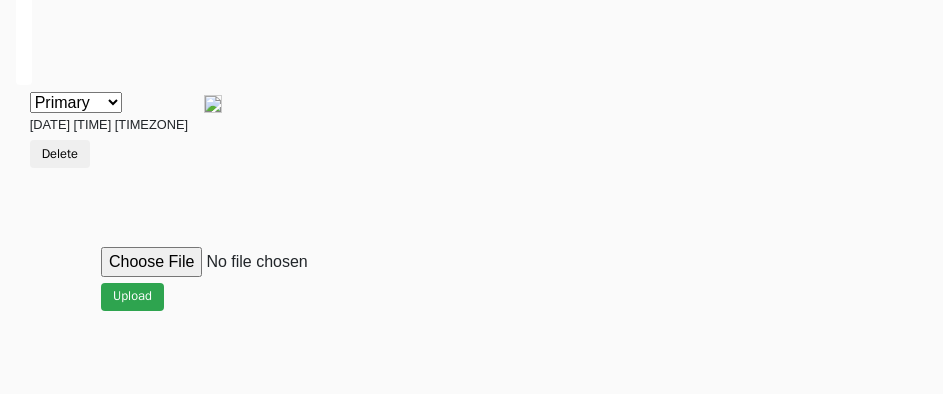 scroll, scrollTop: 912, scrollLeft: 0, axis: vertical 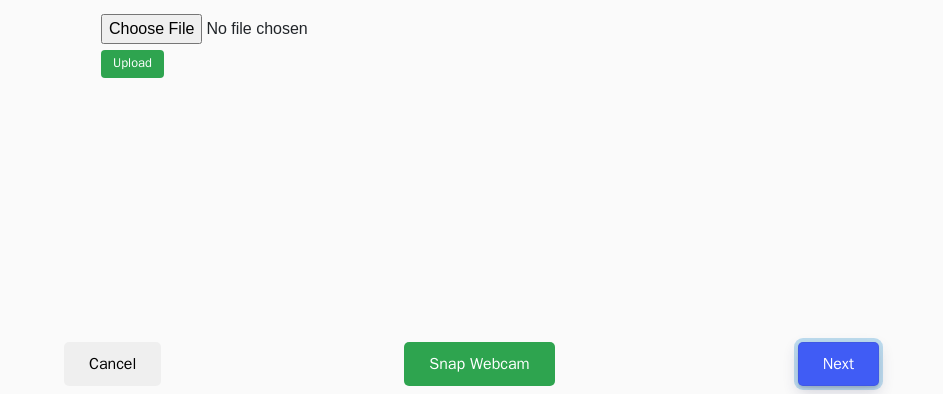 click on "Next" at bounding box center (838, 364) 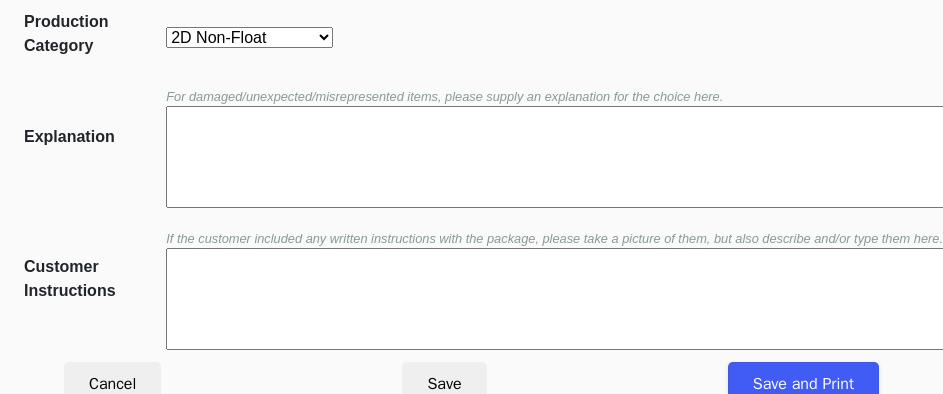 scroll, scrollTop: 452, scrollLeft: 0, axis: vertical 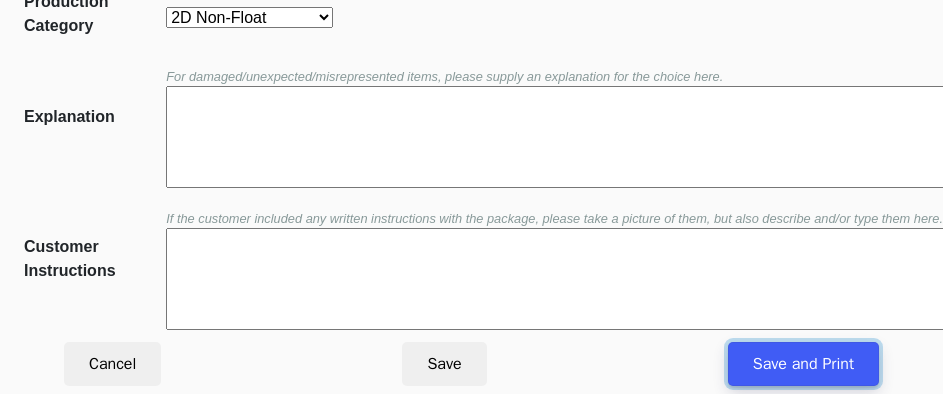 click on "Save and Print" at bounding box center [803, 364] 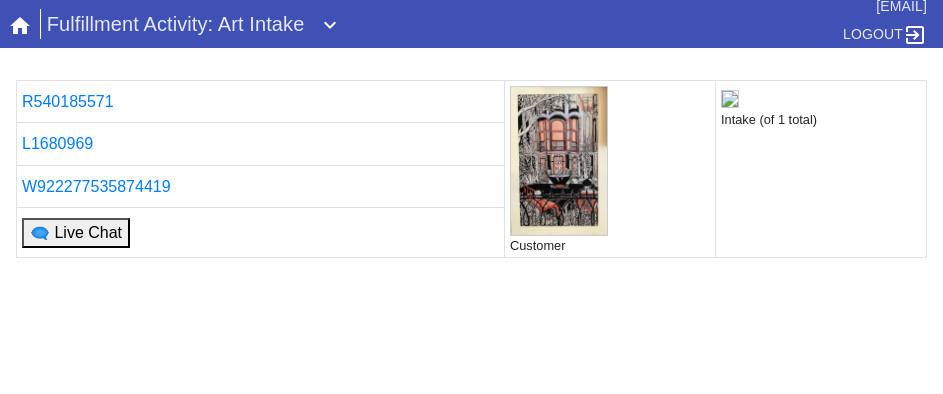 scroll, scrollTop: 0, scrollLeft: 0, axis: both 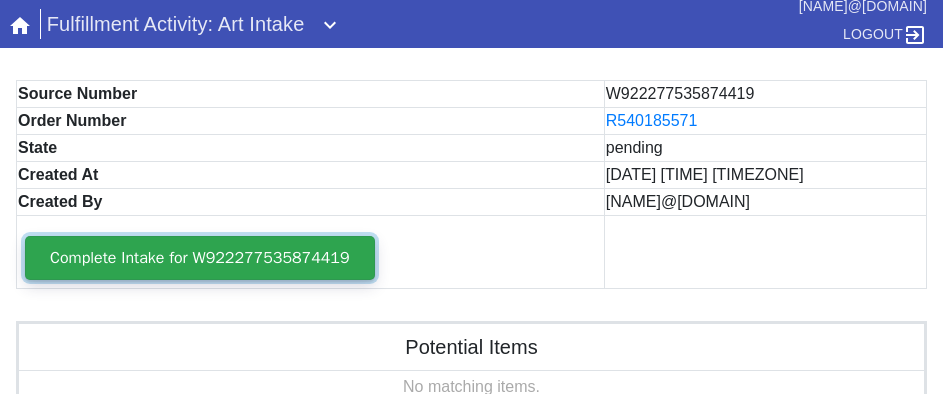 click on "Complete Intake for W922277535874419" at bounding box center [200, 258] 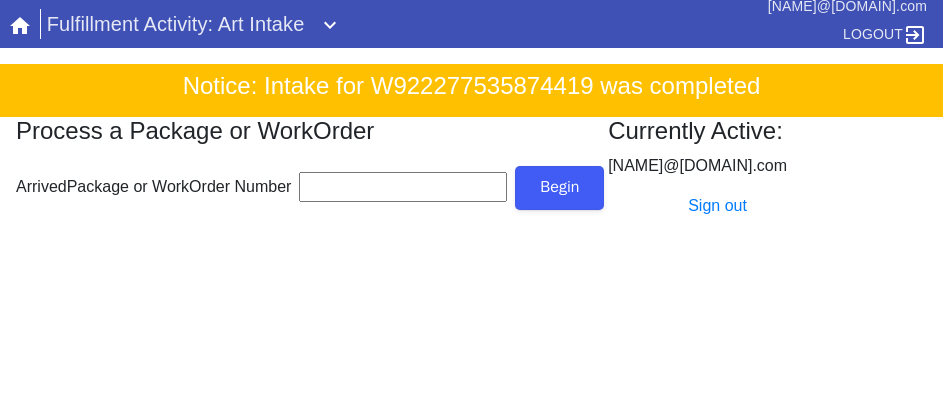 scroll, scrollTop: 0, scrollLeft: 0, axis: both 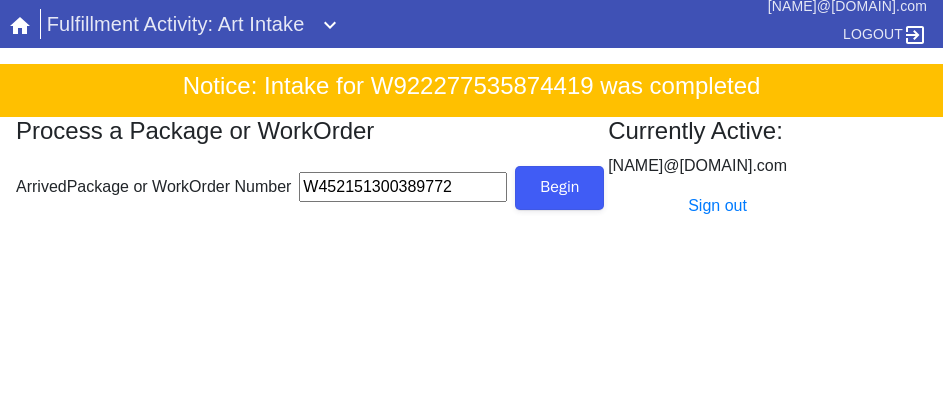 type on "W452151300389772" 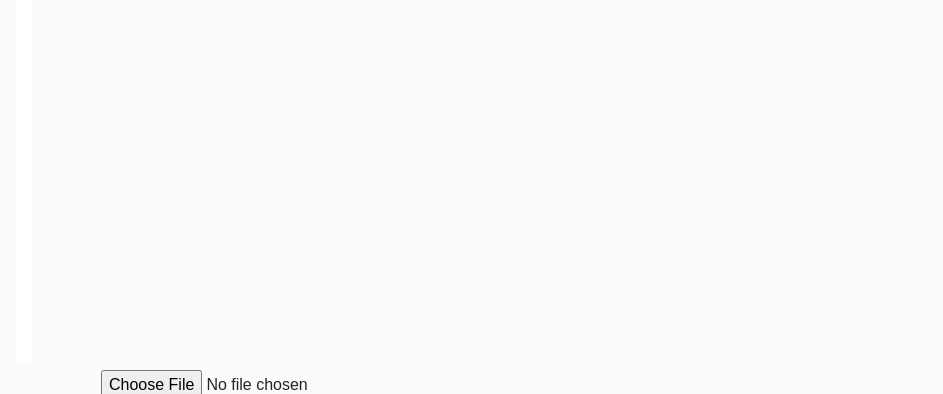 scroll, scrollTop: 300, scrollLeft: 0, axis: vertical 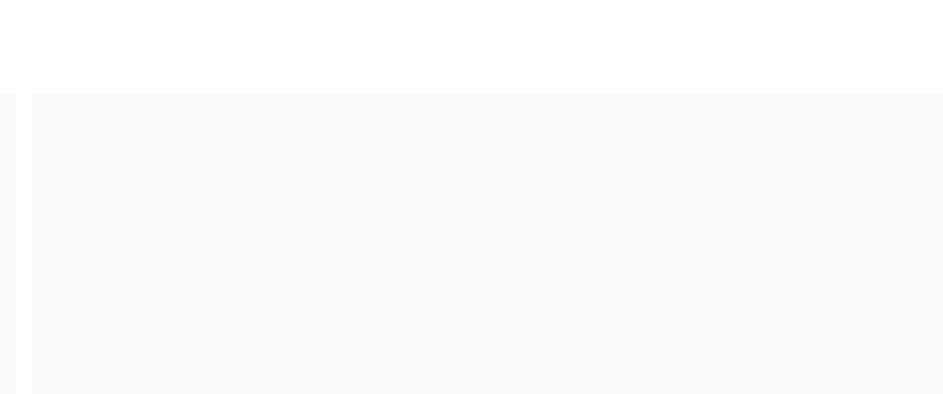 click on "Upload" at bounding box center (471, 464) 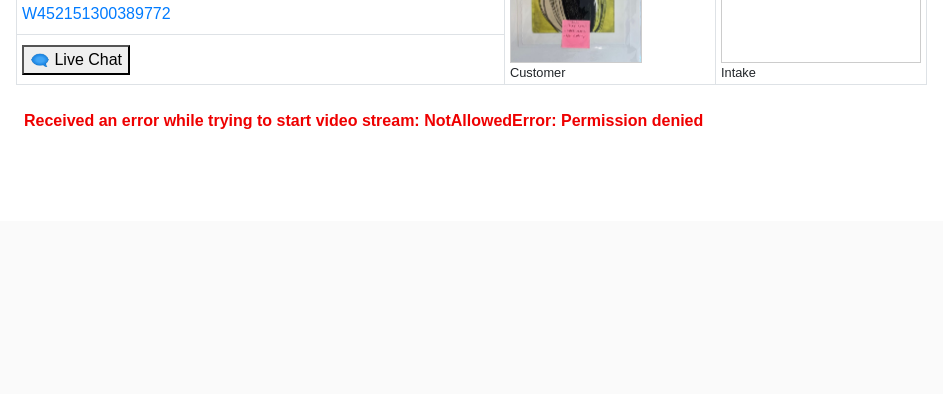 scroll, scrollTop: 0, scrollLeft: 0, axis: both 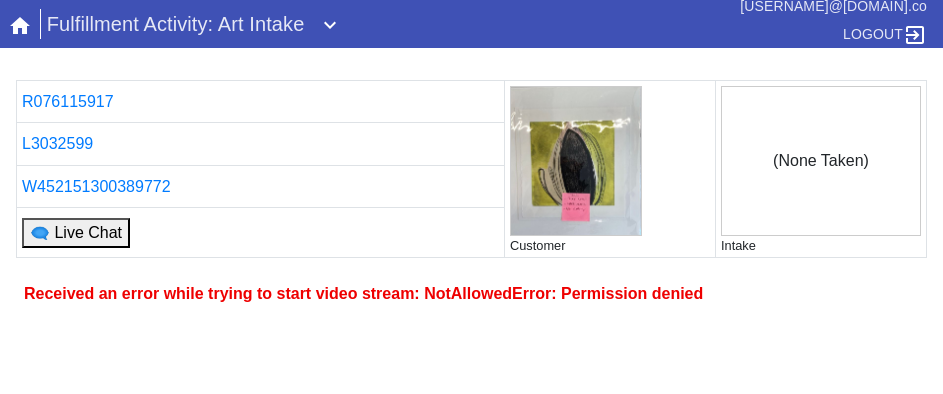 click on "Received an error while trying to start video stream: NotAllowedError: Permission denied Upload" at bounding box center (471, 784) 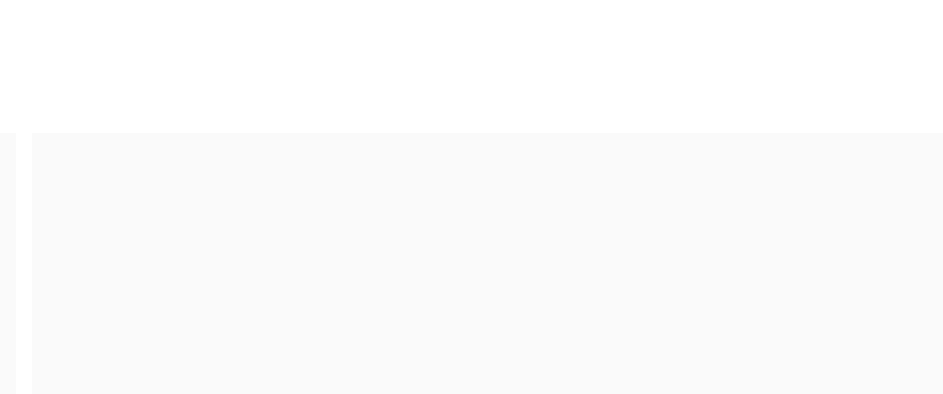 scroll, scrollTop: 300, scrollLeft: 0, axis: vertical 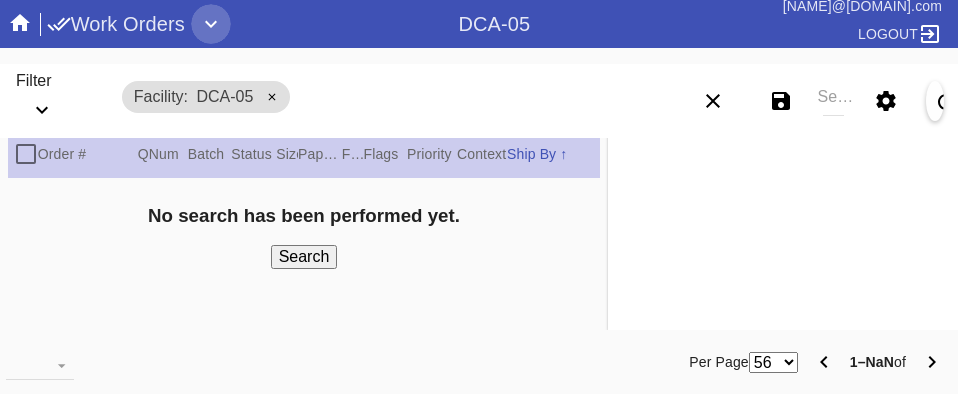 click at bounding box center (211, 24) 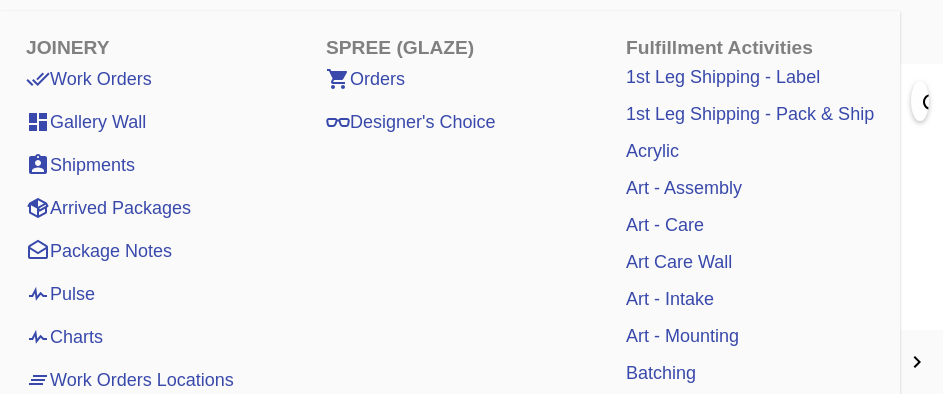 scroll, scrollTop: 100, scrollLeft: 0, axis: vertical 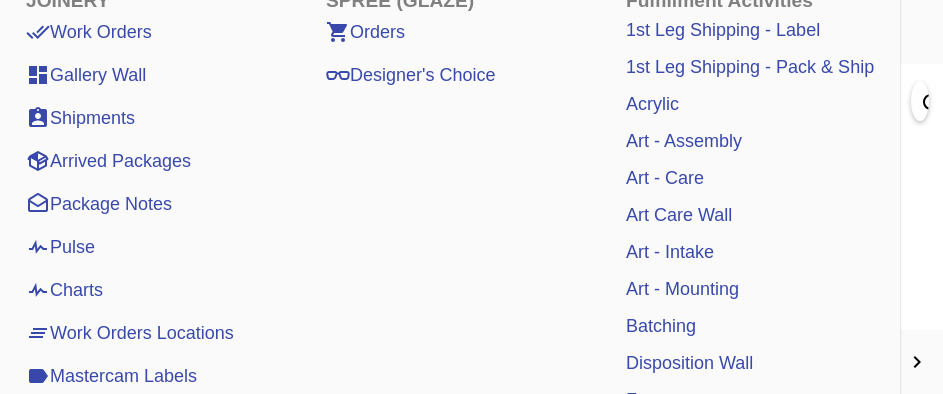 click on "Art - Intake" at bounding box center [670, 252] 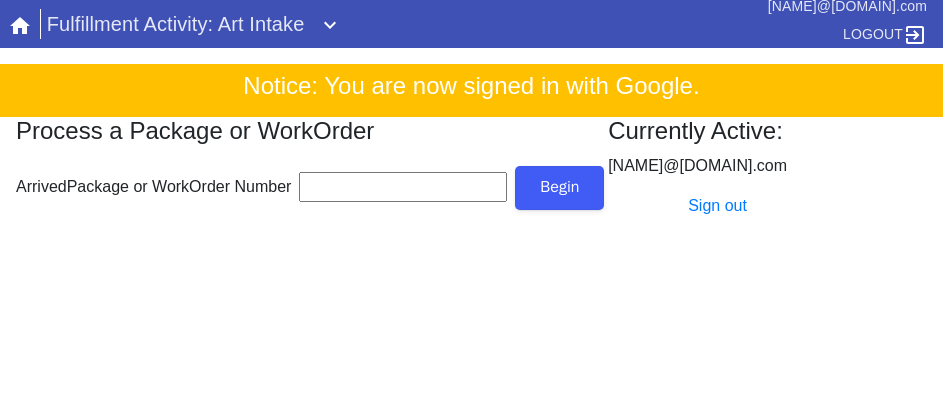 scroll, scrollTop: 0, scrollLeft: 0, axis: both 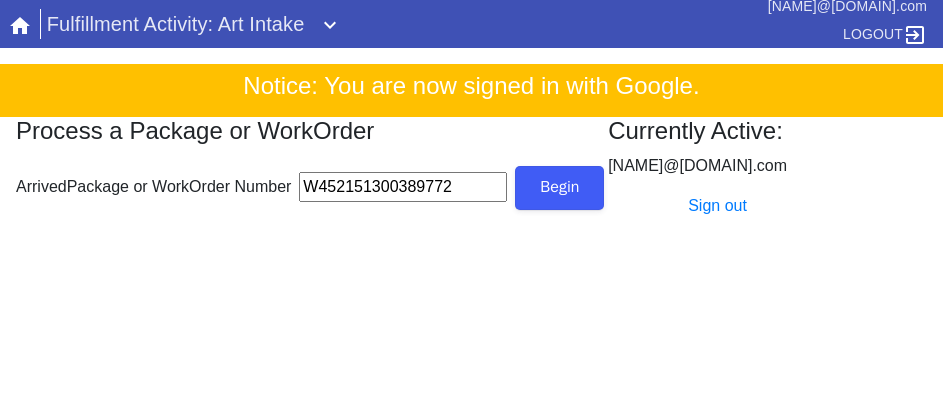 type on "W452151300389772" 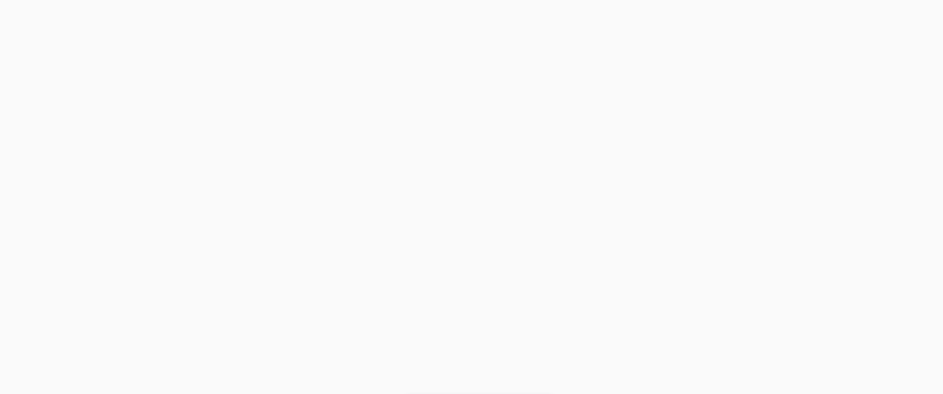 scroll, scrollTop: 912, scrollLeft: 0, axis: vertical 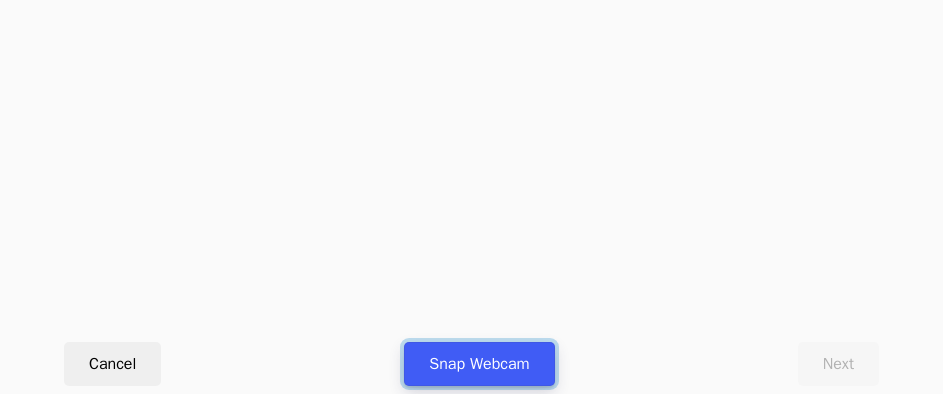 click on "Snap Webcam" at bounding box center [479, 364] 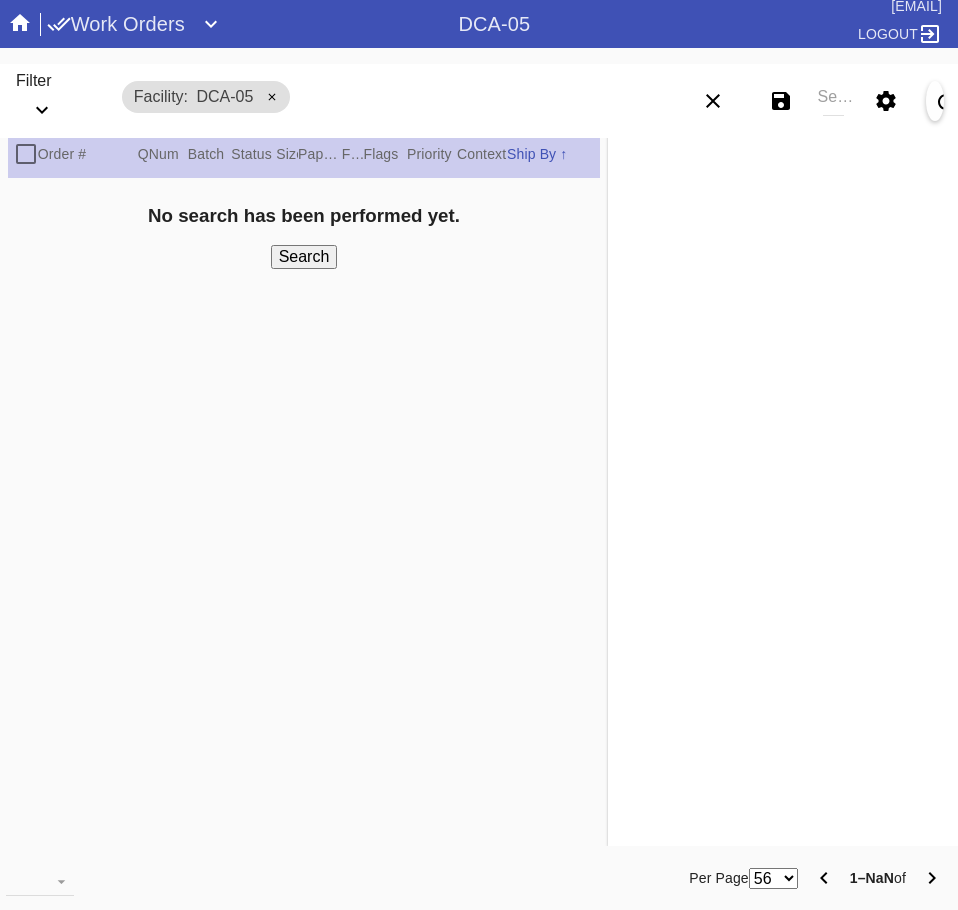scroll, scrollTop: 0, scrollLeft: 0, axis: both 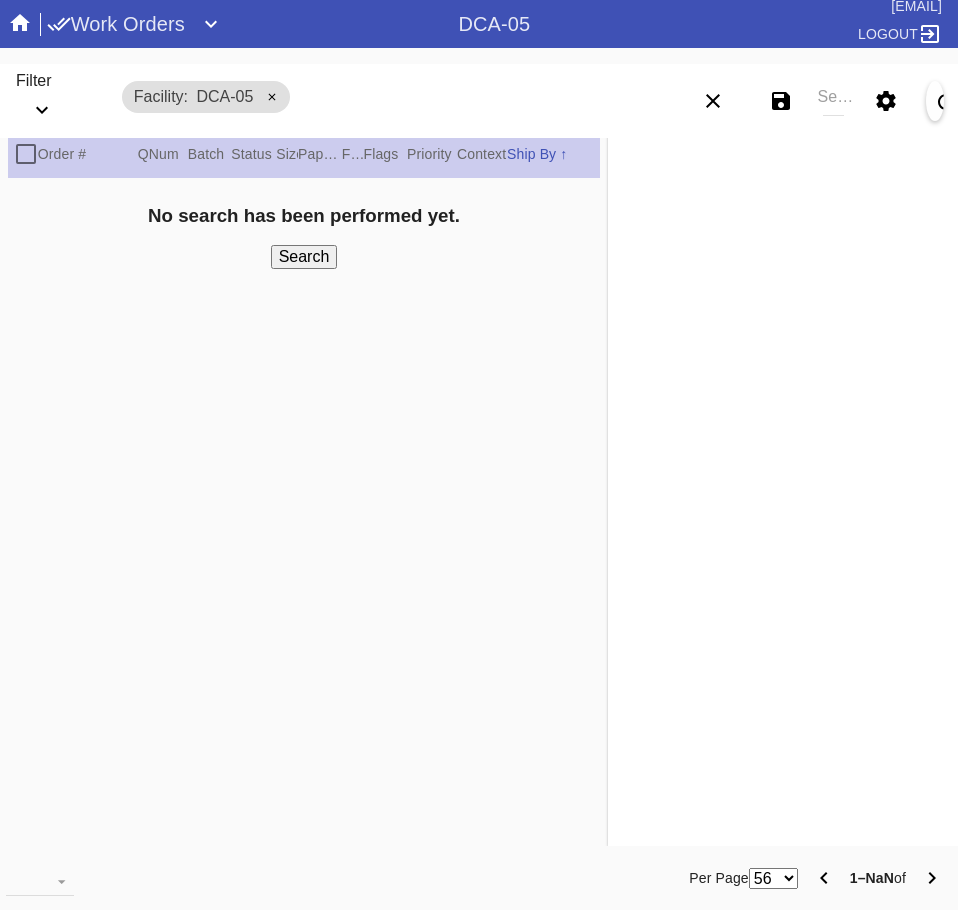 click on "Search" at bounding box center [833, 101] 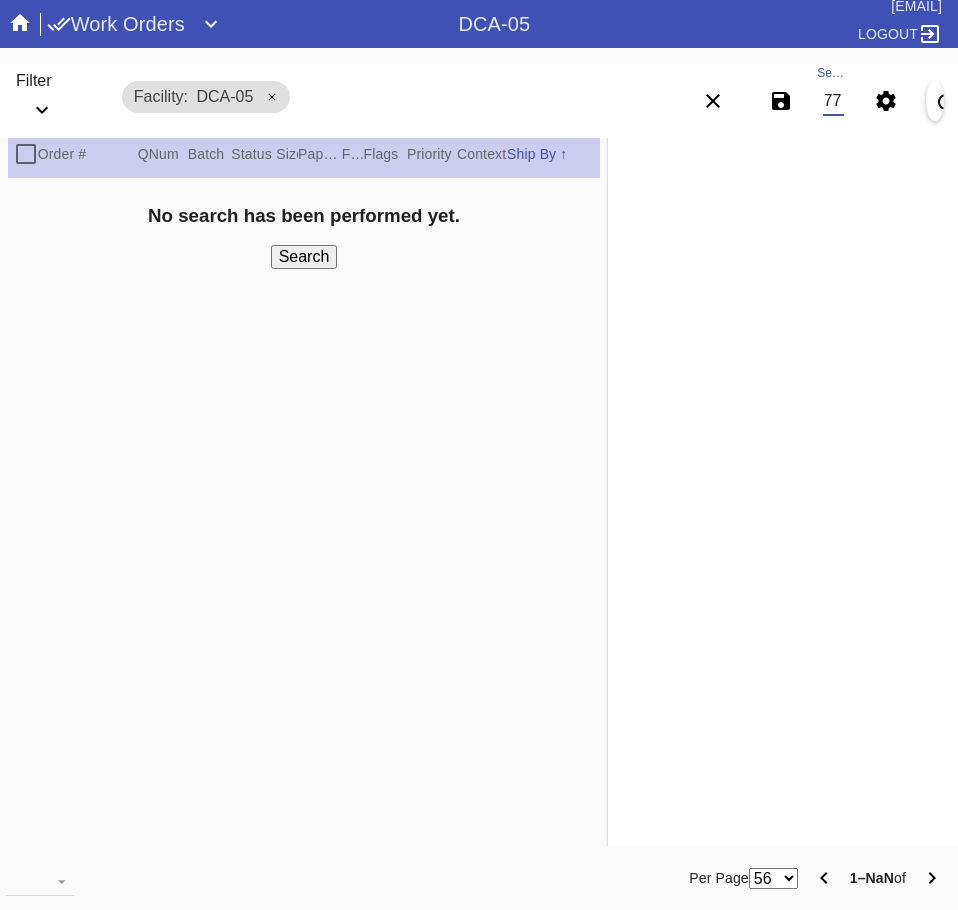 scroll, scrollTop: 0, scrollLeft: 132, axis: horizontal 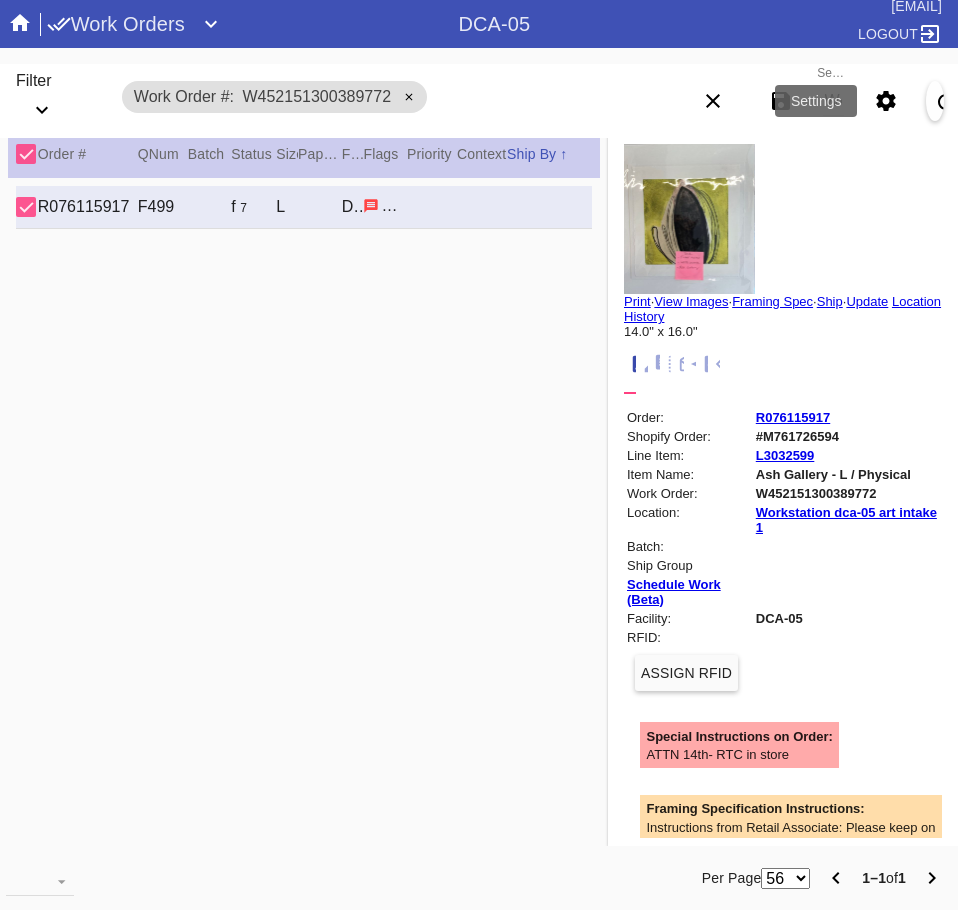 click at bounding box center [886, 101] 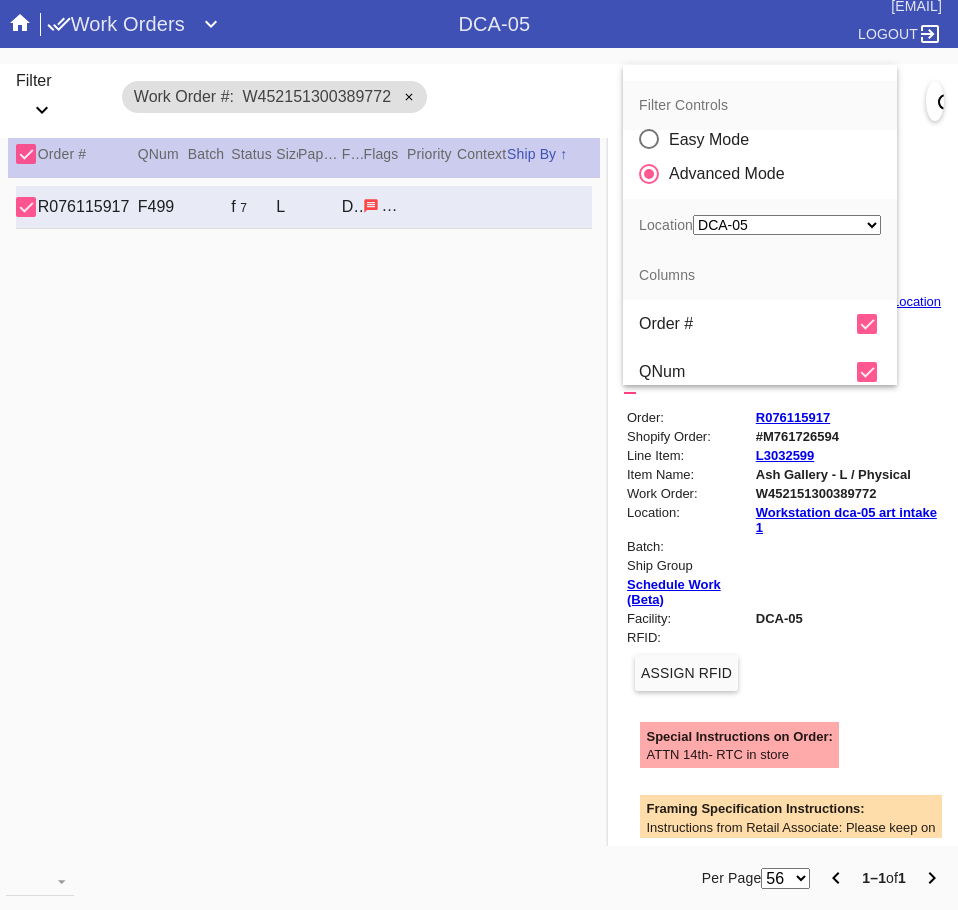 click at bounding box center [867, 372] 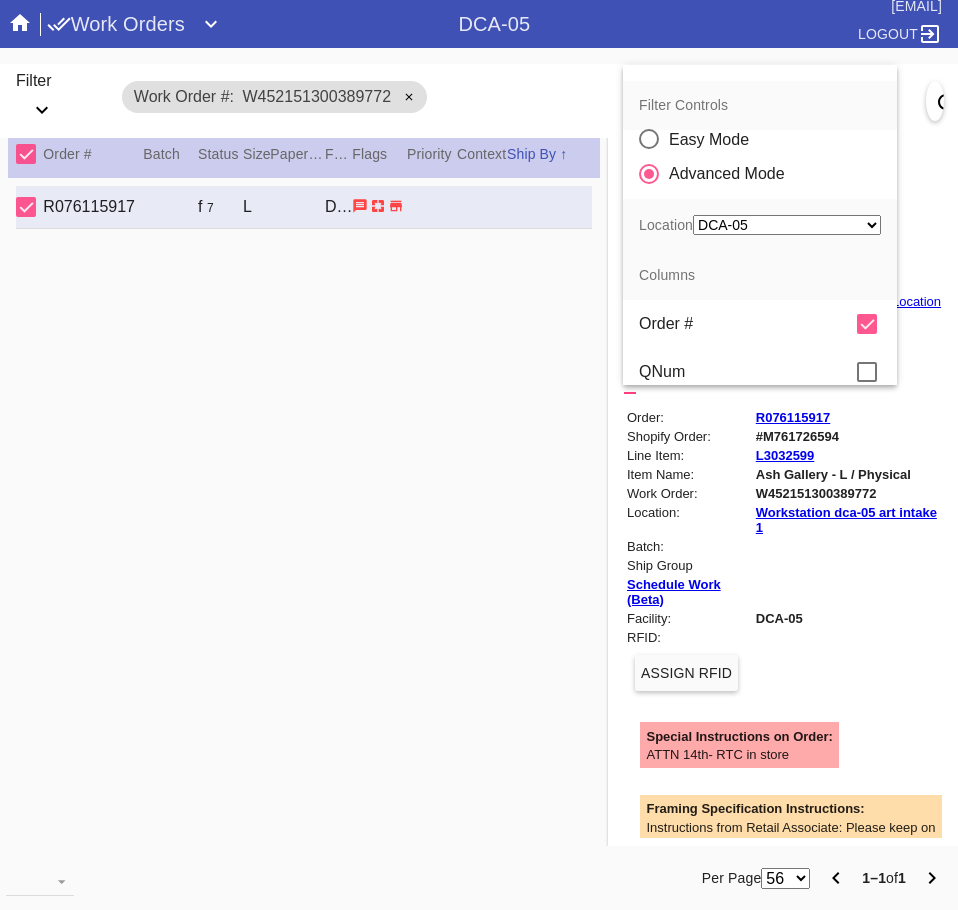 click at bounding box center (479, 455) 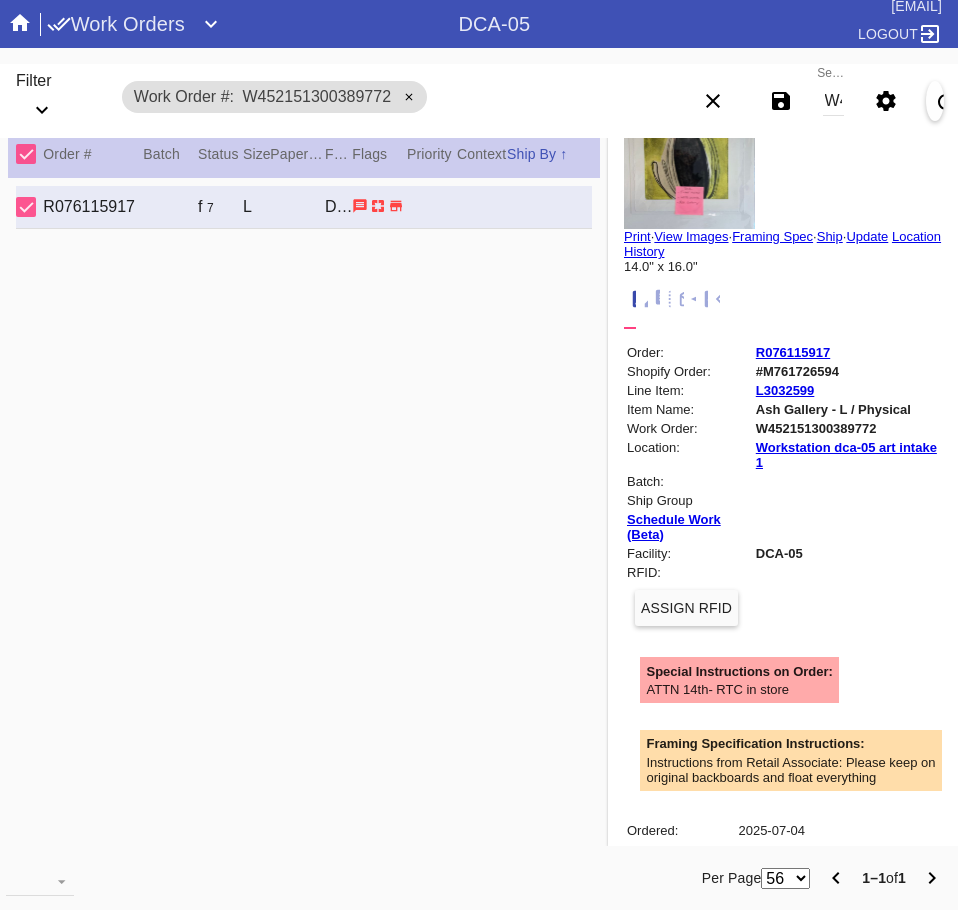 scroll, scrollTop: 100, scrollLeft: 0, axis: vertical 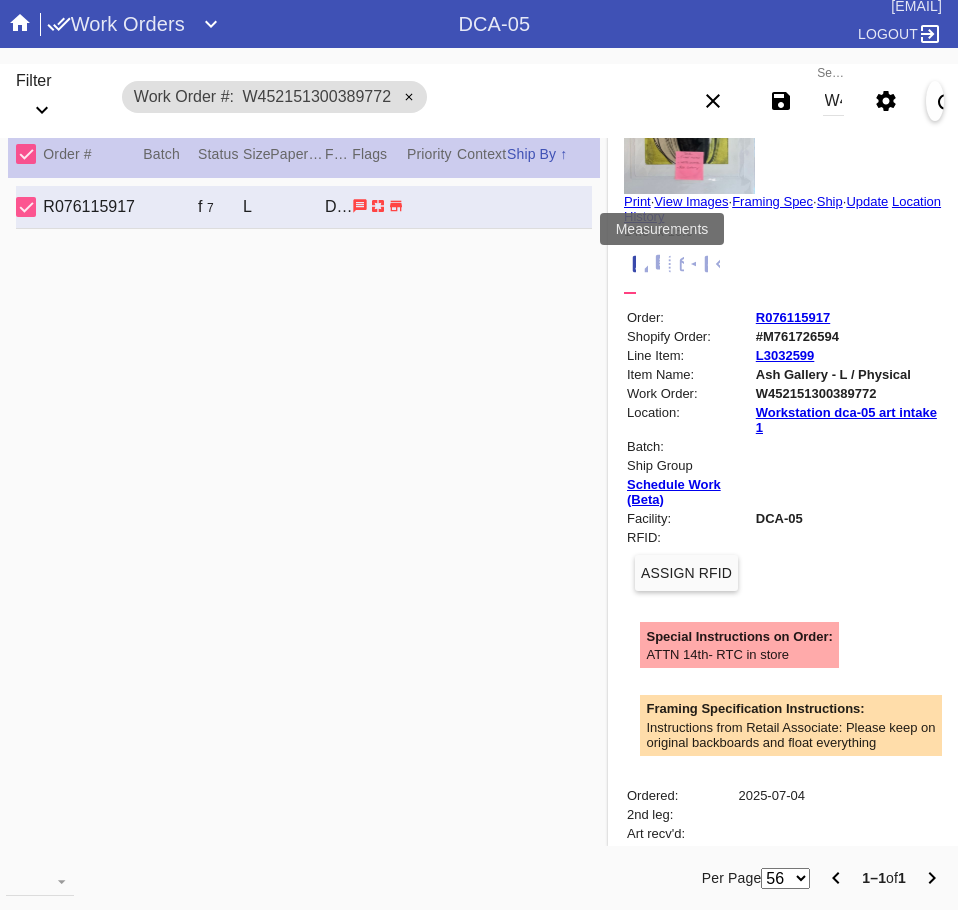 click at bounding box center [670, 260] 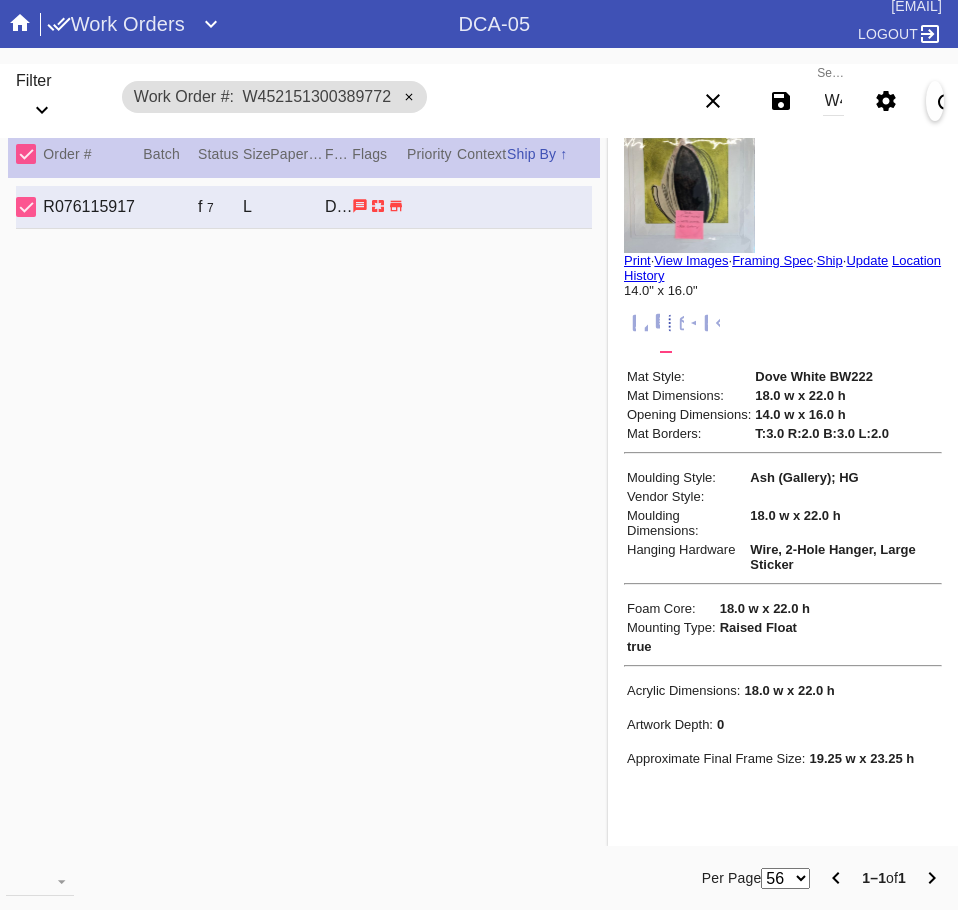 scroll, scrollTop: 40, scrollLeft: 0, axis: vertical 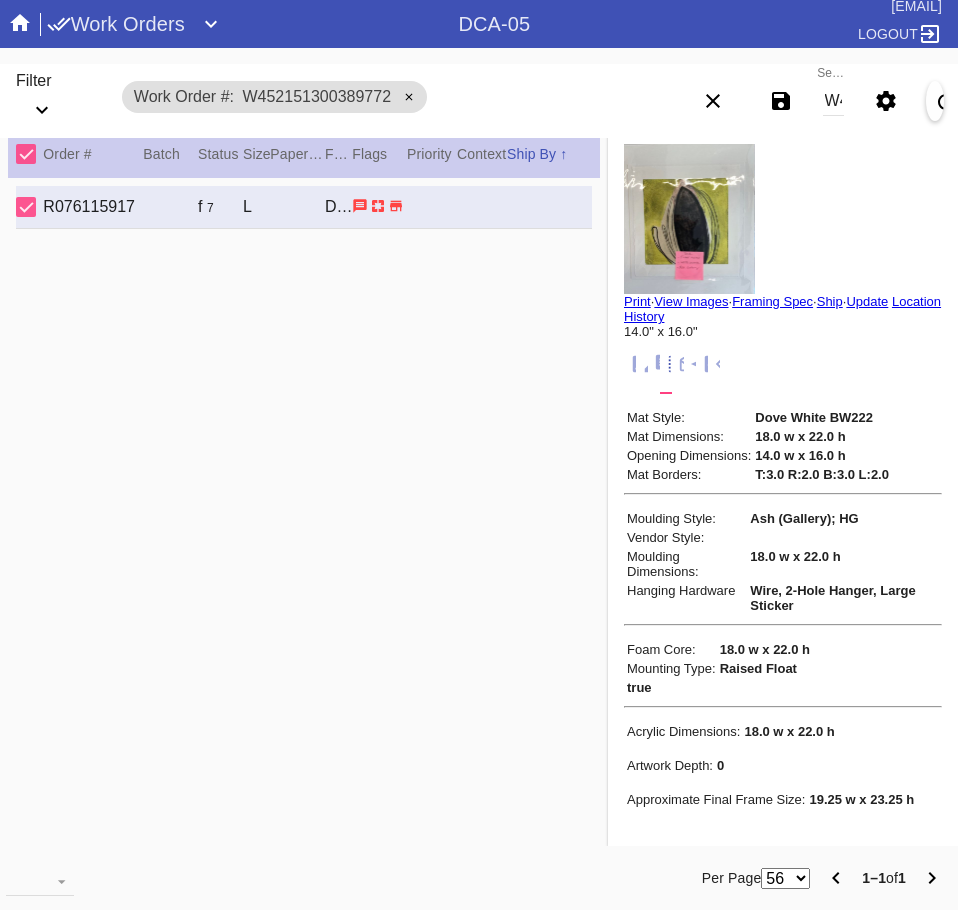 click on "W452151300389772" at bounding box center (833, 101) 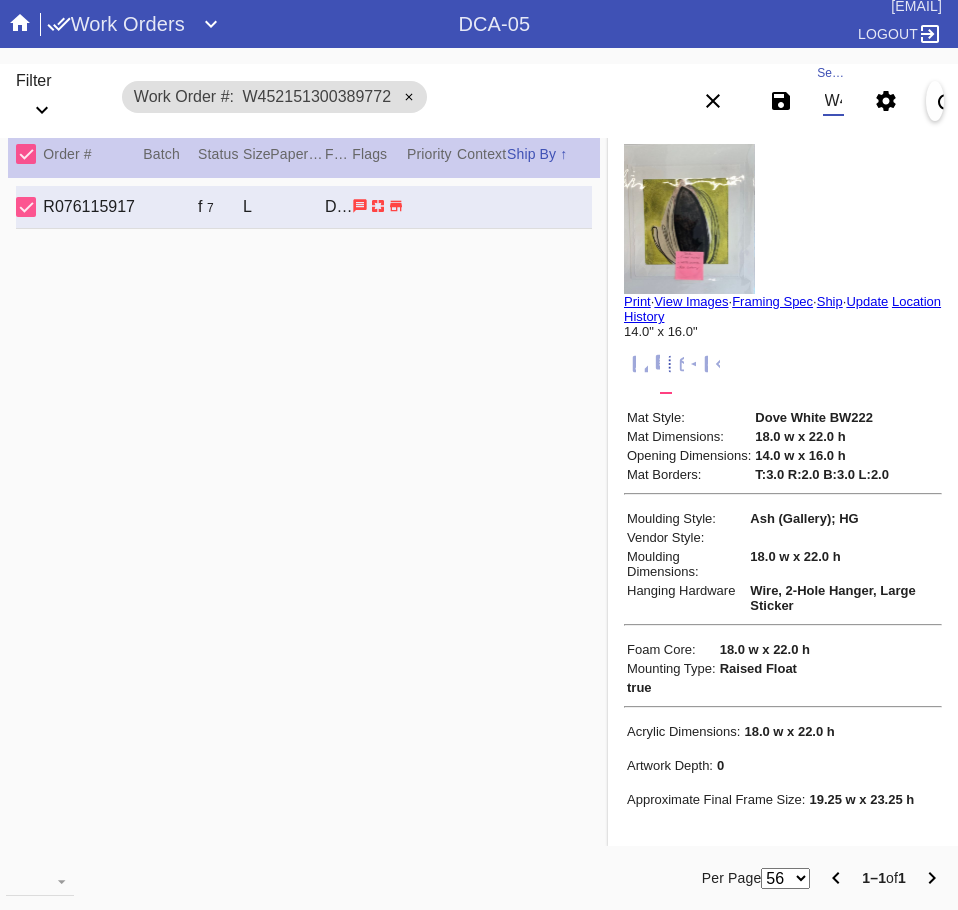 click on "W452151300389772" at bounding box center (833, 101) 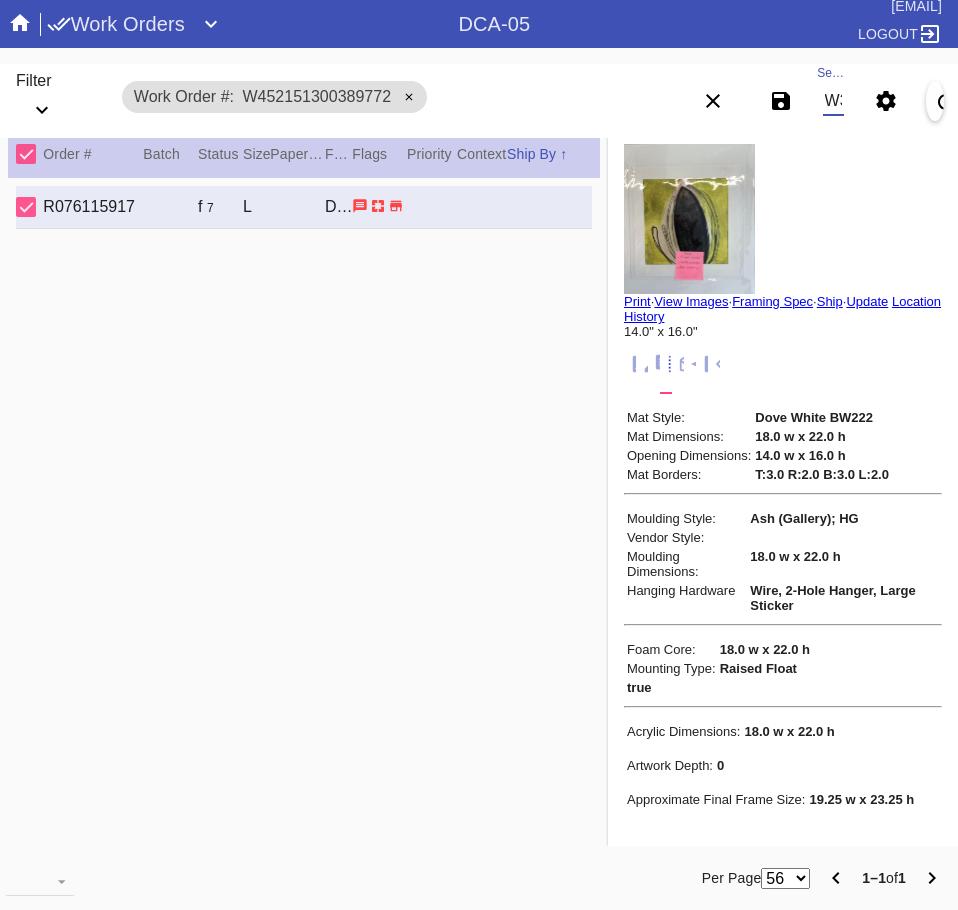 scroll, scrollTop: 0, scrollLeft: 132, axis: horizontal 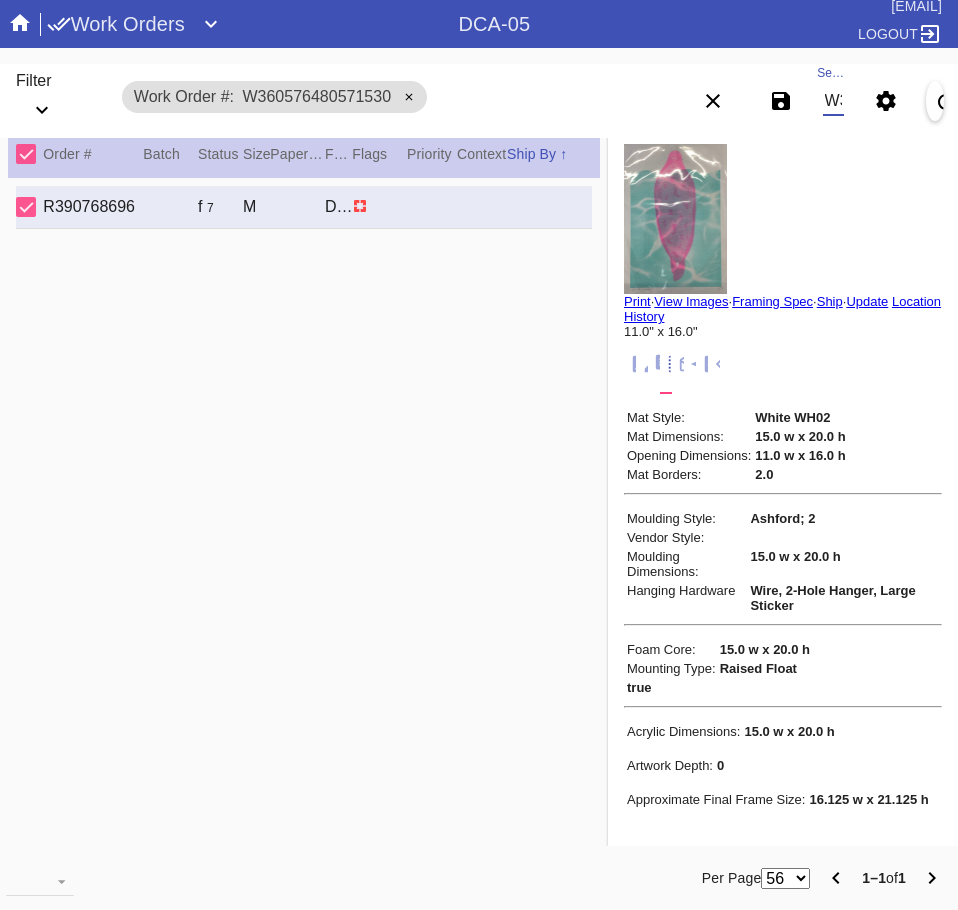 click on "W360576480571530" at bounding box center (833, 101) 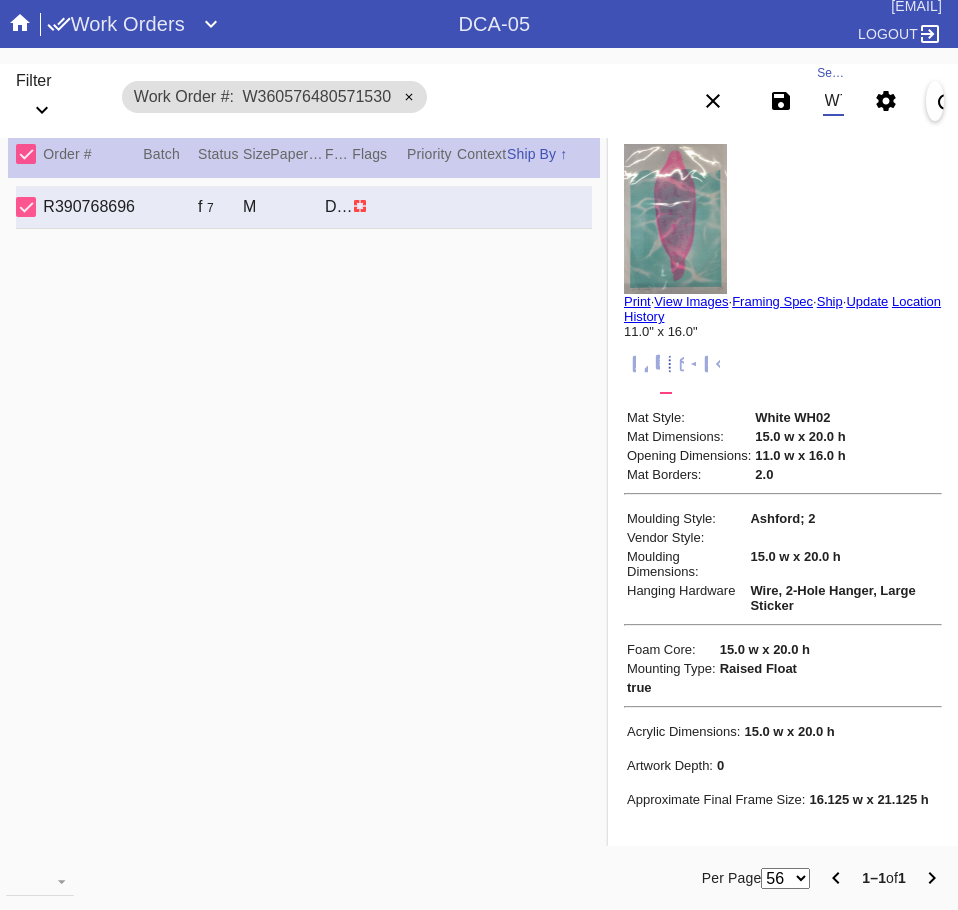 scroll, scrollTop: 0, scrollLeft: 132, axis: horizontal 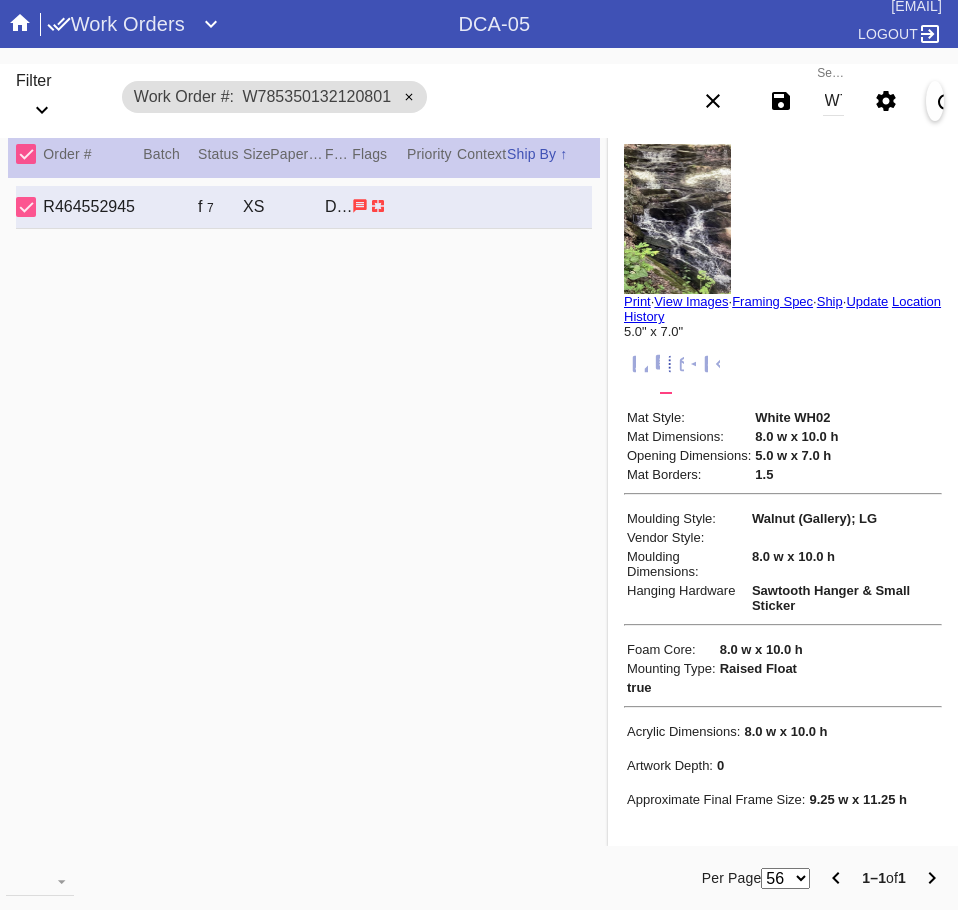 click on "W785350132120801" at bounding box center (833, 101) 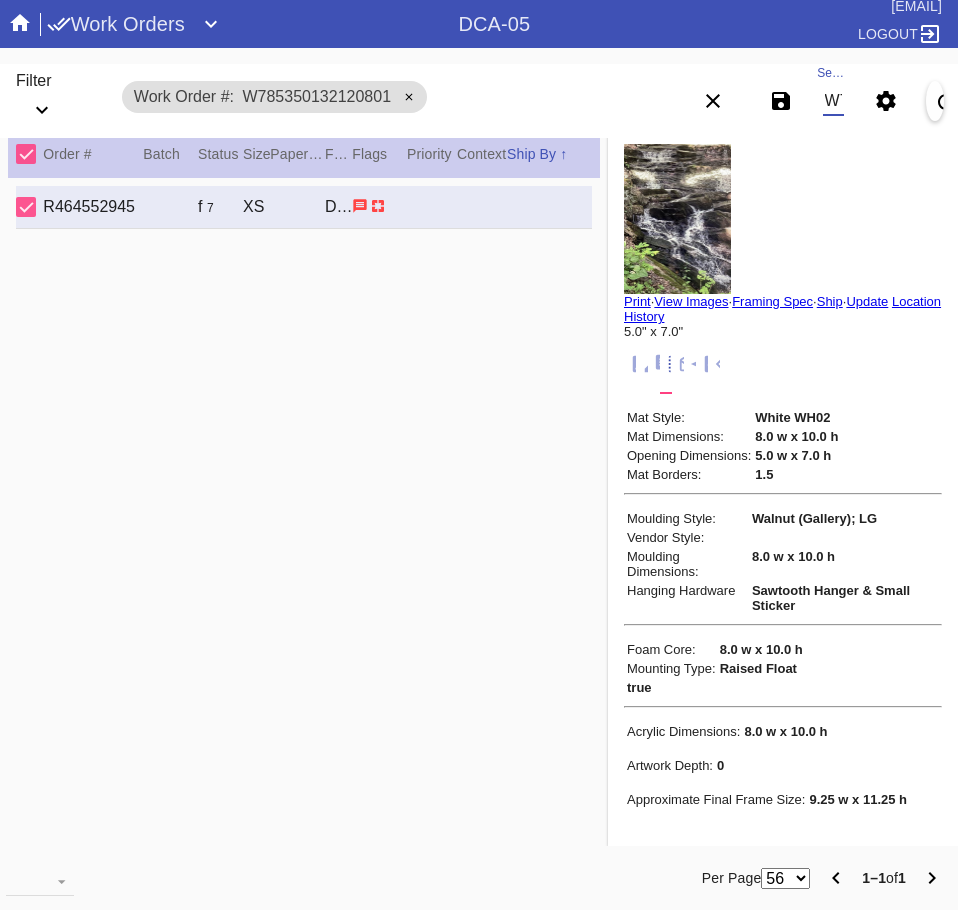 click on "W785350132120801" at bounding box center (833, 101) 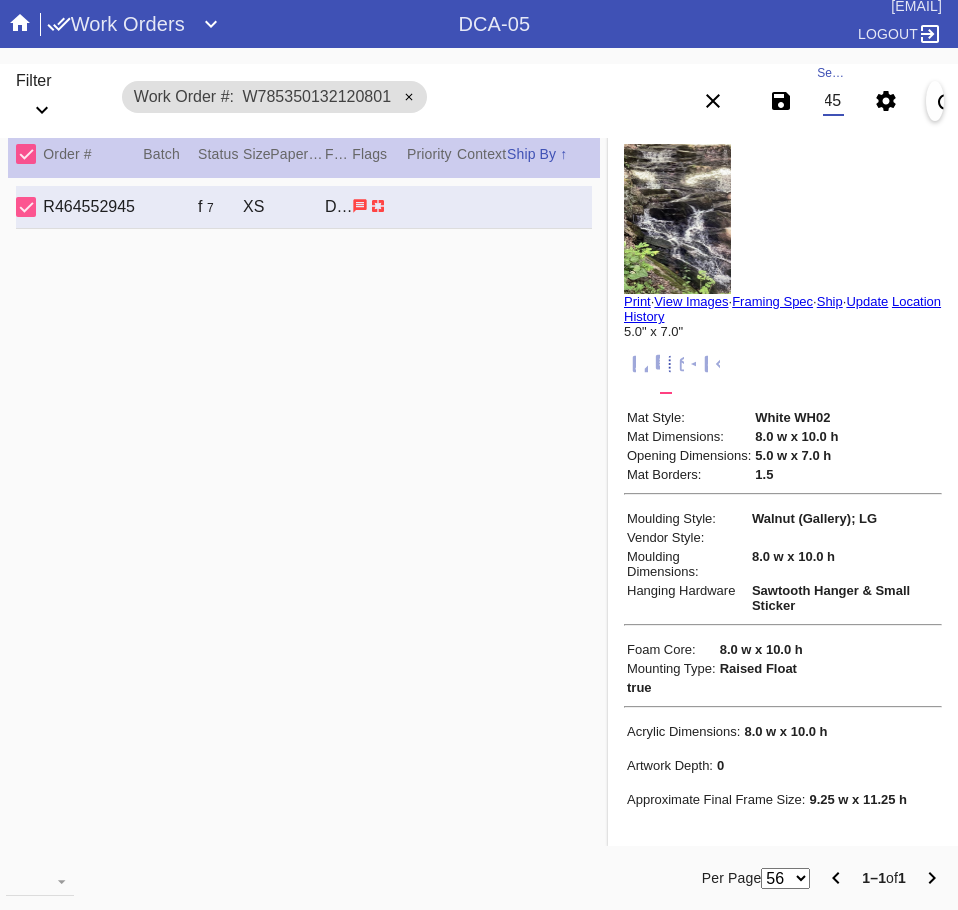 scroll, scrollTop: 0, scrollLeft: 132, axis: horizontal 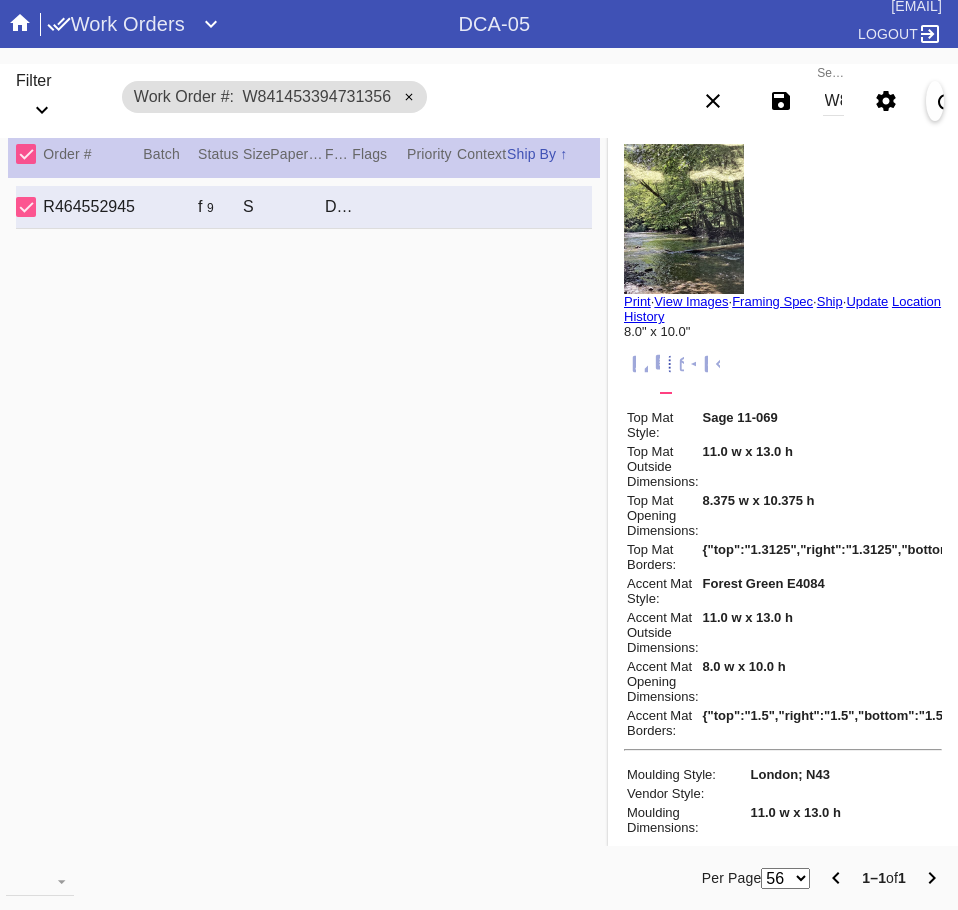 click on "W841453394731356" at bounding box center (833, 101) 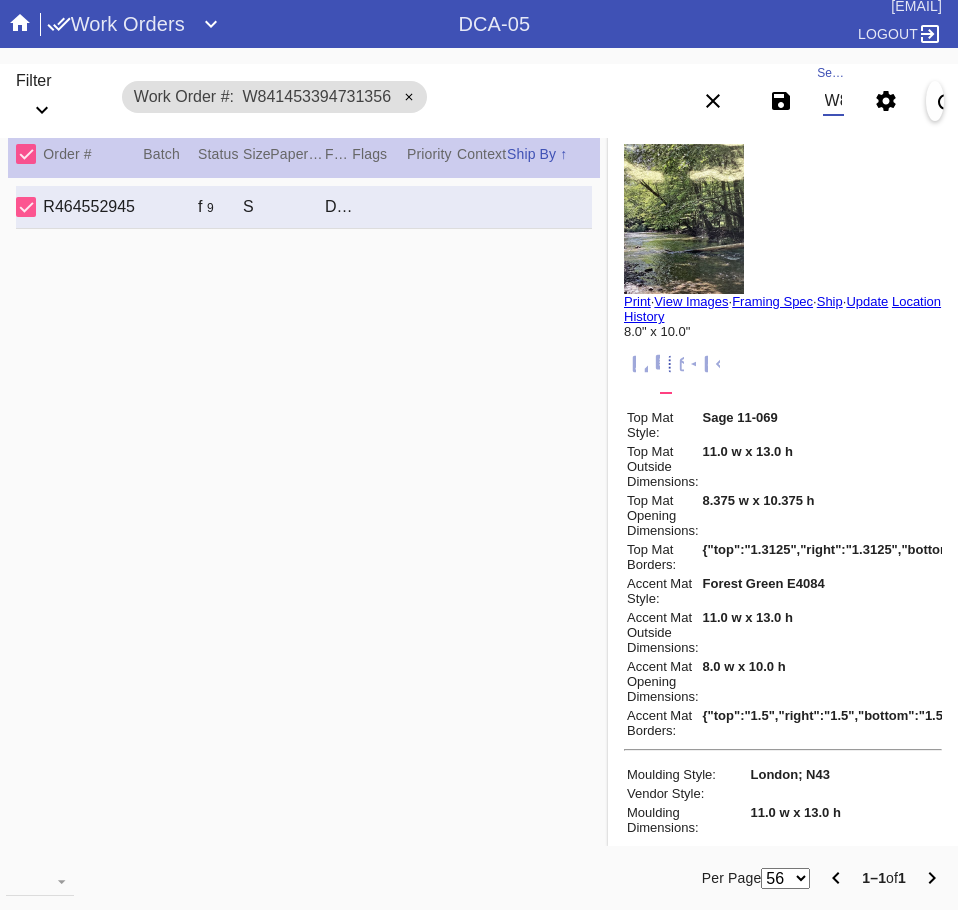 click on "W841453394731356" at bounding box center (833, 101) 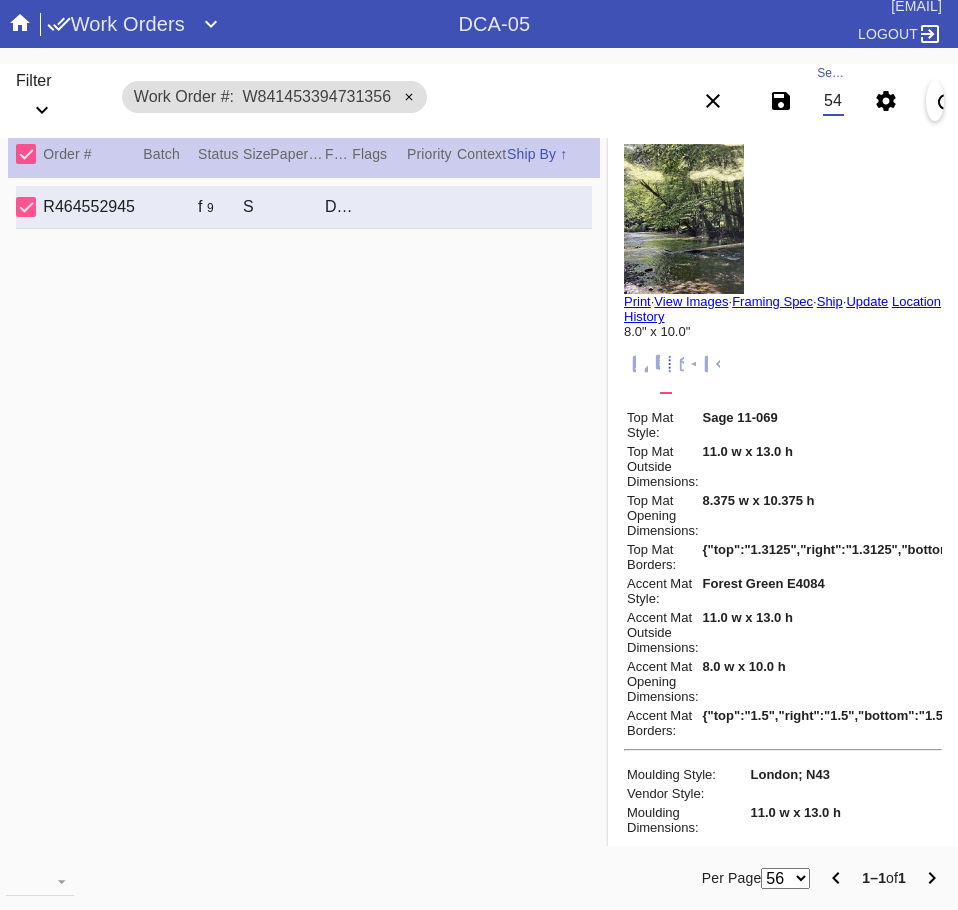 scroll, scrollTop: 0, scrollLeft: 132, axis: horizontal 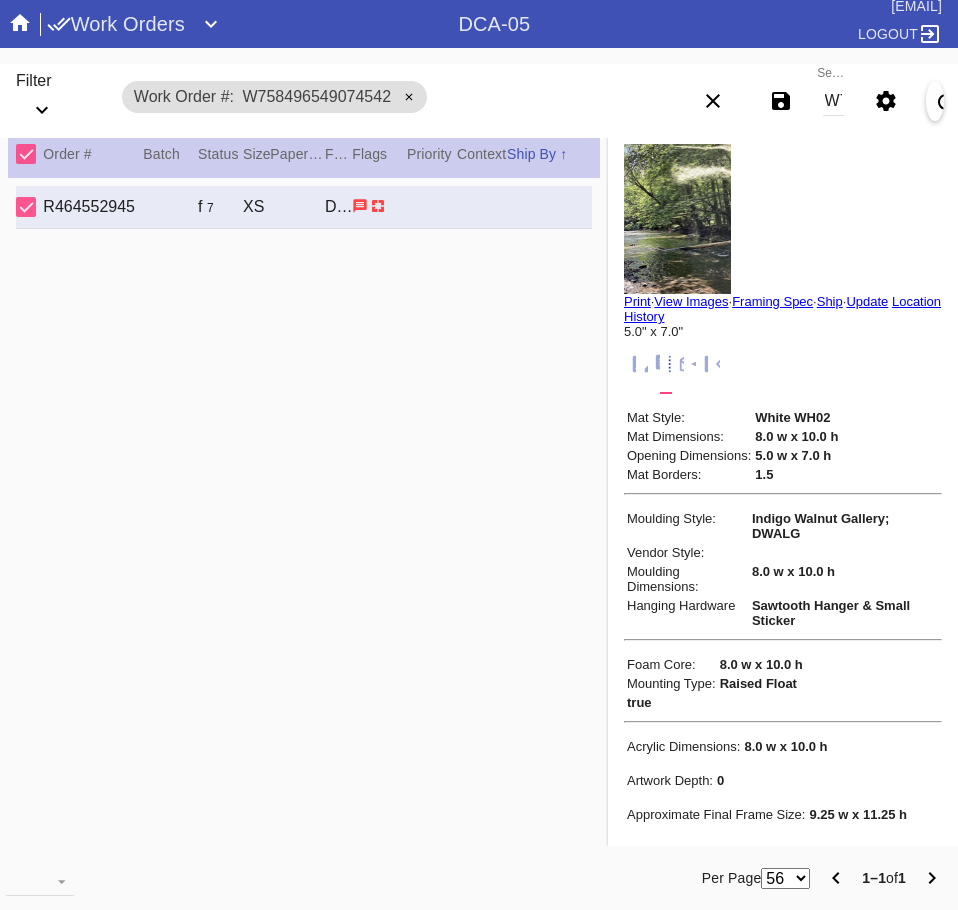 click on "W758496549074542" at bounding box center [833, 101] 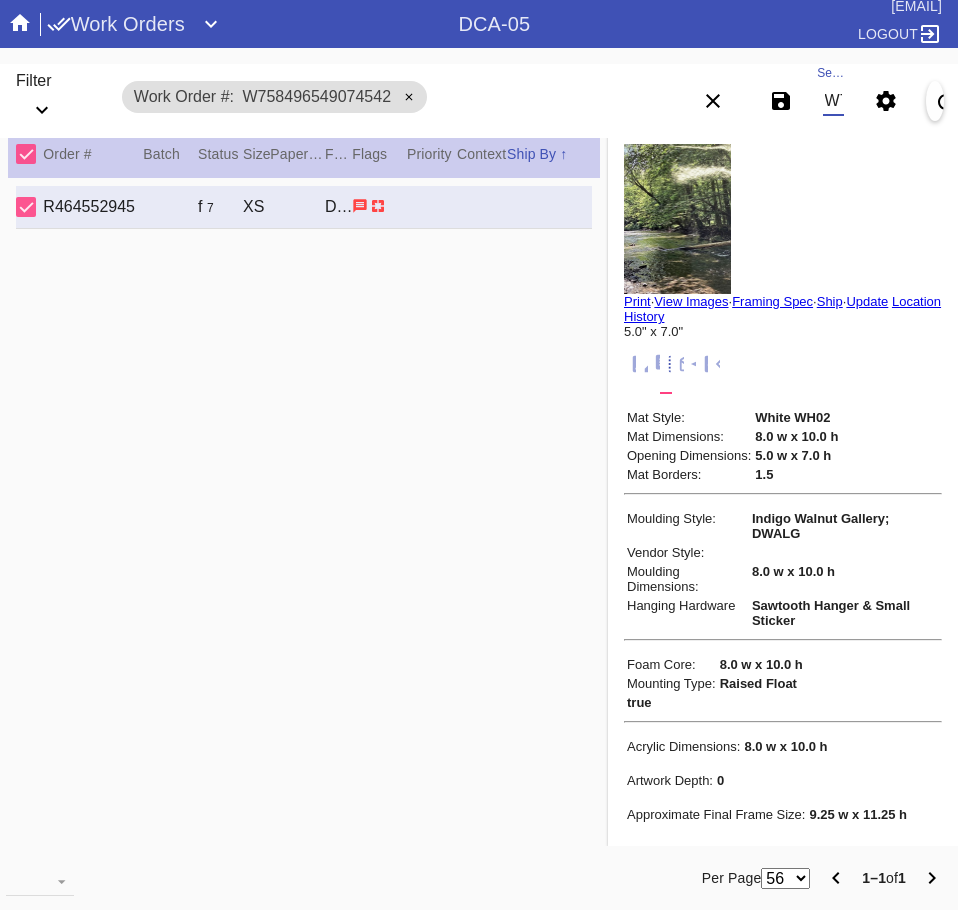 click on "W758496549074542" at bounding box center [833, 101] 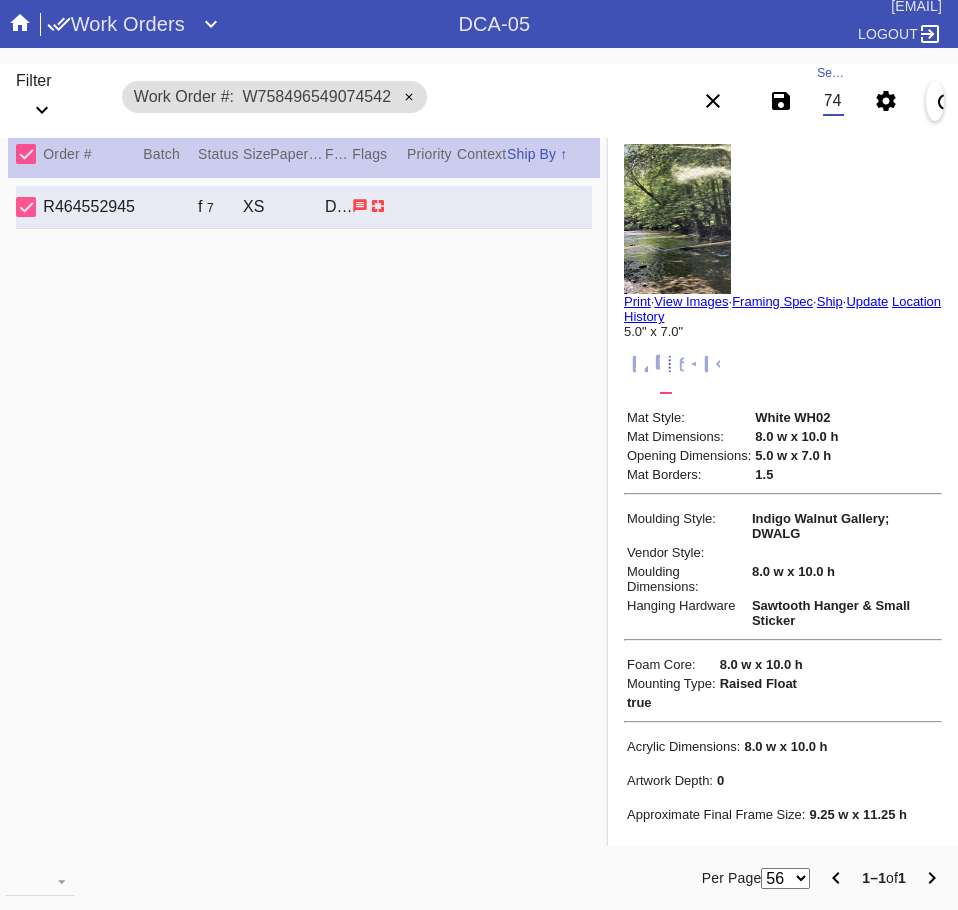 scroll, scrollTop: 0, scrollLeft: 132, axis: horizontal 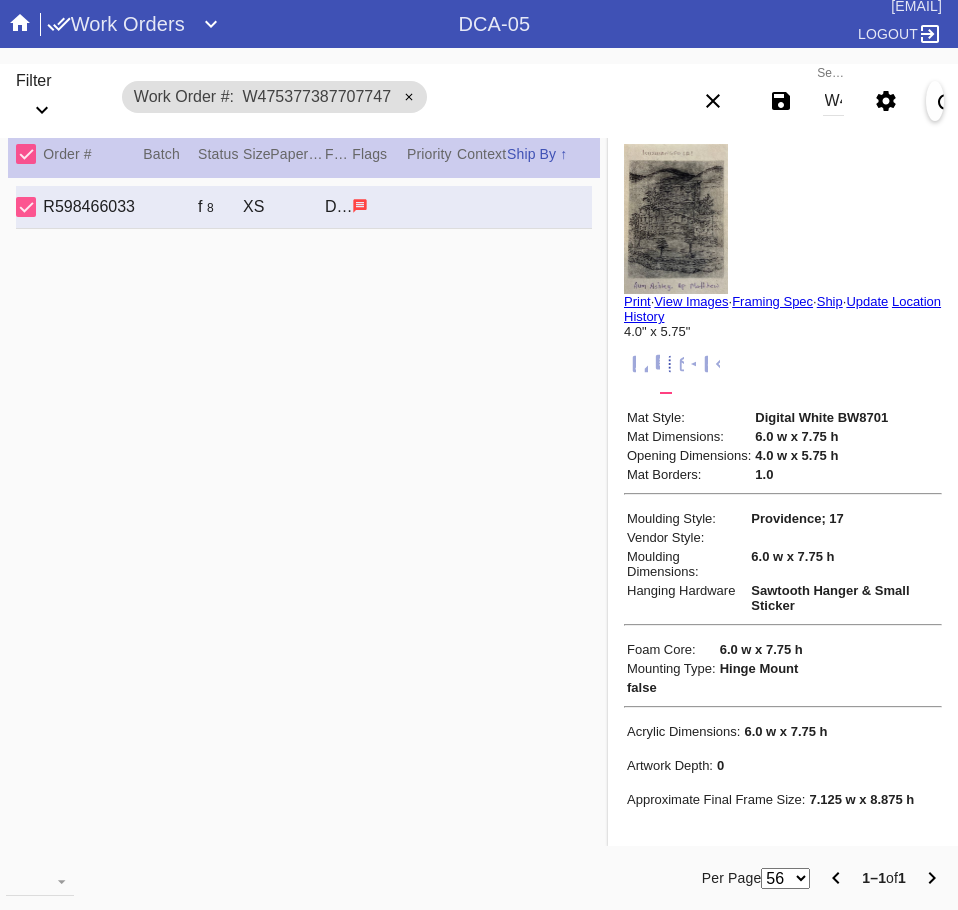 click on "W475377387707747" at bounding box center (833, 101) 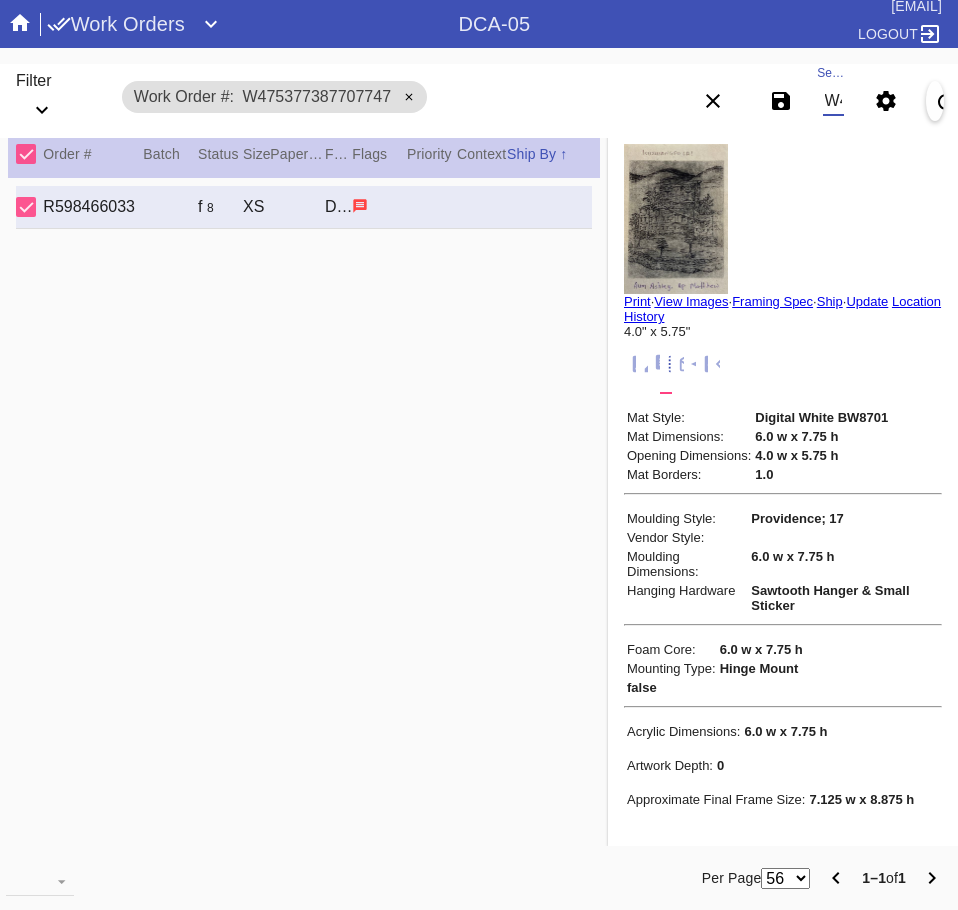 click on "W475377387707747" at bounding box center [833, 101] 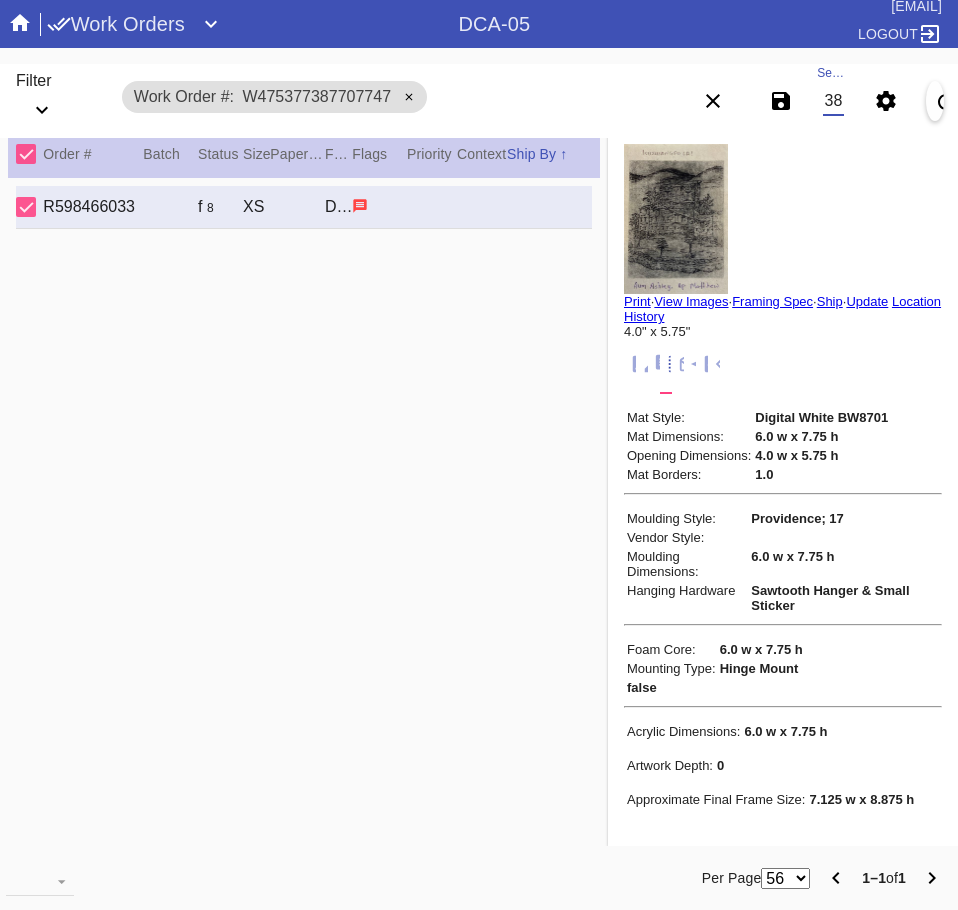 scroll, scrollTop: 0, scrollLeft: 130, axis: horizontal 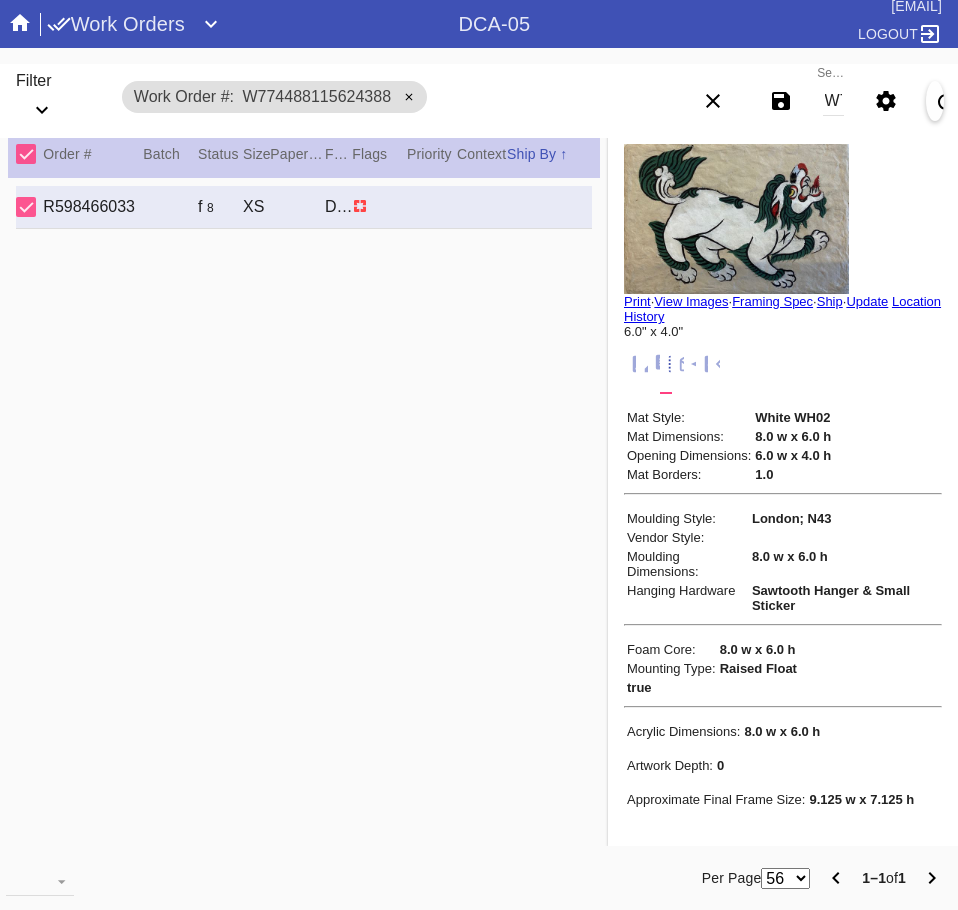 click on "W774488115624388" at bounding box center [833, 101] 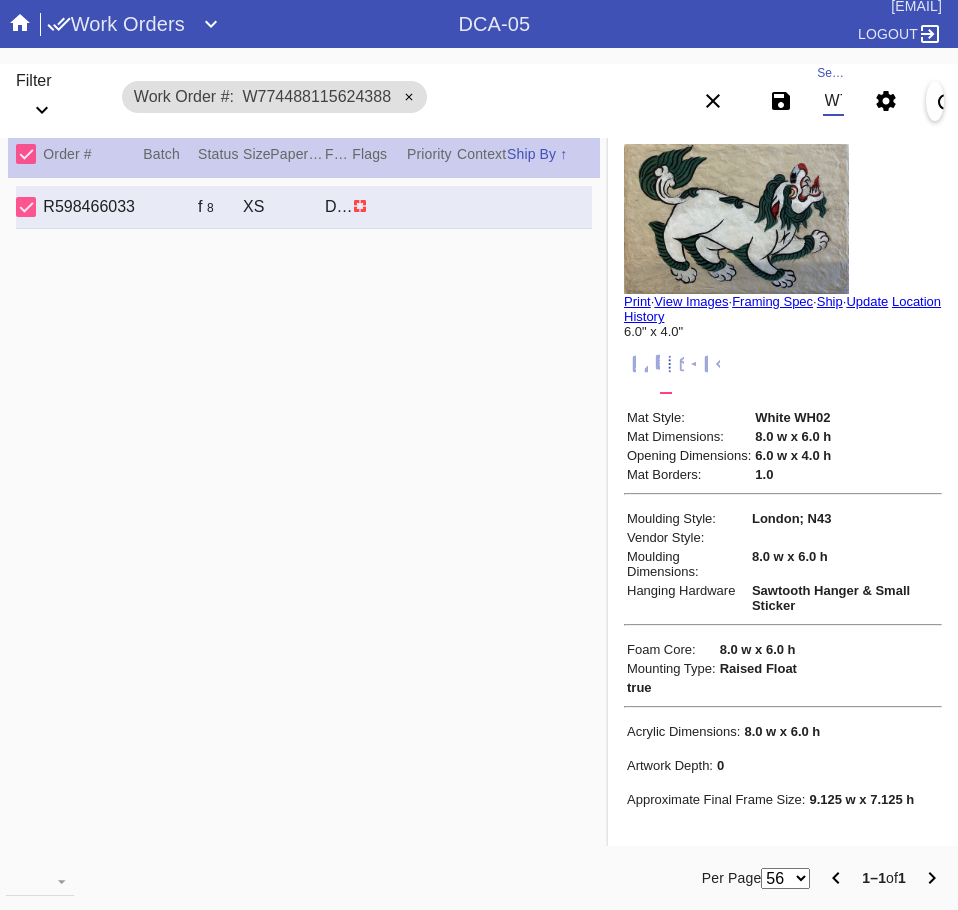 click on "W774488115624388" at bounding box center (833, 101) 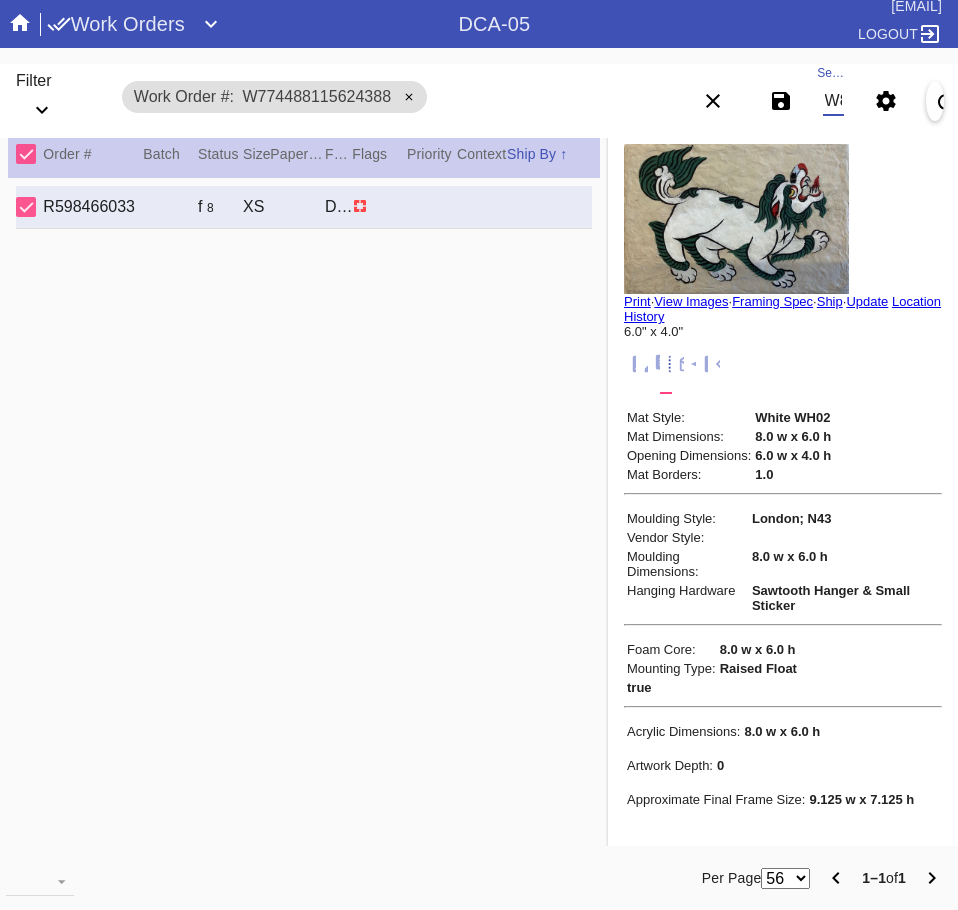 scroll, scrollTop: 0, scrollLeft: 132, axis: horizontal 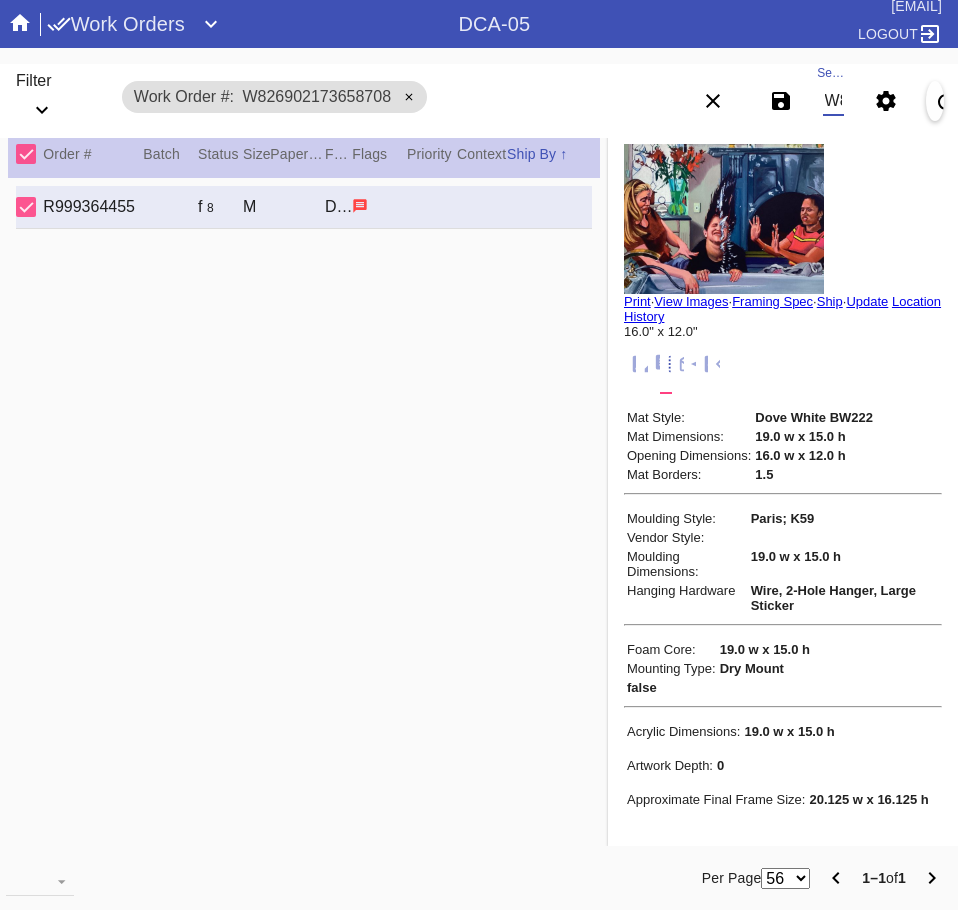 click on "W826902173658708" at bounding box center (833, 101) 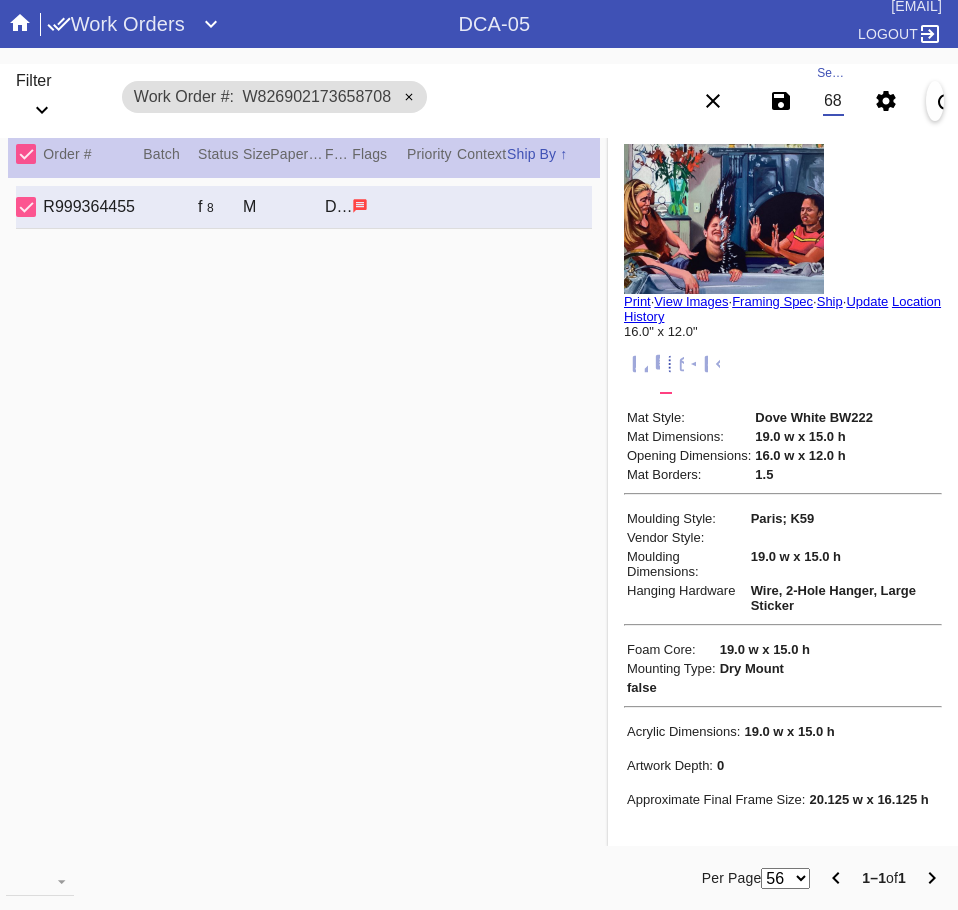 scroll, scrollTop: 0, scrollLeft: 129, axis: horizontal 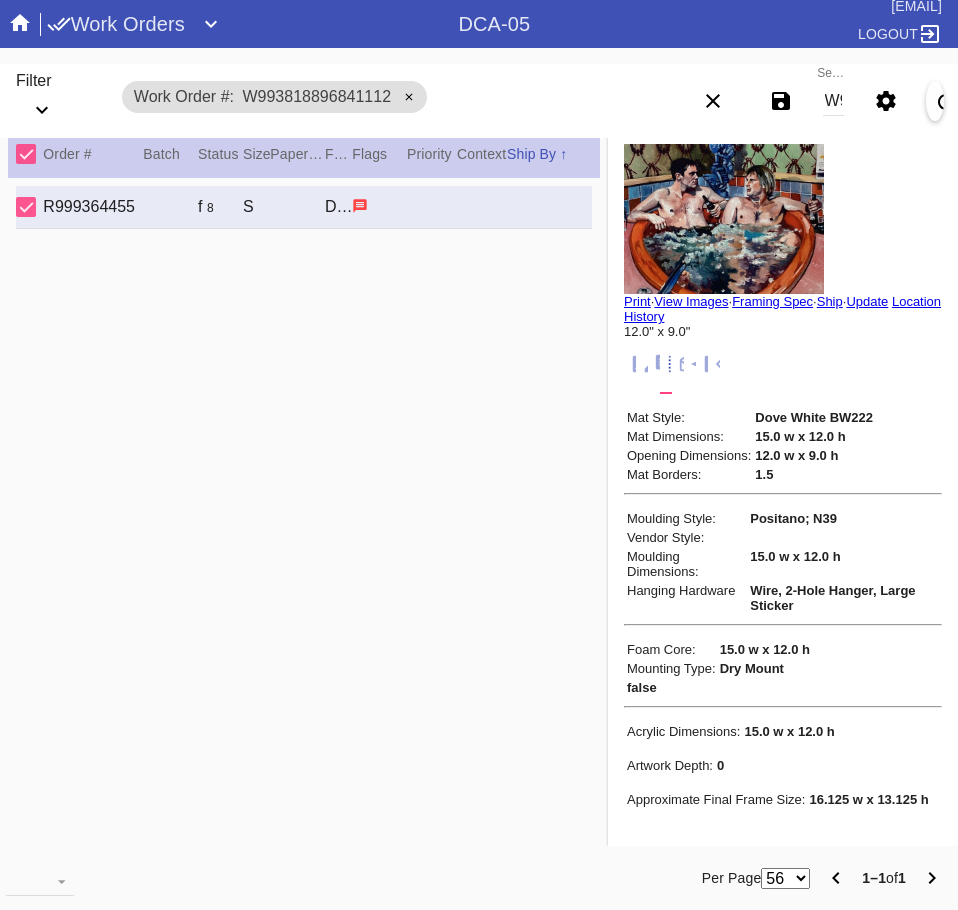 click on "W993818896841112" at bounding box center [833, 101] 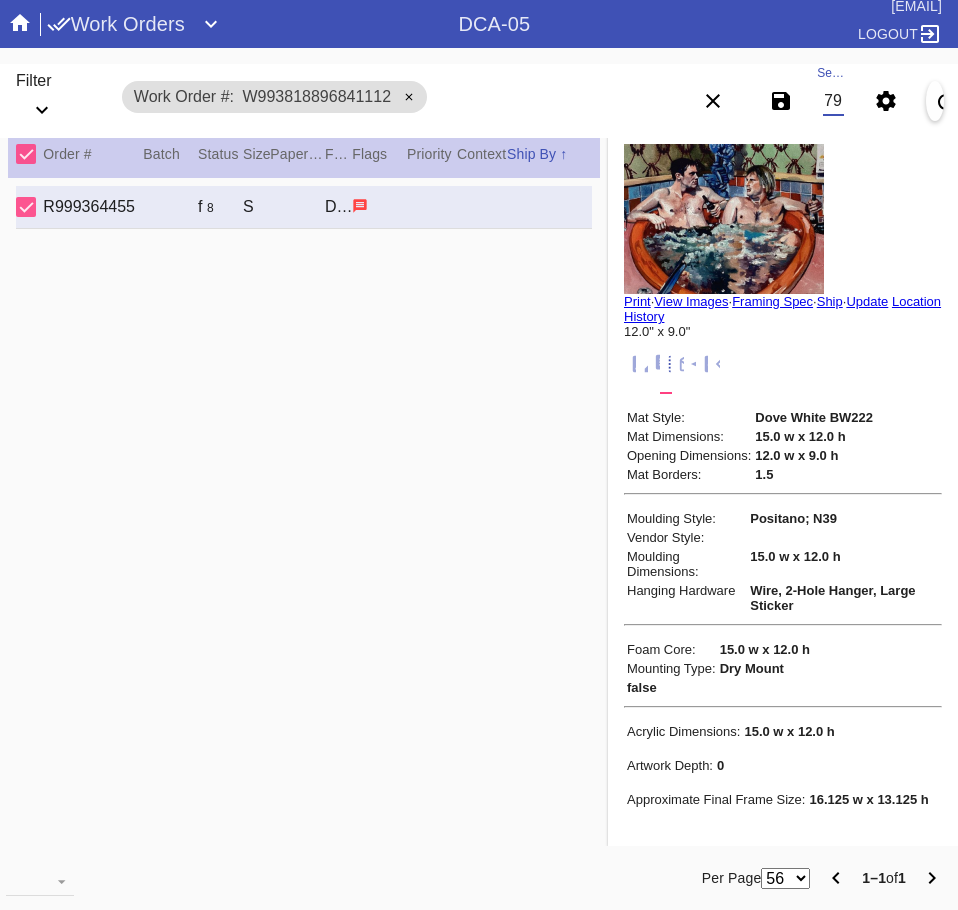 scroll, scrollTop: 0, scrollLeft: 132, axis: horizontal 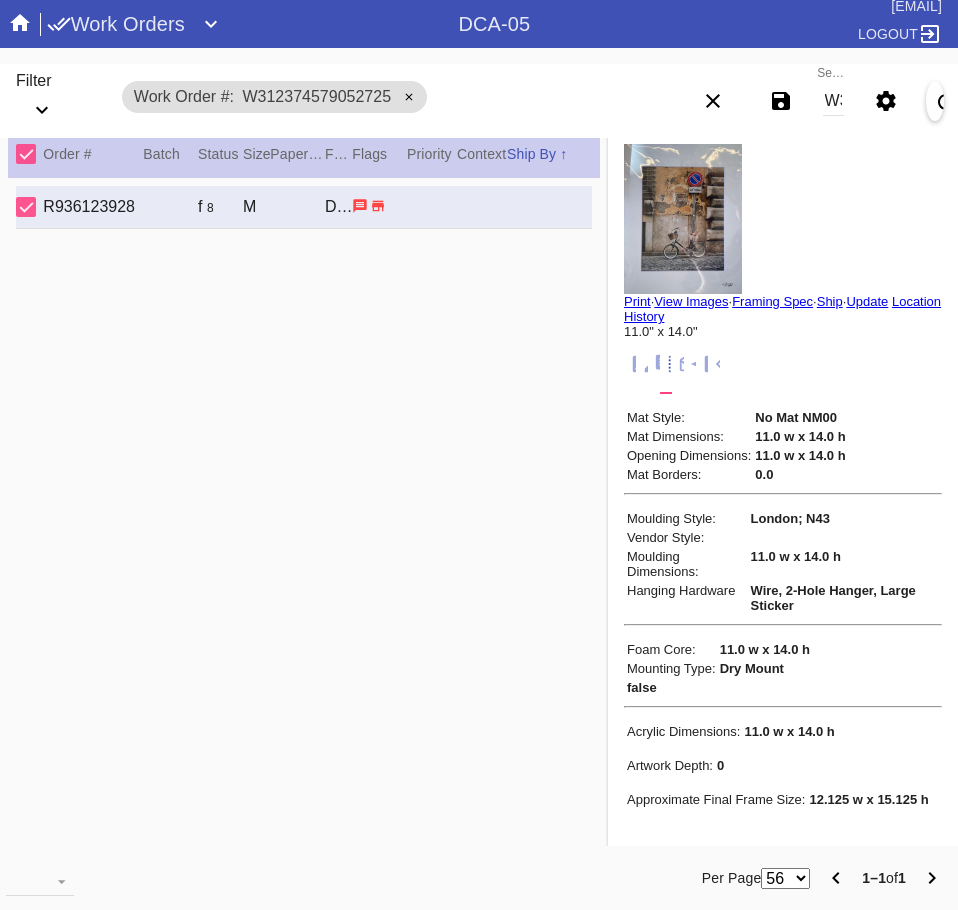 click on "W312374579052725" at bounding box center [833, 101] 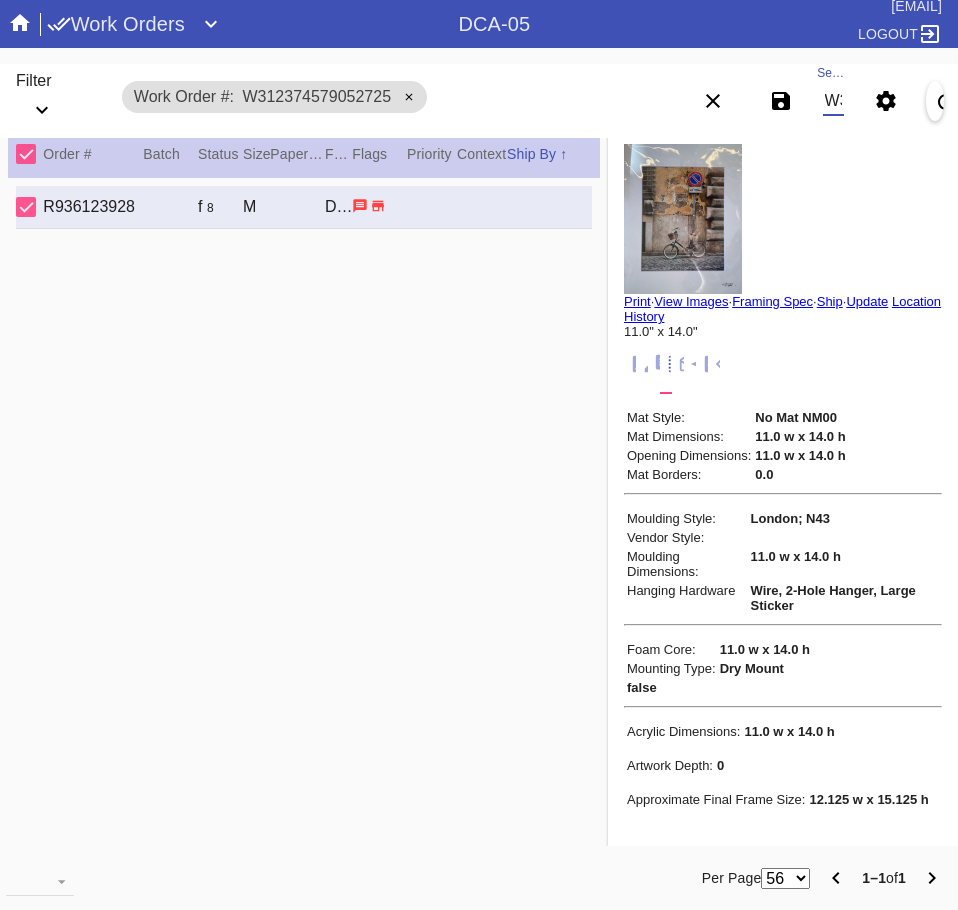 click on "W312374579052725" at bounding box center (833, 101) 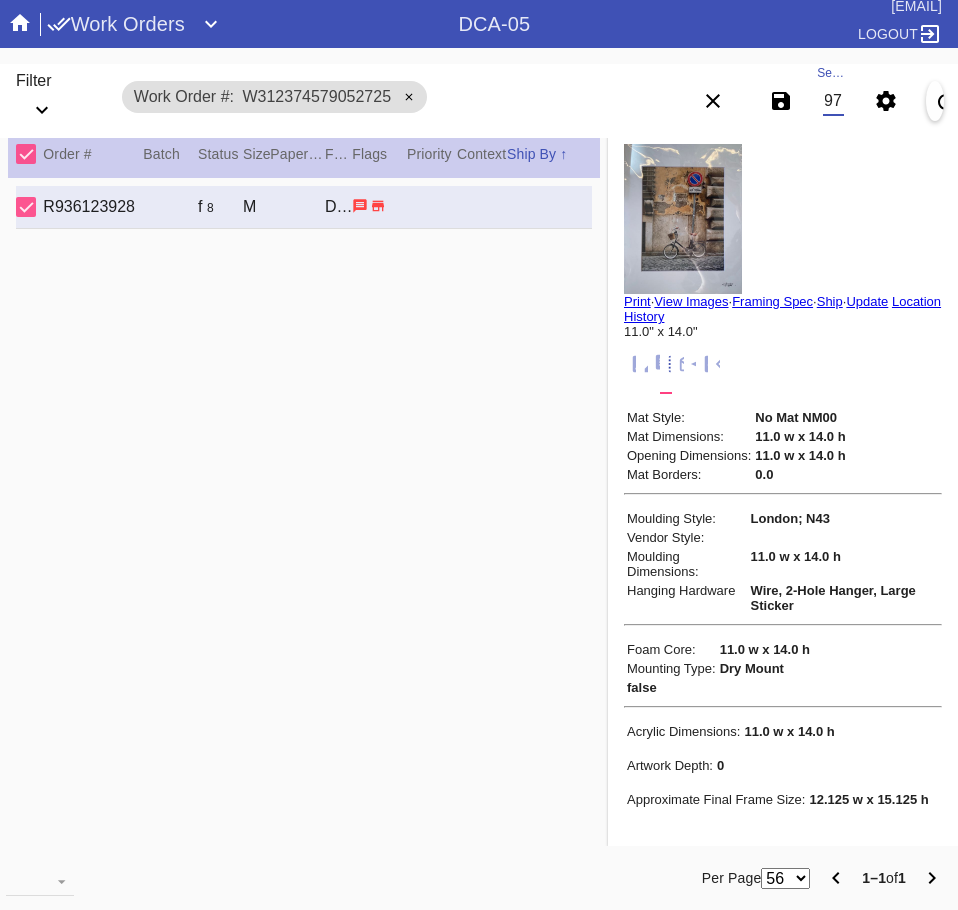 scroll, scrollTop: 0, scrollLeft: 132, axis: horizontal 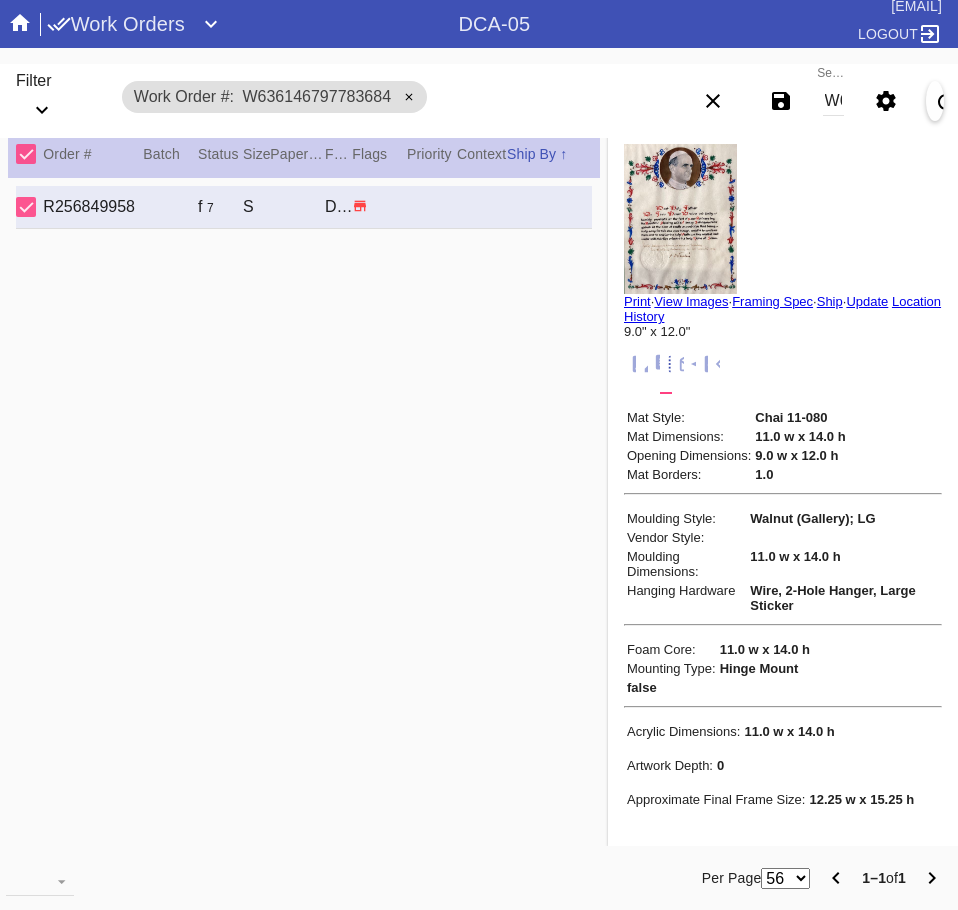 click on "W636146797783684" at bounding box center [833, 101] 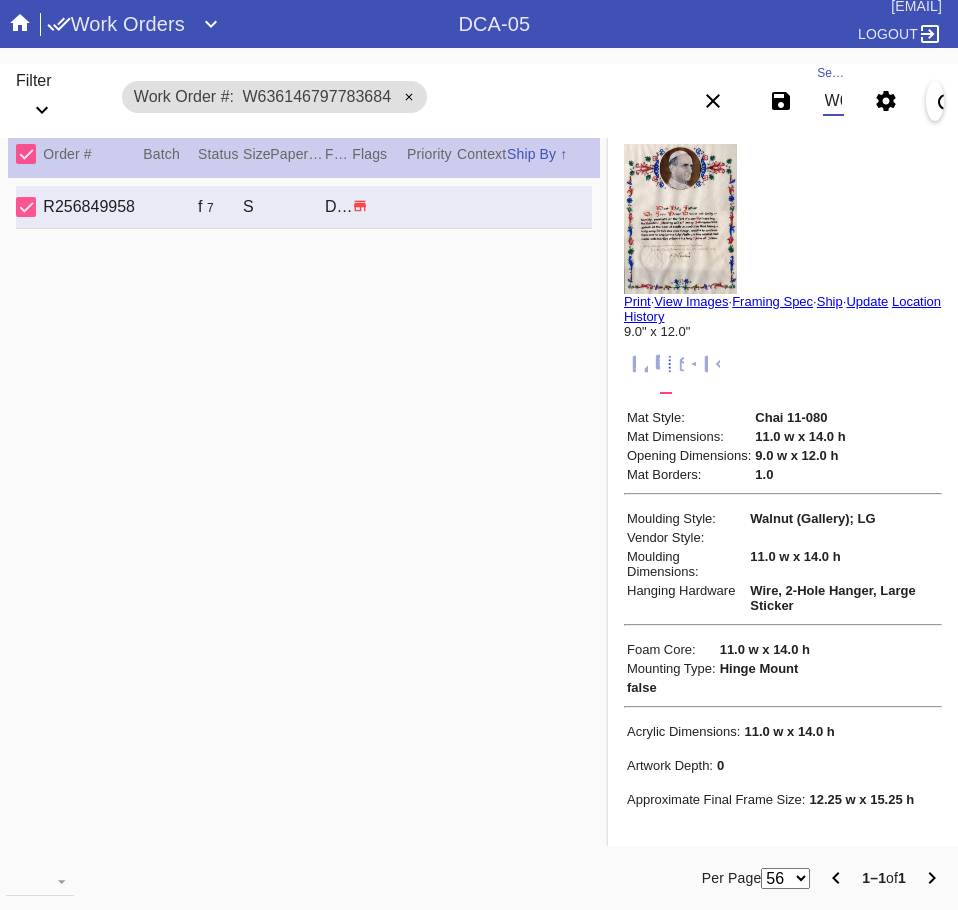 click on "W636146797783684" at bounding box center [833, 101] 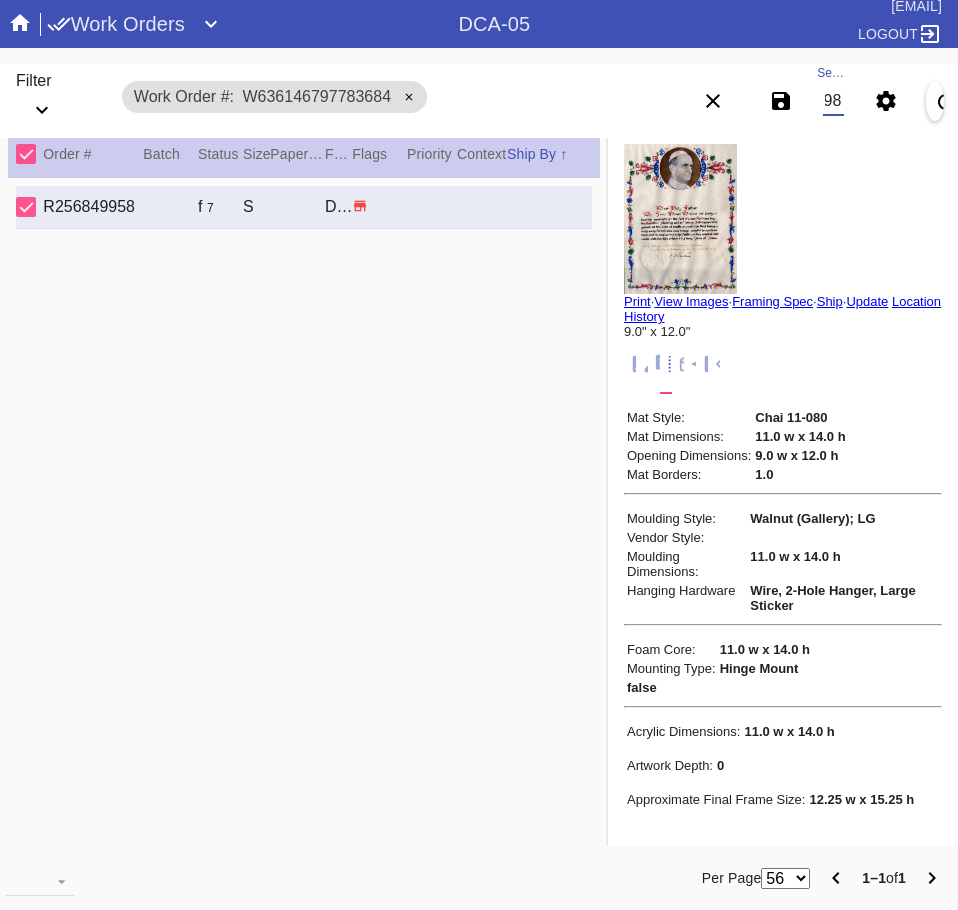 scroll, scrollTop: 0, scrollLeft: 132, axis: horizontal 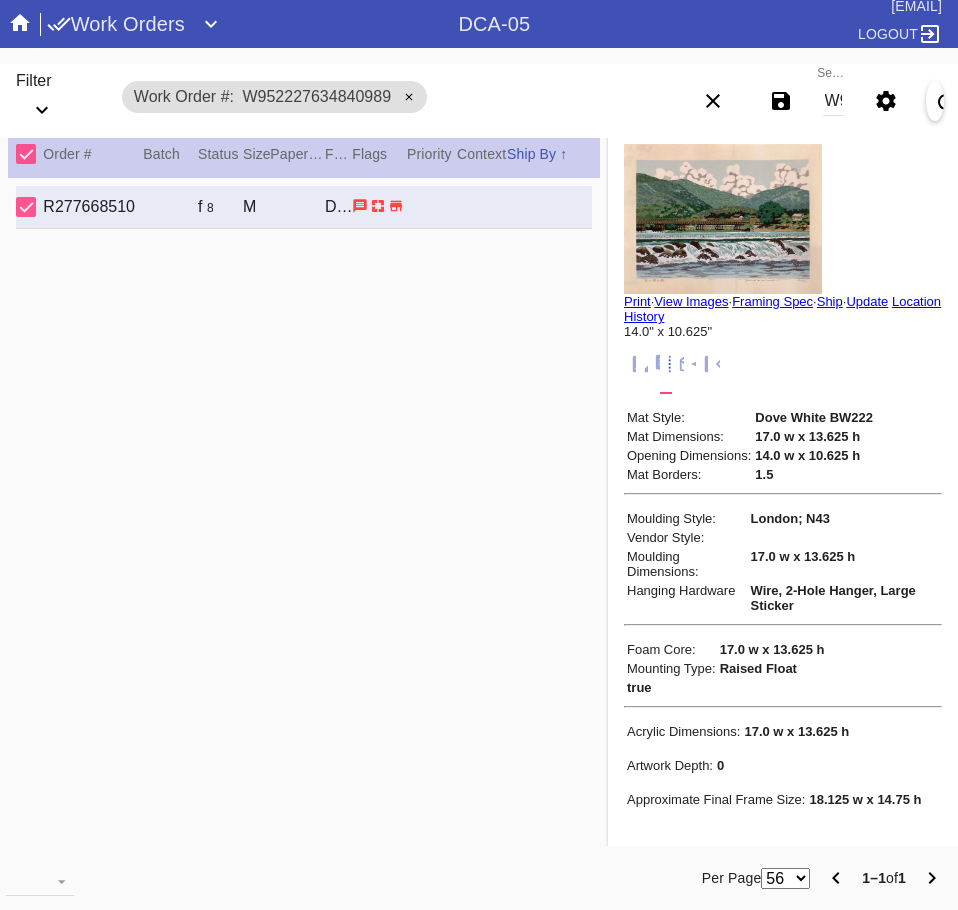 click on "W952227634840989" at bounding box center [833, 101] 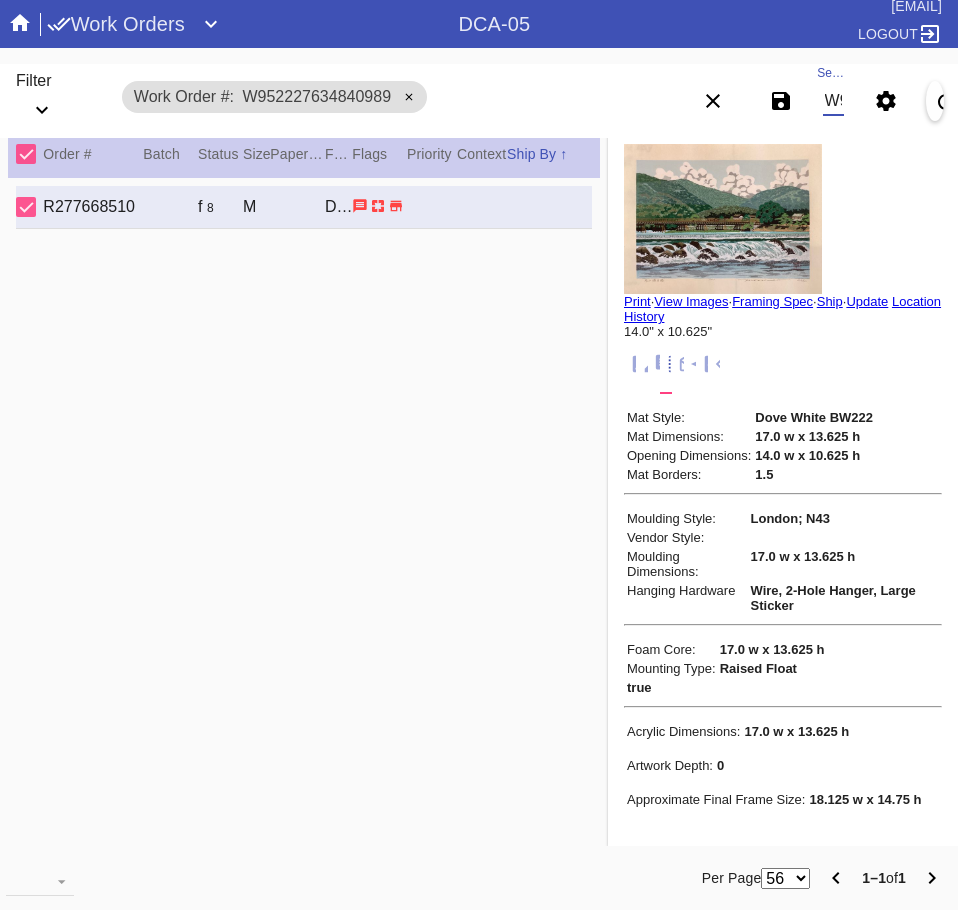 click on "W952227634840989" at bounding box center (833, 101) 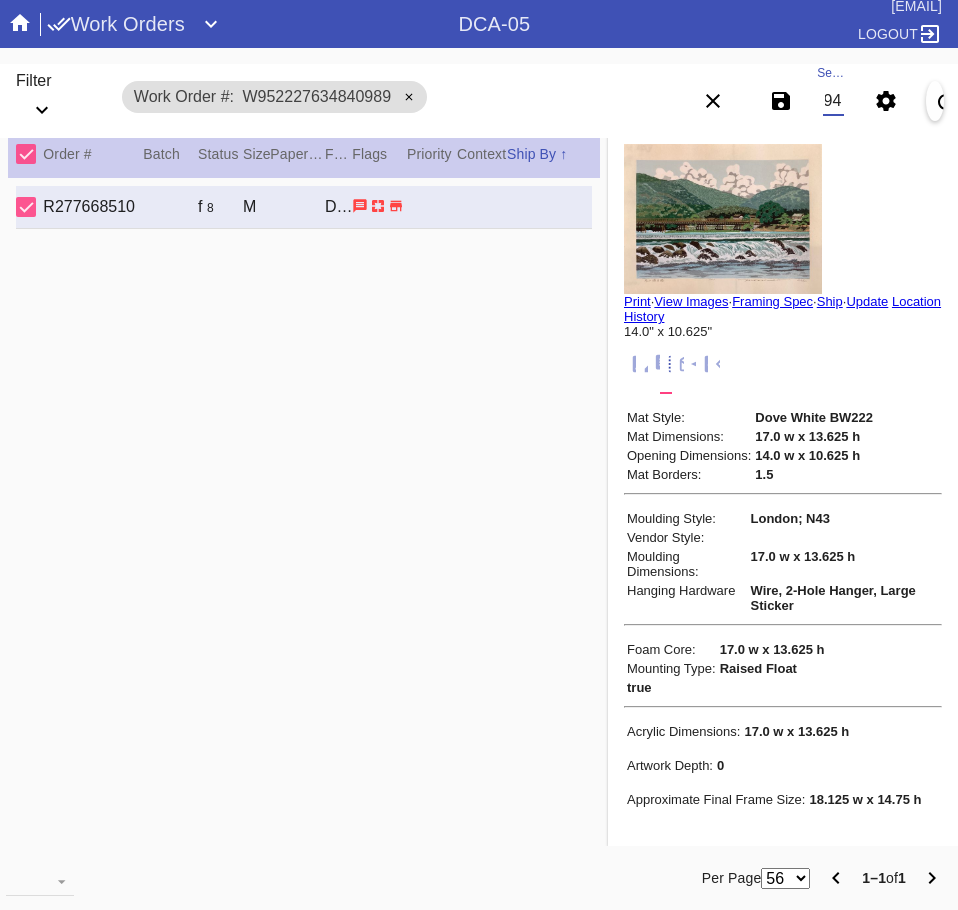 scroll, scrollTop: 0, scrollLeft: 132, axis: horizontal 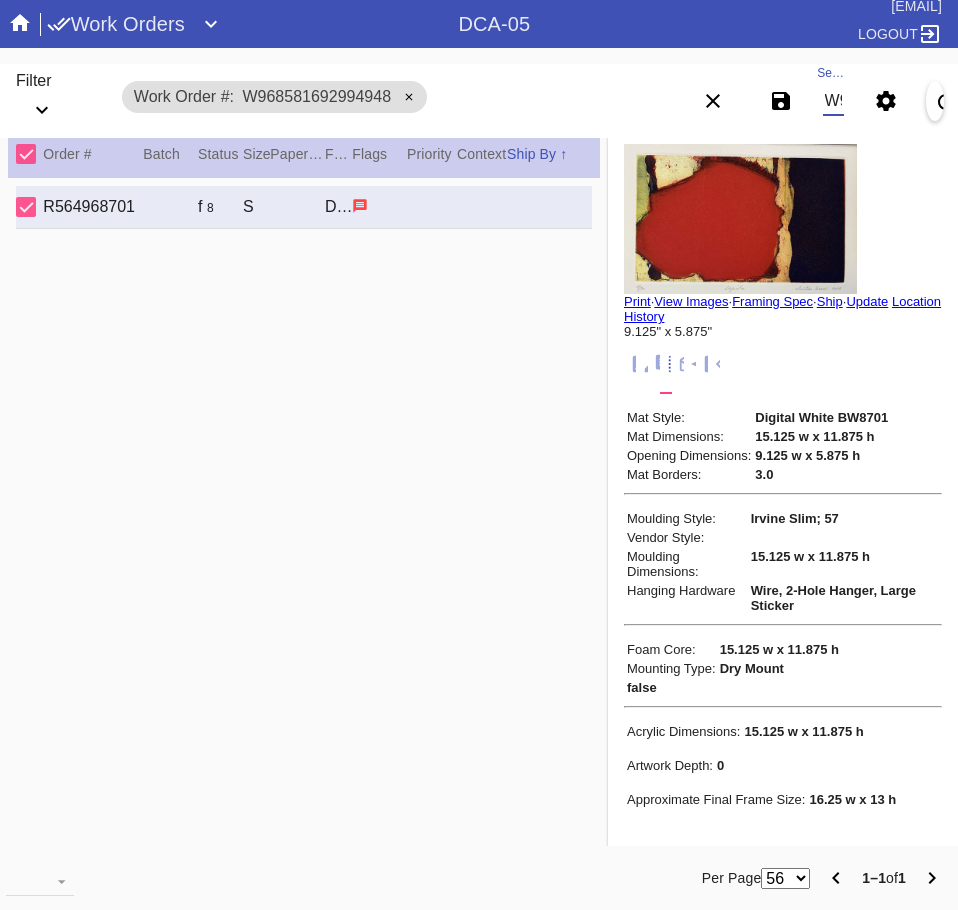 click on "W968581692994948" at bounding box center (833, 101) 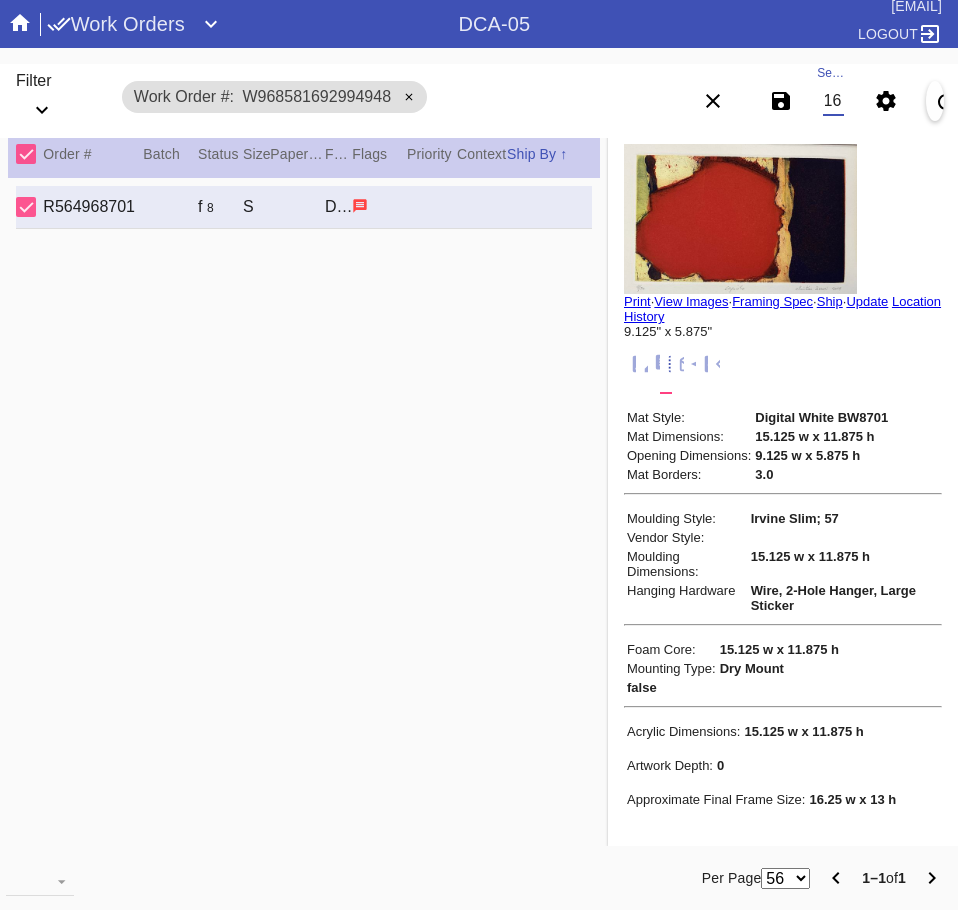 scroll, scrollTop: 0, scrollLeft: 132, axis: horizontal 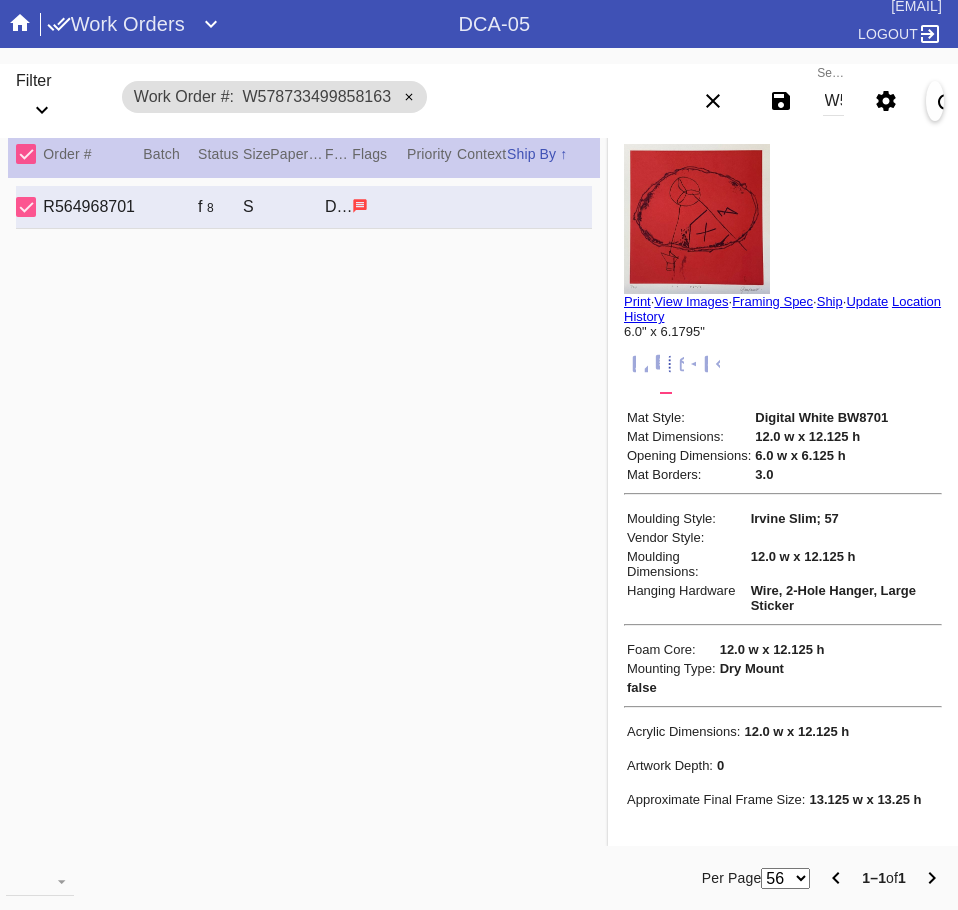 click on "W578733499858163" at bounding box center [833, 101] 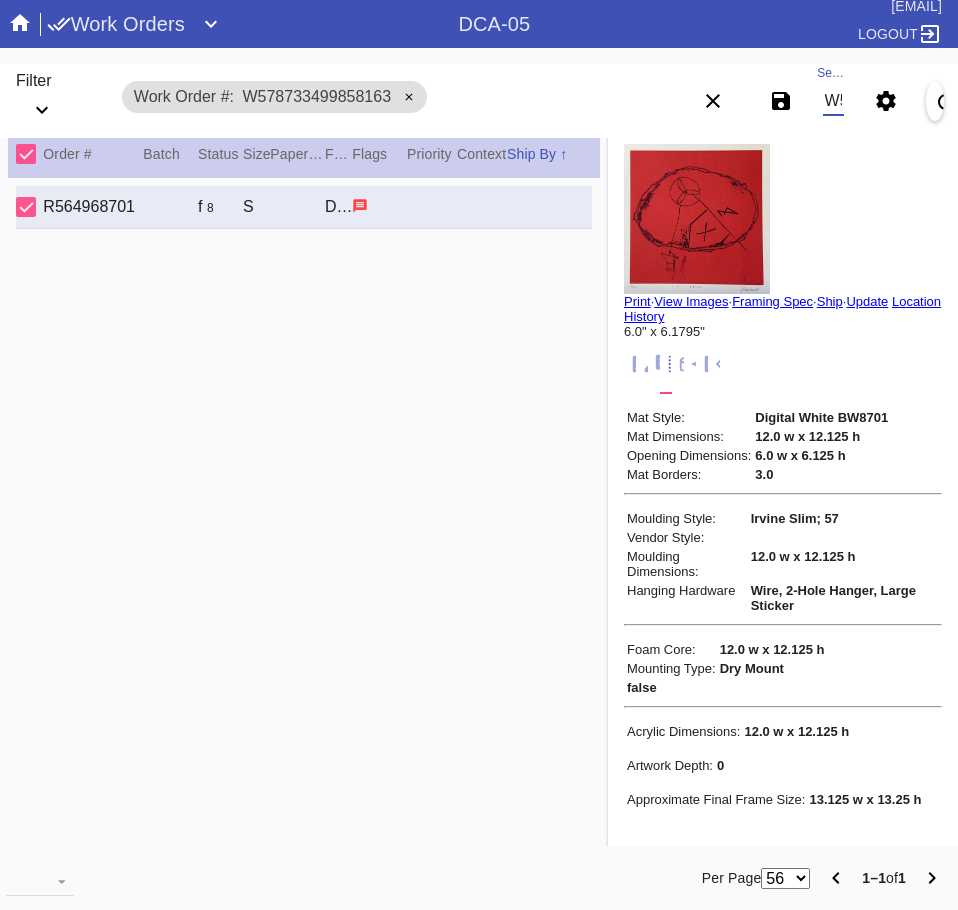 click on "W578733499858163" at bounding box center (833, 101) 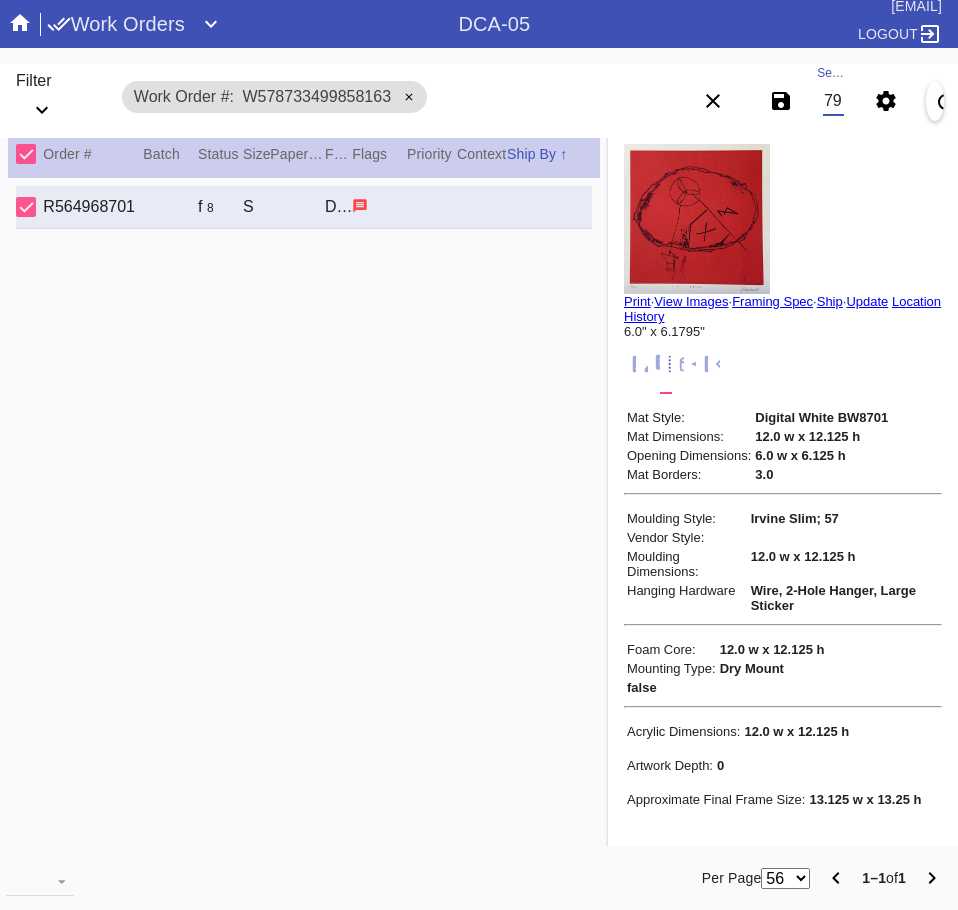 scroll, scrollTop: 0, scrollLeft: 132, axis: horizontal 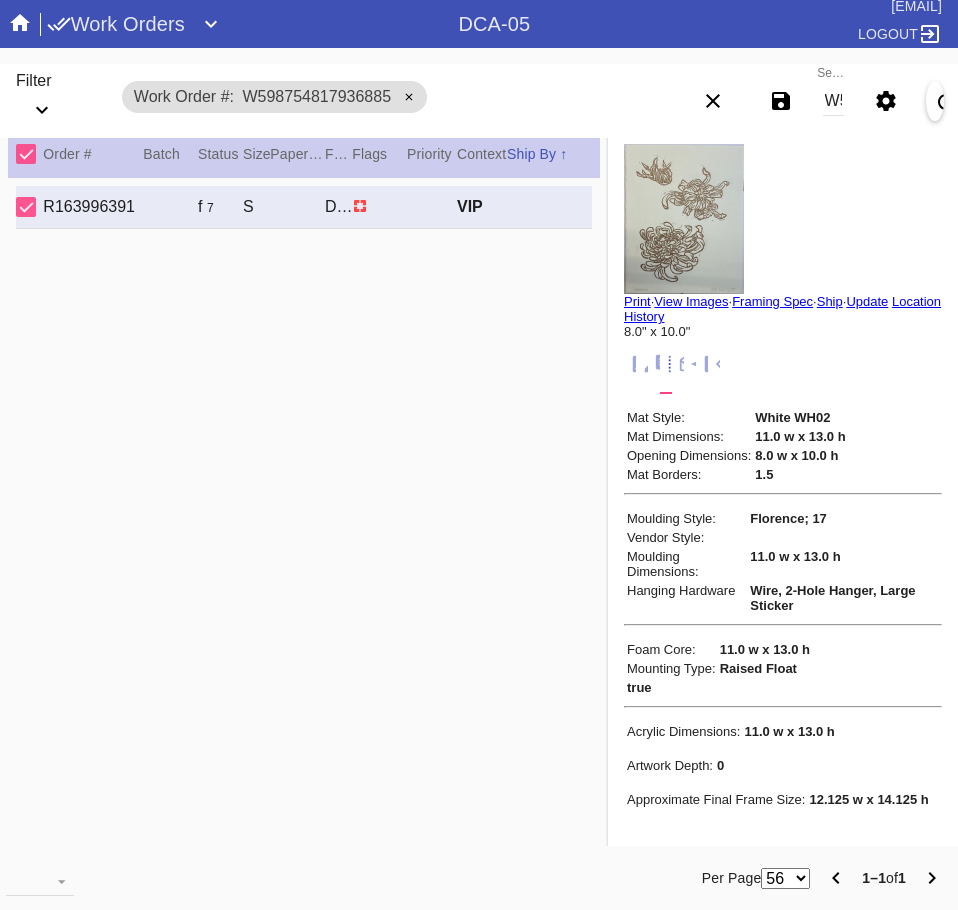 click on "W598754817936885" at bounding box center [833, 101] 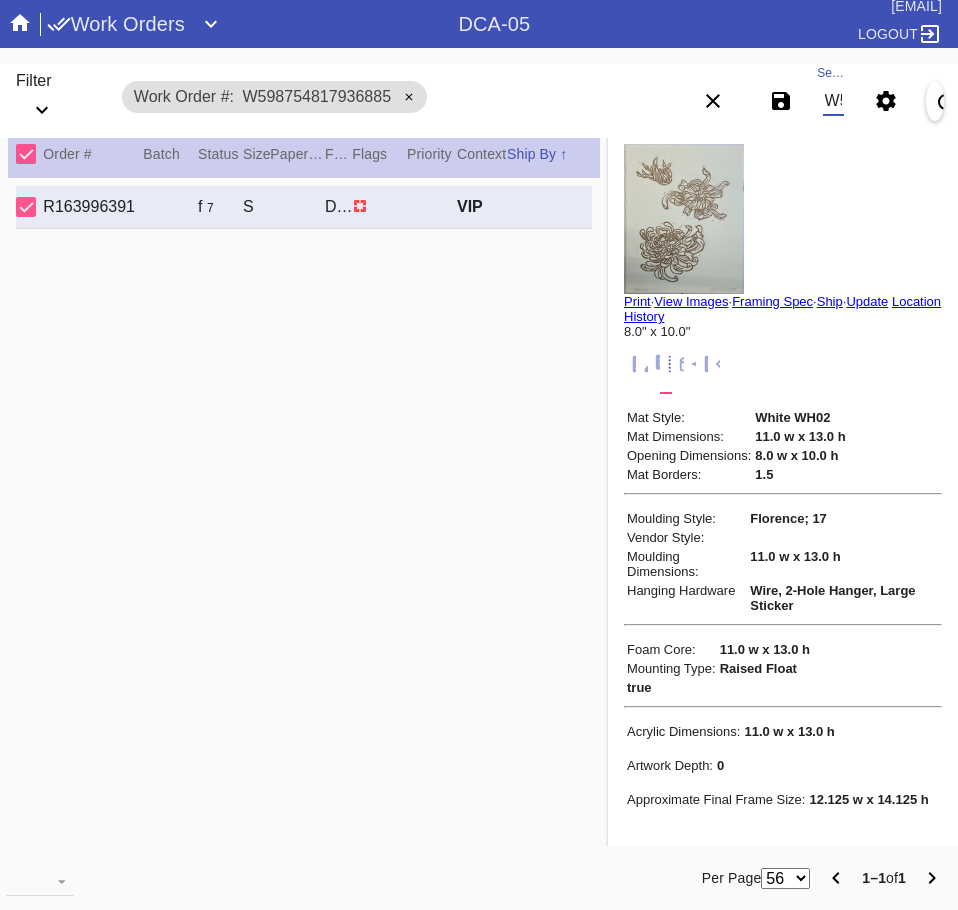 click on "W598754817936885" at bounding box center [833, 101] 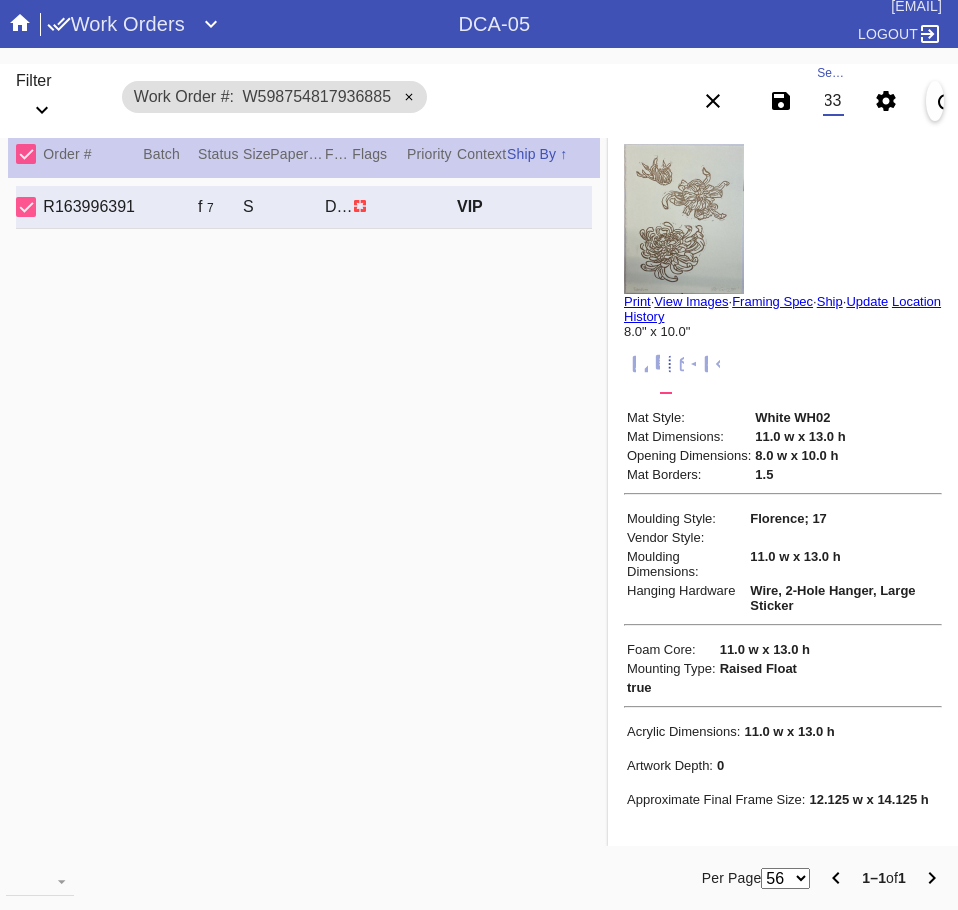 scroll, scrollTop: 0, scrollLeft: 132, axis: horizontal 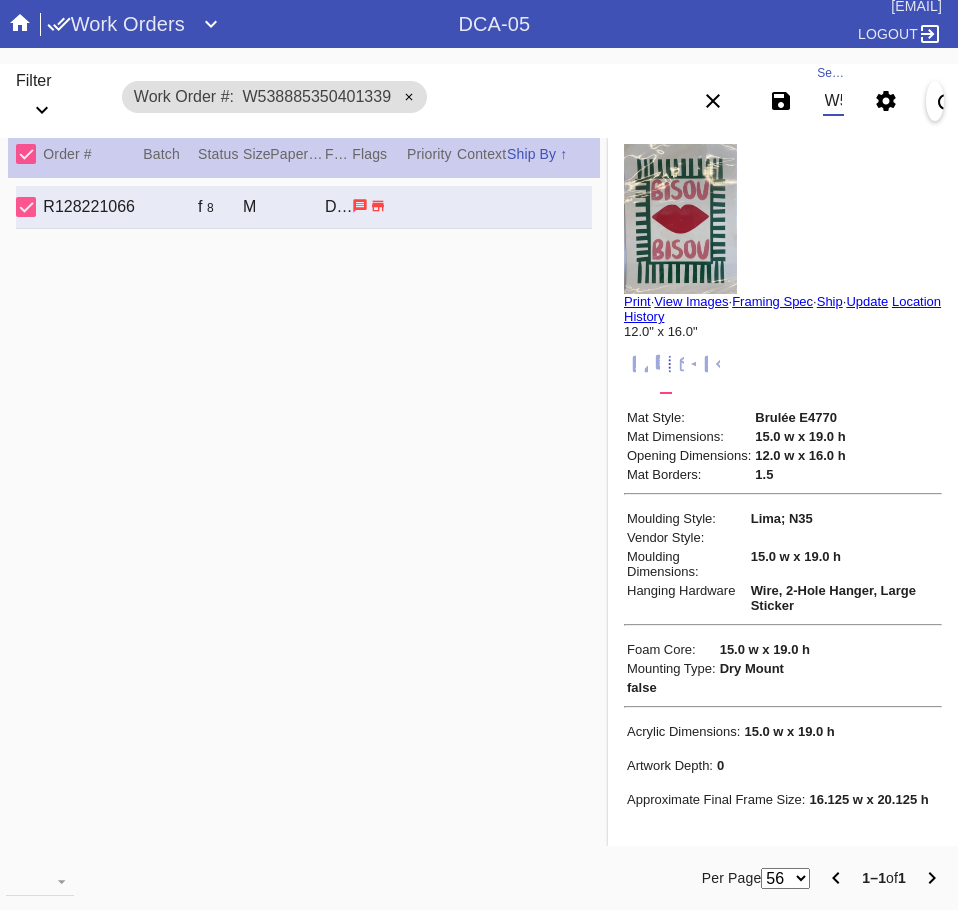 click on "W538885350401339" at bounding box center [833, 101] 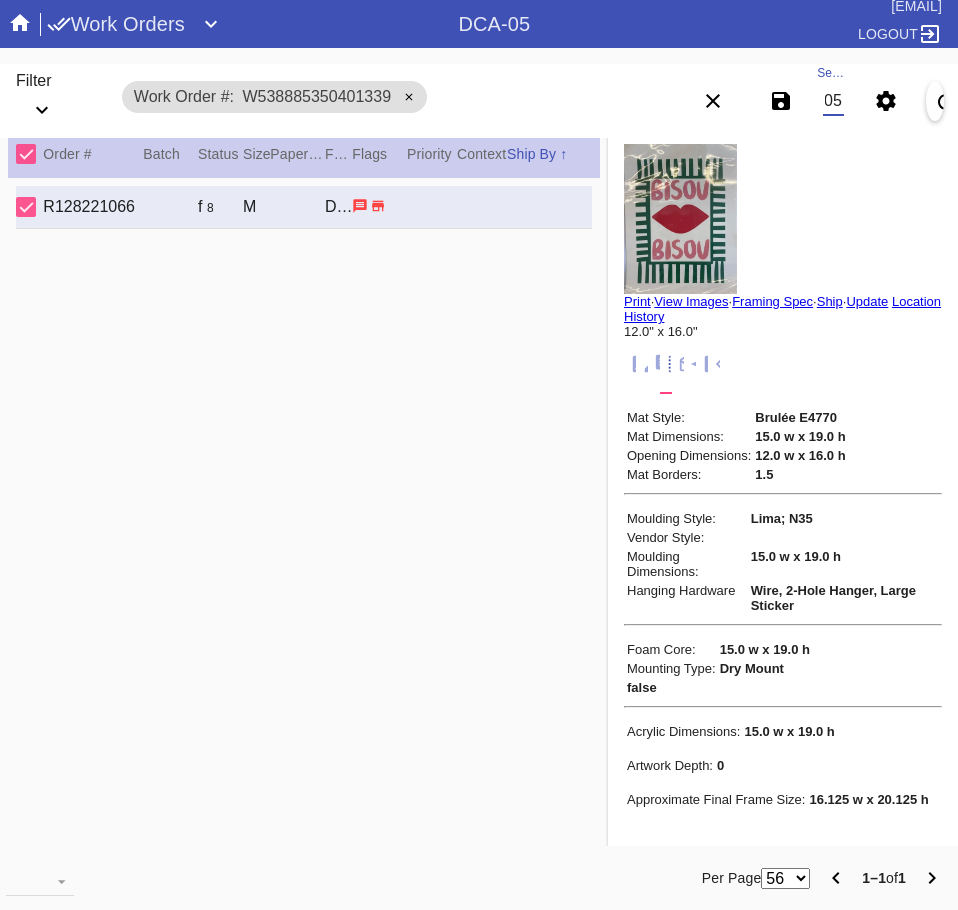 scroll, scrollTop: 0, scrollLeft: 132, axis: horizontal 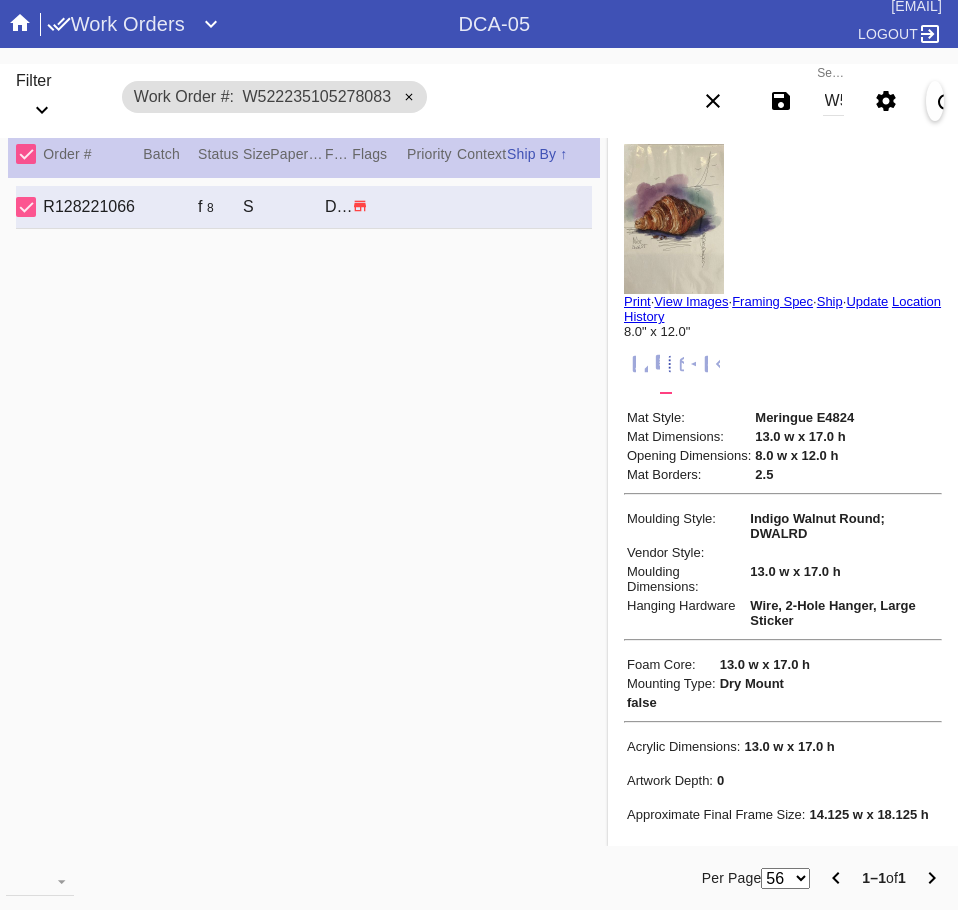 click on "W522235105278083" at bounding box center (833, 101) 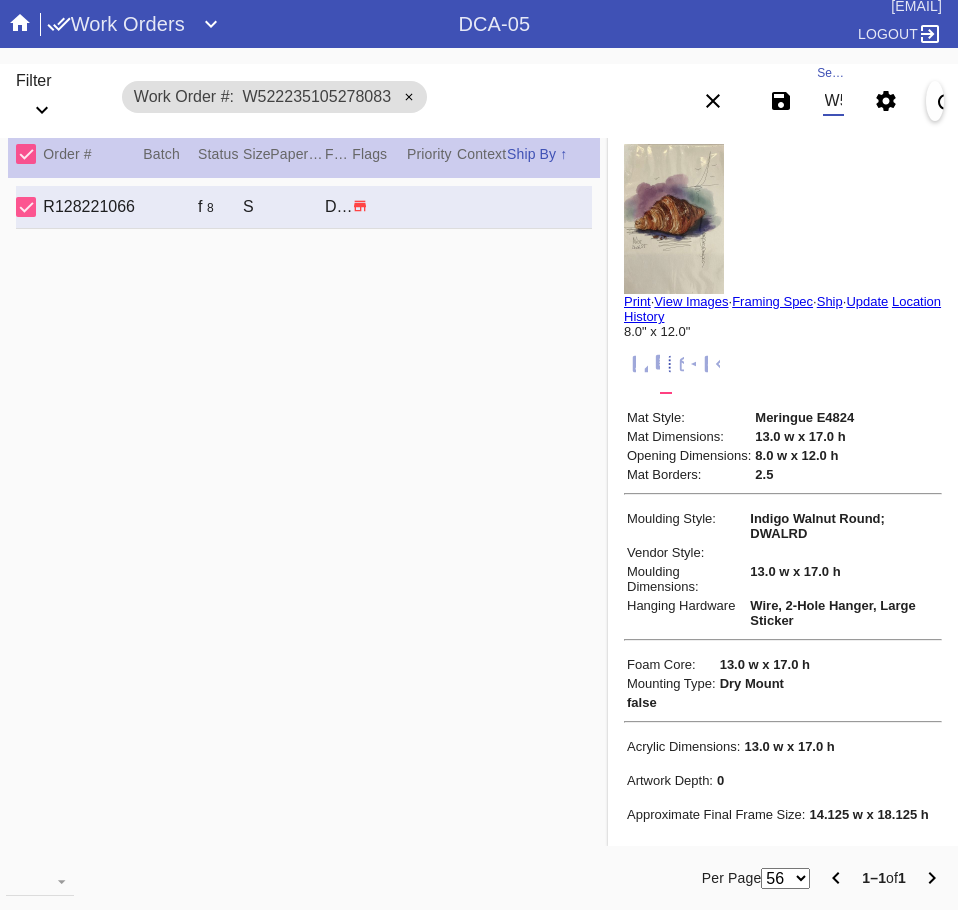 click on "W522235105278083" at bounding box center [833, 101] 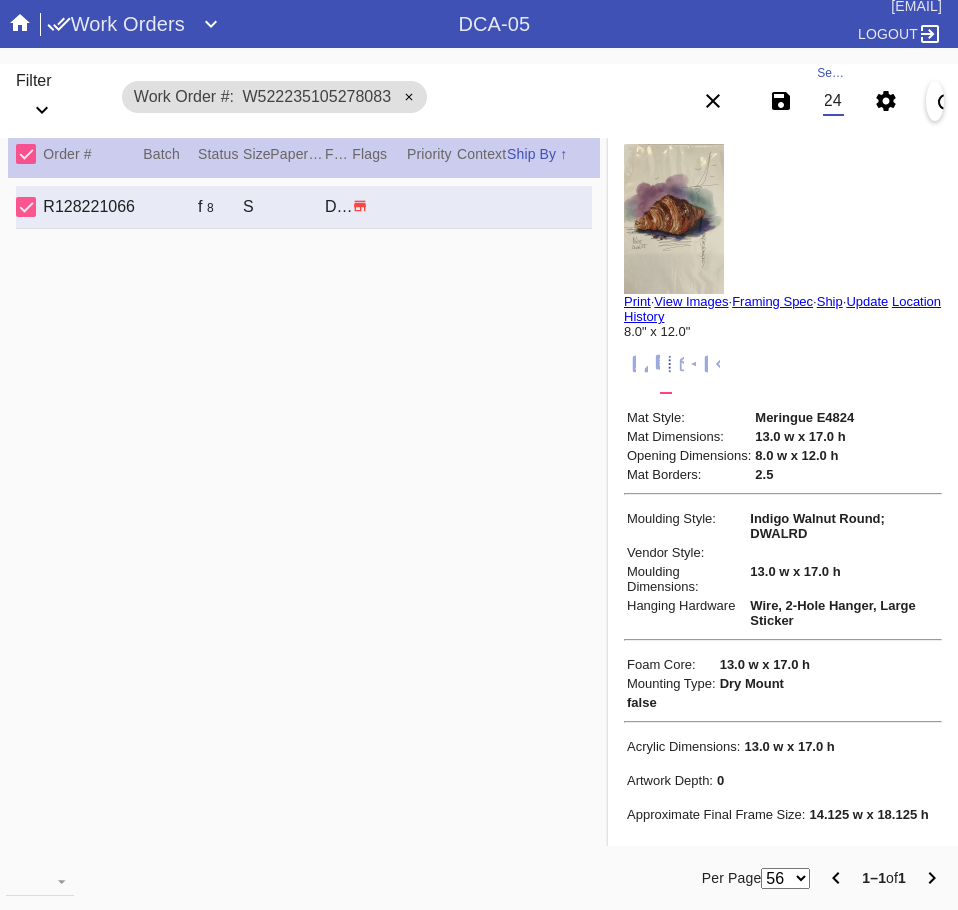 scroll, scrollTop: 0, scrollLeft: 132, axis: horizontal 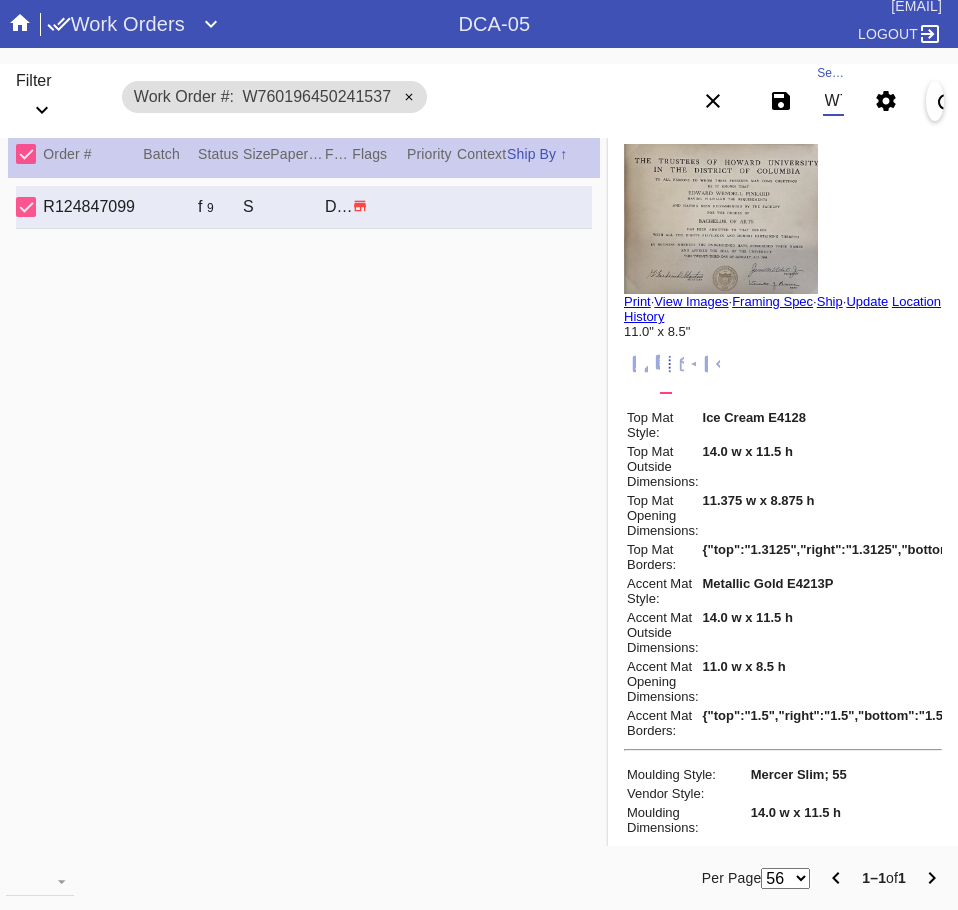 click on "W760196450241537" at bounding box center [833, 101] 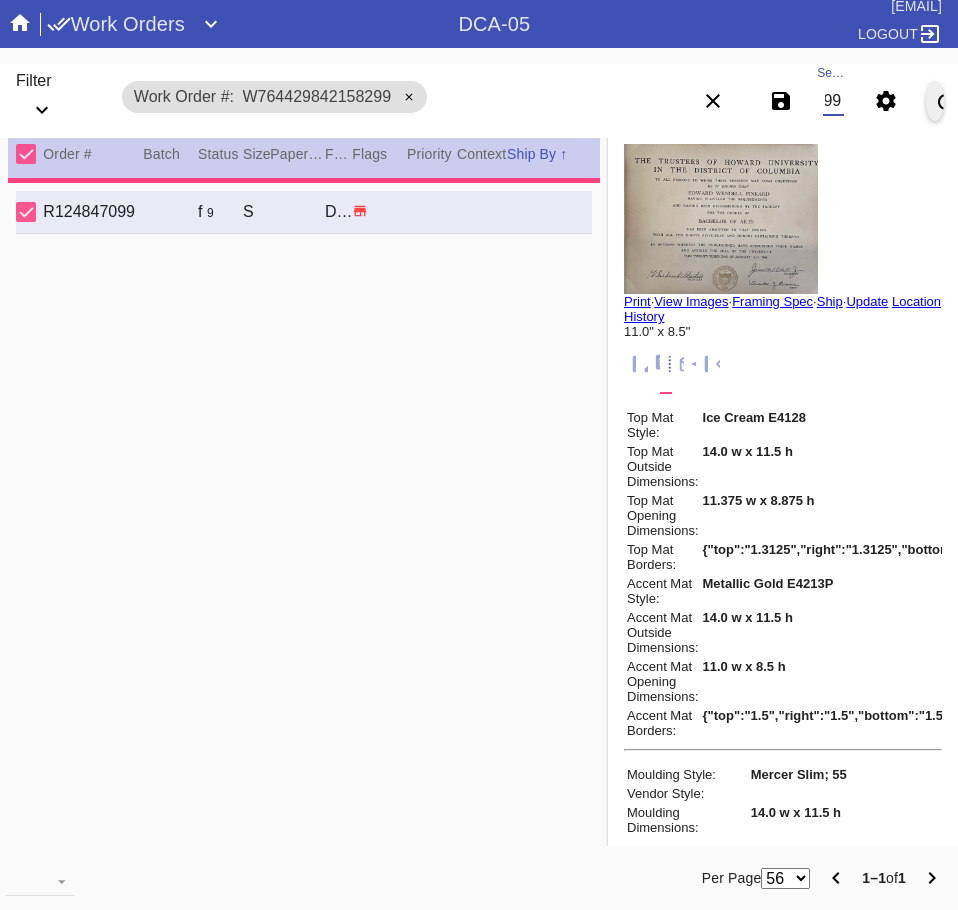 scroll, scrollTop: 0, scrollLeft: 0, axis: both 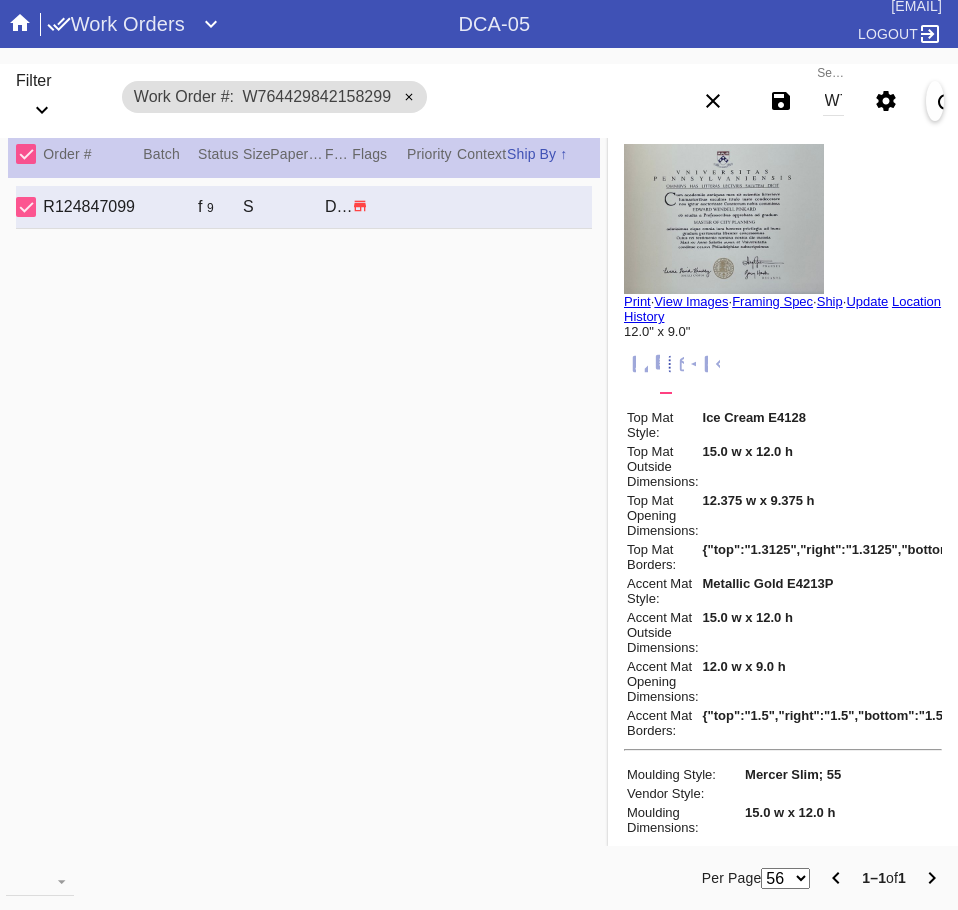 click on "W764429842158299" at bounding box center (833, 101) 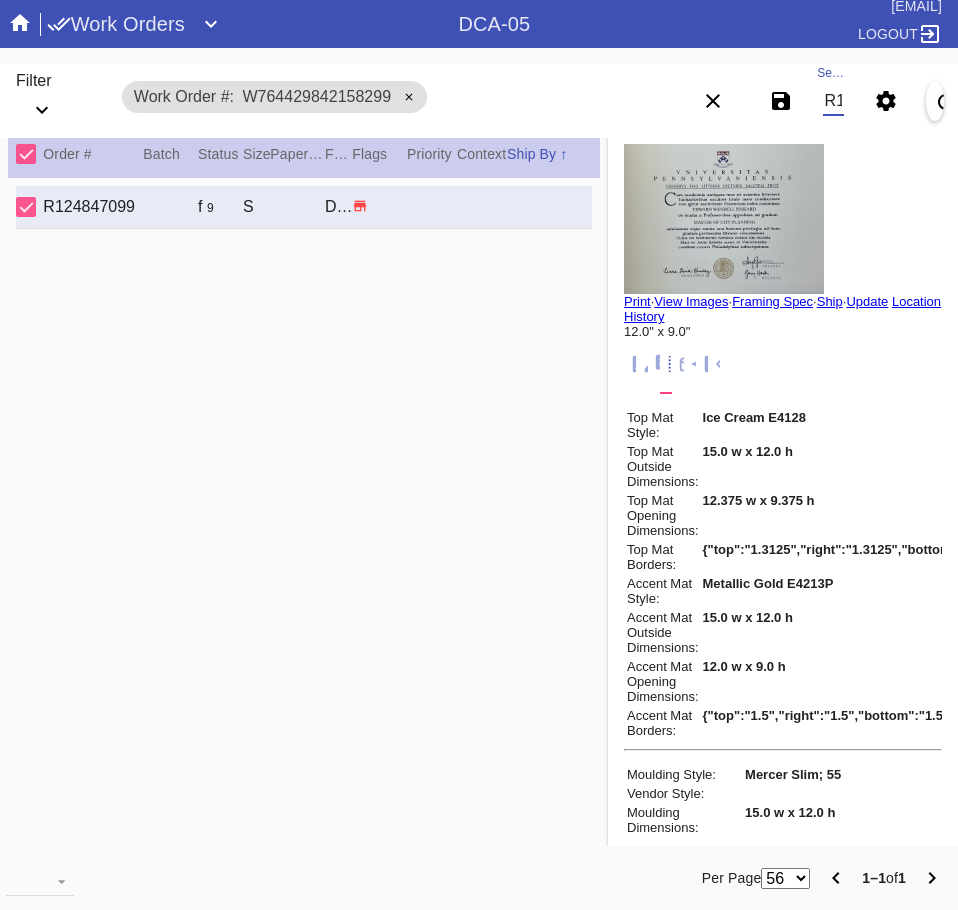 scroll, scrollTop: 0, scrollLeft: 75, axis: horizontal 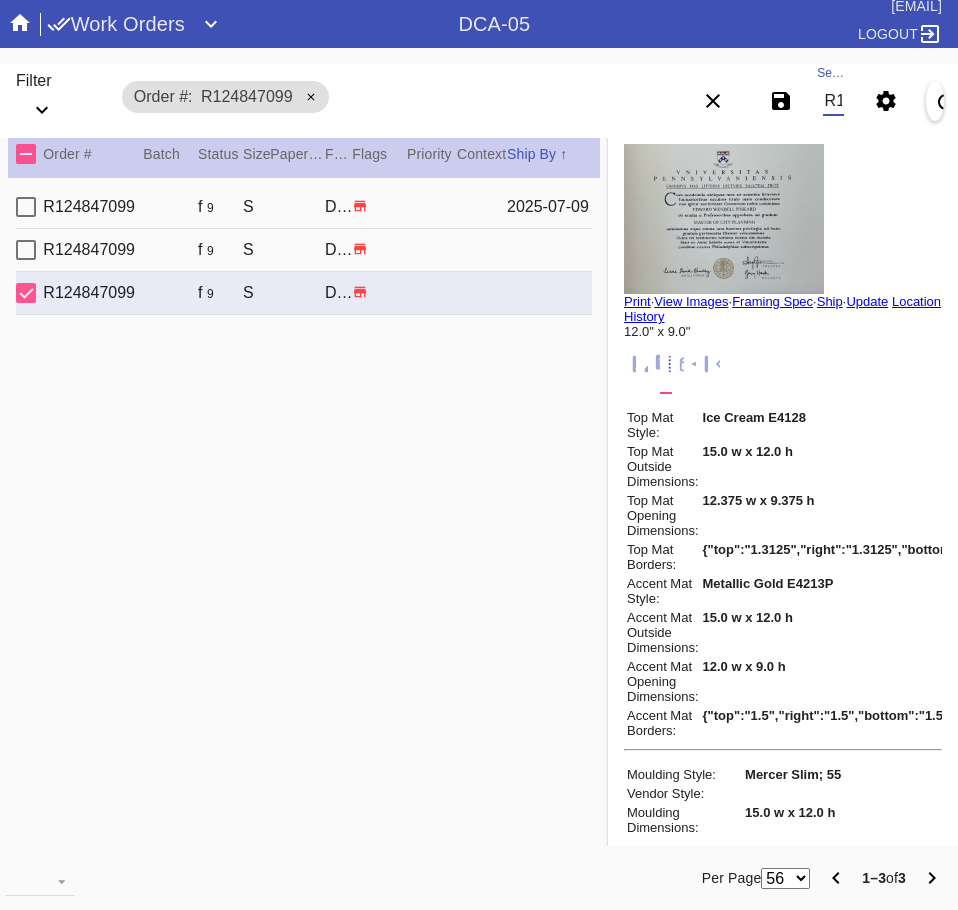 click on "R124847099 S296 f   9 S Mercer Slim / Ice Cream DCA-05 1 Edward Pinkard" at bounding box center (304, 250) 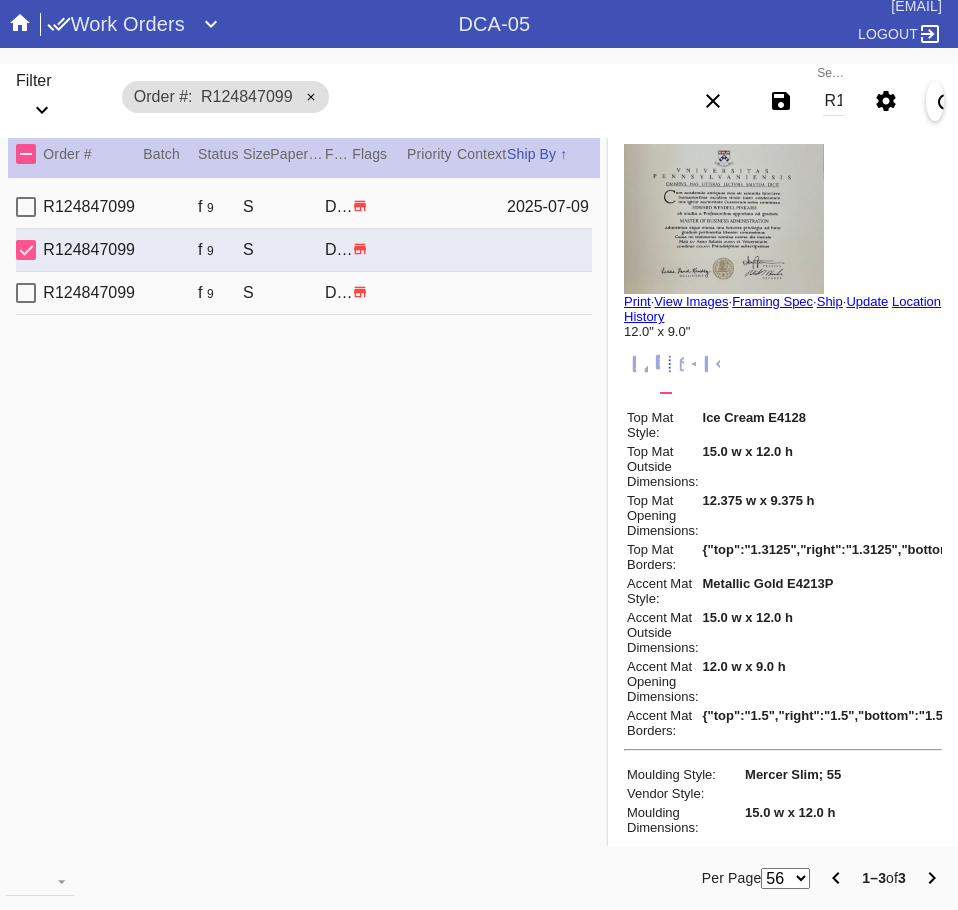 click on "R124847099 S297 f   9 S Mercer Slim / Ice Cream DCA-05 1 Edward Pinkard" at bounding box center (304, 293) 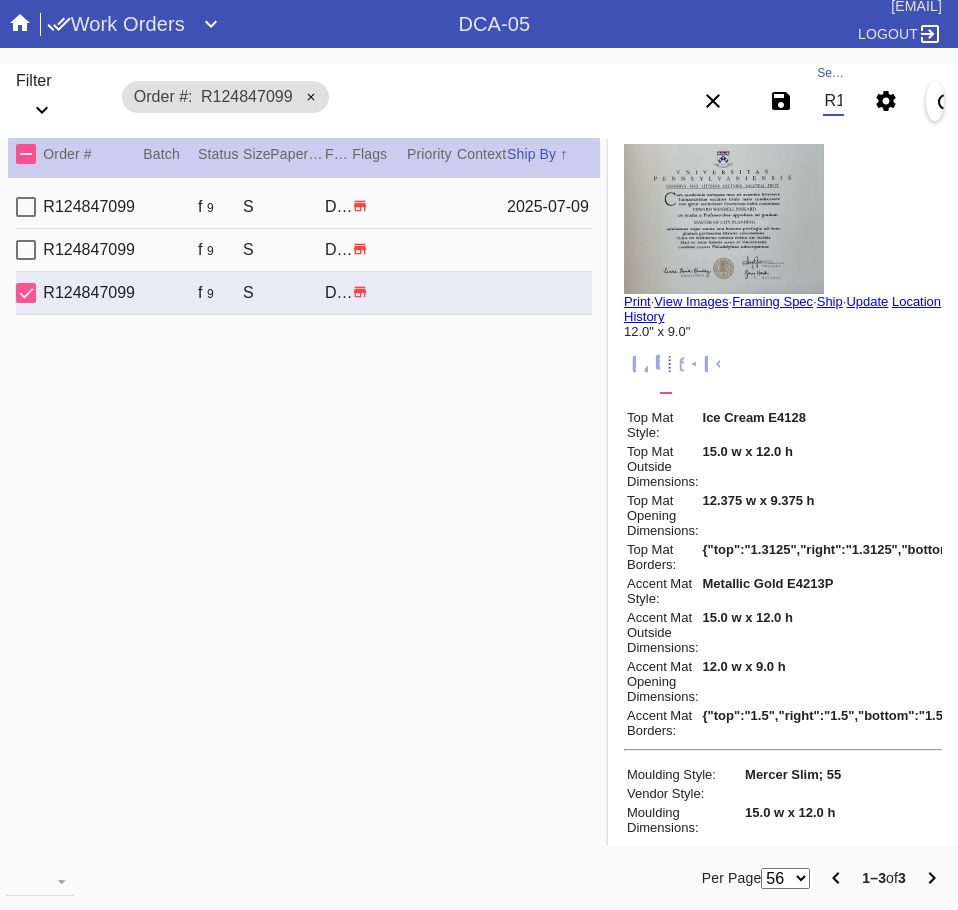 click on "R124847099" at bounding box center (833, 101) 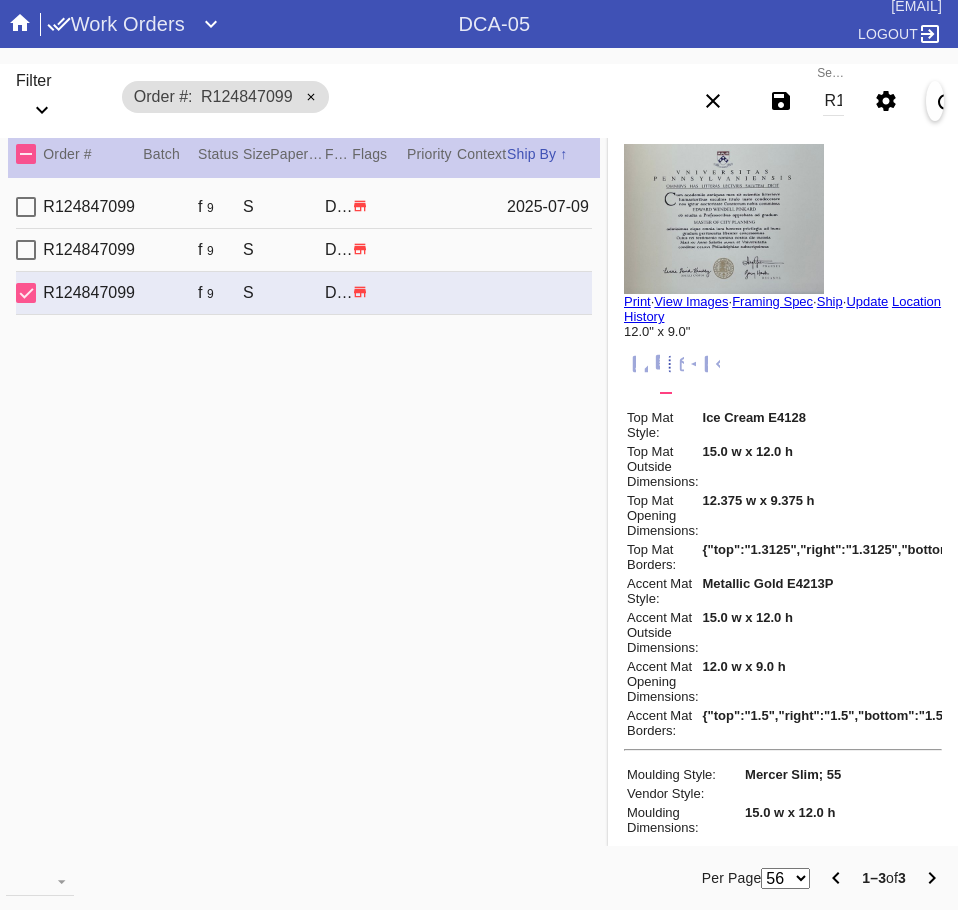 click on "R124847099" at bounding box center [833, 101] 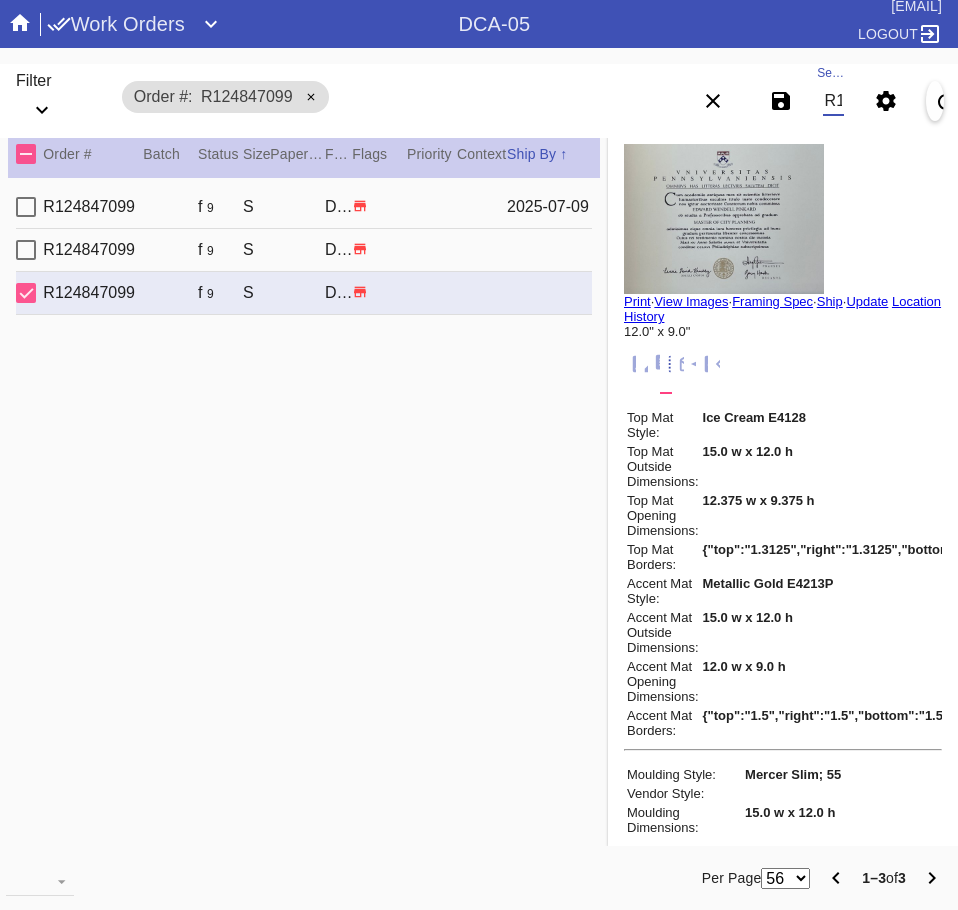click on "R124847099" at bounding box center [833, 101] 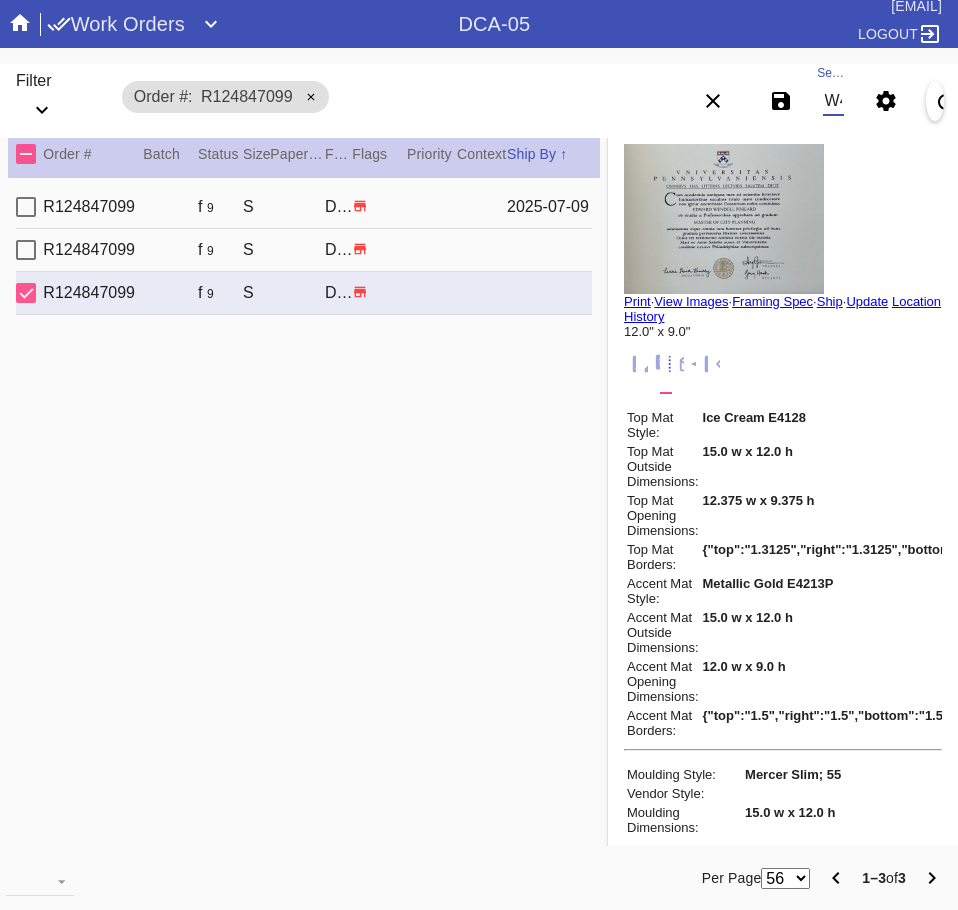 scroll, scrollTop: 0, scrollLeft: 130, axis: horizontal 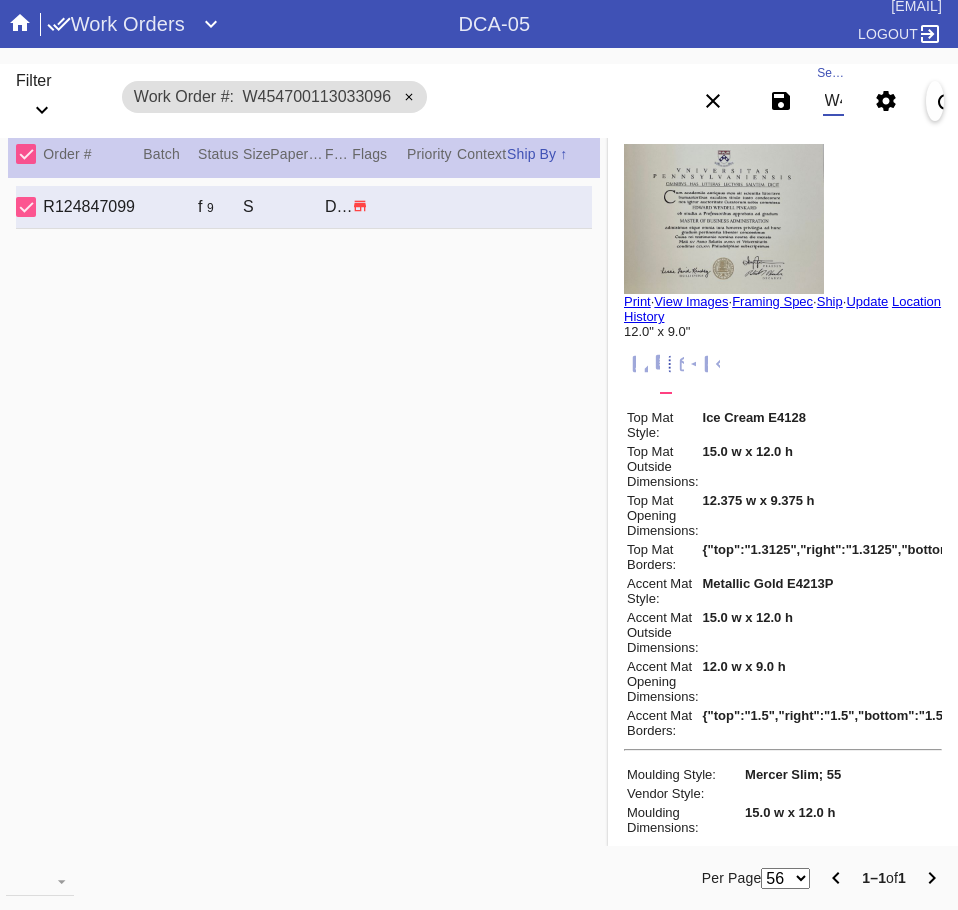 click on "W454700113033096" at bounding box center [833, 101] 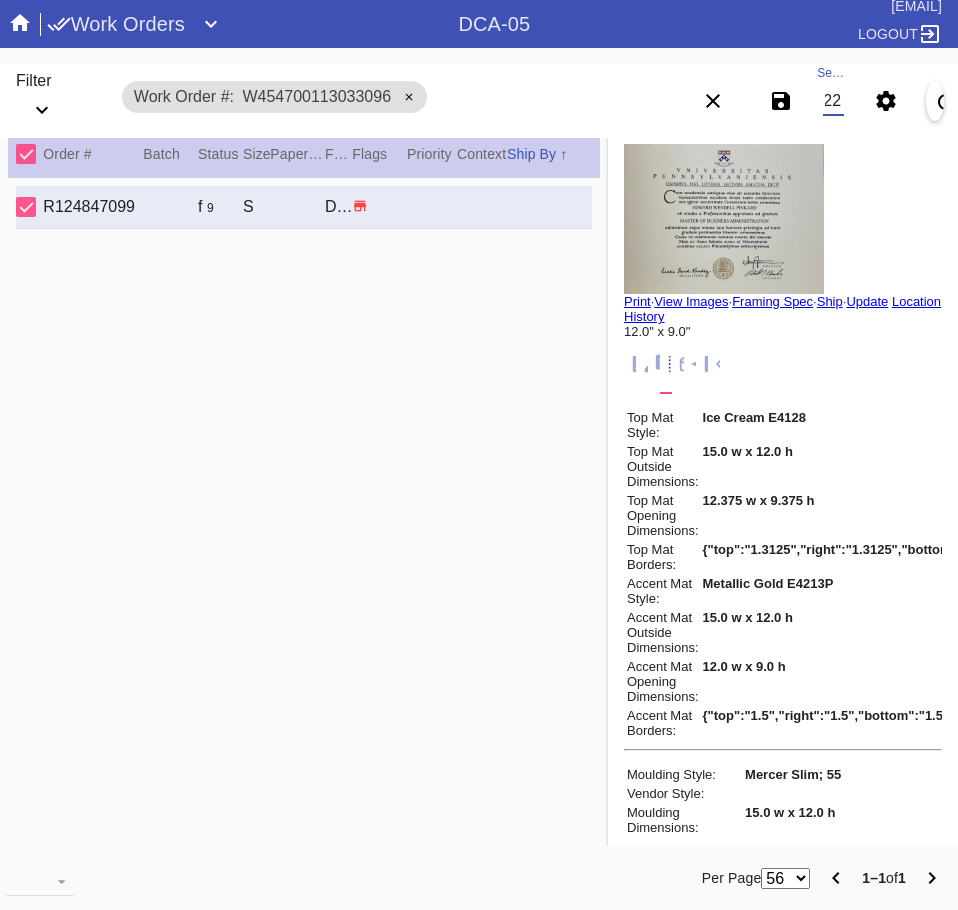 scroll, scrollTop: 0, scrollLeft: 132, axis: horizontal 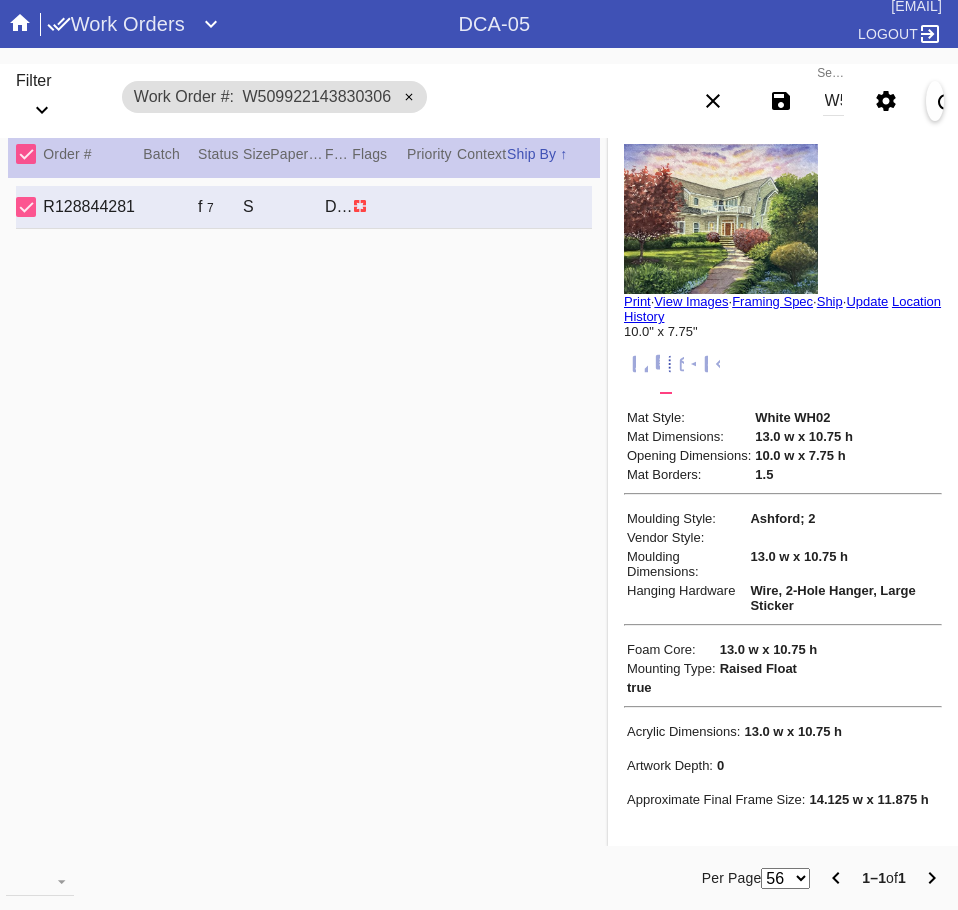 click on "W509922143830306" at bounding box center [833, 101] 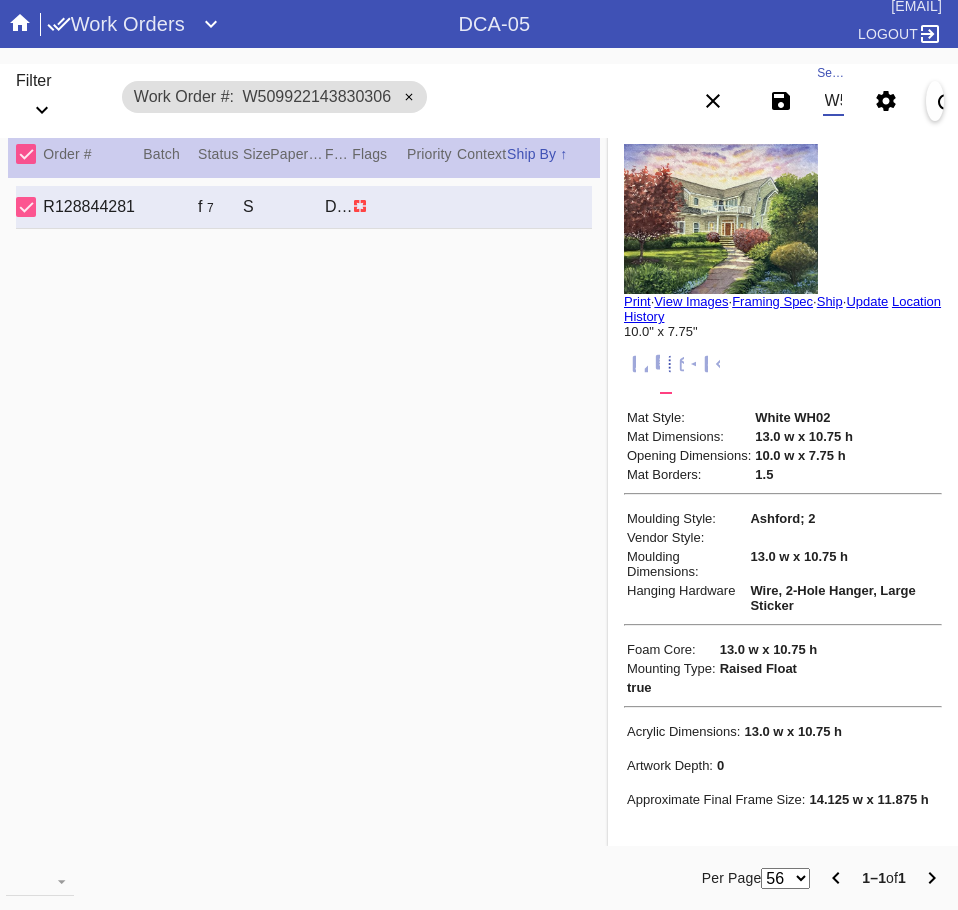 click on "W509922143830306" at bounding box center [833, 101] 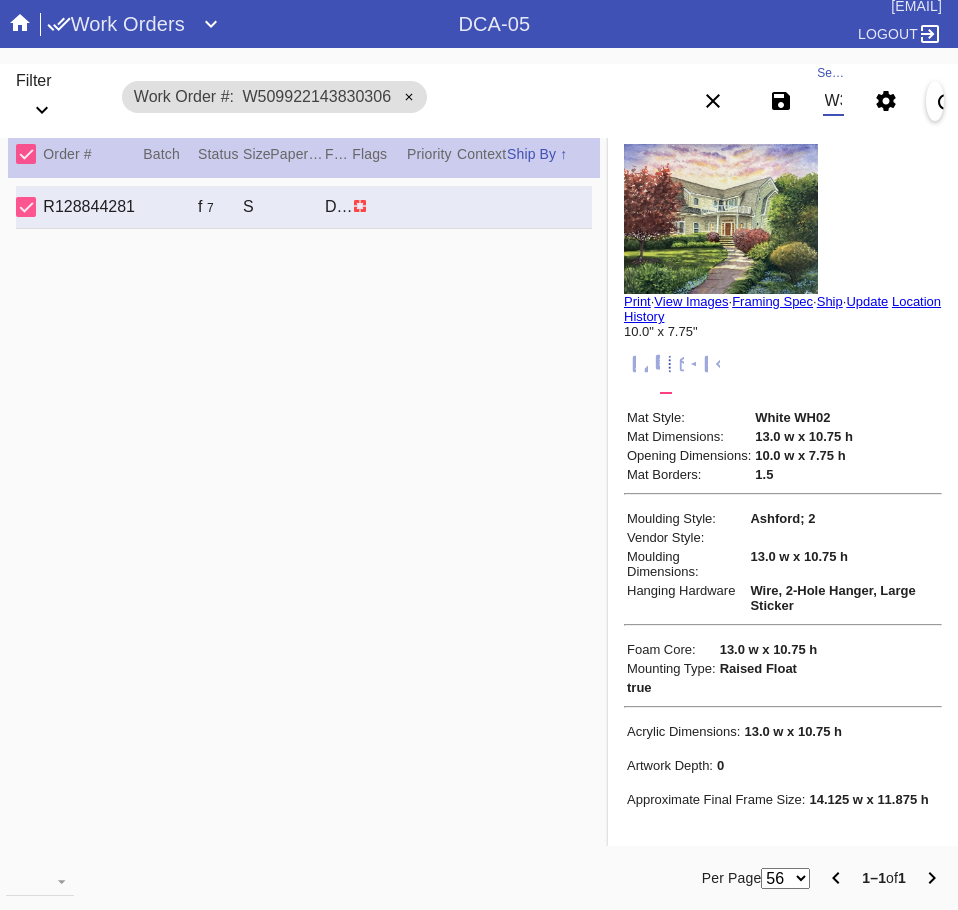 scroll, scrollTop: 0, scrollLeft: 130, axis: horizontal 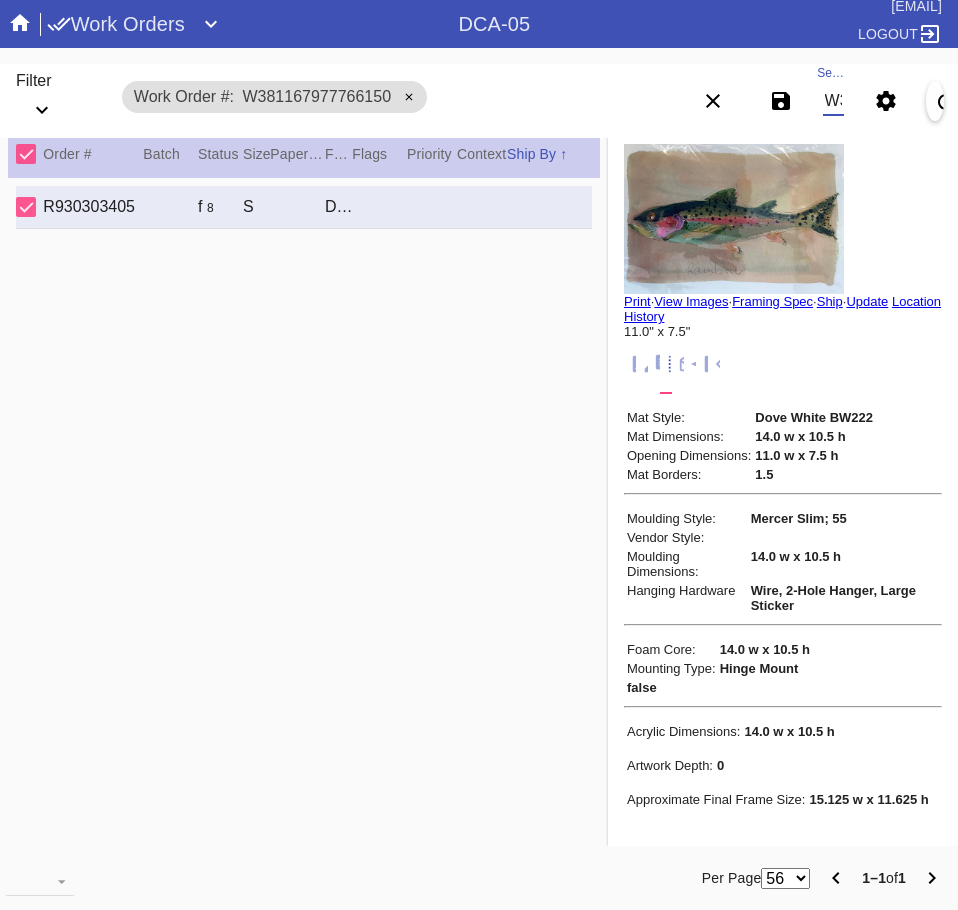 click on "W381167977766150" at bounding box center (833, 101) 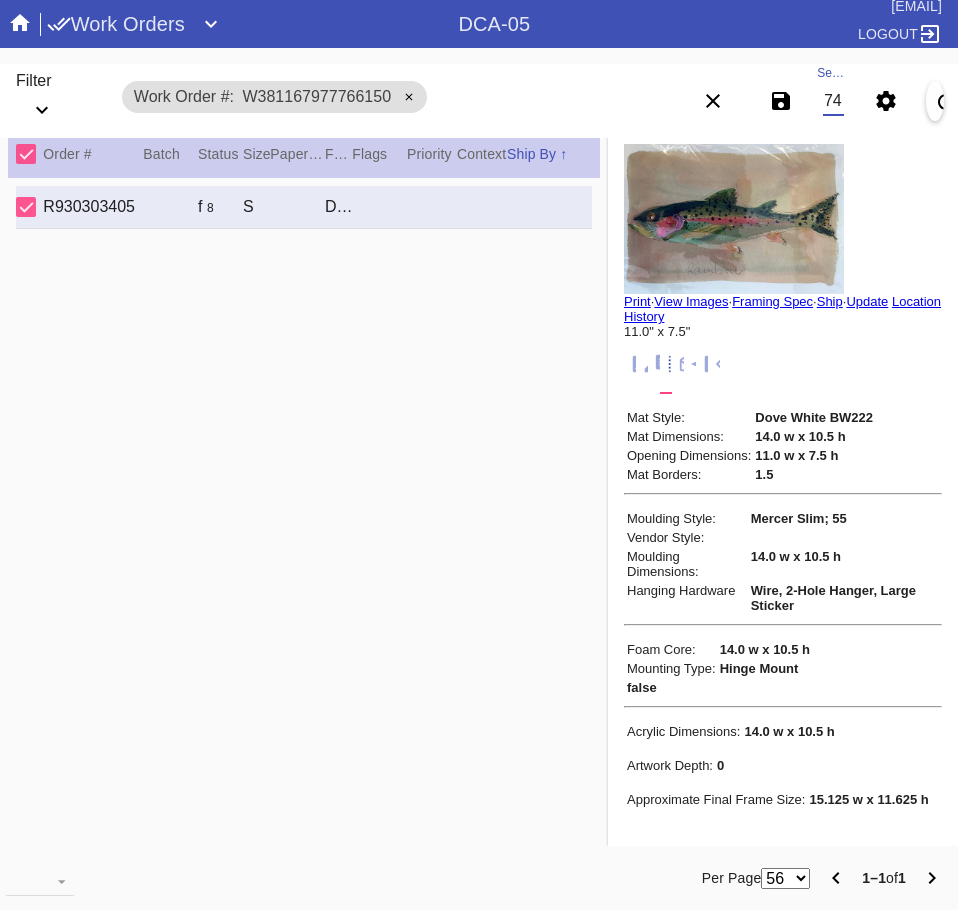scroll, scrollTop: 0, scrollLeft: 132, axis: horizontal 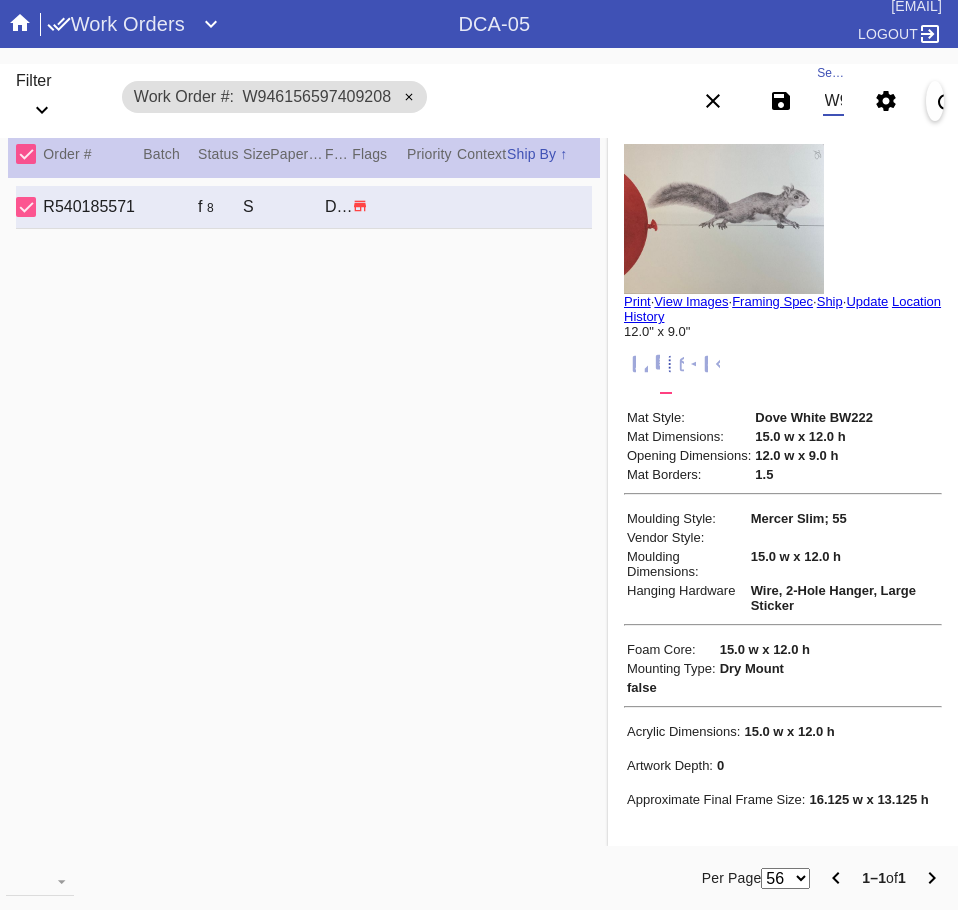 click on "W946156597409208" at bounding box center (833, 101) 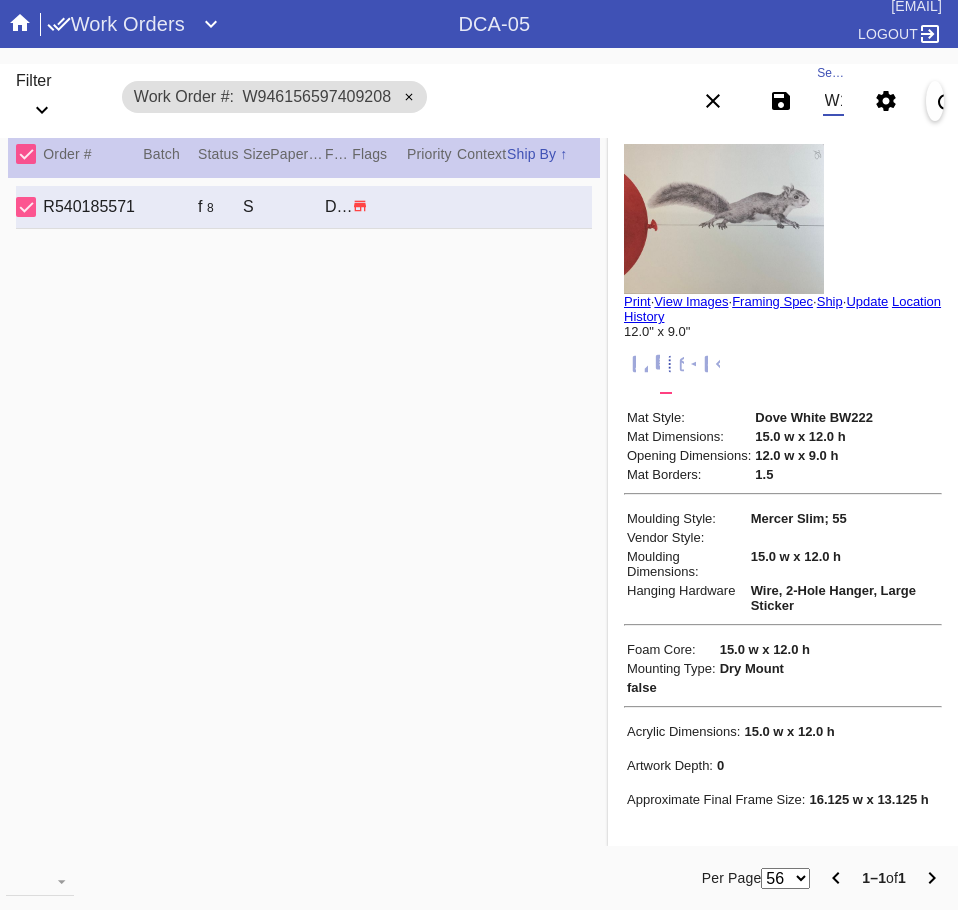 scroll, scrollTop: 0, scrollLeft: 132, axis: horizontal 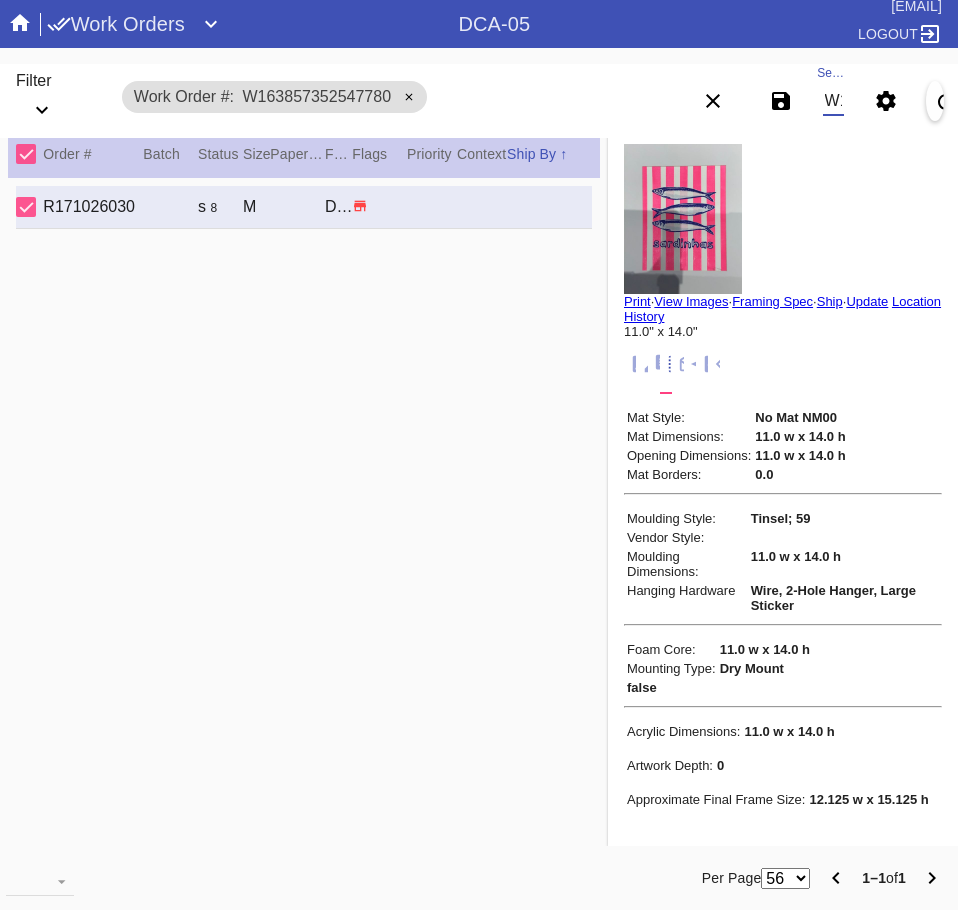 click on "W163857352547780" at bounding box center (833, 101) 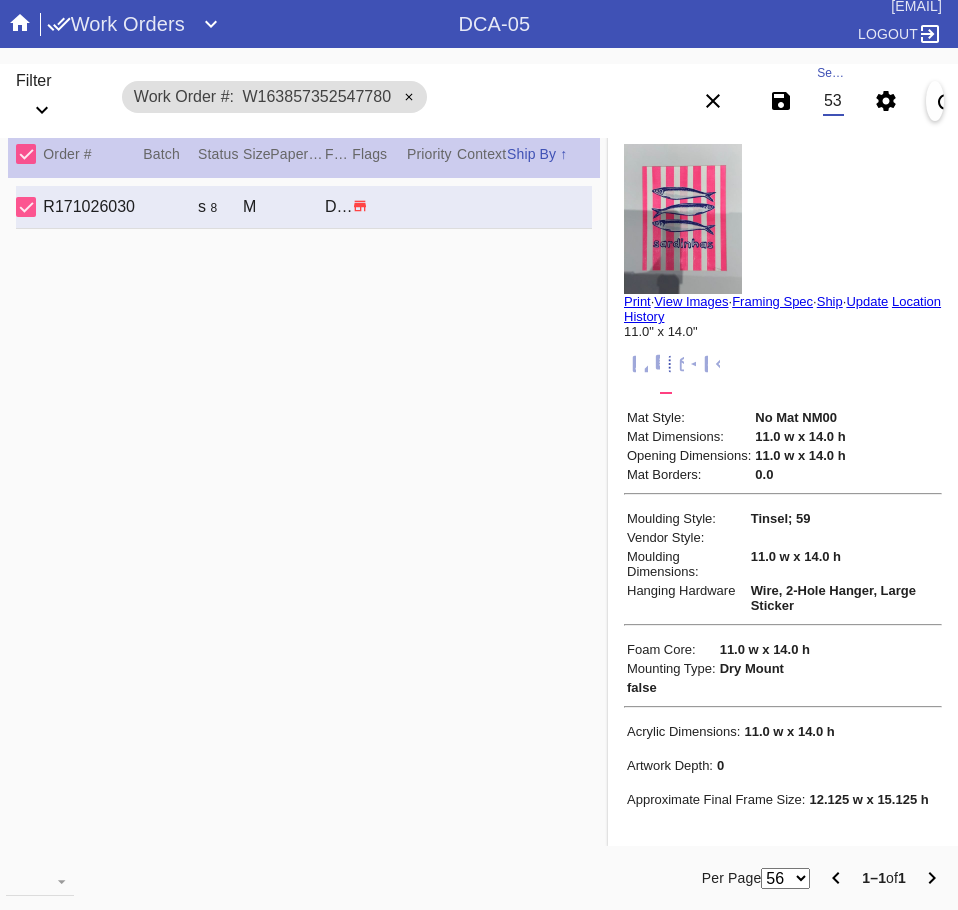scroll, scrollTop: 0, scrollLeft: 132, axis: horizontal 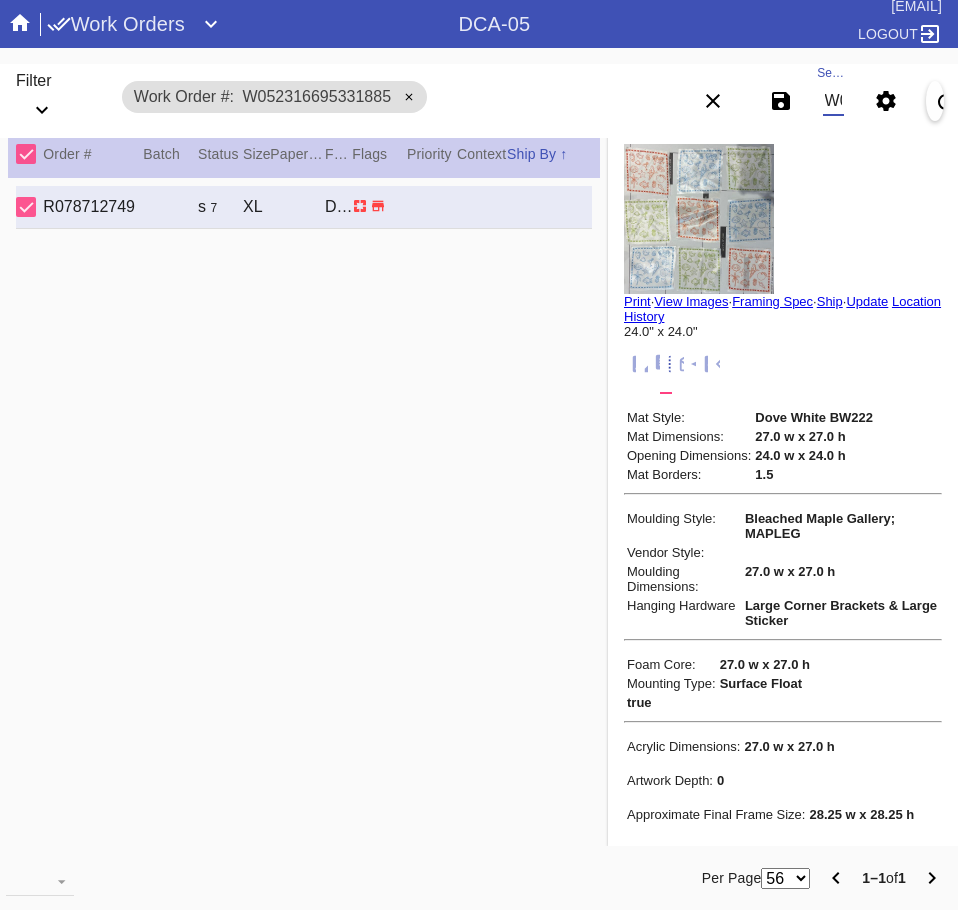 click on "W052316695331885" at bounding box center (833, 101) 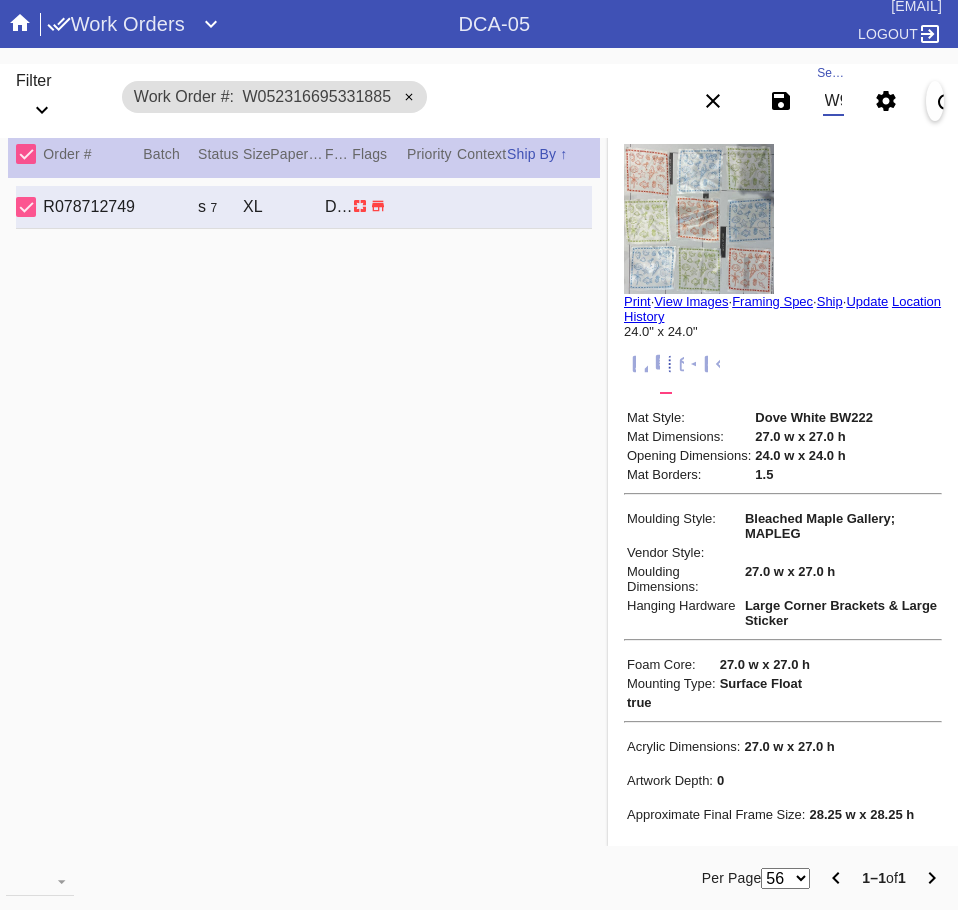 scroll, scrollTop: 0, scrollLeft: 132, axis: horizontal 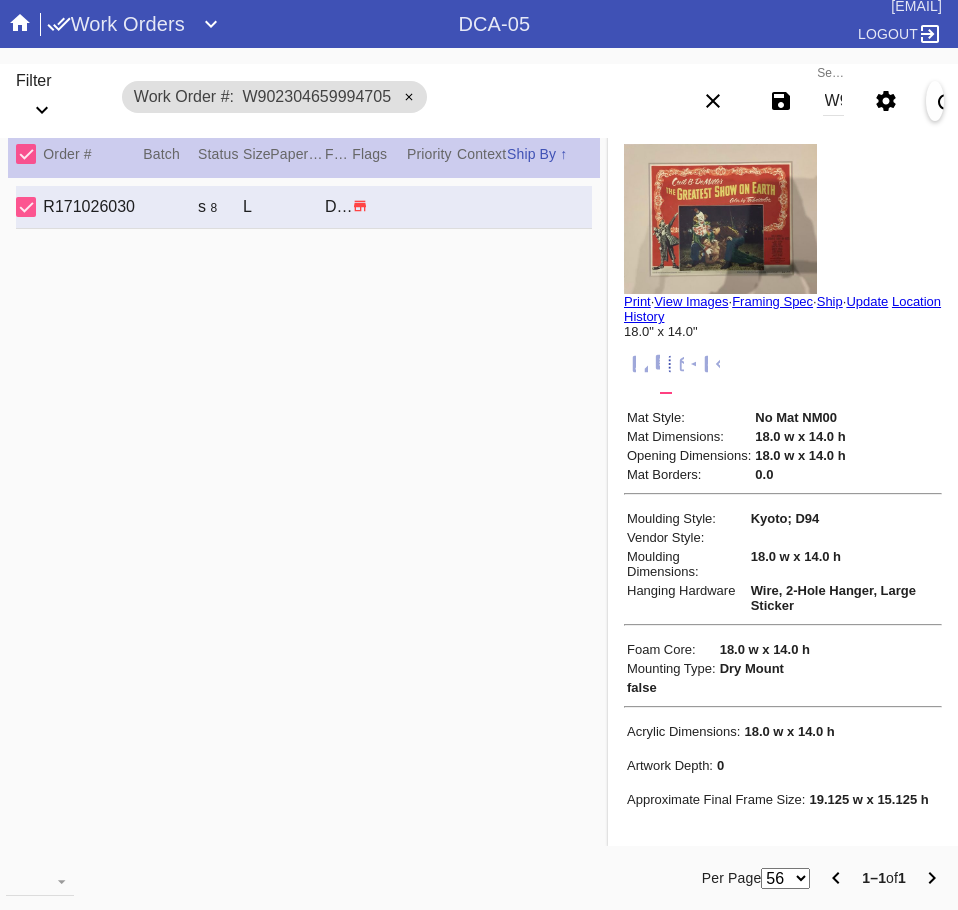 click on "Search W902304659994705" at bounding box center (833, 101) 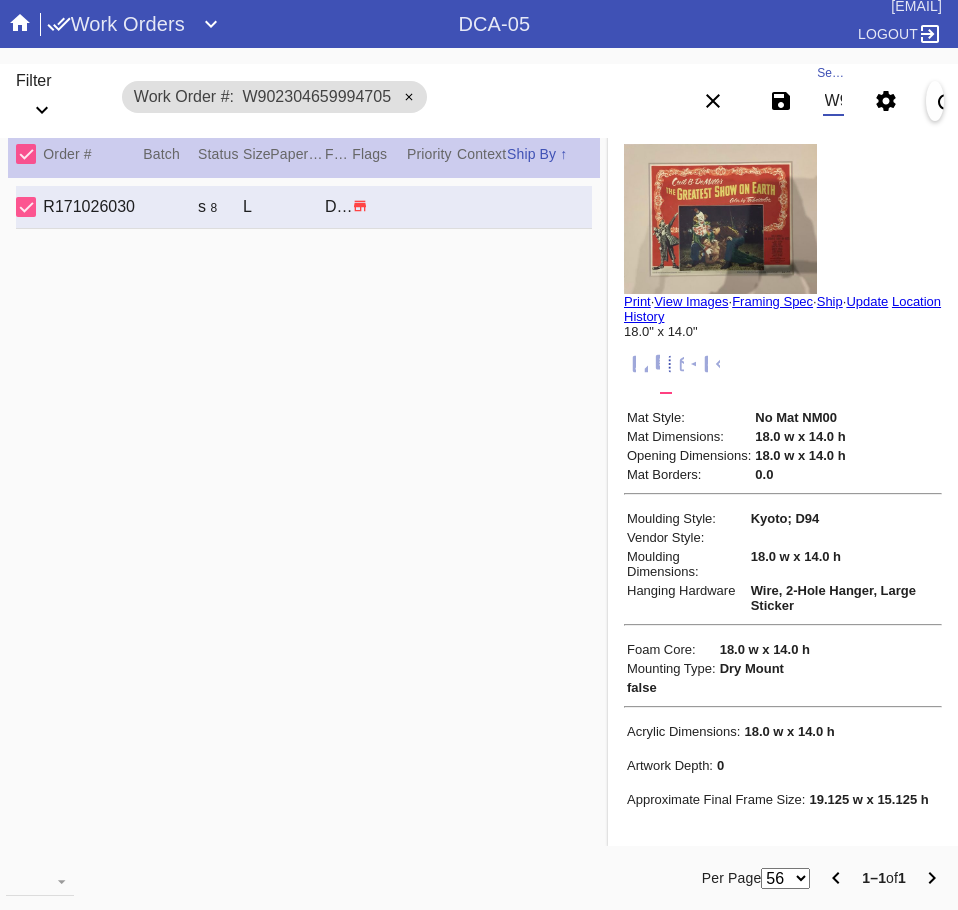 click on "W902304659994705" at bounding box center [833, 101] 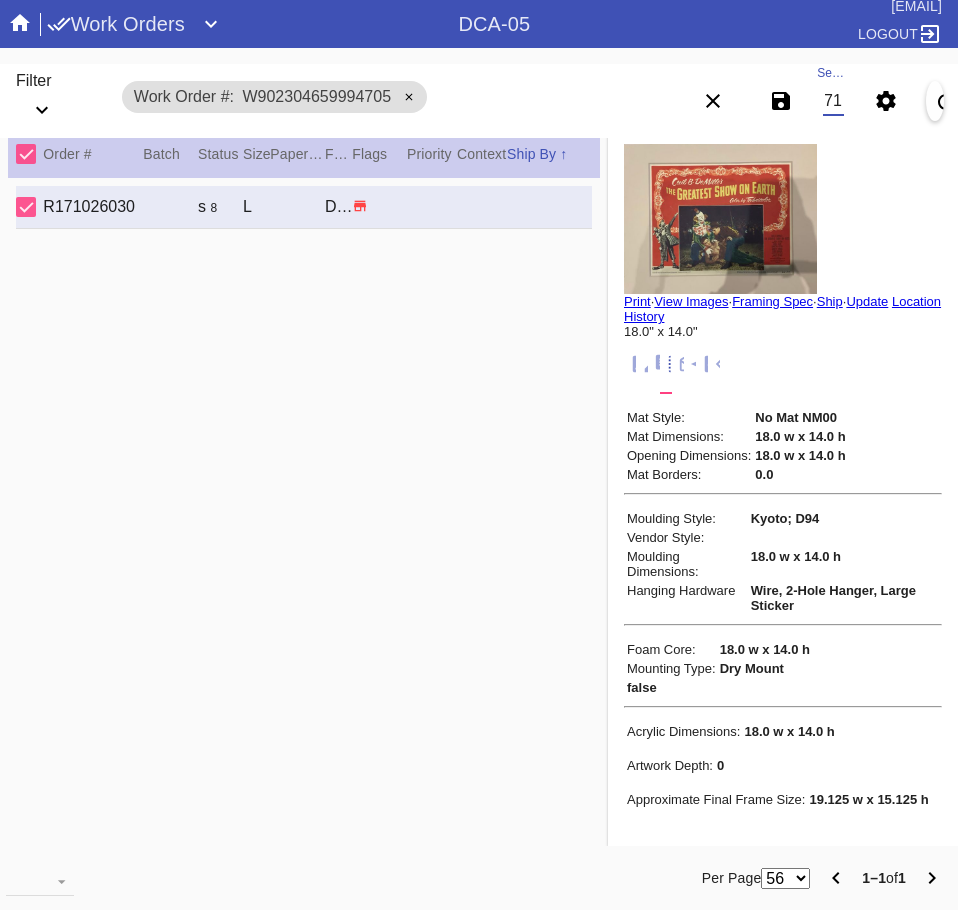 scroll, scrollTop: 0, scrollLeft: 132, axis: horizontal 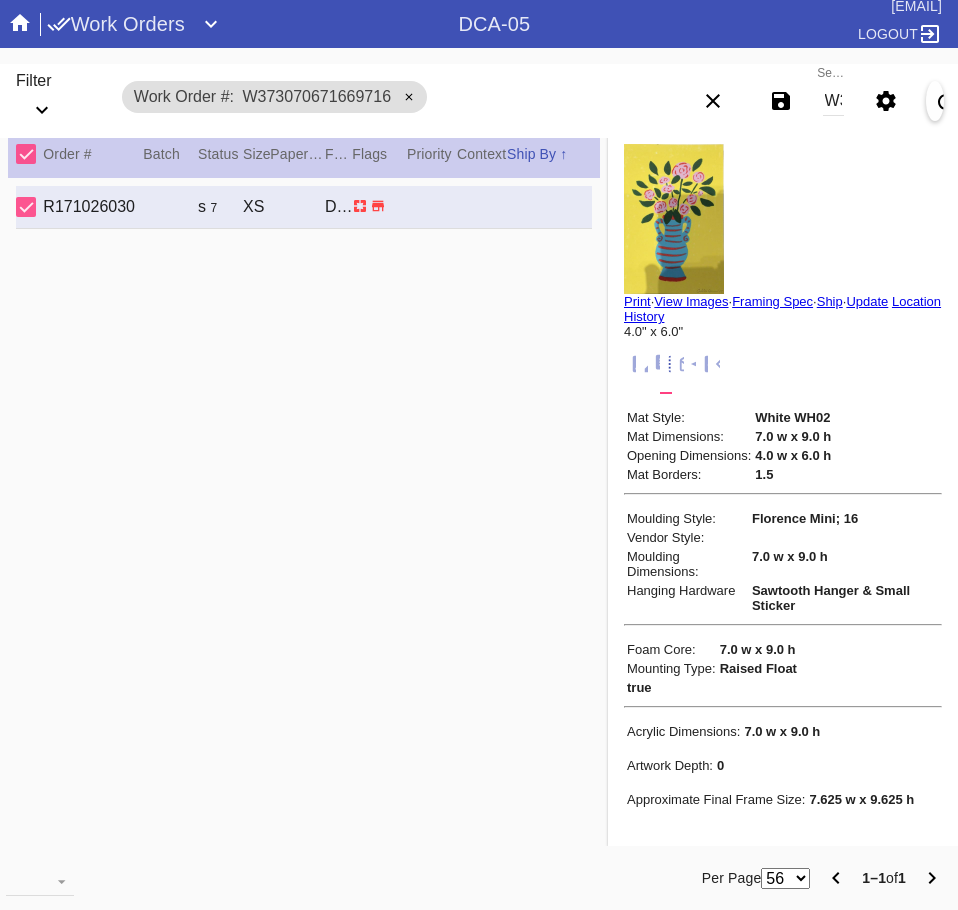 click on "W373070671669716" at bounding box center (833, 101) 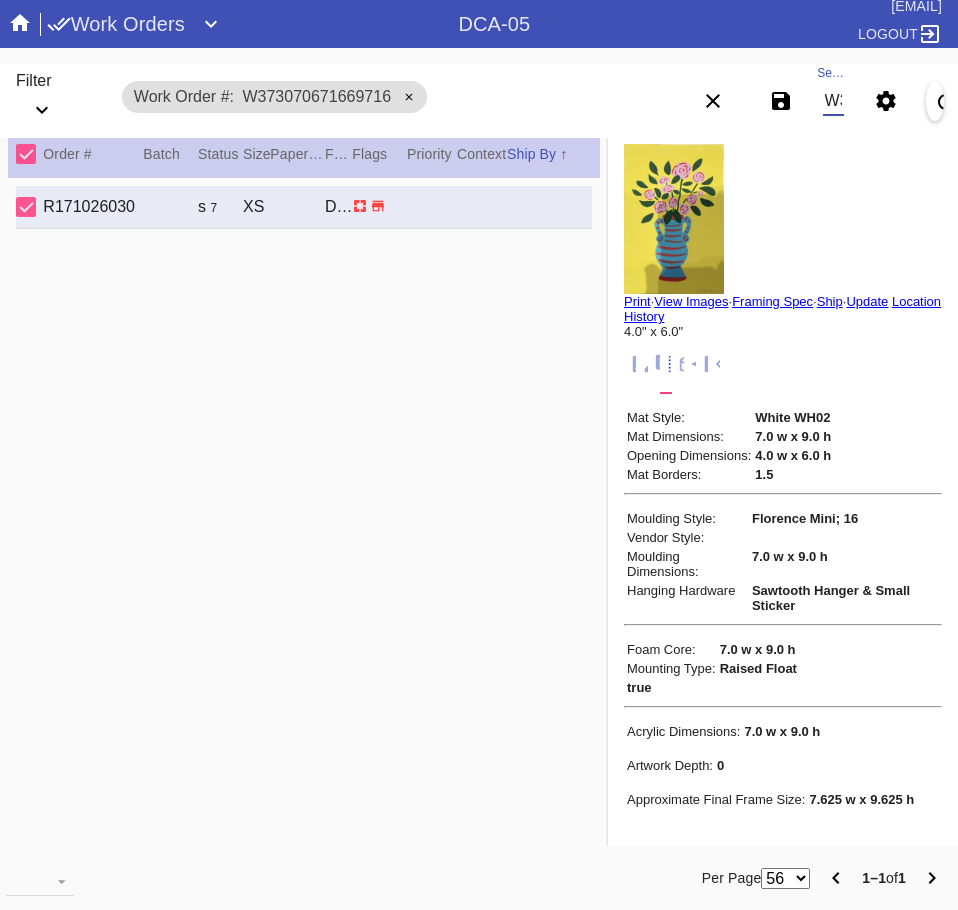 click on "W373070671669716" at bounding box center [833, 101] 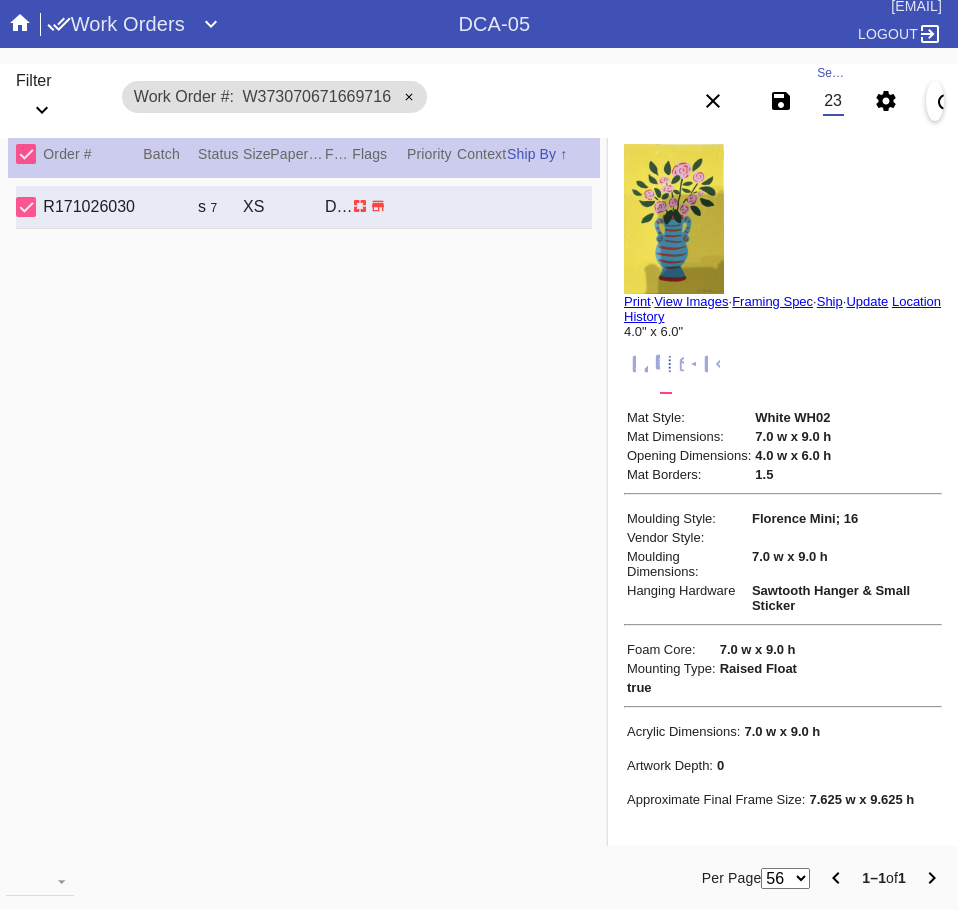 scroll, scrollTop: 0, scrollLeft: 132, axis: horizontal 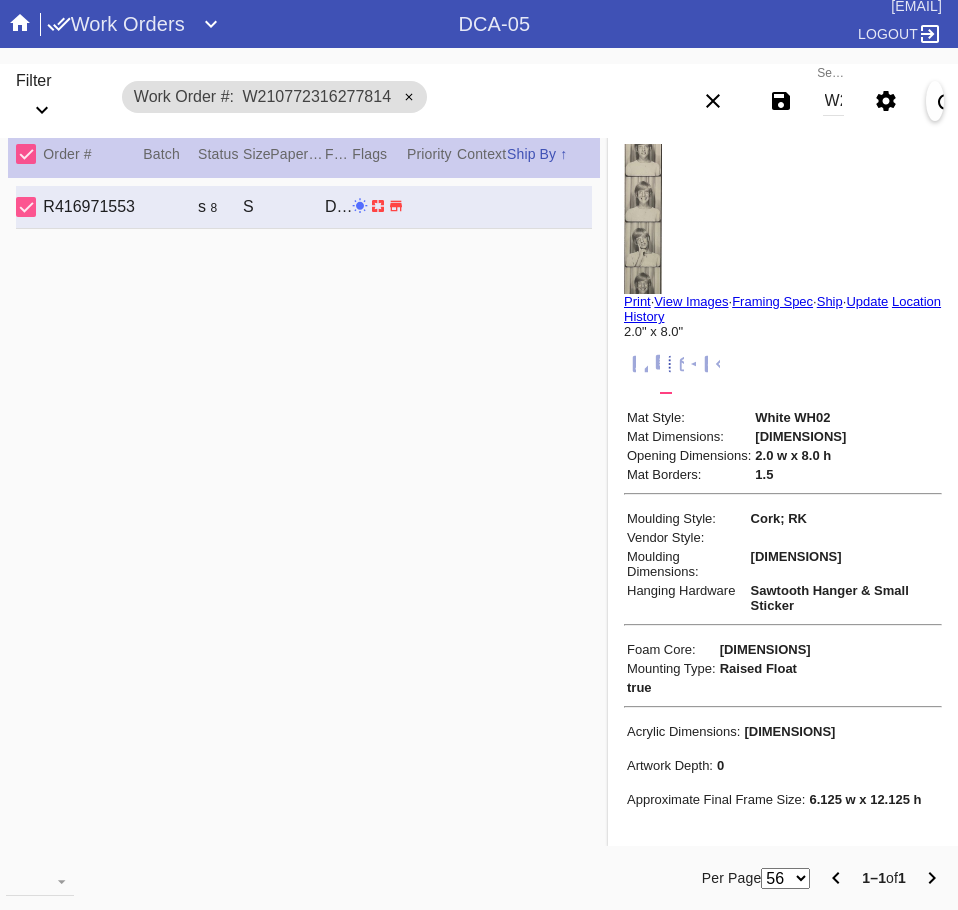 click on "W210772316277814" at bounding box center [833, 101] 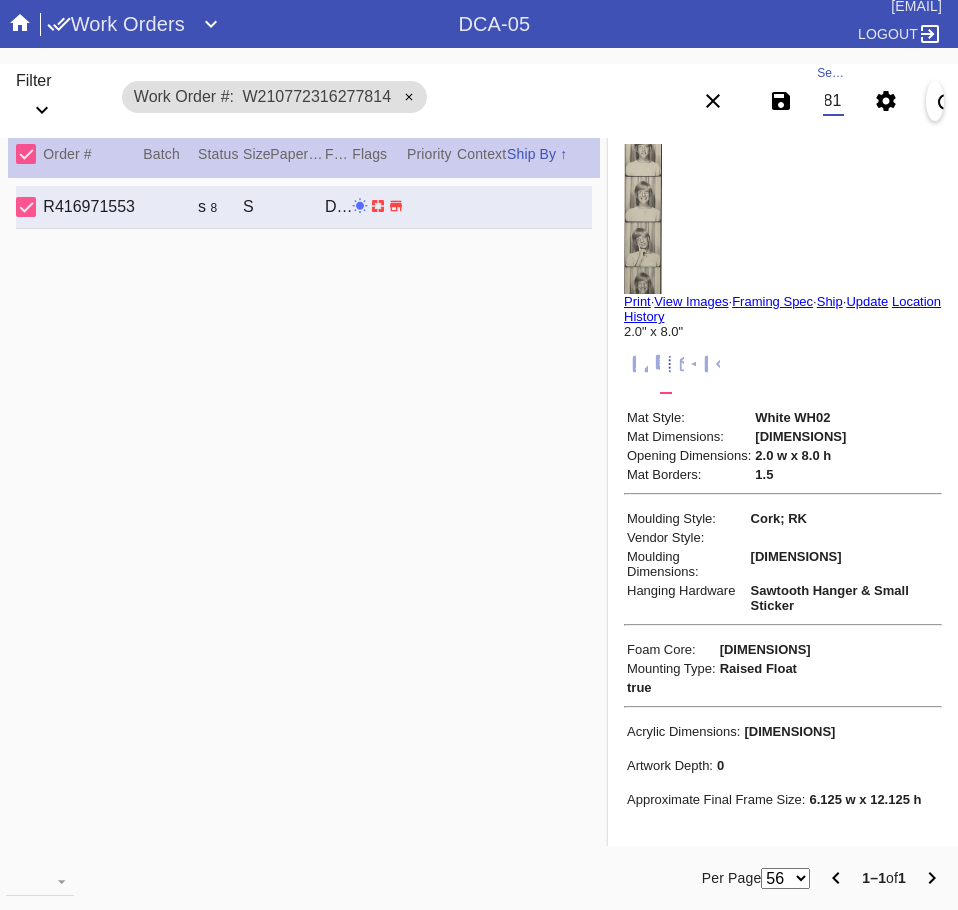 scroll, scrollTop: 0, scrollLeft: 132, axis: horizontal 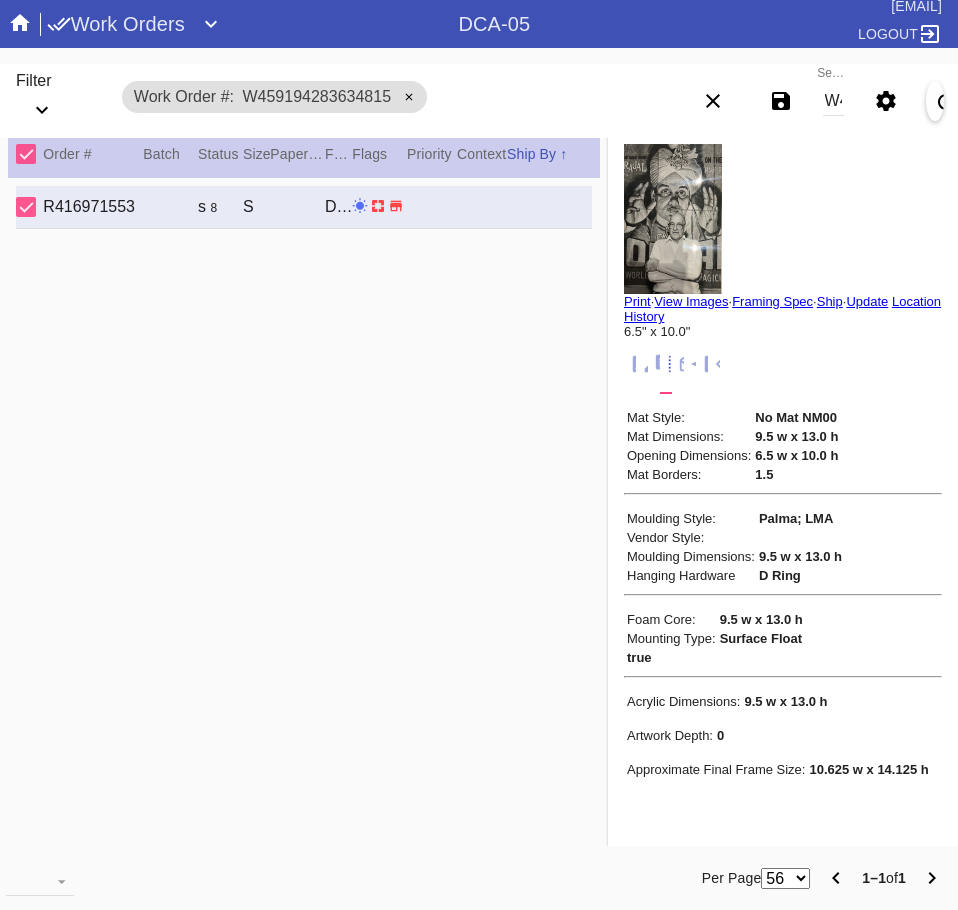 click on "W459194283634815" at bounding box center (833, 101) 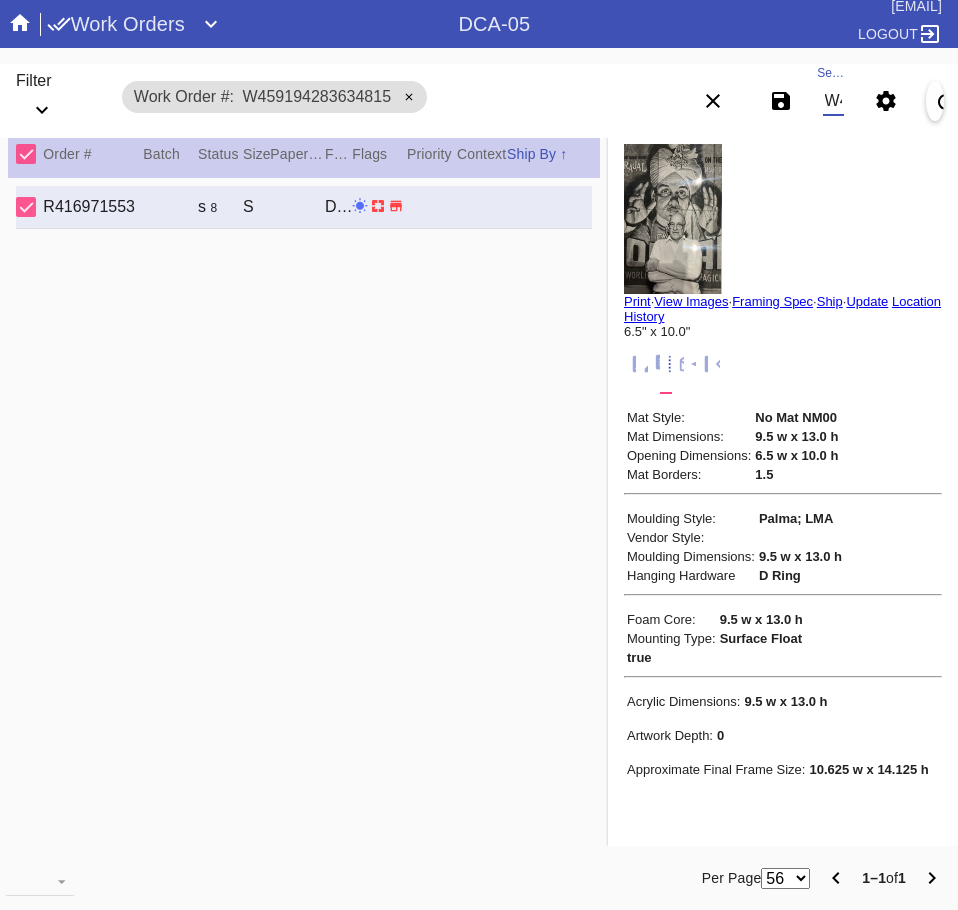 click on "W459194283634815" at bounding box center [833, 101] 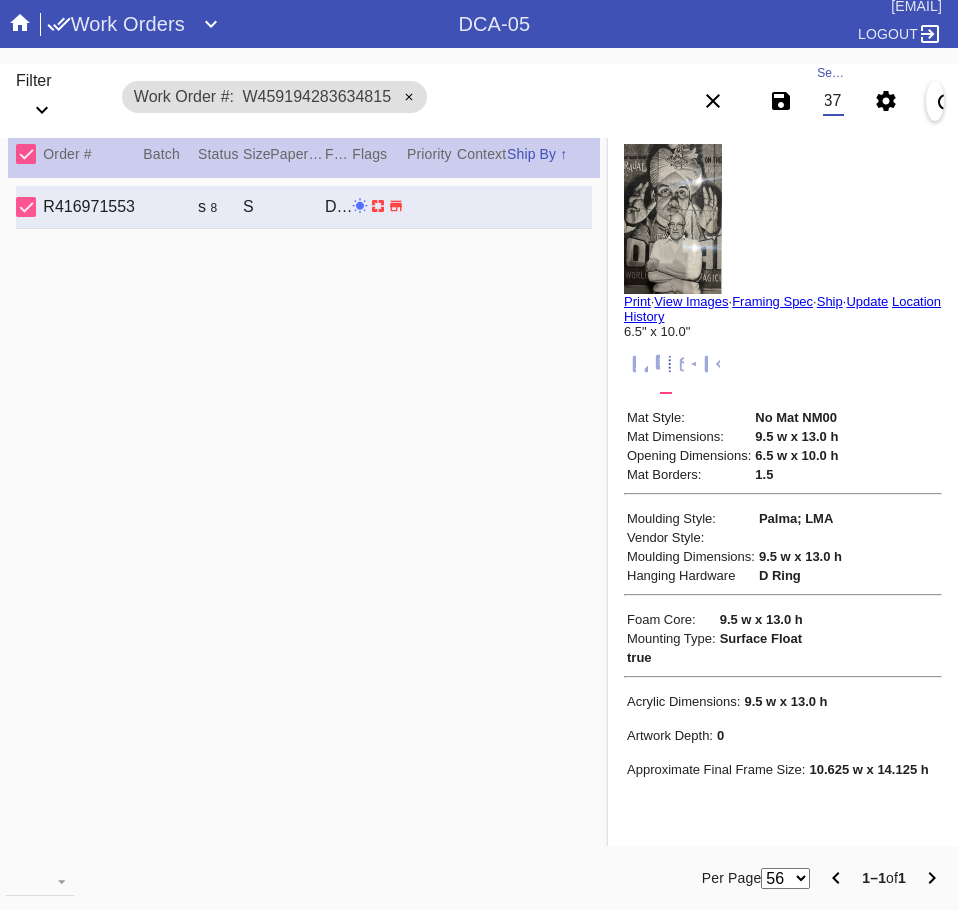 scroll, scrollTop: 0, scrollLeft: 132, axis: horizontal 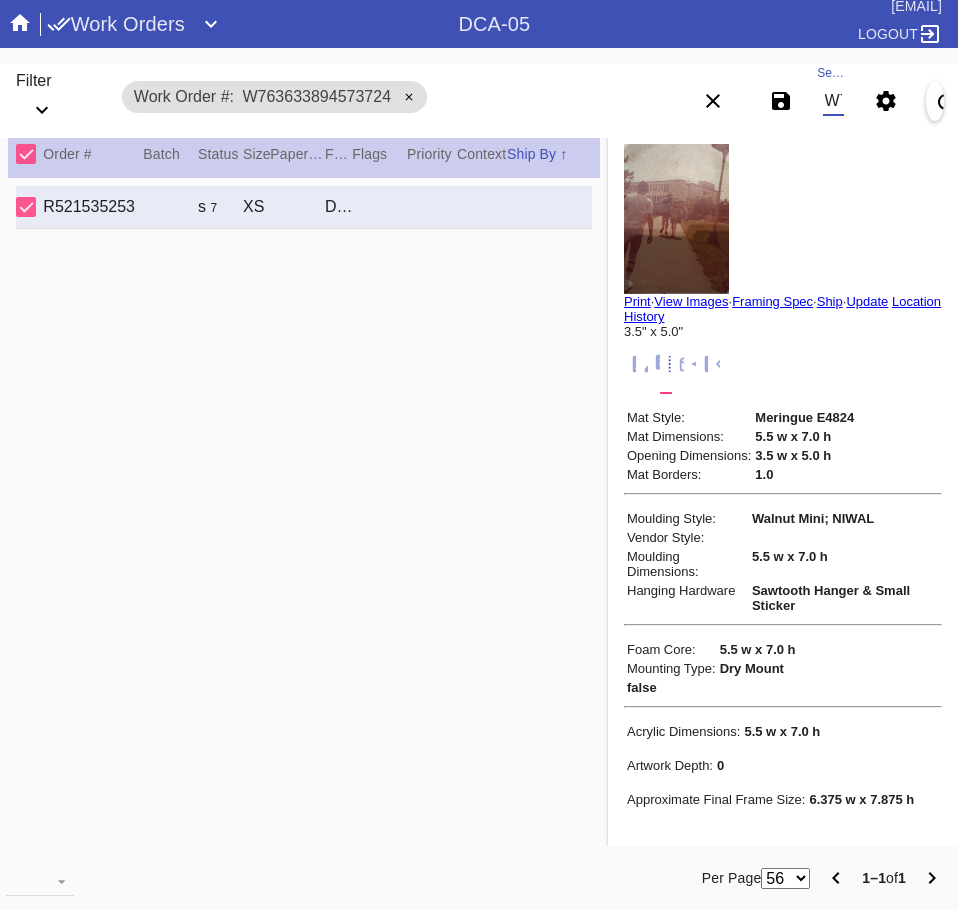 click on "W763633894573724" at bounding box center [833, 101] 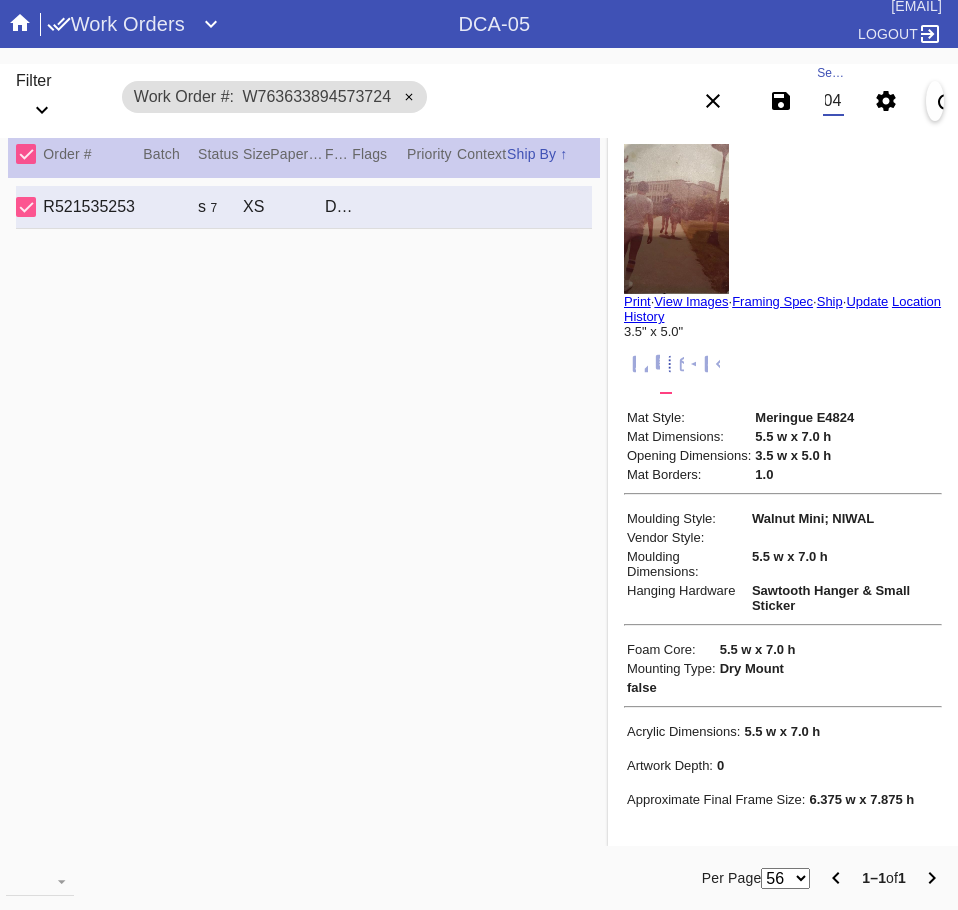 scroll, scrollTop: 0, scrollLeft: 132, axis: horizontal 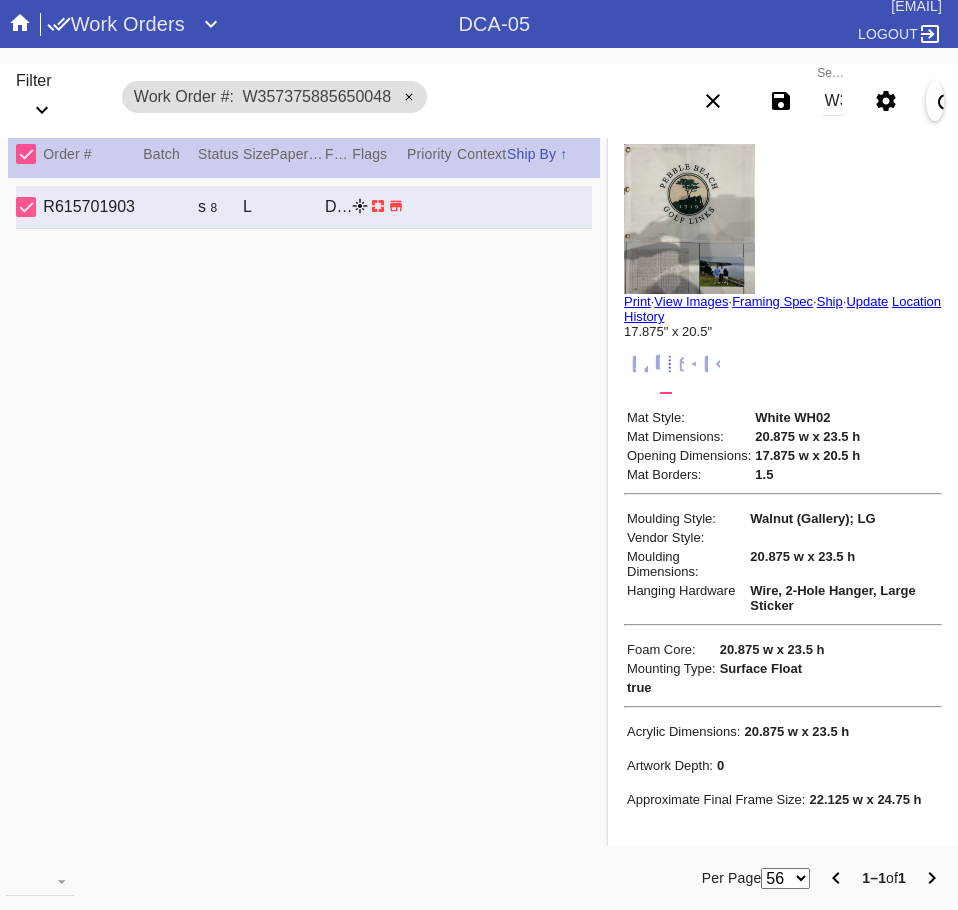 click on "W357375885650048" at bounding box center (833, 101) 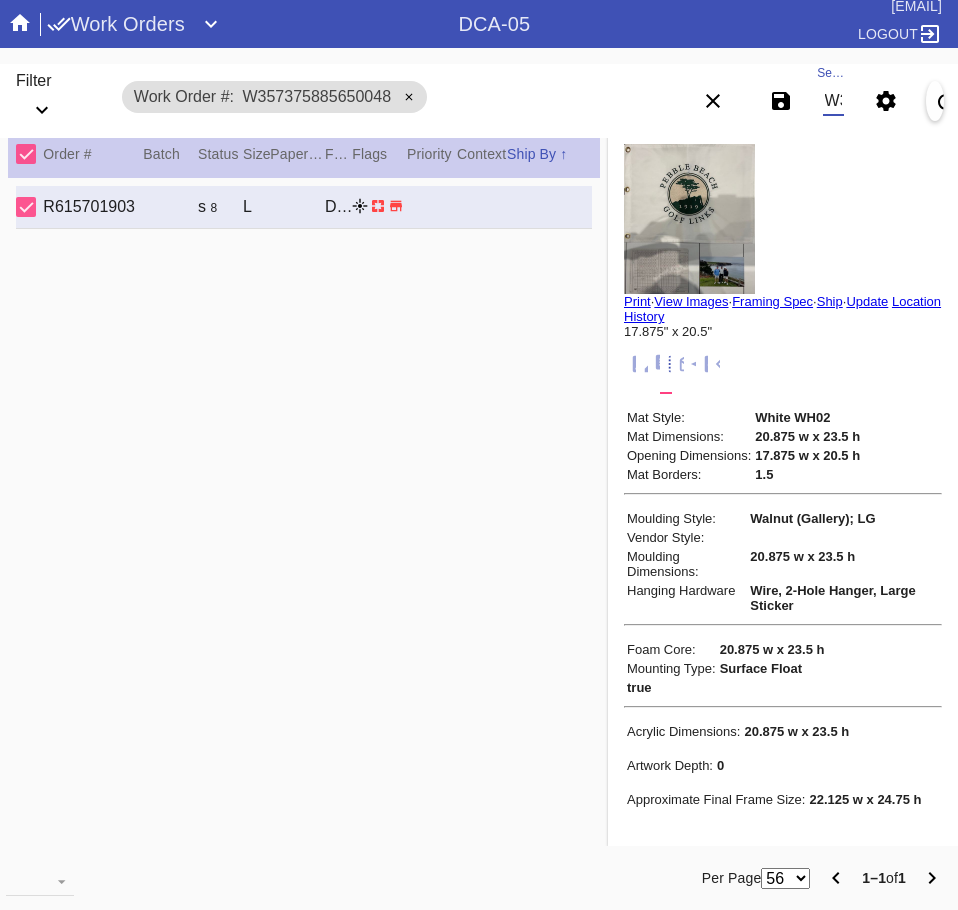 click on "W357375885650048" at bounding box center [833, 101] 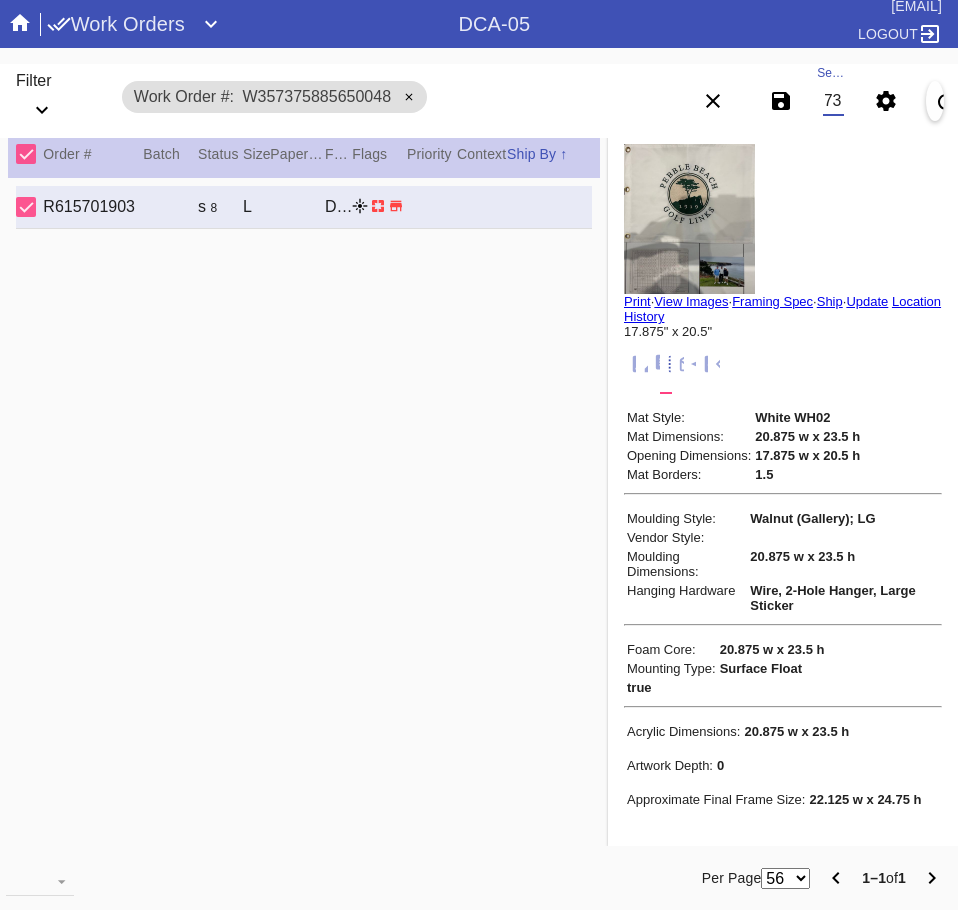 scroll, scrollTop: 0, scrollLeft: 132, axis: horizontal 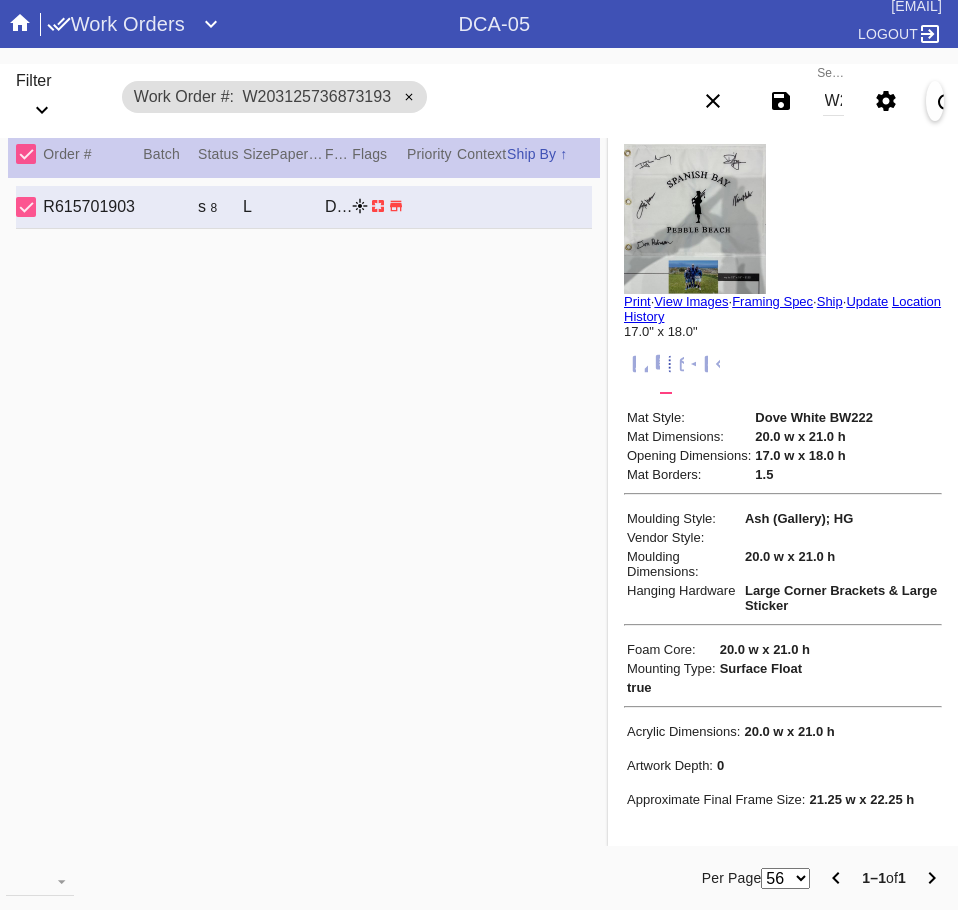 click on "W203125736873193" at bounding box center [833, 101] 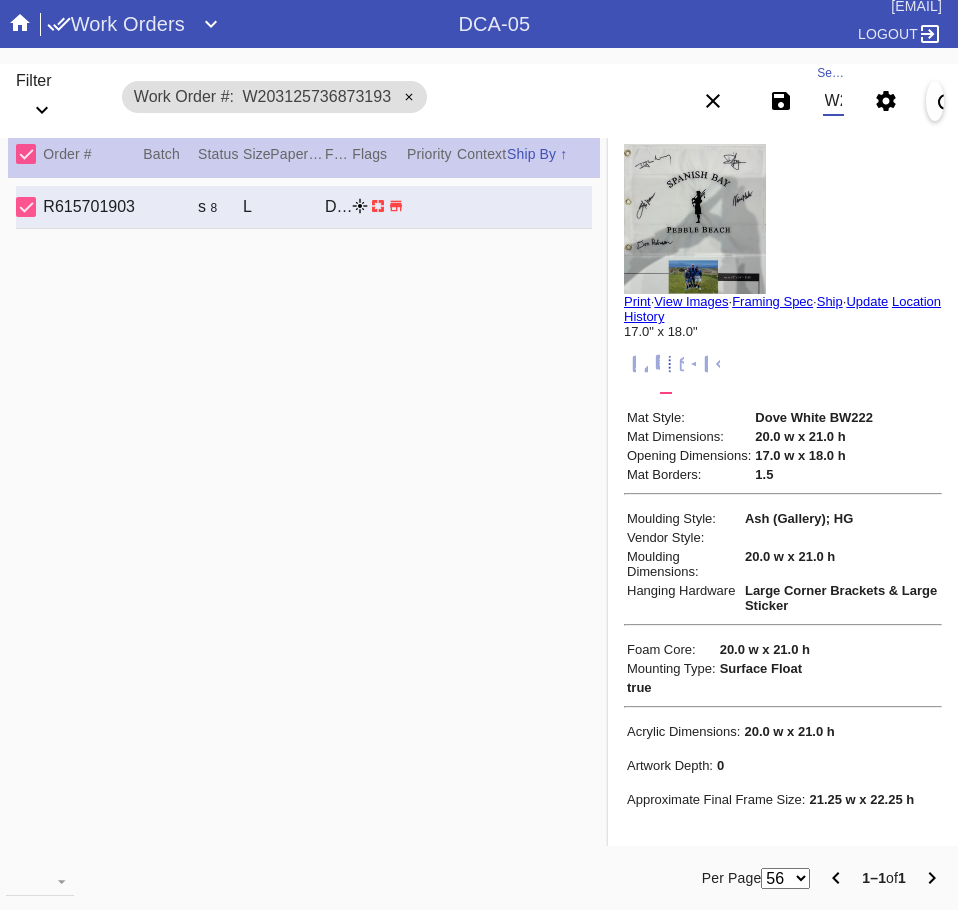 click on "W203125736873193" at bounding box center (833, 101) 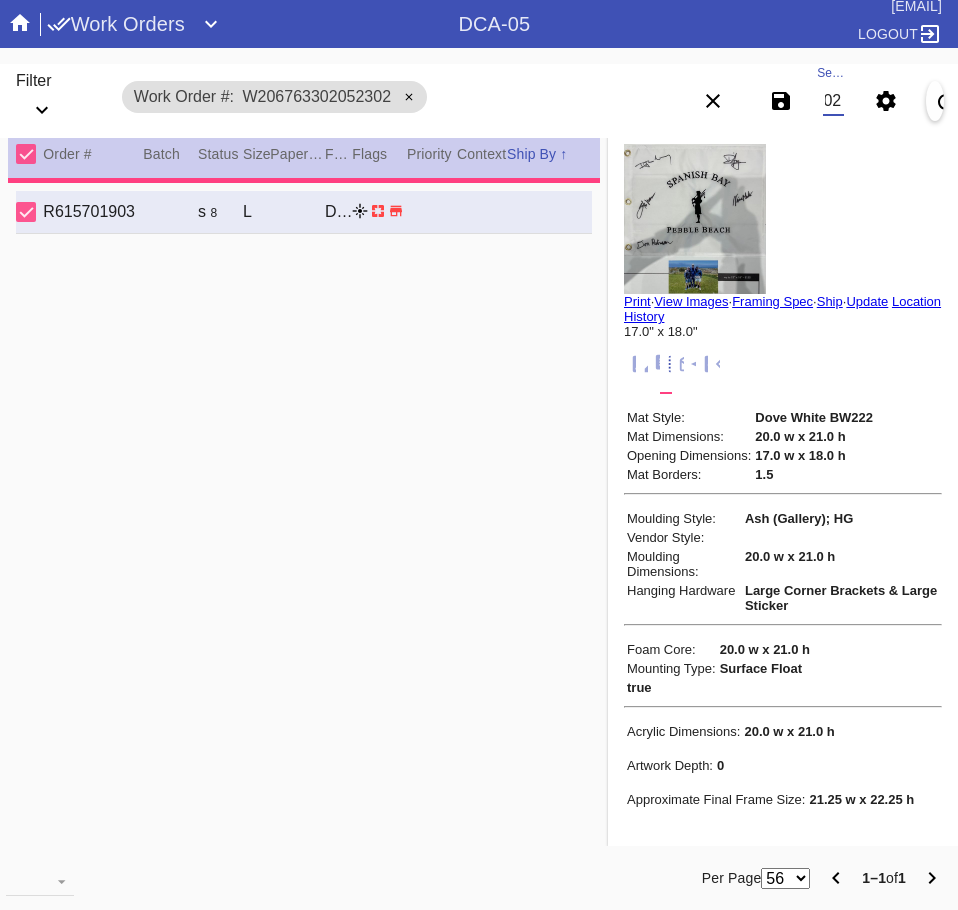 scroll, scrollTop: 0, scrollLeft: 0, axis: both 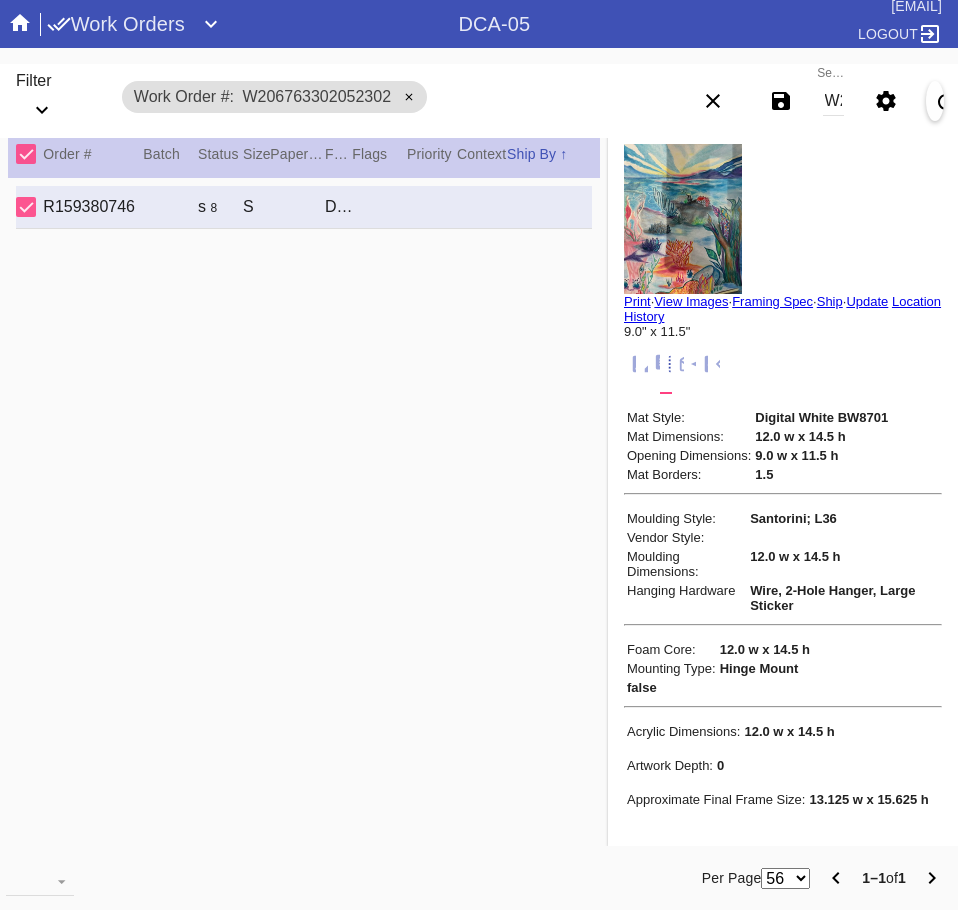 click on "W206763302052302" at bounding box center [833, 101] 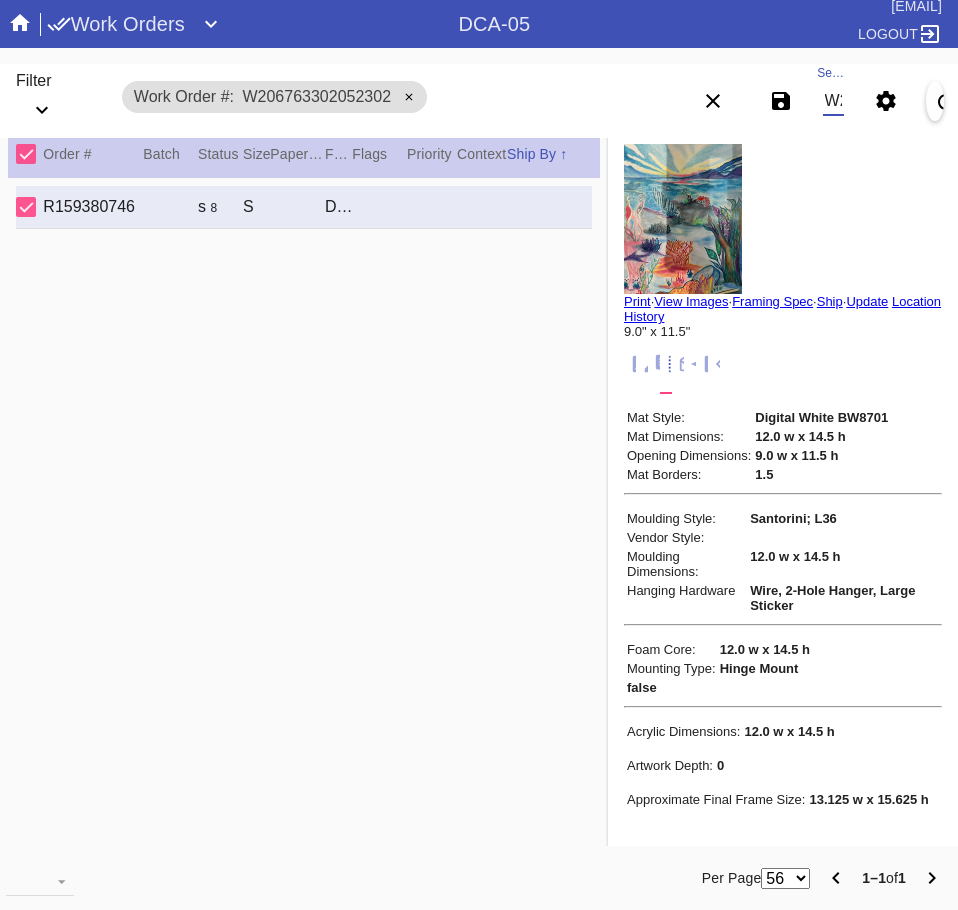 click on "W206763302052302" at bounding box center [833, 101] 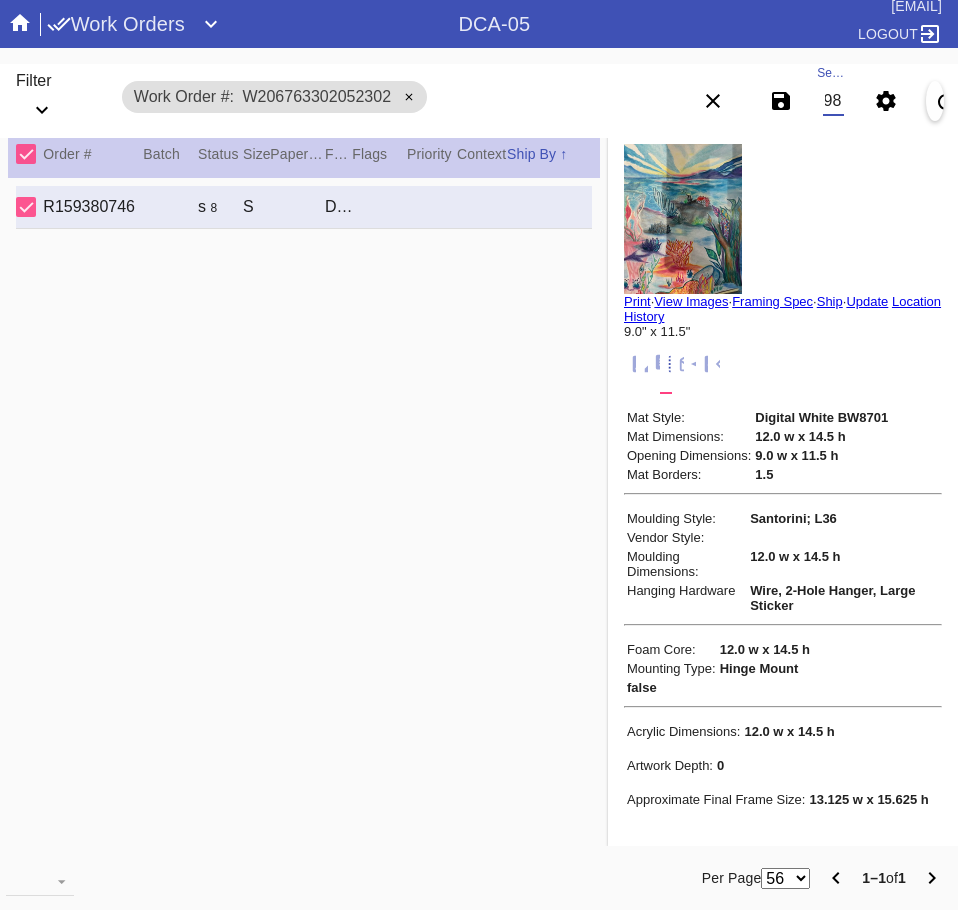scroll, scrollTop: 0, scrollLeft: 132, axis: horizontal 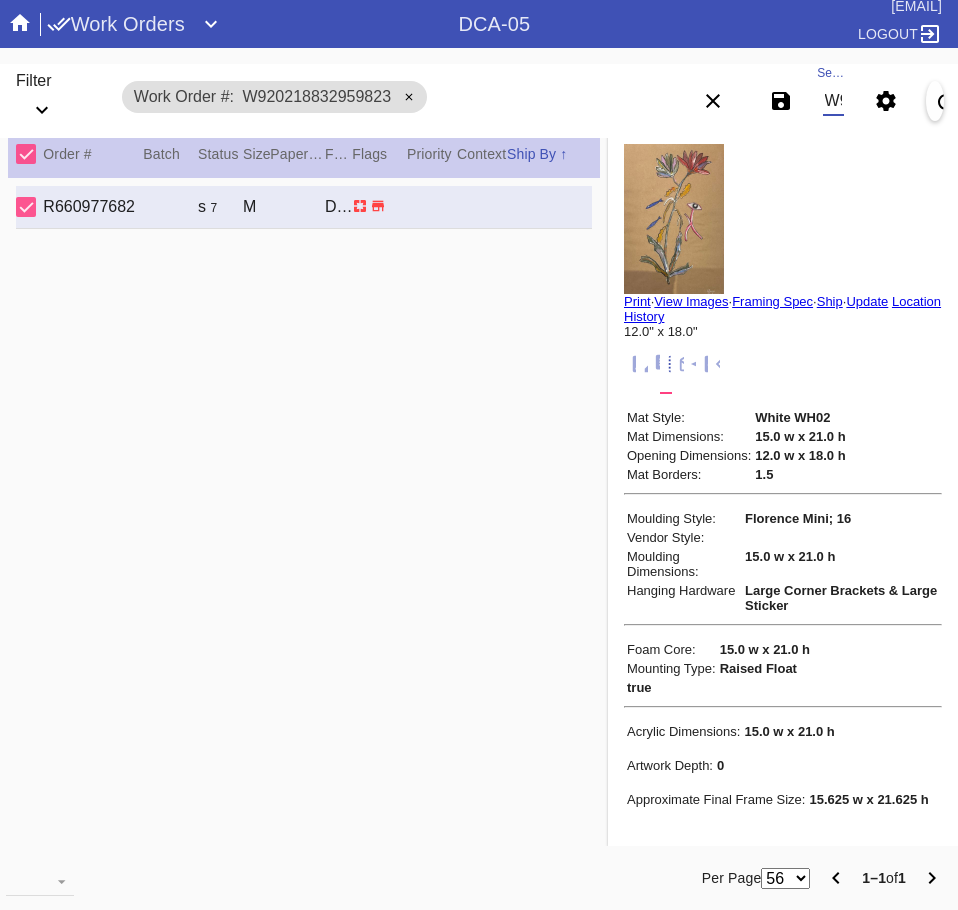 click on "W920218832959823" at bounding box center (833, 101) 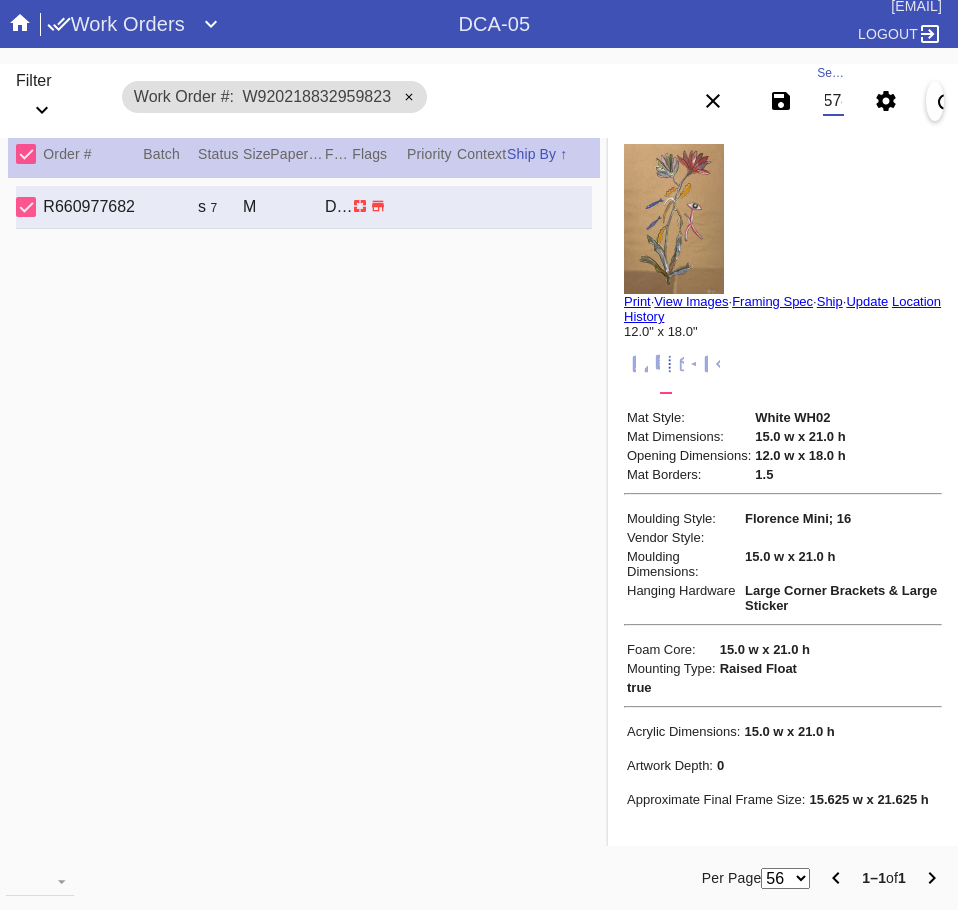 scroll, scrollTop: 0, scrollLeft: 132, axis: horizontal 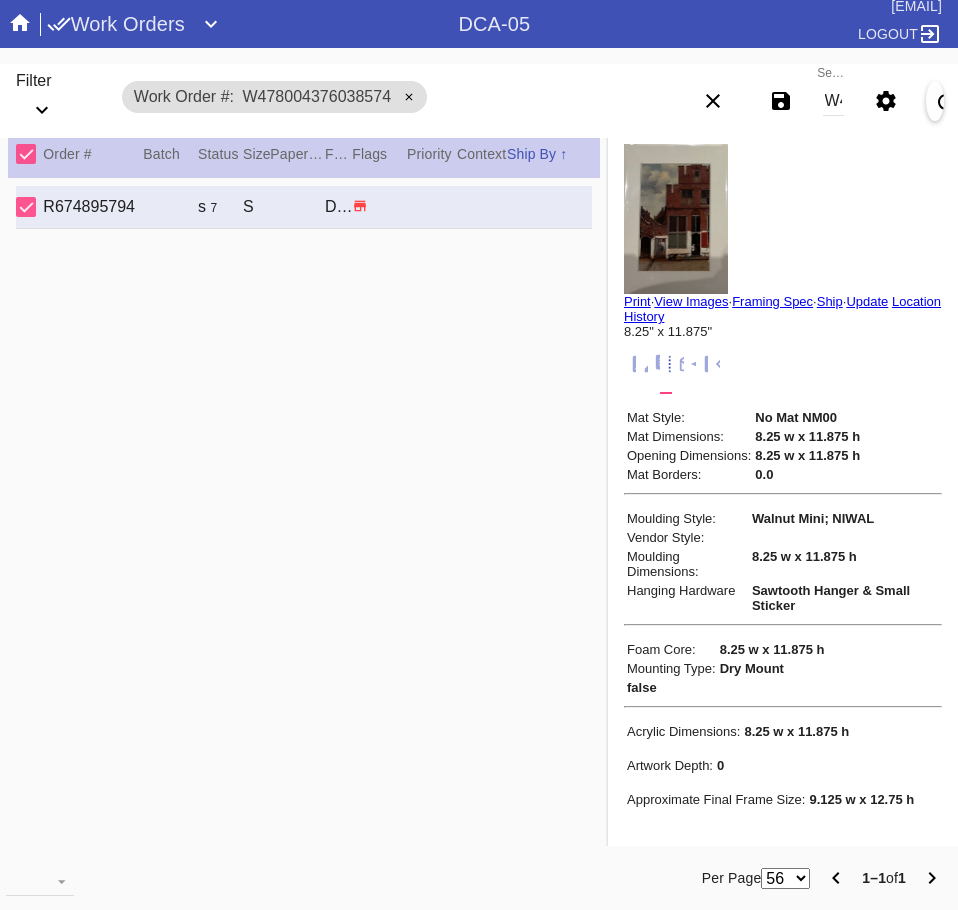 click on "W478004376038574" at bounding box center (833, 101) 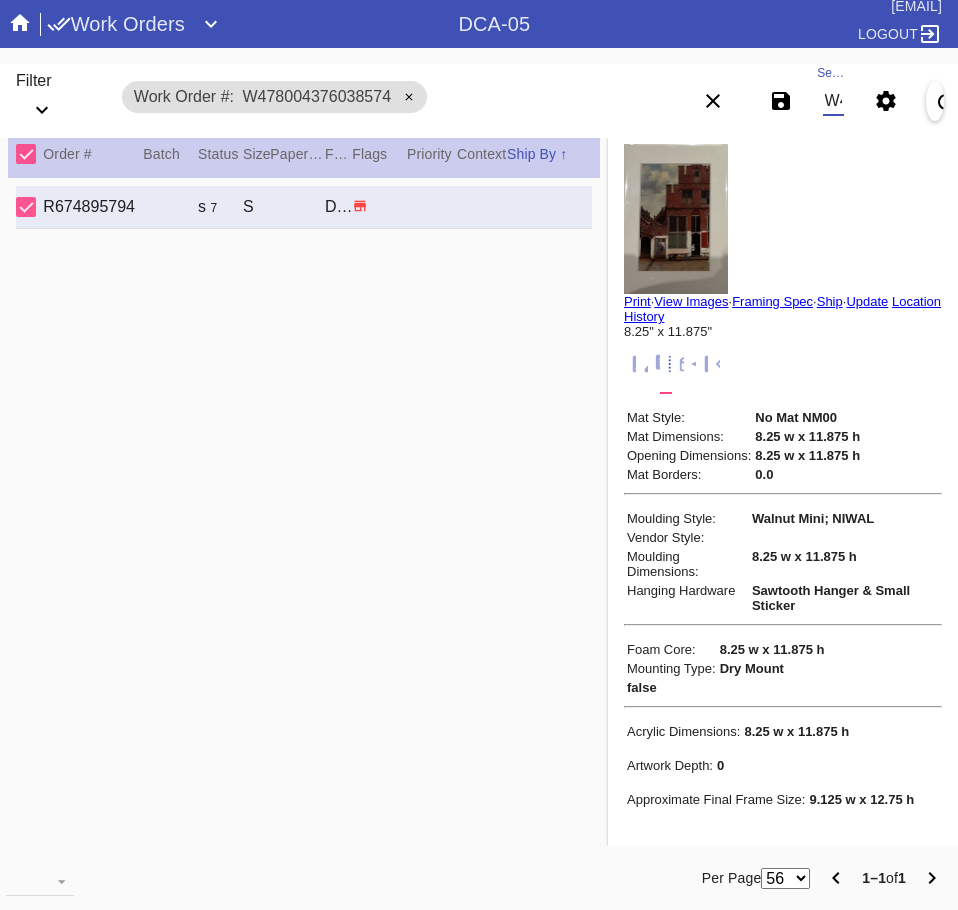click on "W478004376038574" at bounding box center [833, 101] 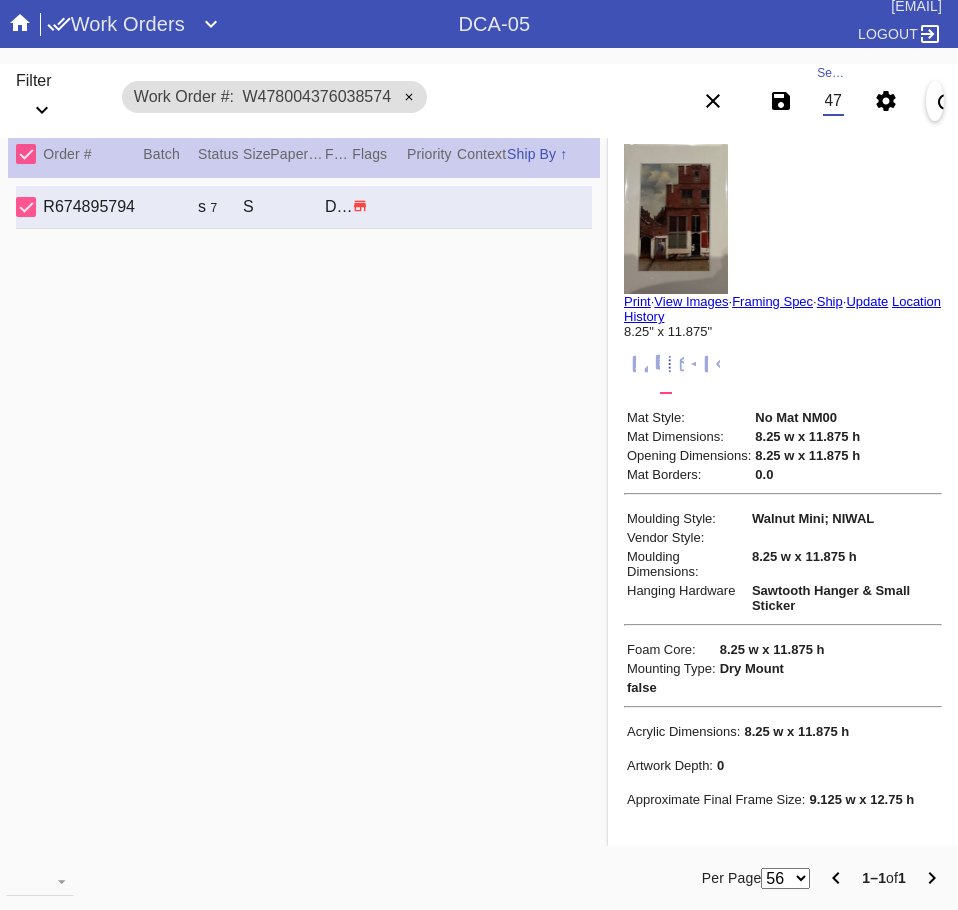 scroll, scrollTop: 0, scrollLeft: 132, axis: horizontal 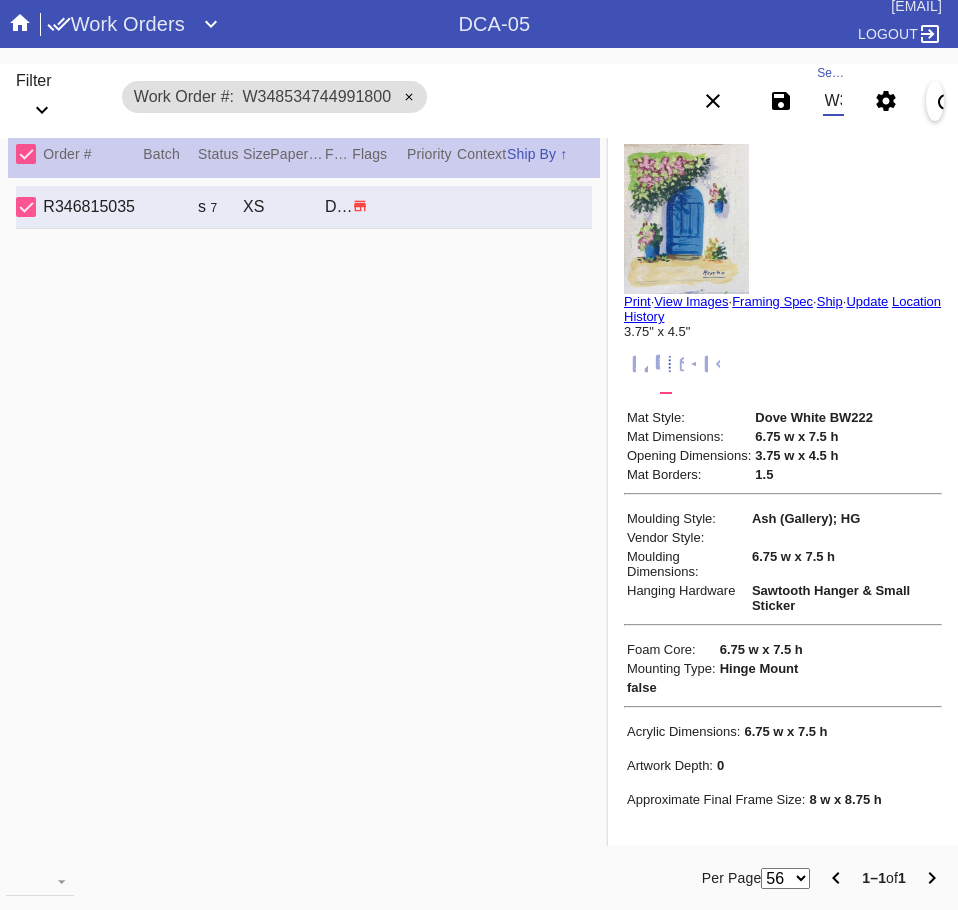 click on "W348534744991800" at bounding box center [833, 101] 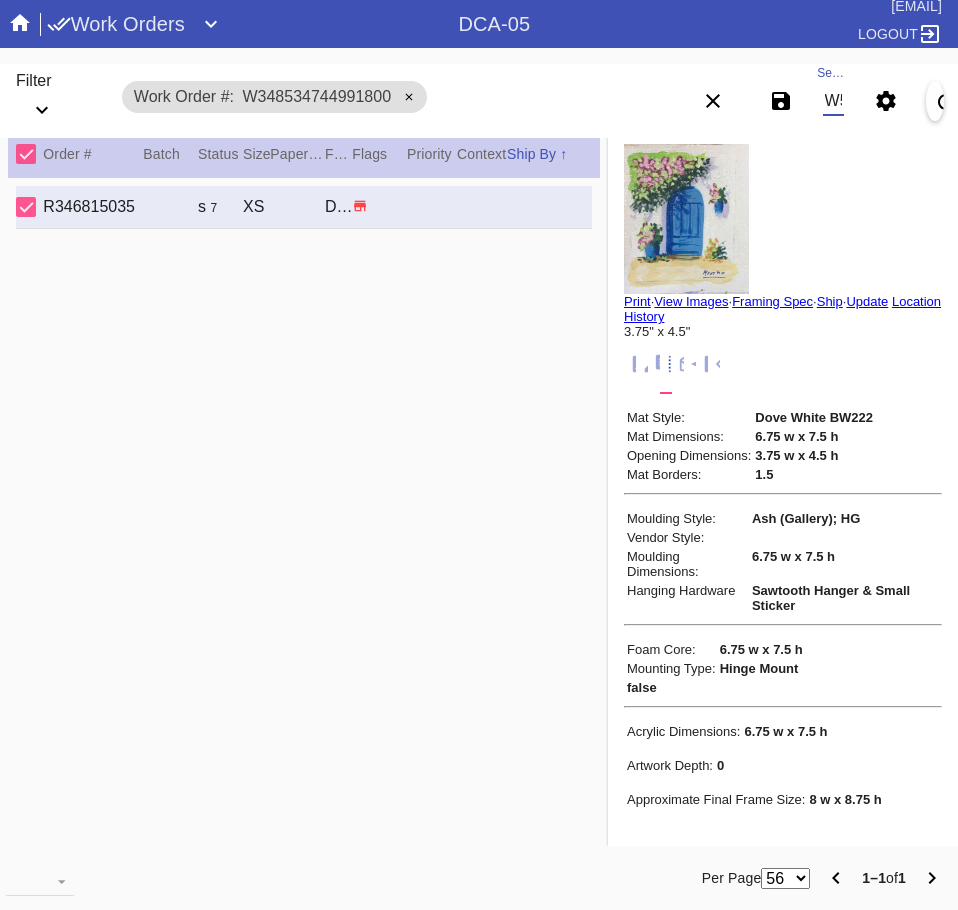 scroll, scrollTop: 0, scrollLeft: 132, axis: horizontal 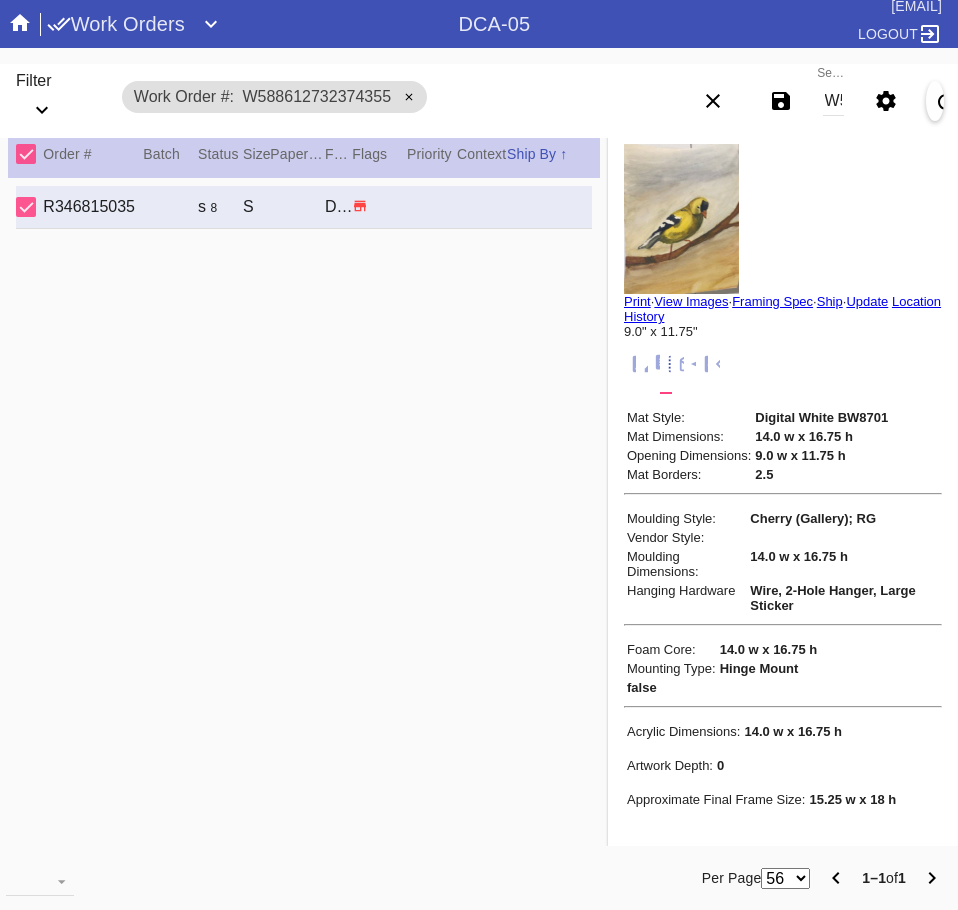 click on "W588612732374355" at bounding box center [833, 101] 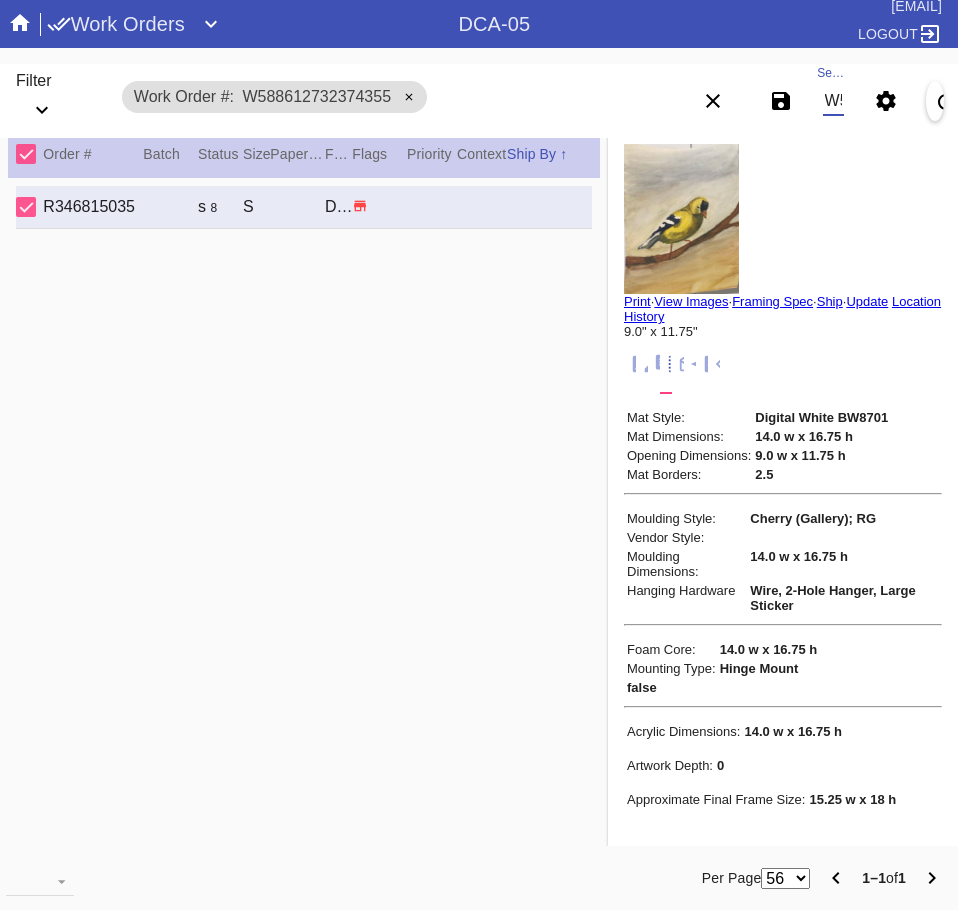 click on "W588612732374355" at bounding box center [833, 101] 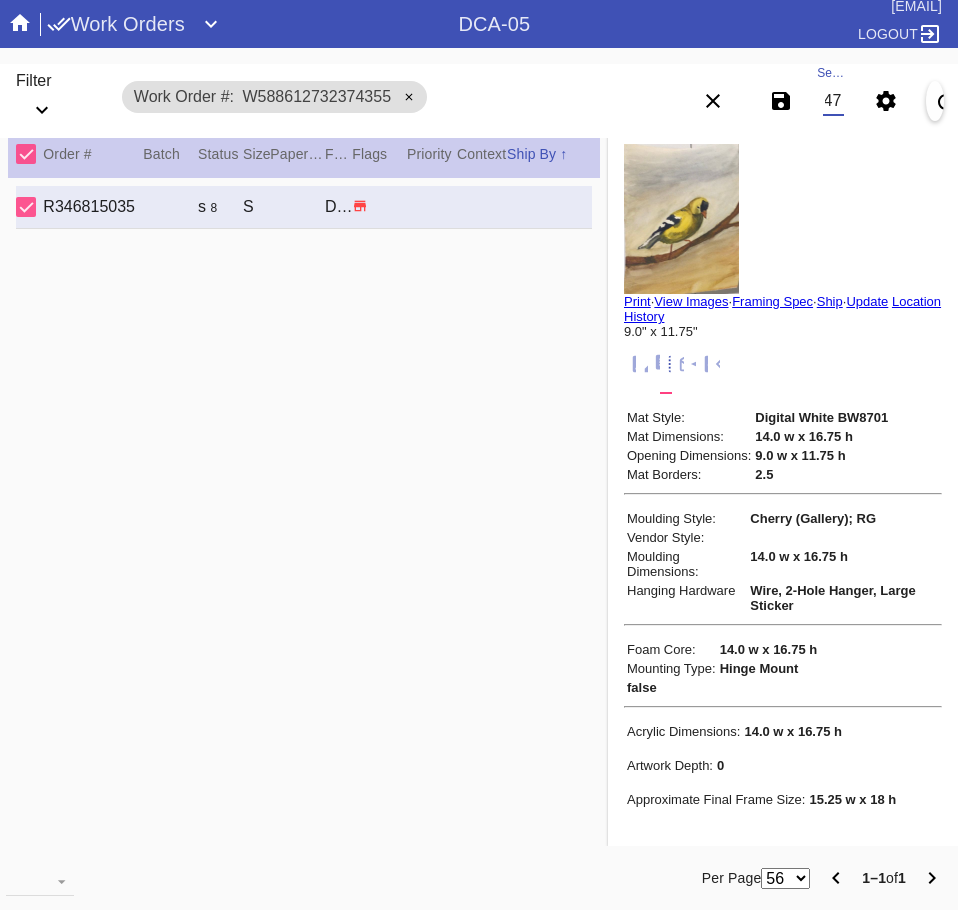 scroll, scrollTop: 0, scrollLeft: 132, axis: horizontal 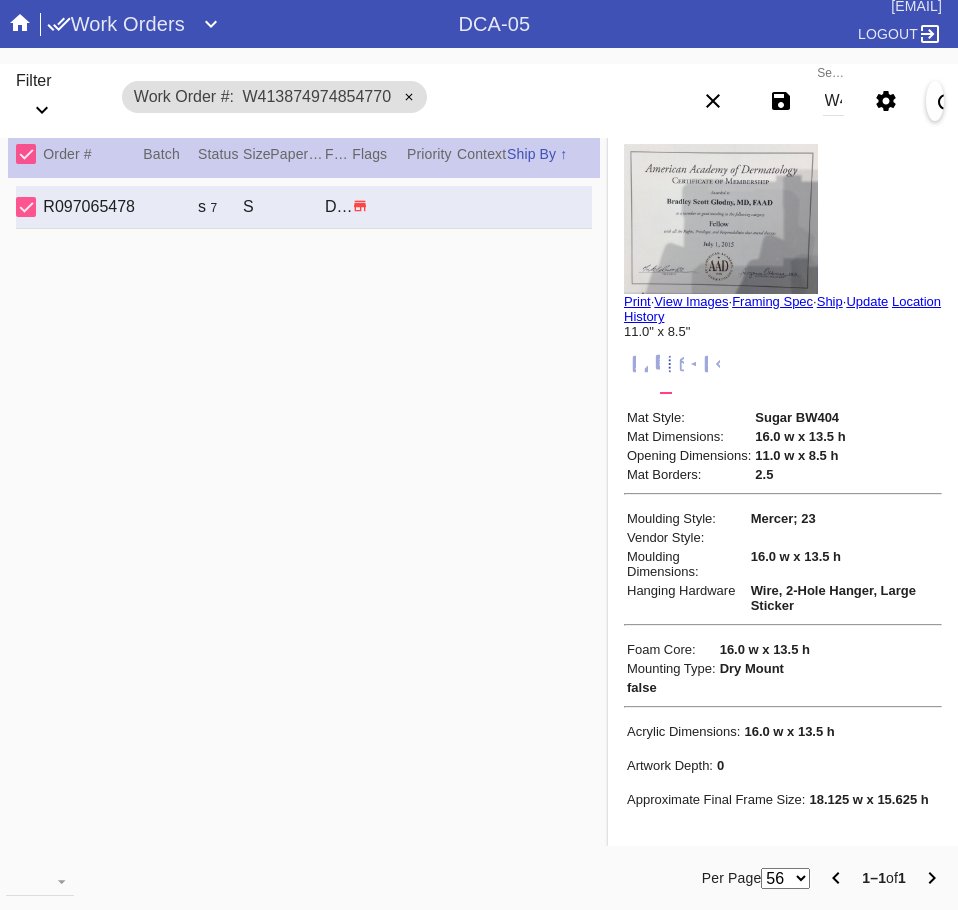 click on "W413874974854770" at bounding box center [833, 101] 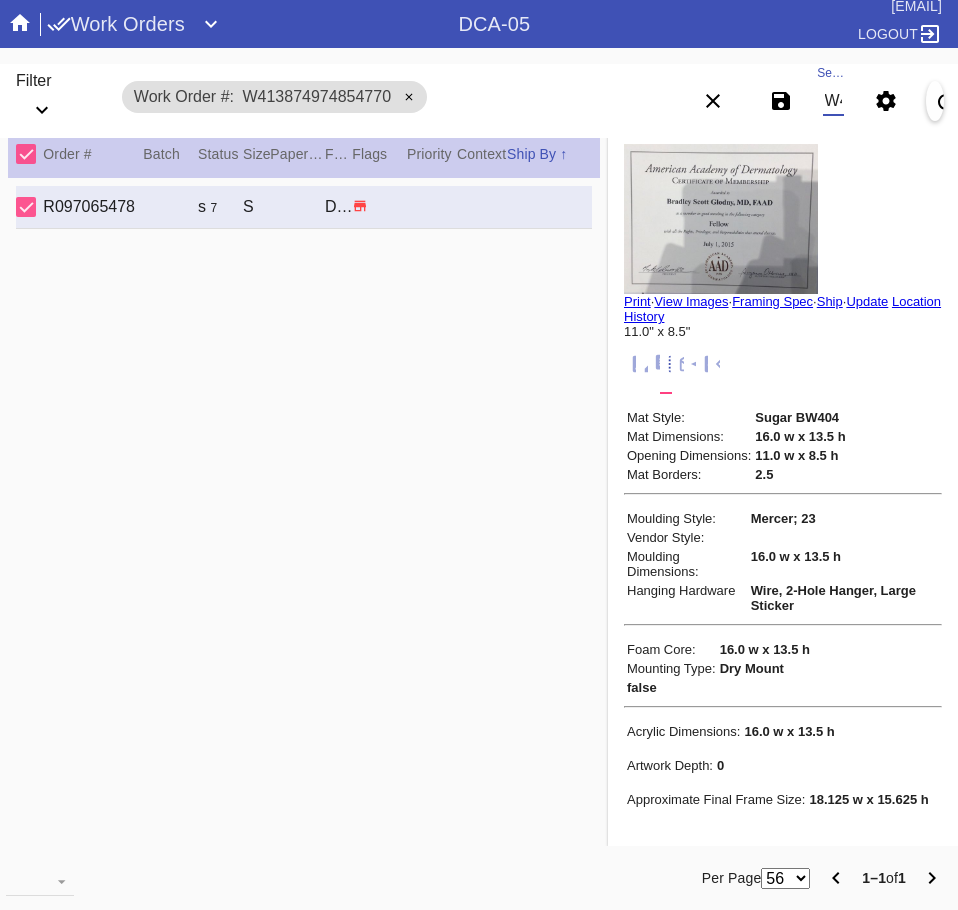 click on "W413874974854770" at bounding box center (833, 101) 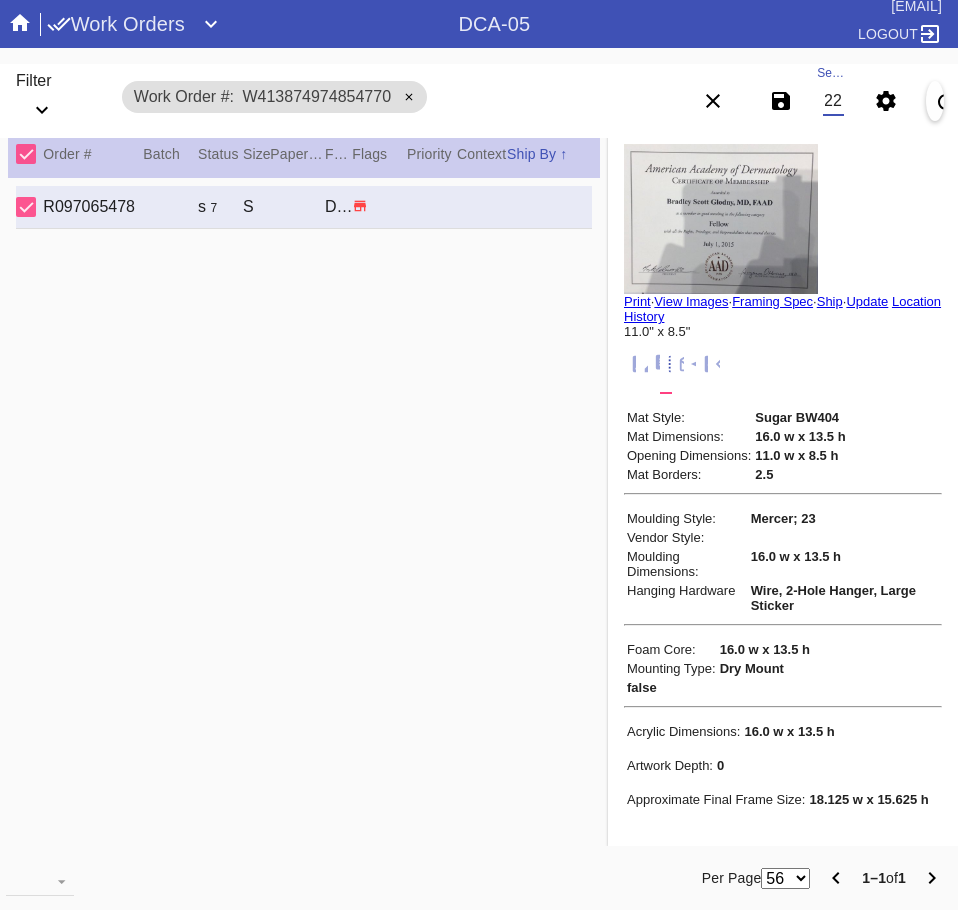 scroll, scrollTop: 0, scrollLeft: 132, axis: horizontal 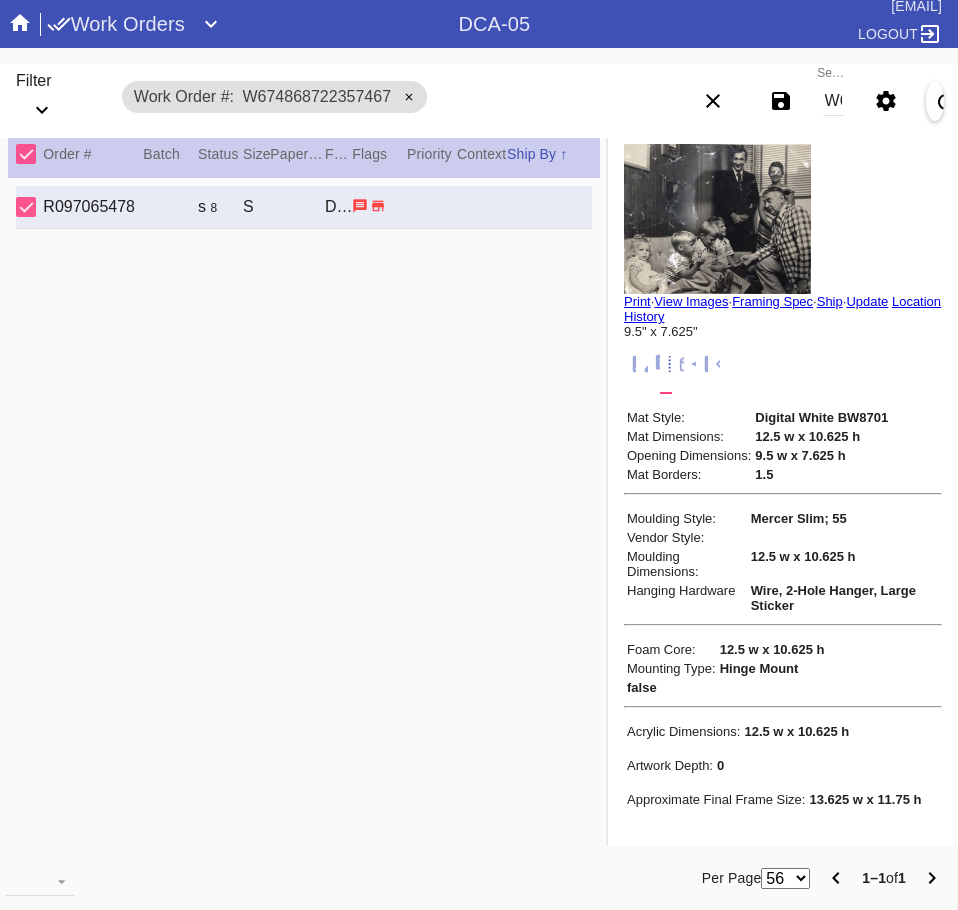 click on "W674868722357467" at bounding box center (833, 101) 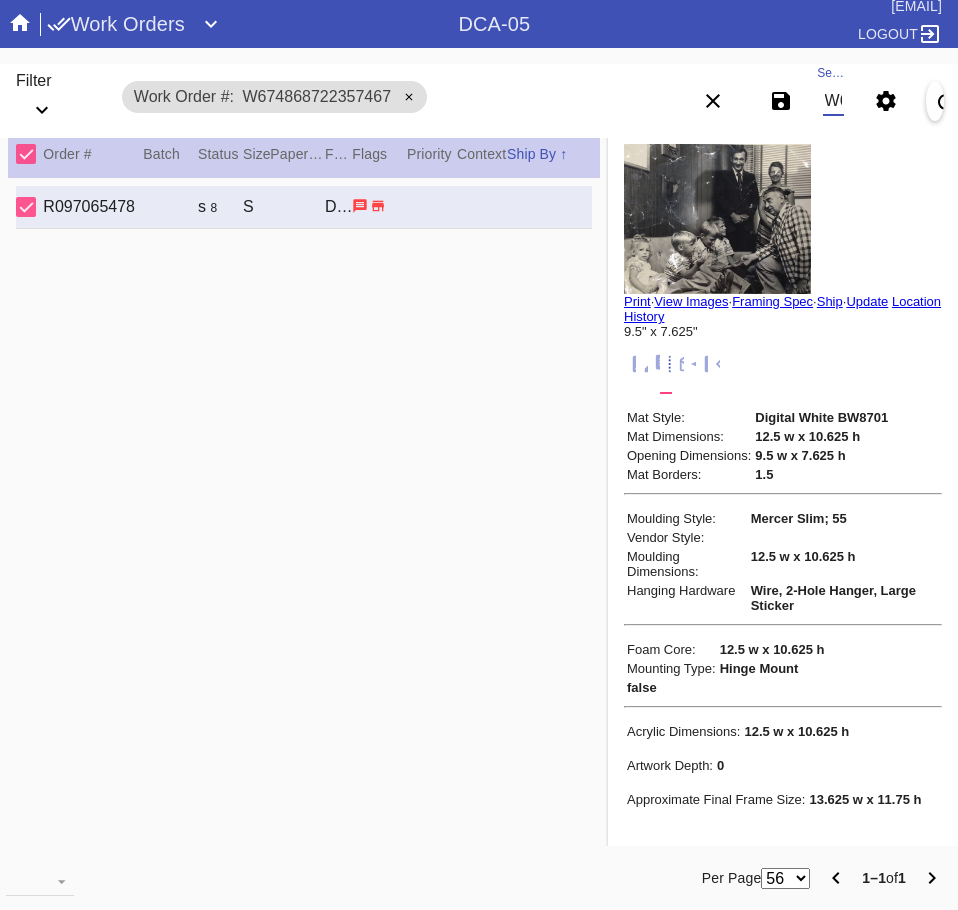click on "W674868722357467" at bounding box center (833, 101) 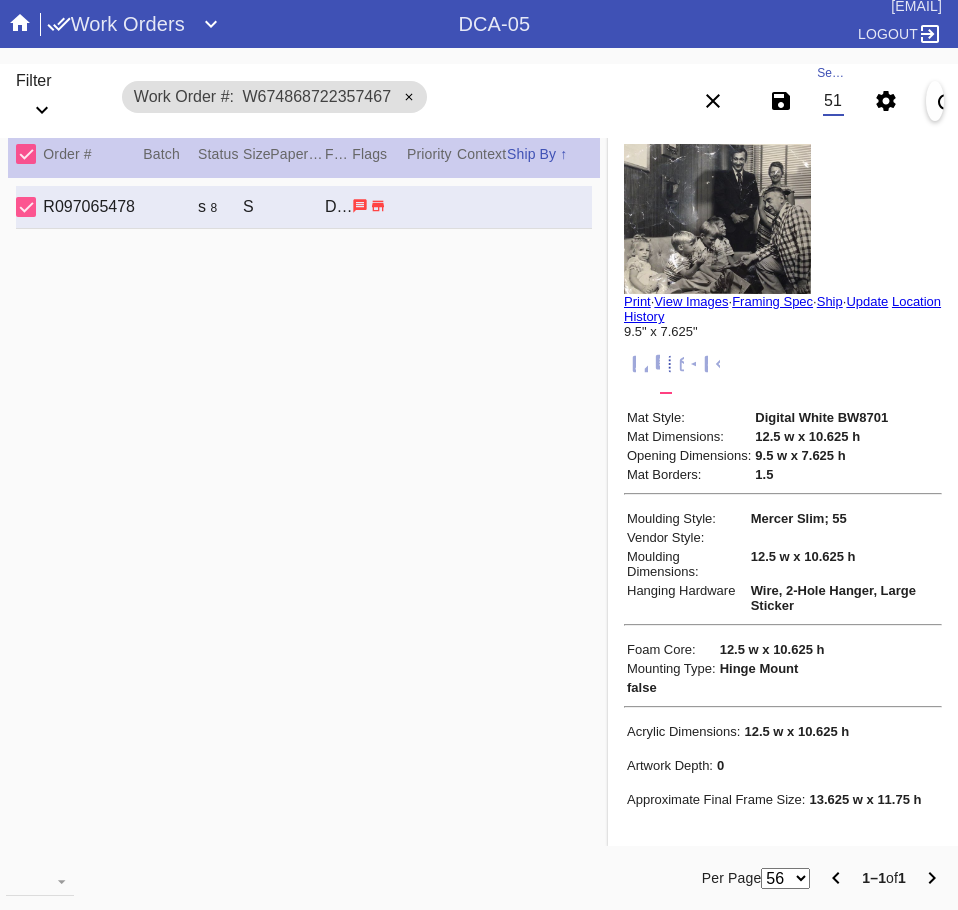 scroll, scrollTop: 0, scrollLeft: 132, axis: horizontal 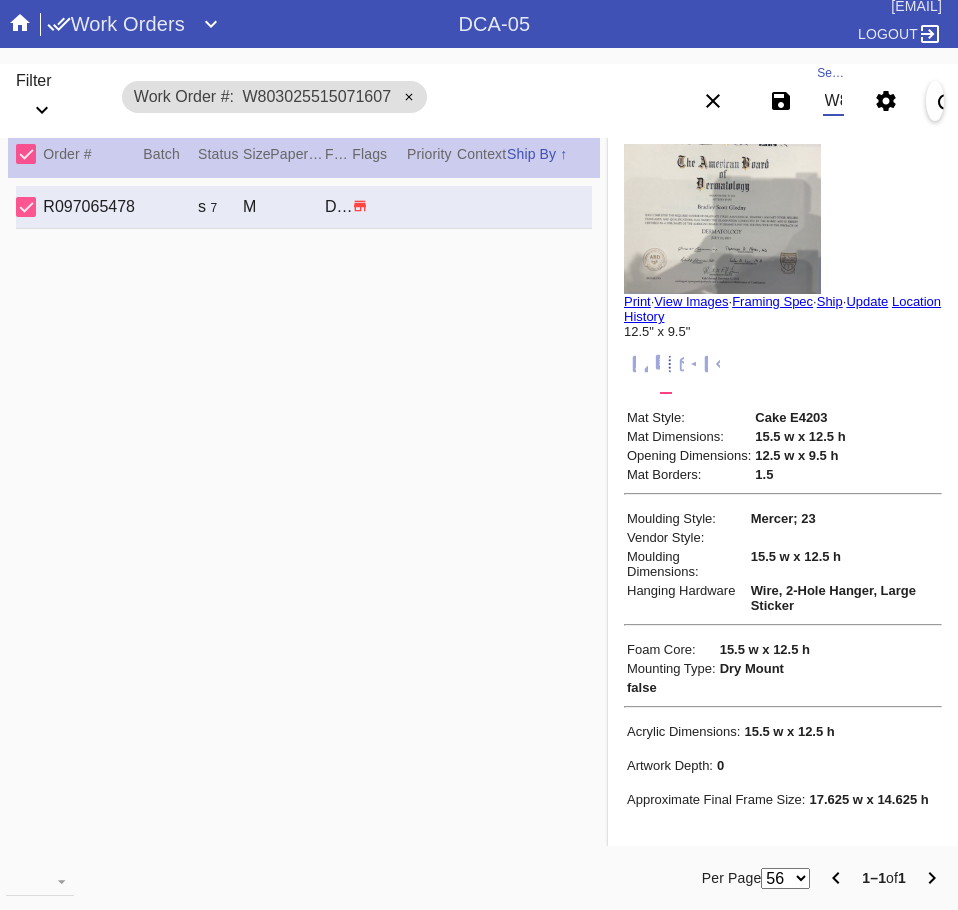 click on "W803025515071607" at bounding box center [833, 101] 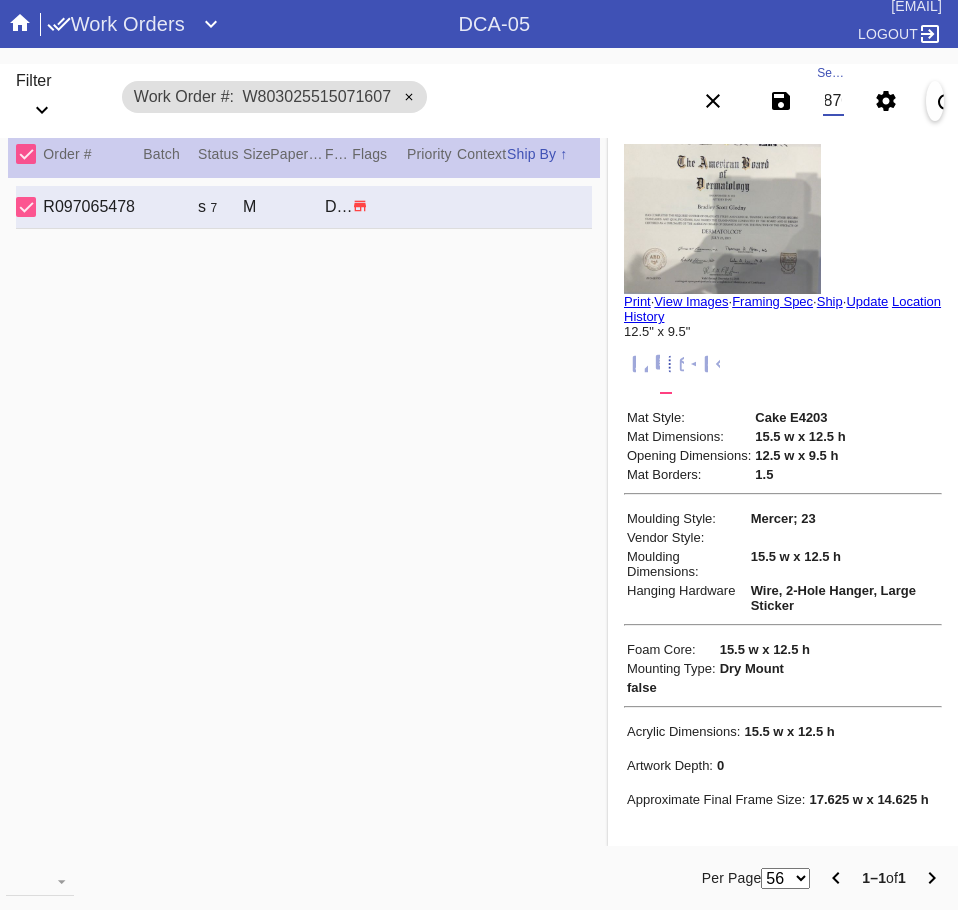 scroll, scrollTop: 0, scrollLeft: 132, axis: horizontal 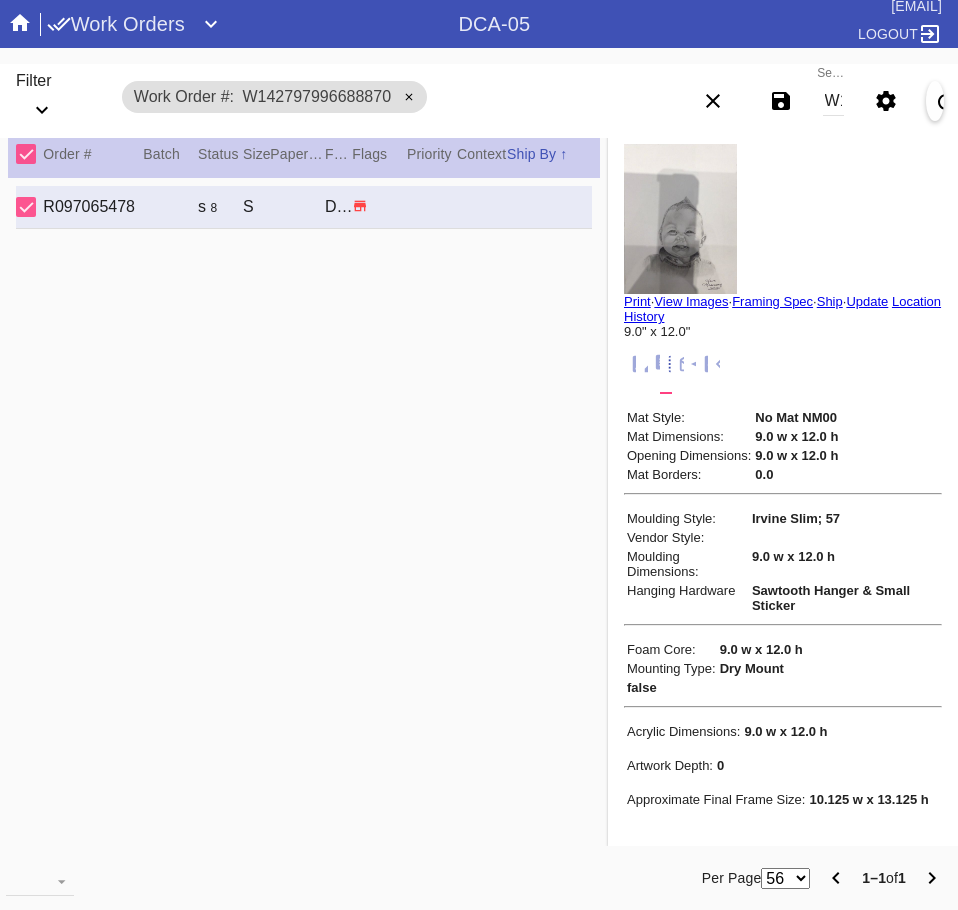 click on "W142797996688870" at bounding box center (833, 101) 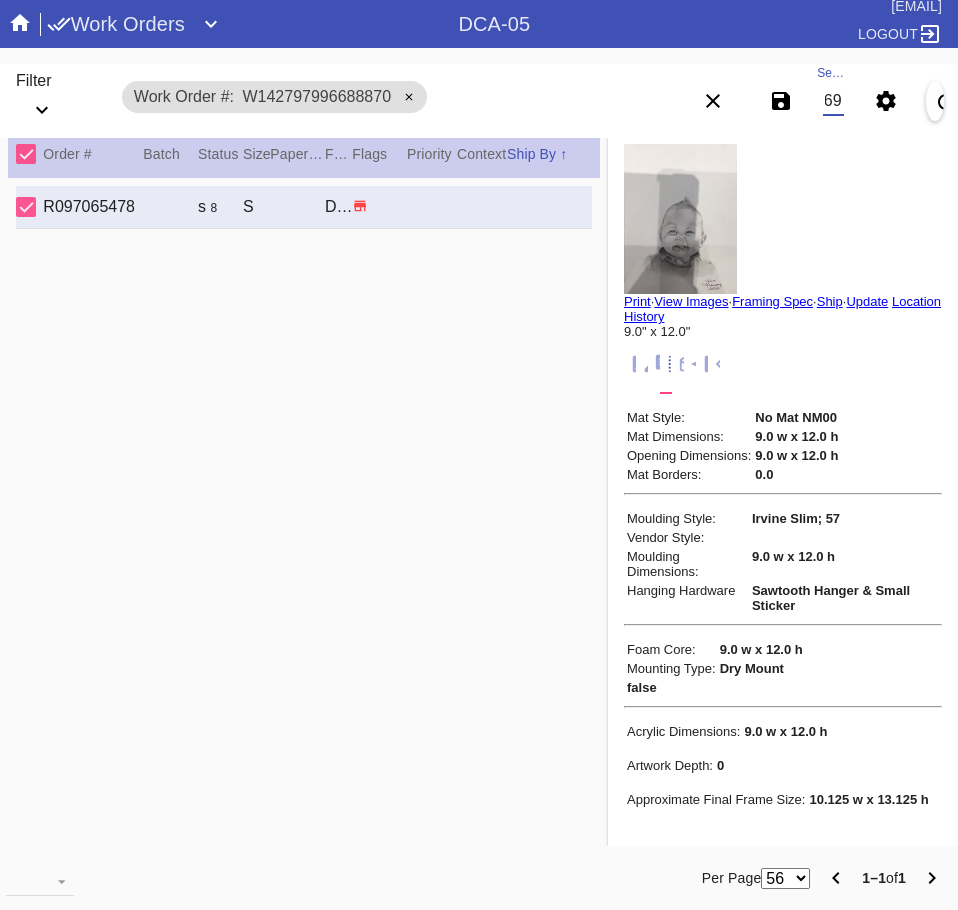 scroll, scrollTop: 0, scrollLeft: 132, axis: horizontal 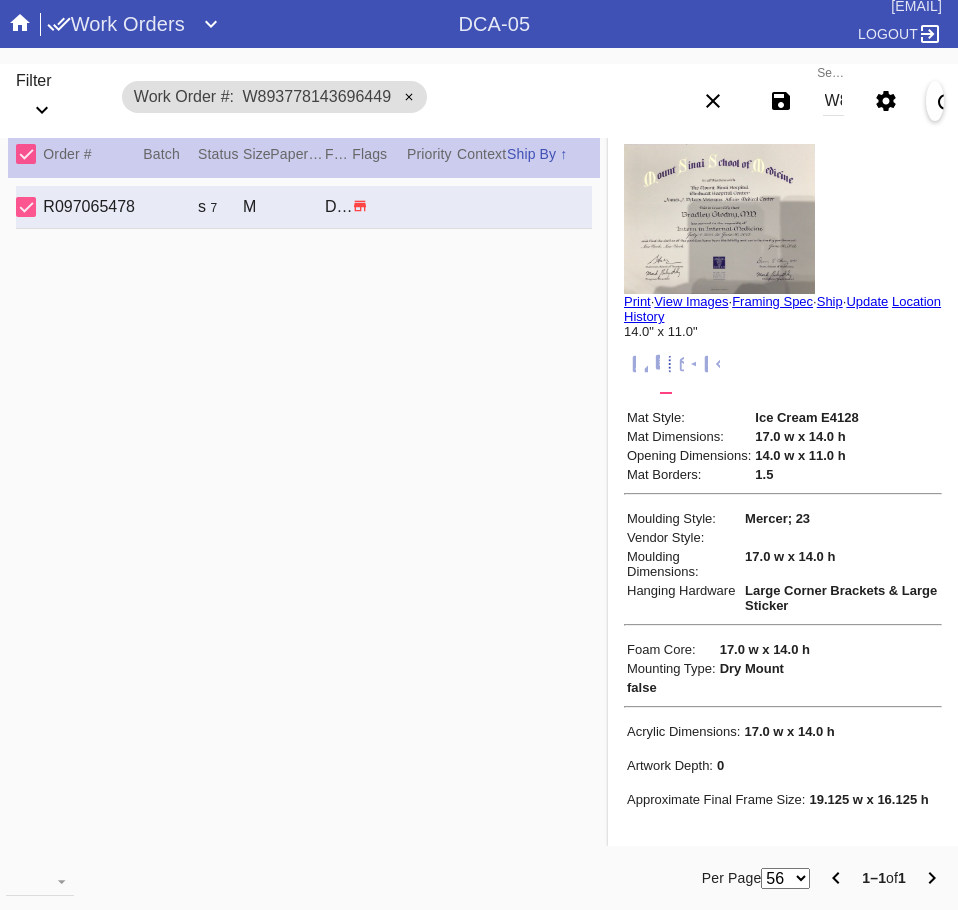 click on "W893778143696449" at bounding box center [833, 101] 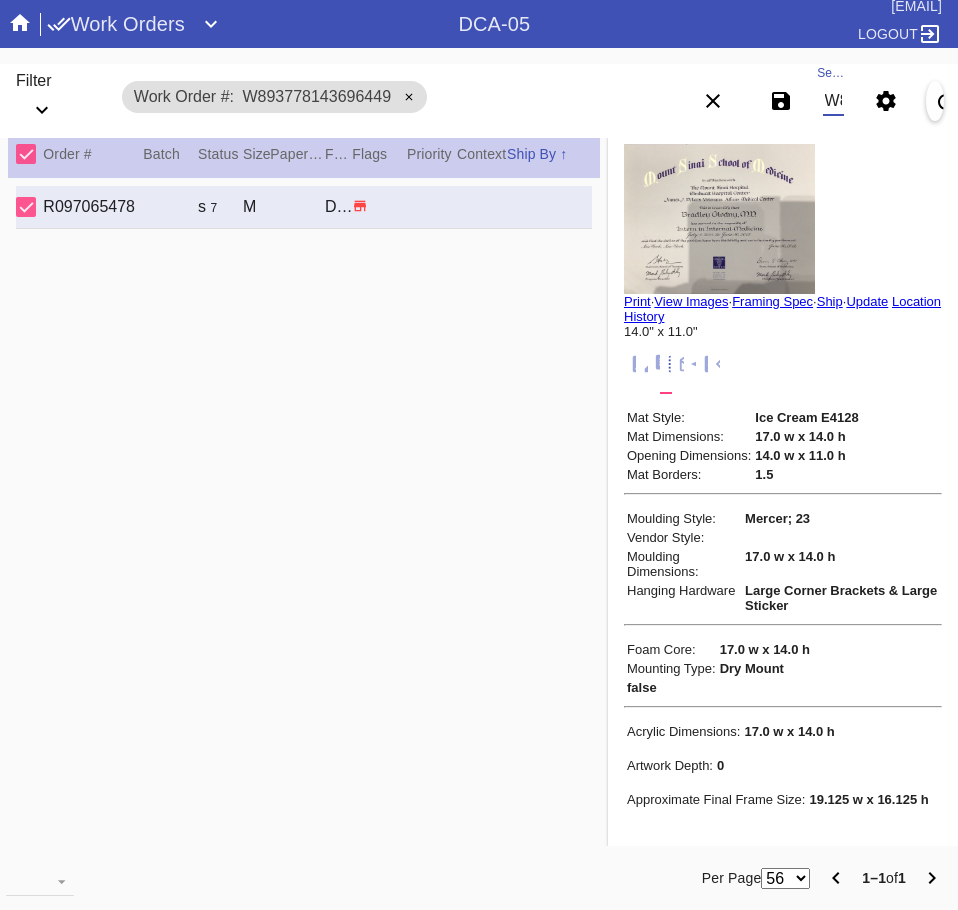 click on "W893778143696449" at bounding box center (833, 101) 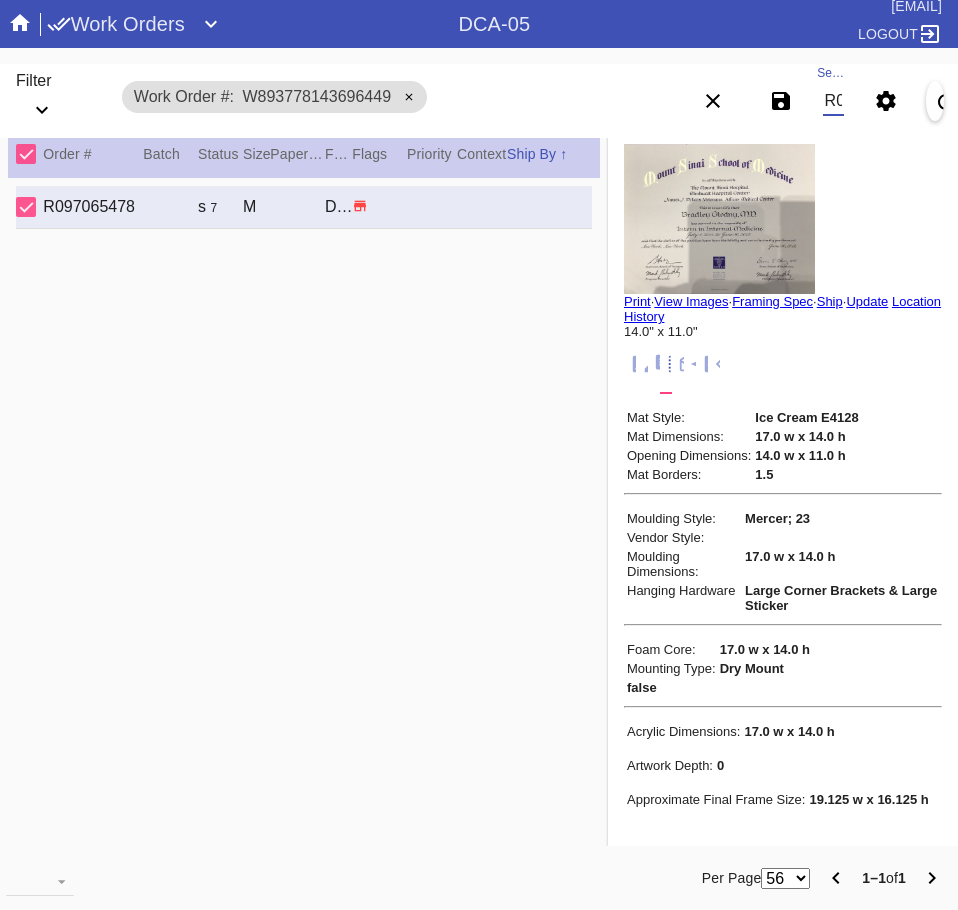 scroll, scrollTop: 0, scrollLeft: 75, axis: horizontal 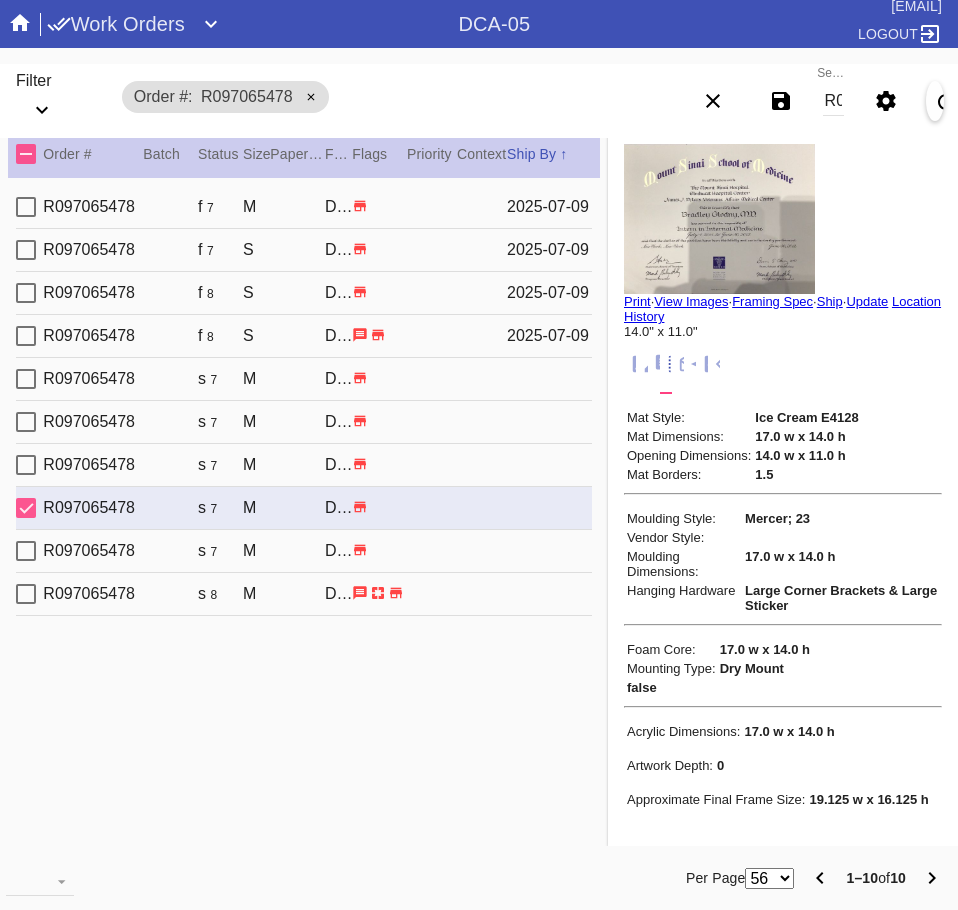 click on "M" at bounding box center [256, 207] 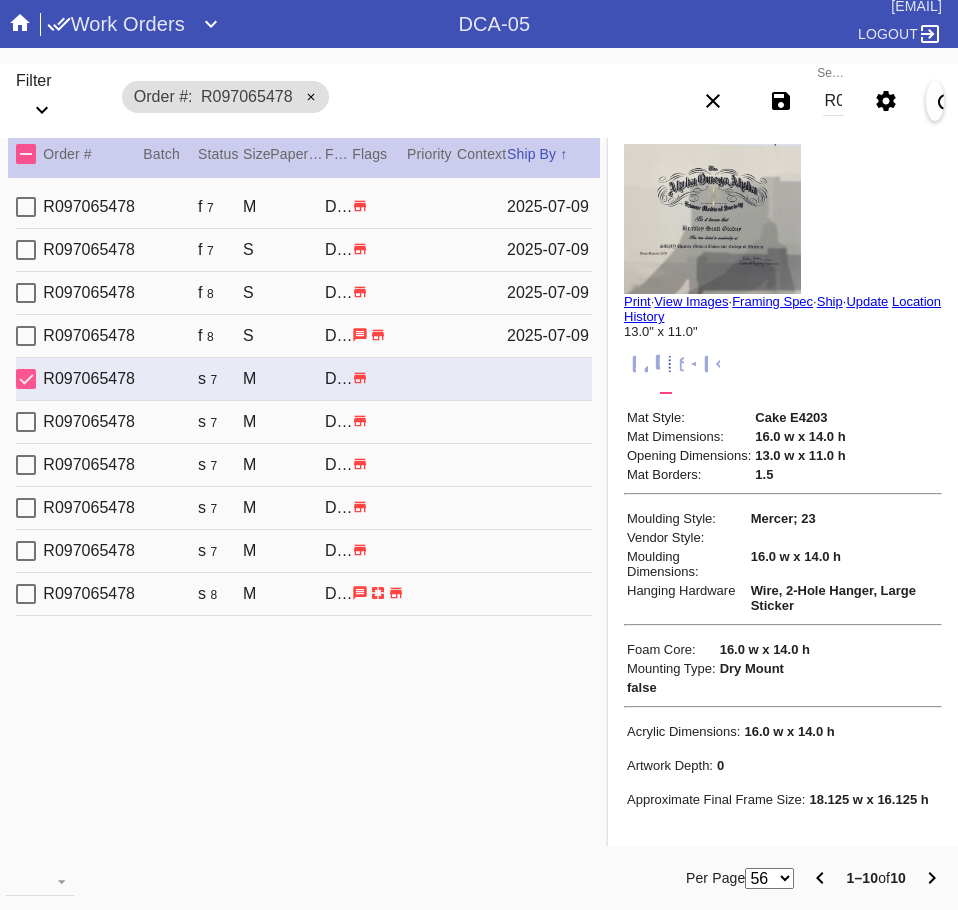 click on "M" at bounding box center [256, 207] 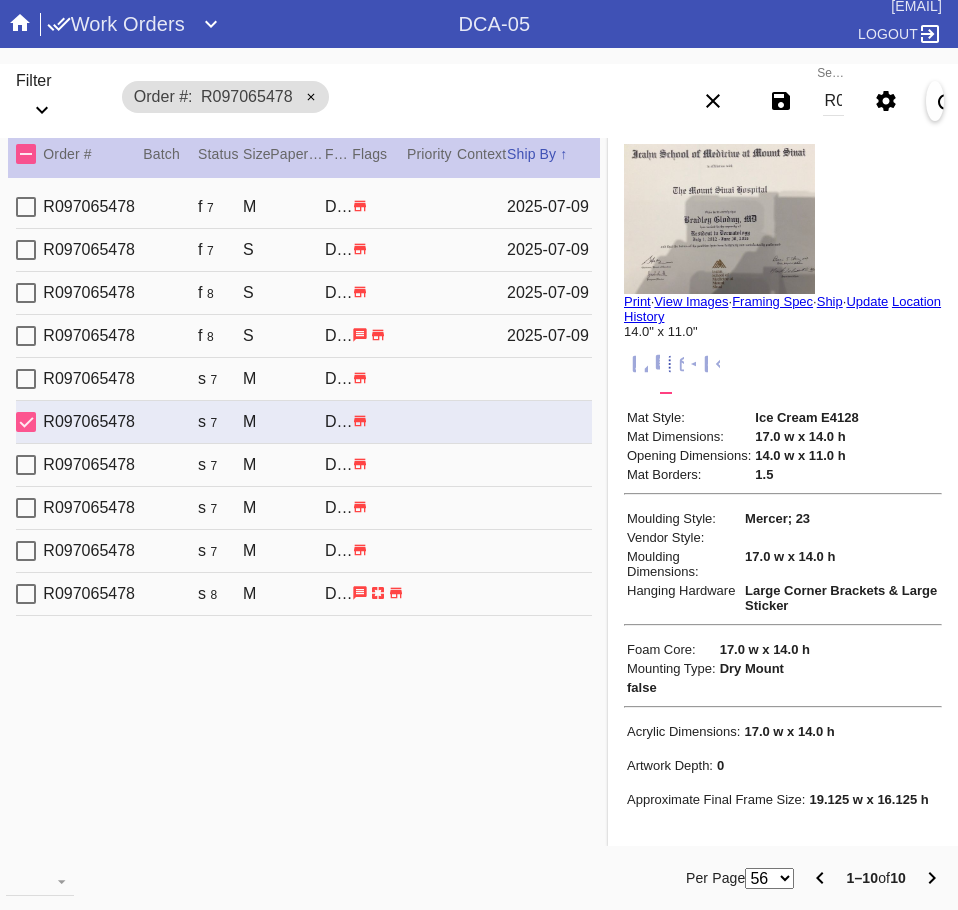 click on "R097065478 S109 s   7 M Mercer / Ice Cream DCA-05 1 Brian Rao" at bounding box center [304, 465] 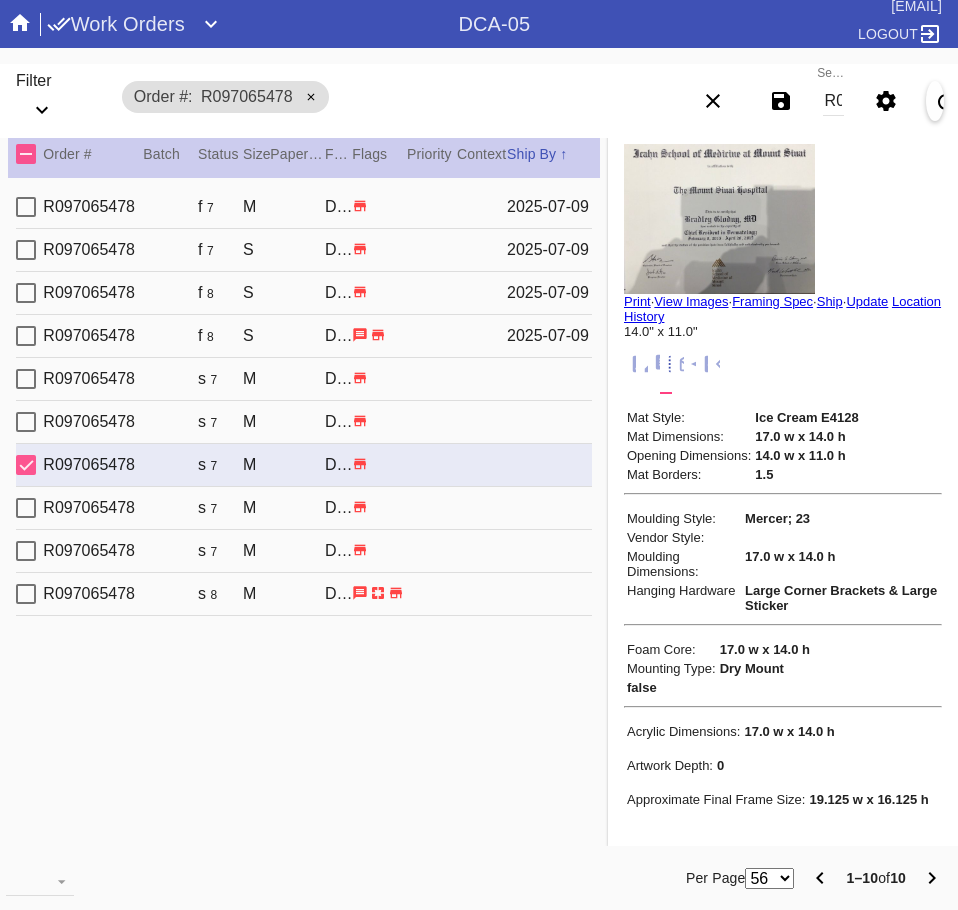 click on "M" at bounding box center [256, 207] 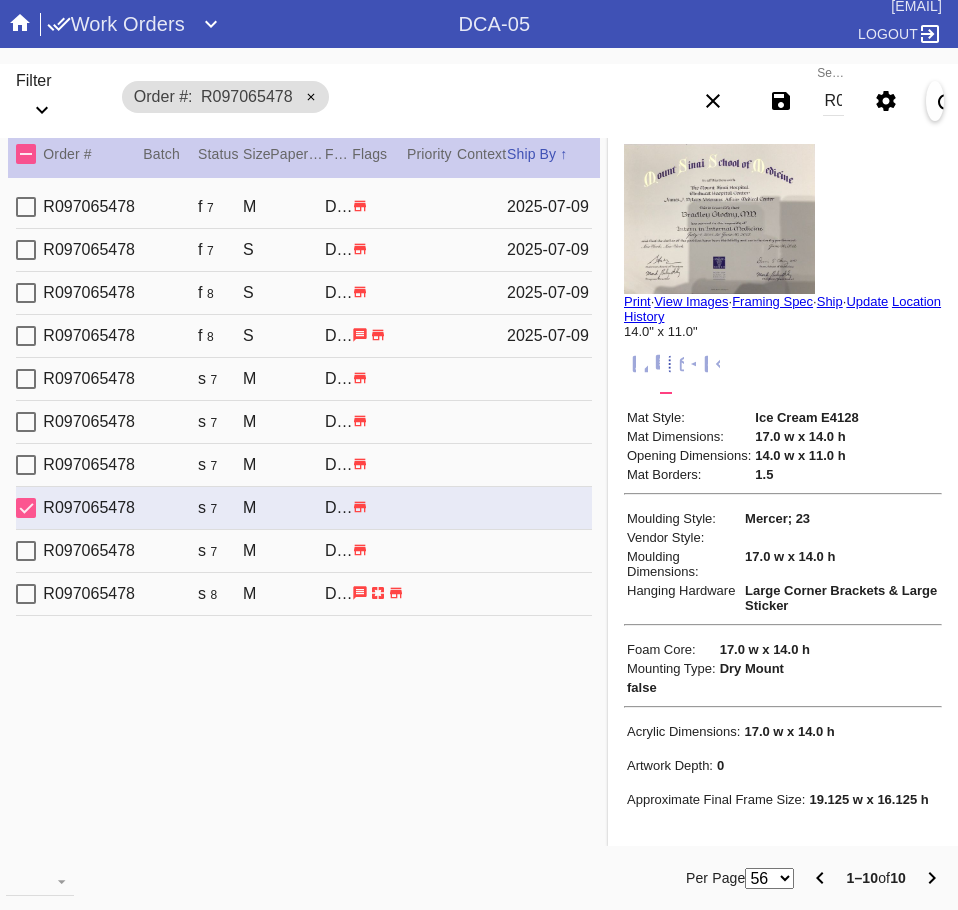 click on "M" at bounding box center [256, 207] 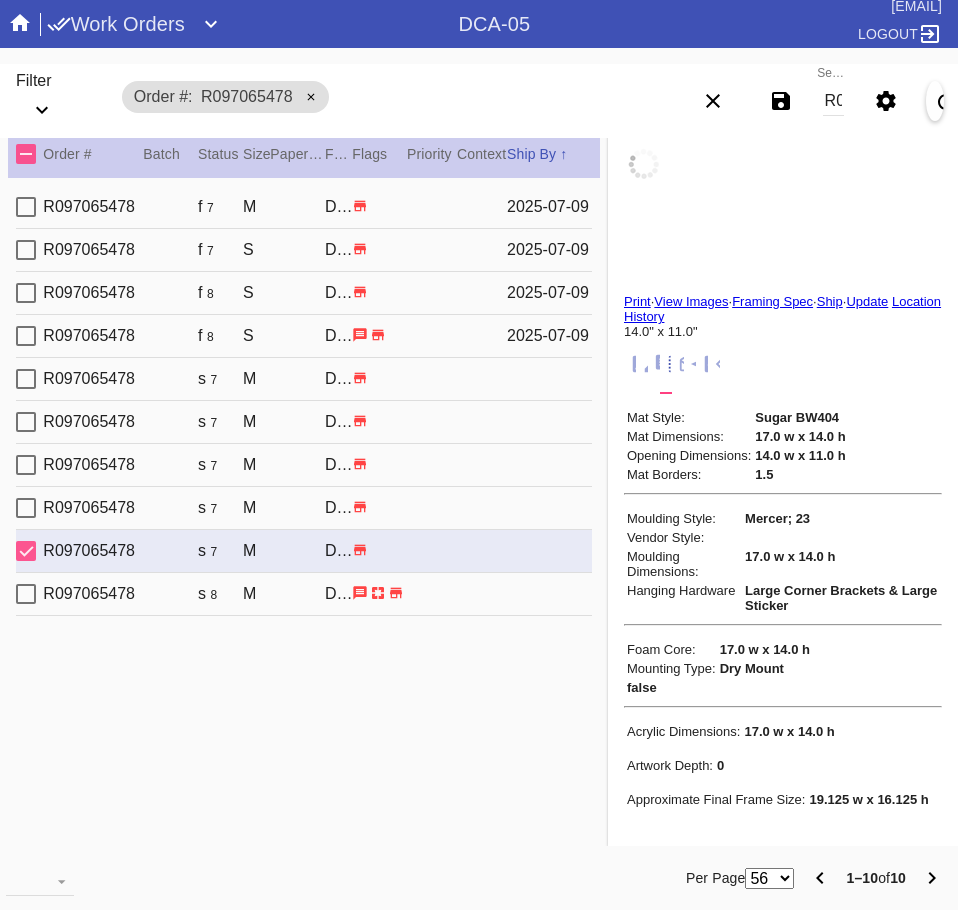 click on "s   8" at bounding box center [220, 207] 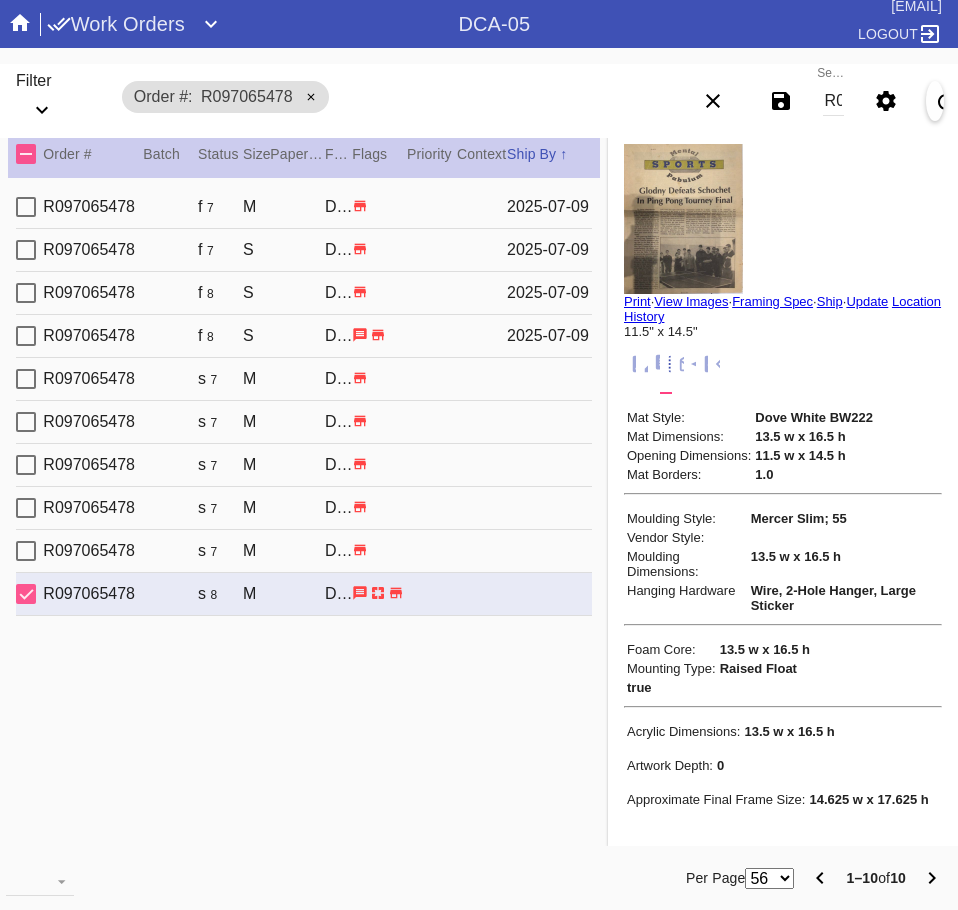 click on "M" at bounding box center [256, 207] 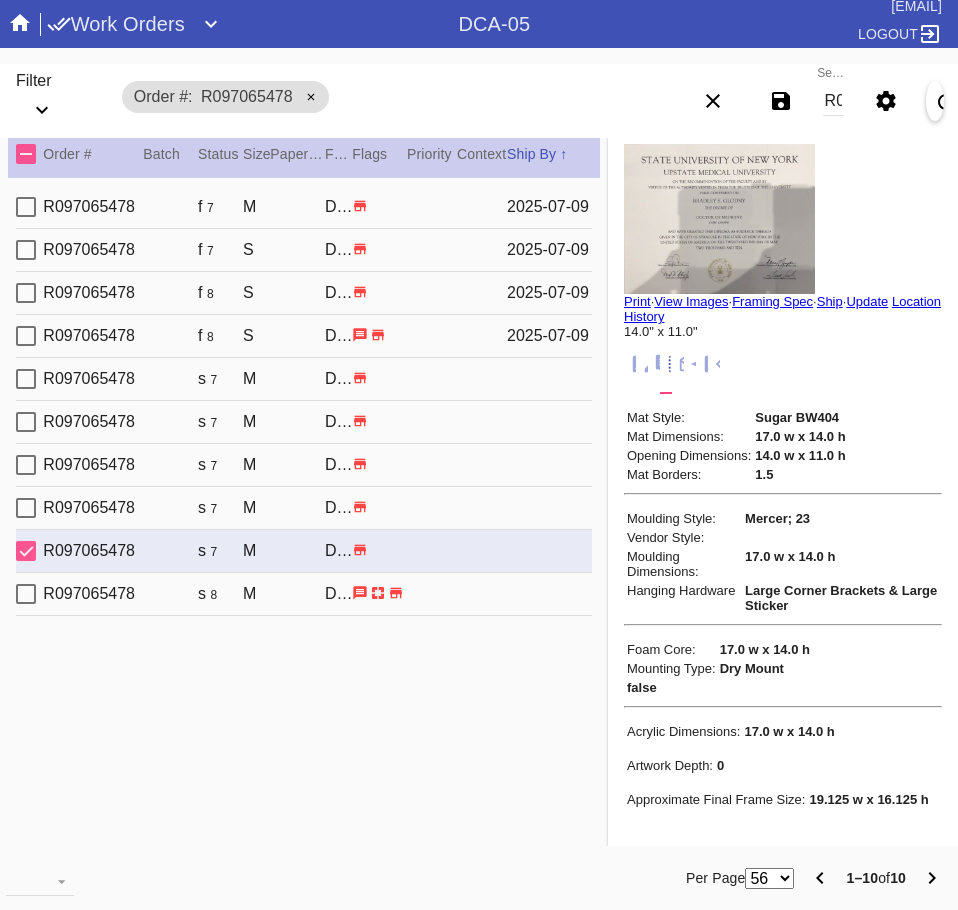click on "M" at bounding box center (256, 207) 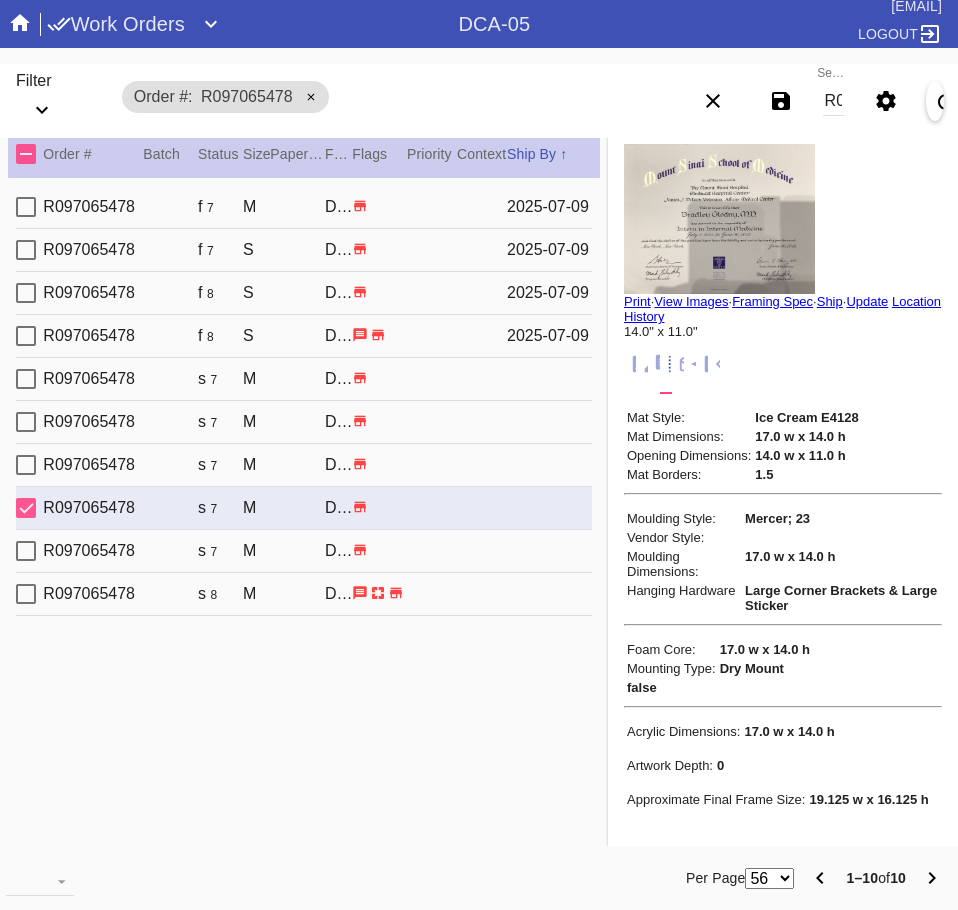 click on "M" at bounding box center [256, 207] 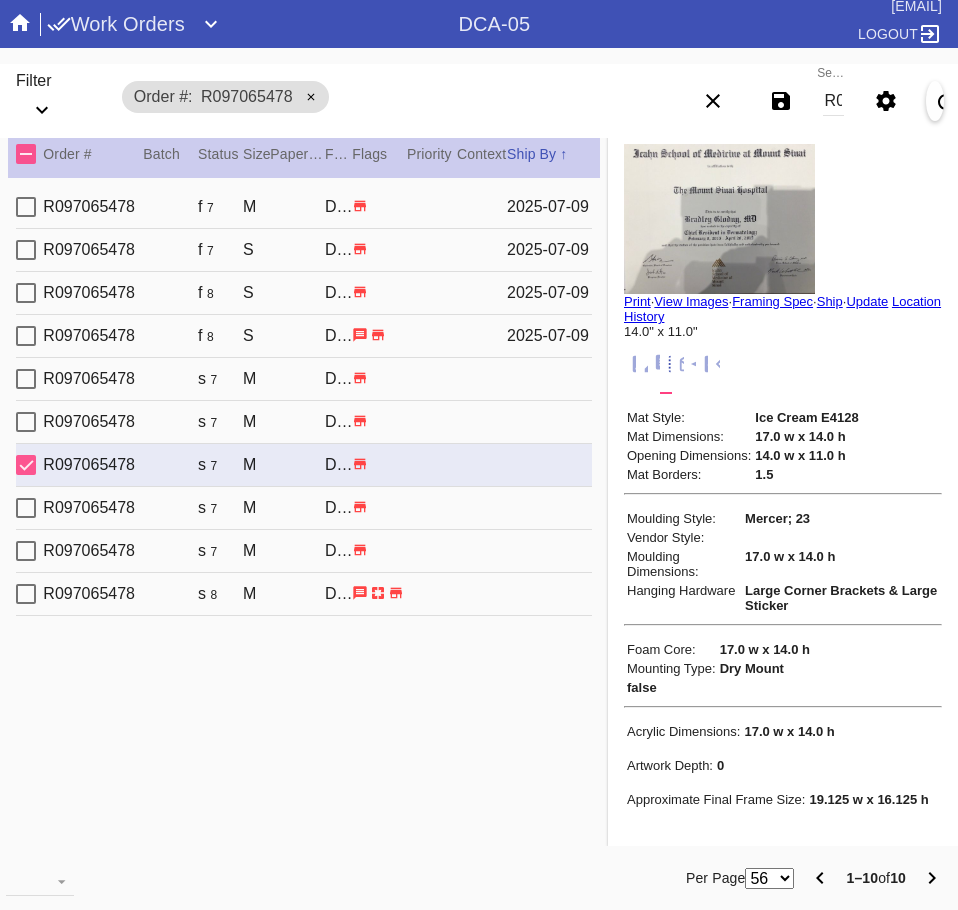 click on "M" at bounding box center (256, 207) 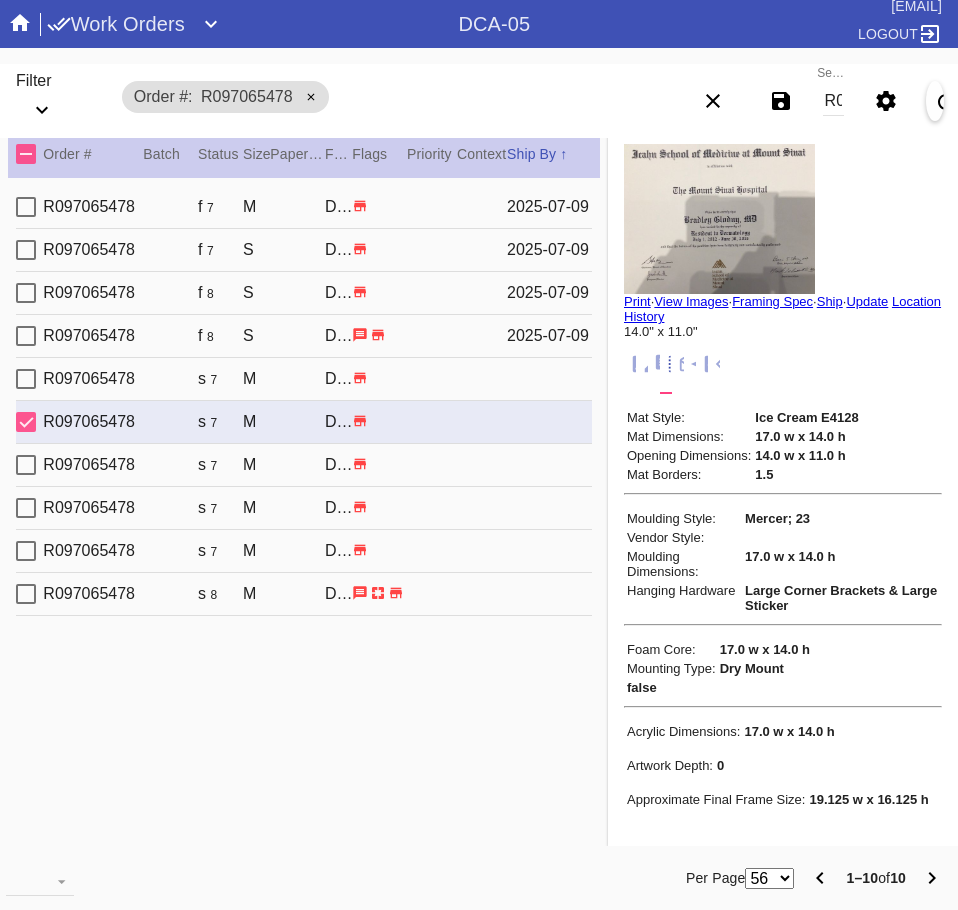 click on "R097065478 S106 s   7 M Mercer / Cake DCA-05 1 Brian Rao" at bounding box center (304, 379) 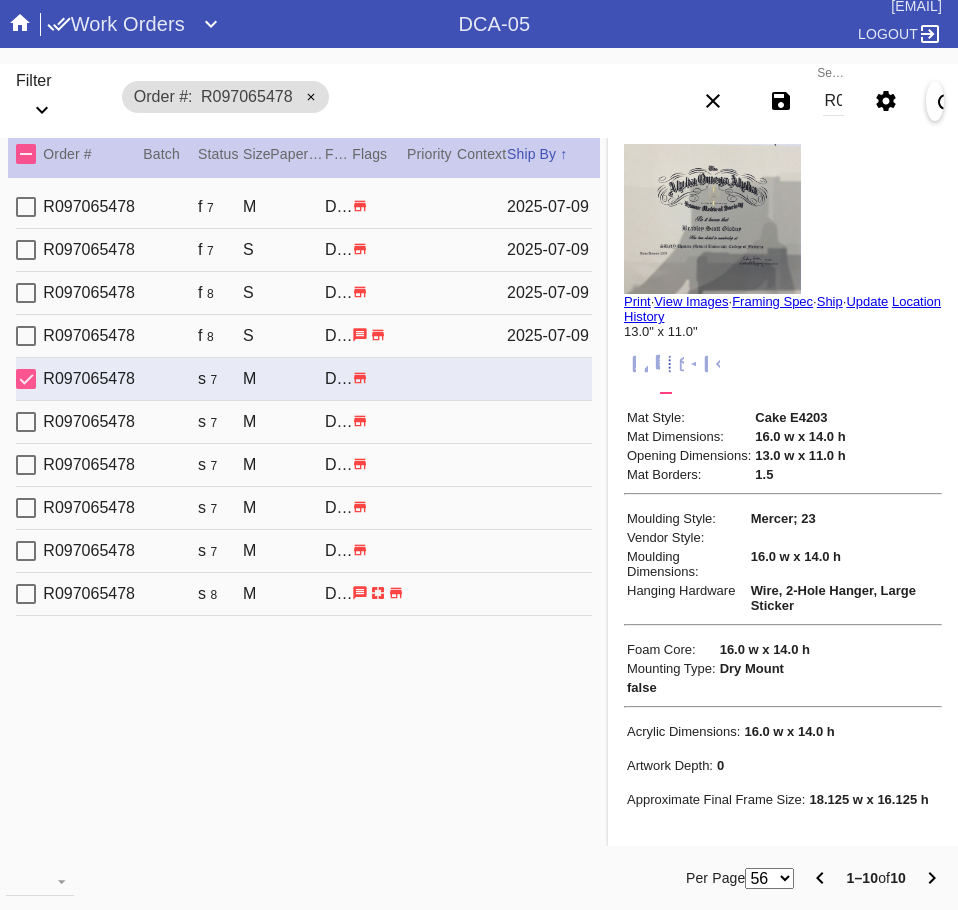 click on "M" at bounding box center (256, 207) 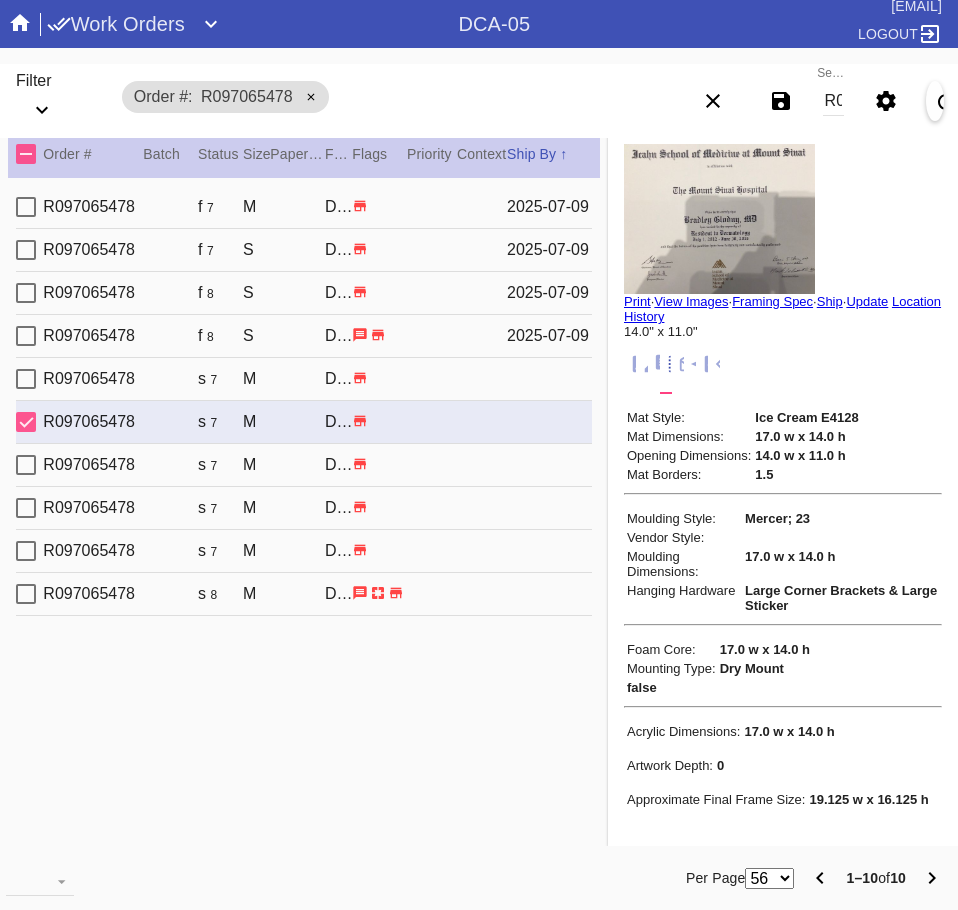 click on "M" at bounding box center [256, 207] 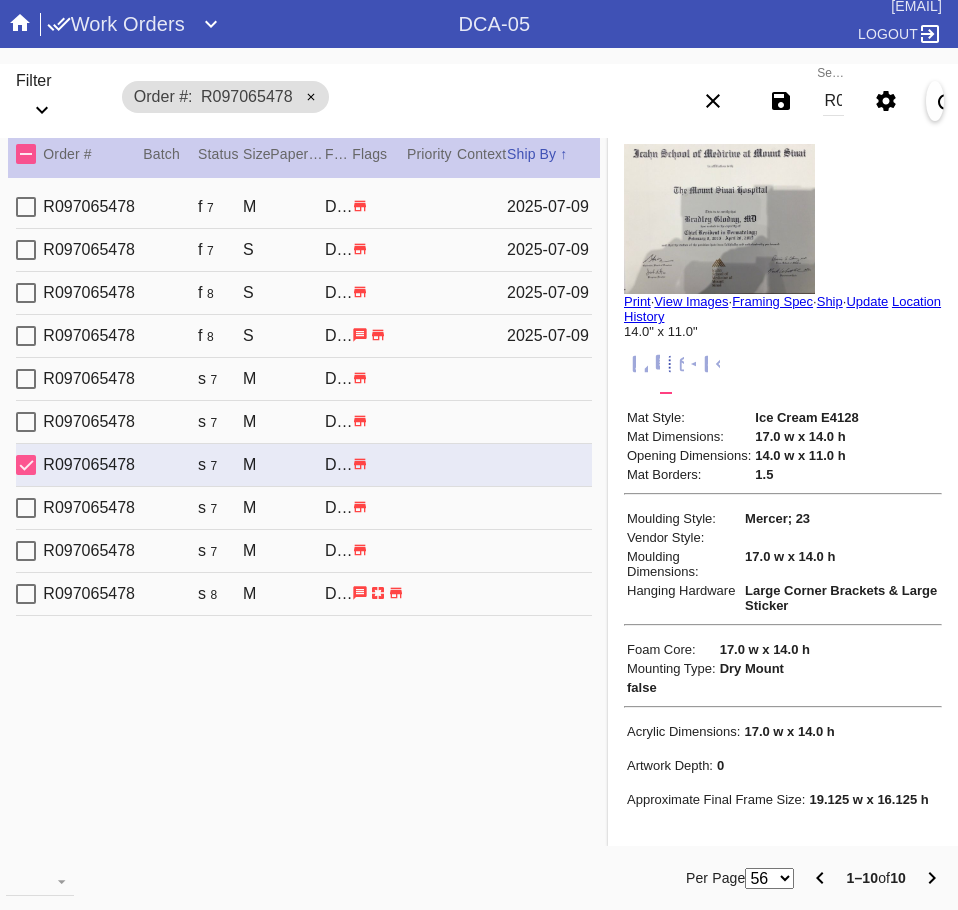 click on "R097065478 S109 s   7 M Mercer / Ice Cream DCA-05 1 Brian Rao" at bounding box center (304, 465) 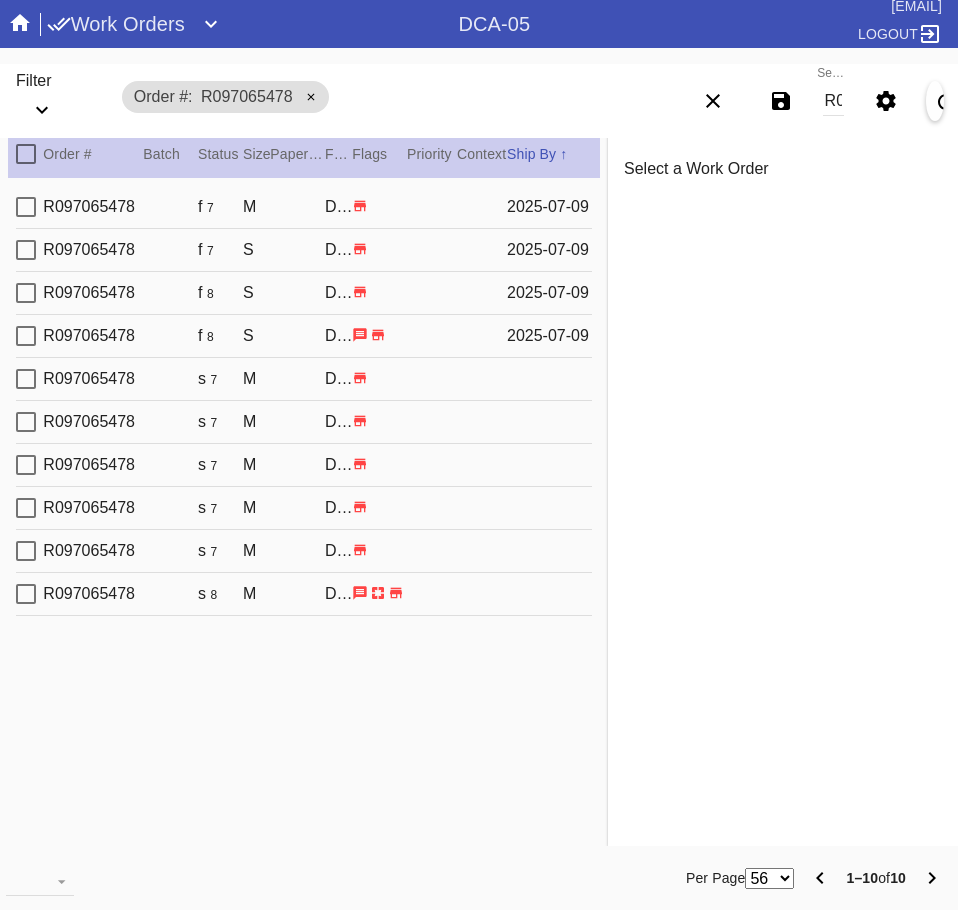click on "s   7" at bounding box center (220, 207) 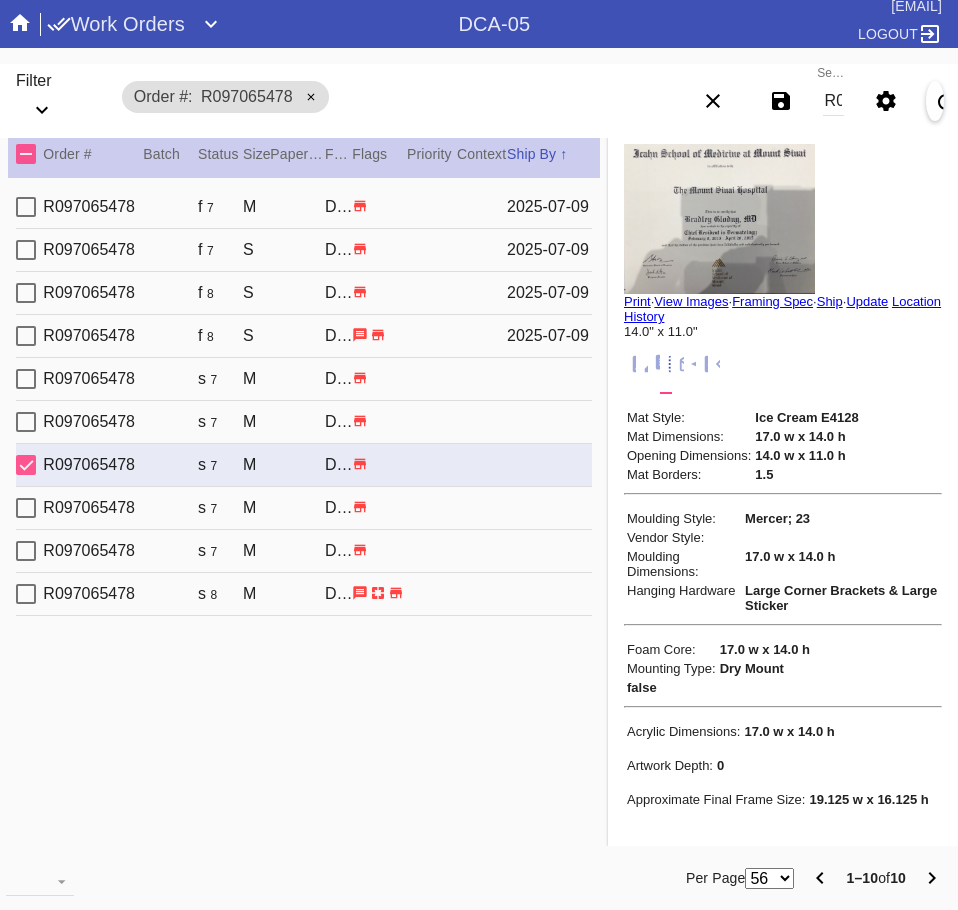 click on "s   7" at bounding box center (220, 465) 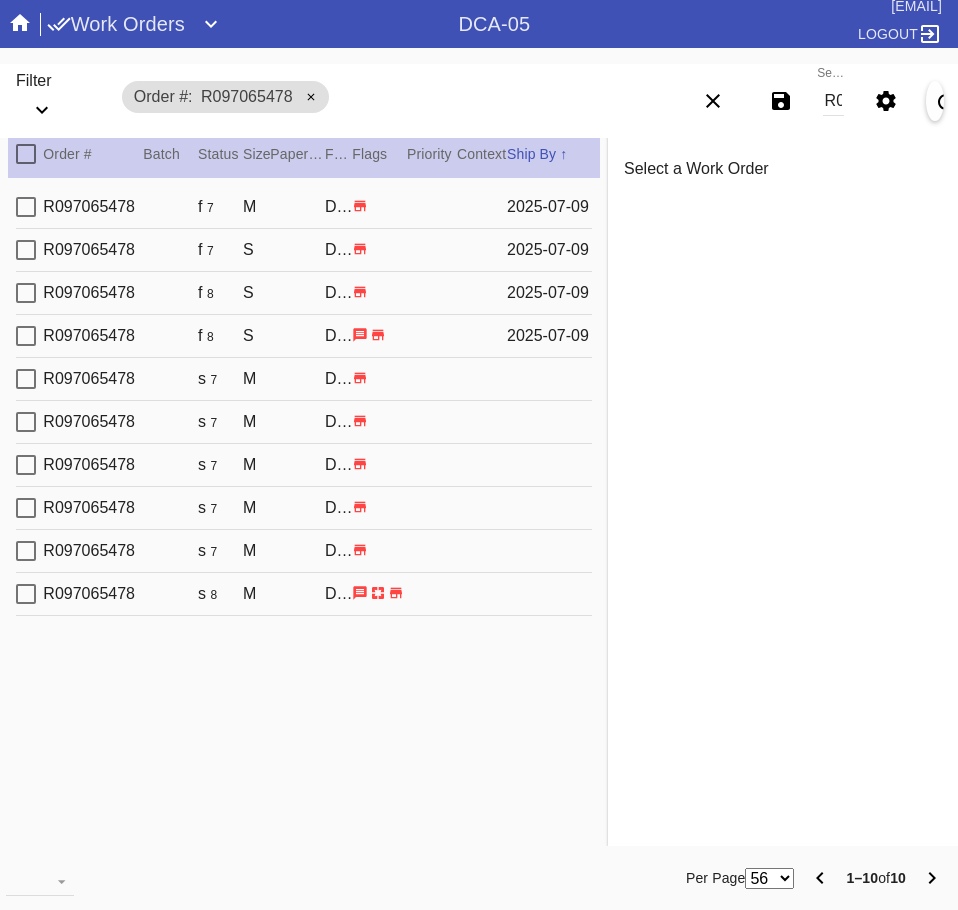 click on "R097065478" at bounding box center (833, 101) 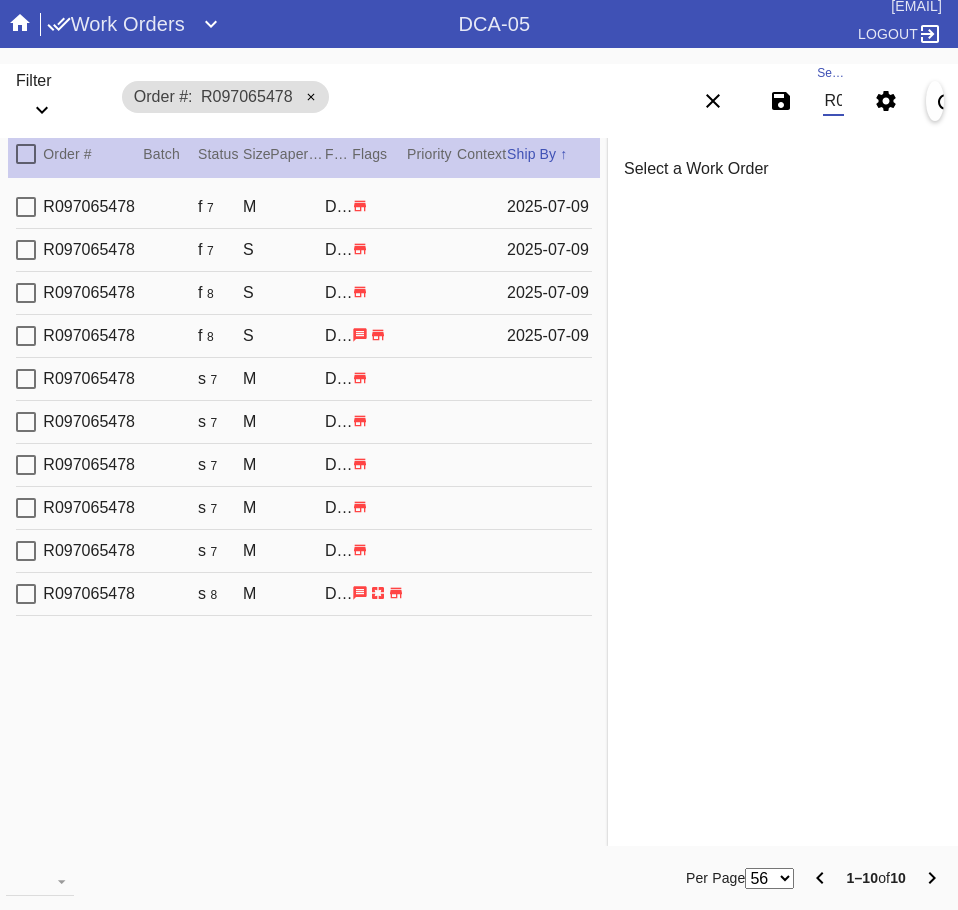 click on "R097065478" at bounding box center [833, 101] 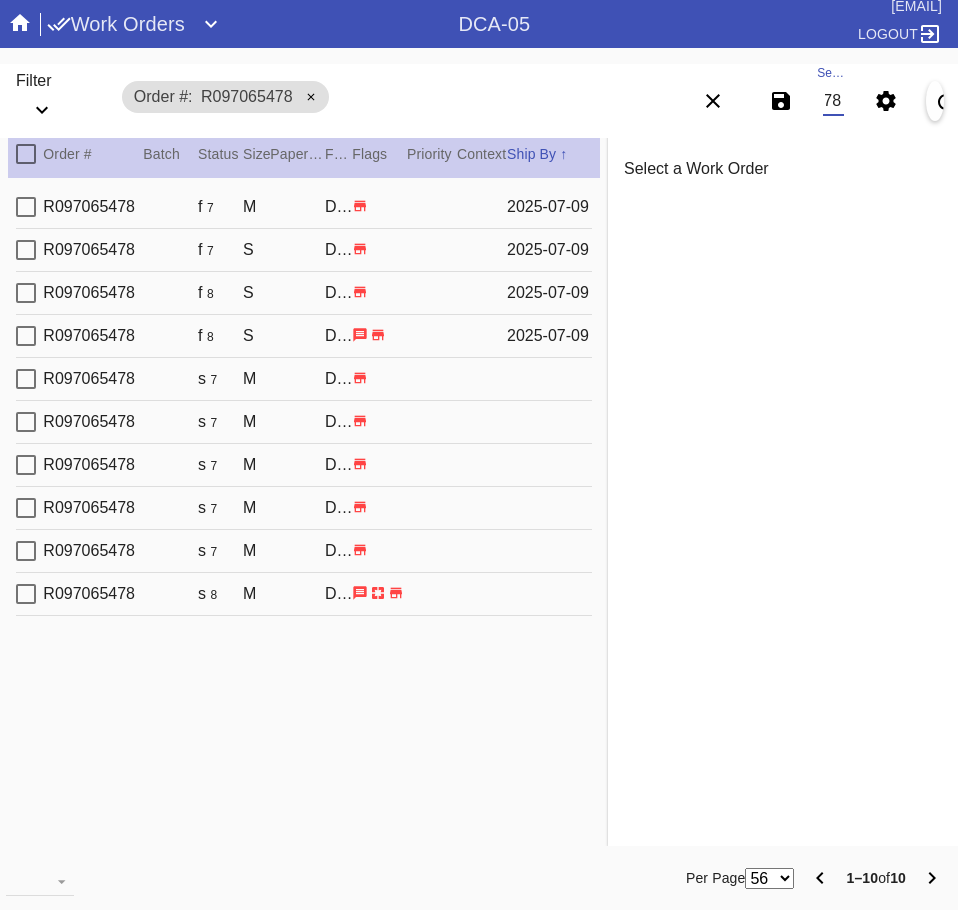 scroll, scrollTop: 0, scrollLeft: 132, axis: horizontal 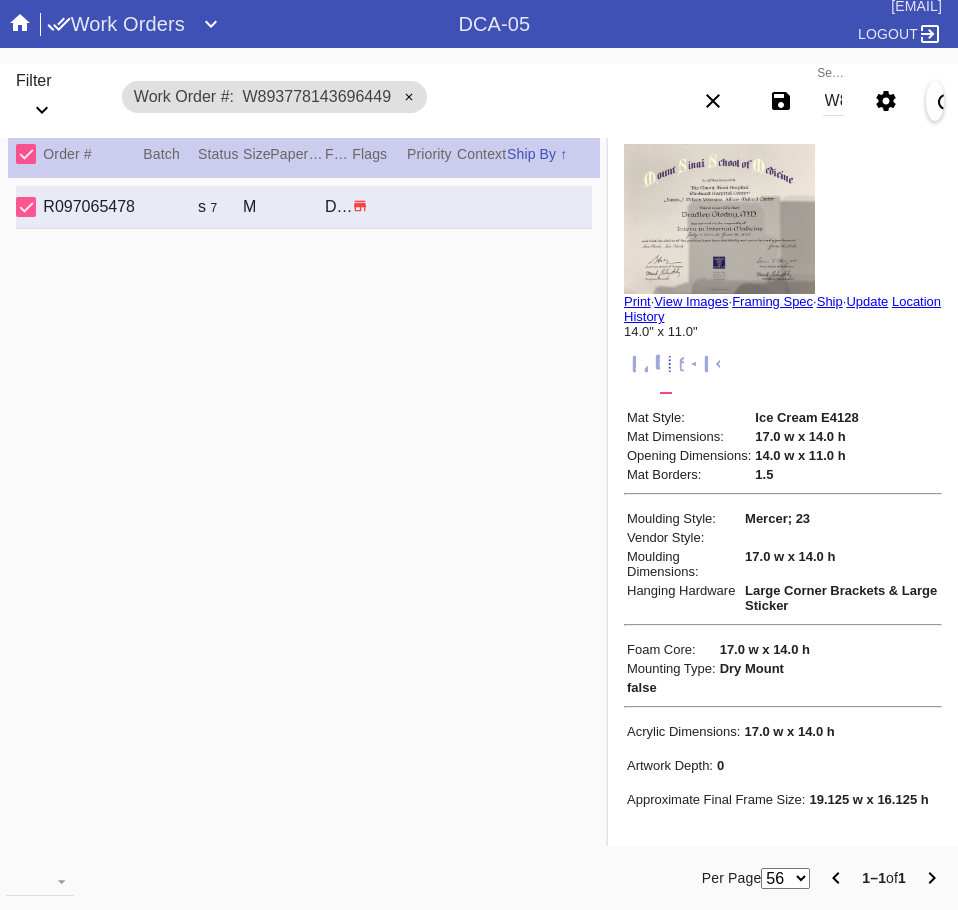 click on "W893778143696449" at bounding box center [833, 101] 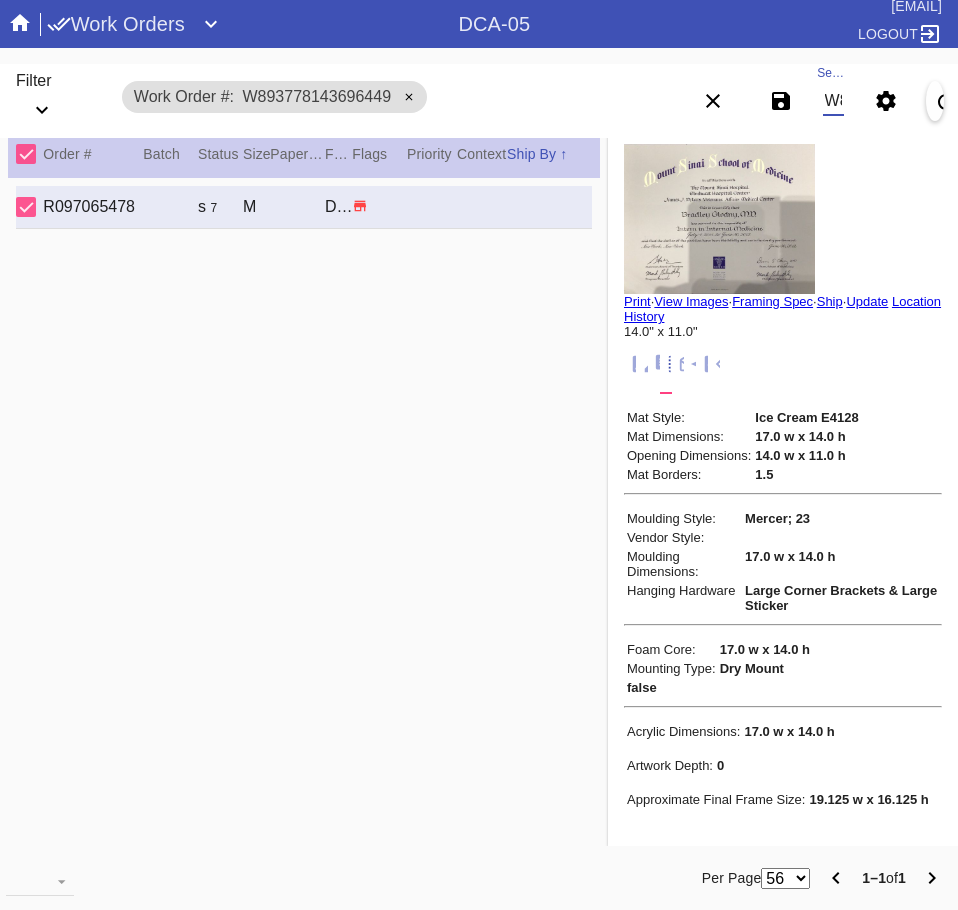 click on "W893778143696449" at bounding box center [833, 101] 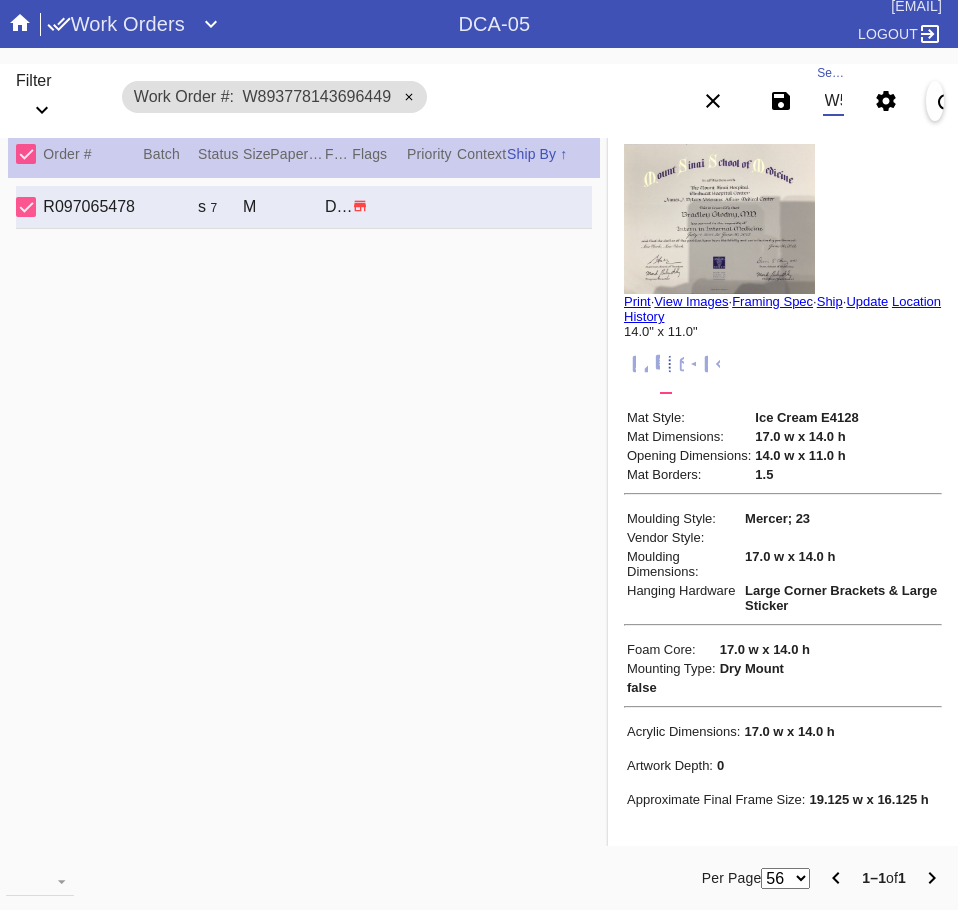 scroll, scrollTop: 0, scrollLeft: 132, axis: horizontal 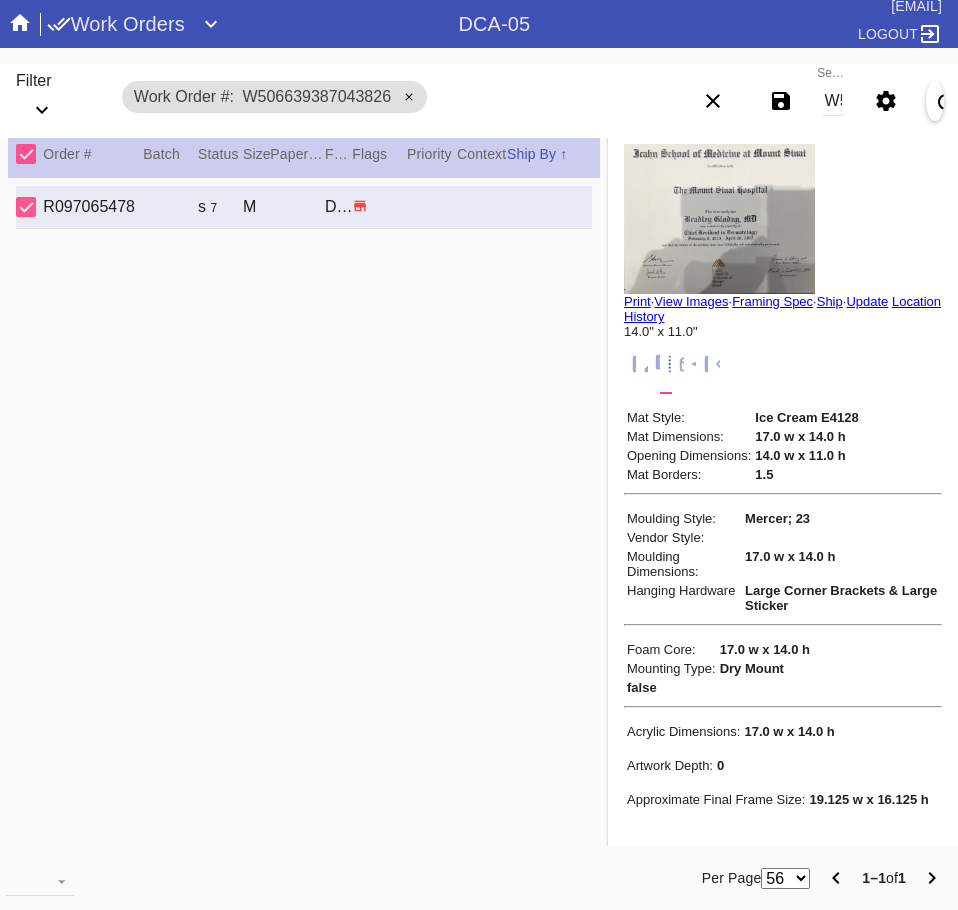 click on "Search W506639387043826" at bounding box center [833, 101] 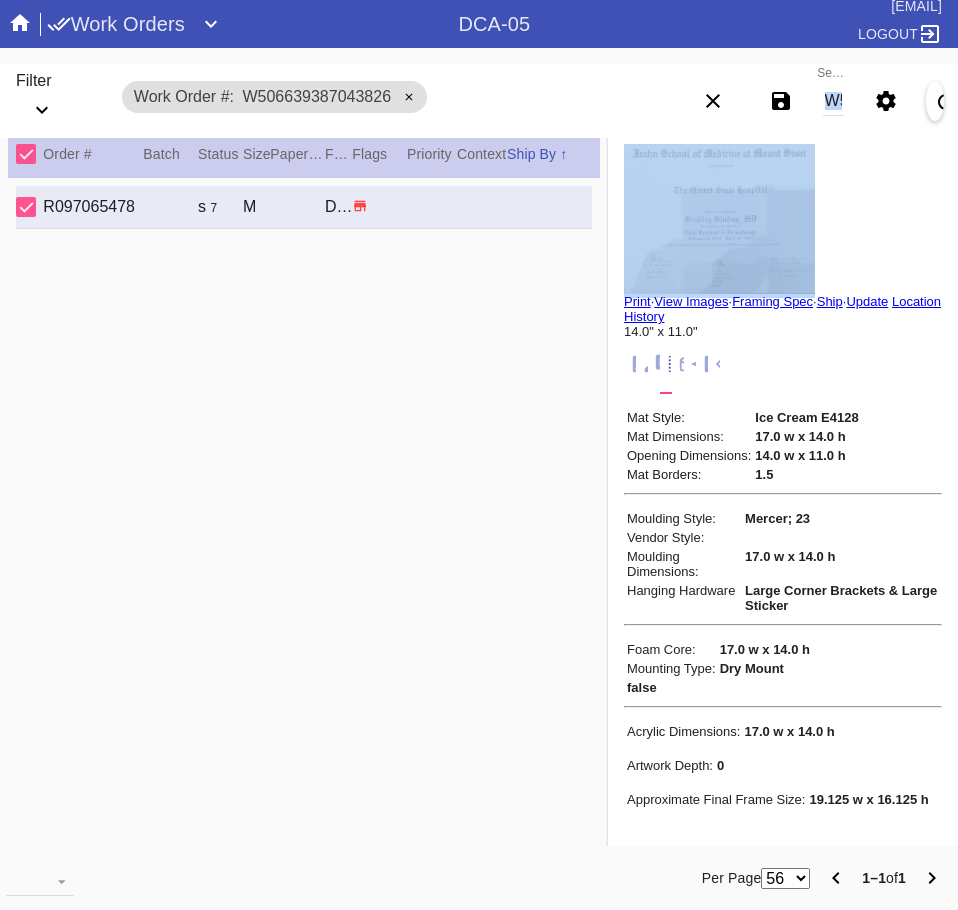 click on "Search W506639387043826" at bounding box center (833, 101) 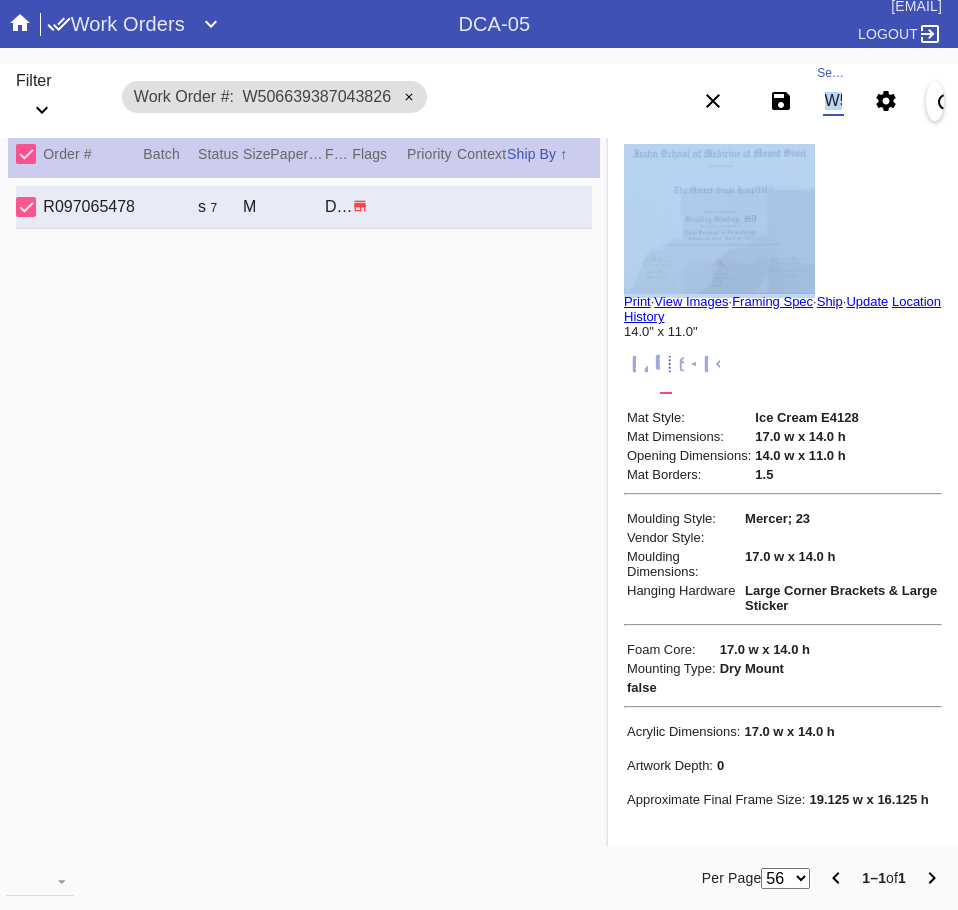 click on "W506639387043826" at bounding box center [833, 101] 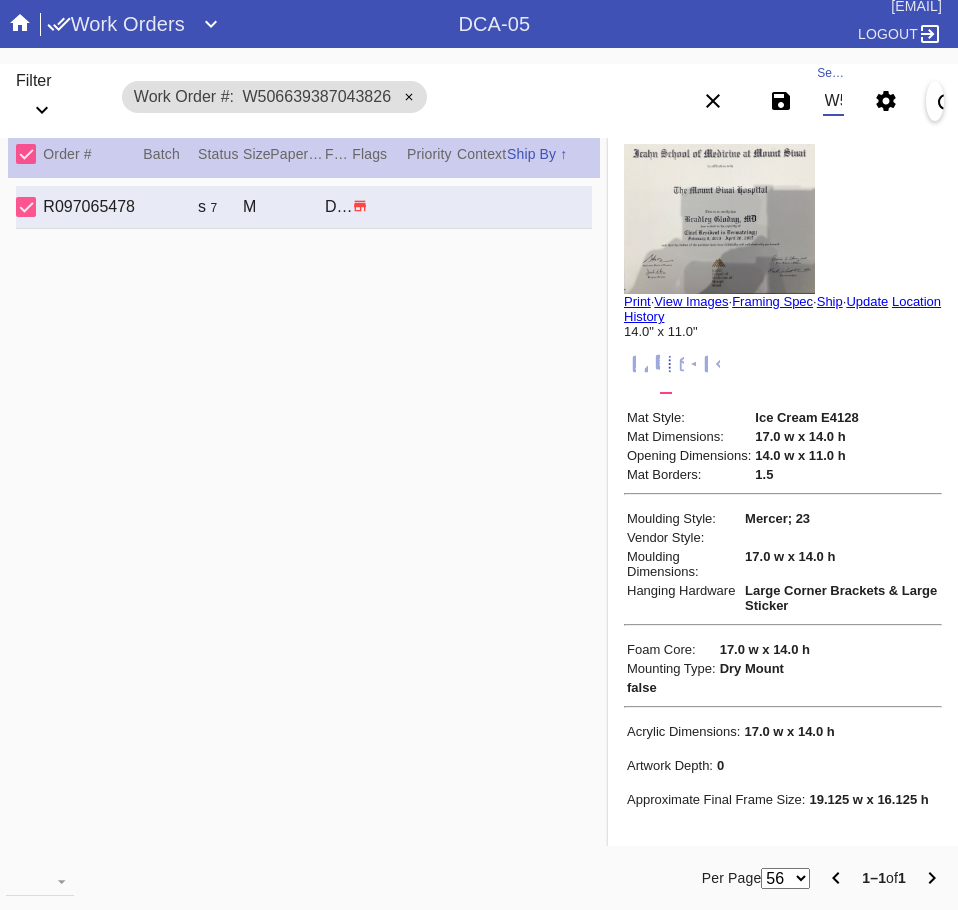 click on "W506639387043826" at bounding box center [833, 101] 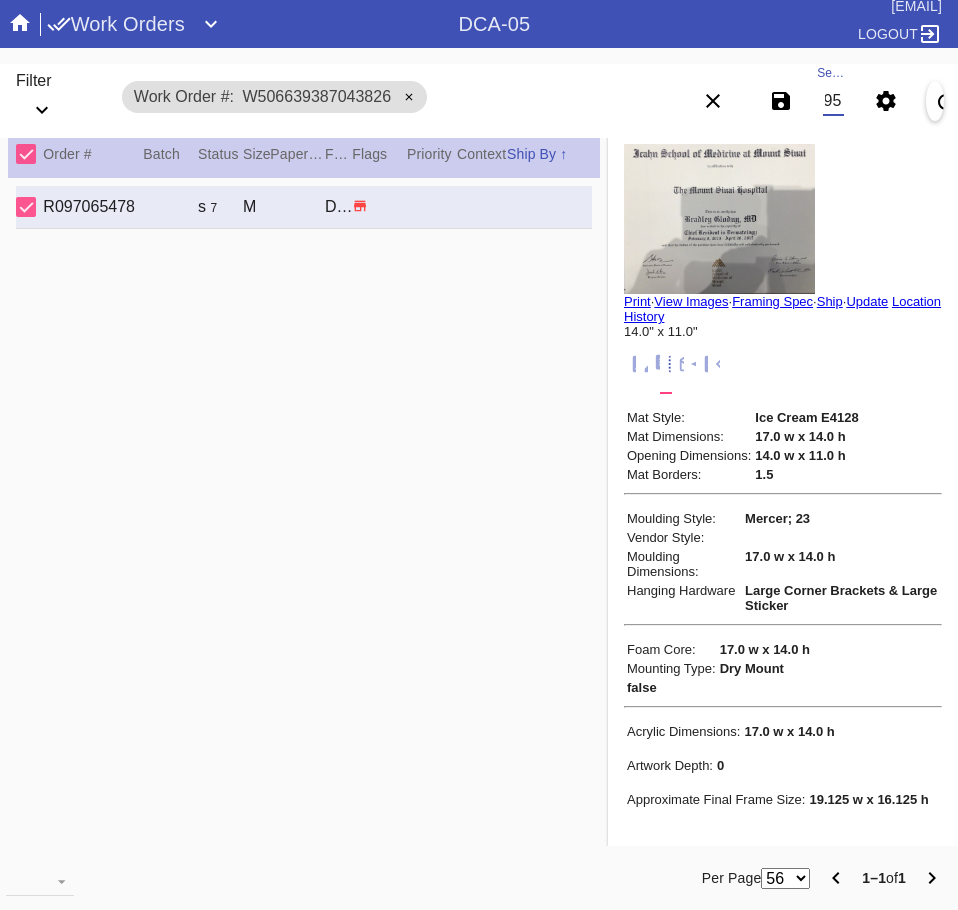 scroll, scrollTop: 0, scrollLeft: 130, axis: horizontal 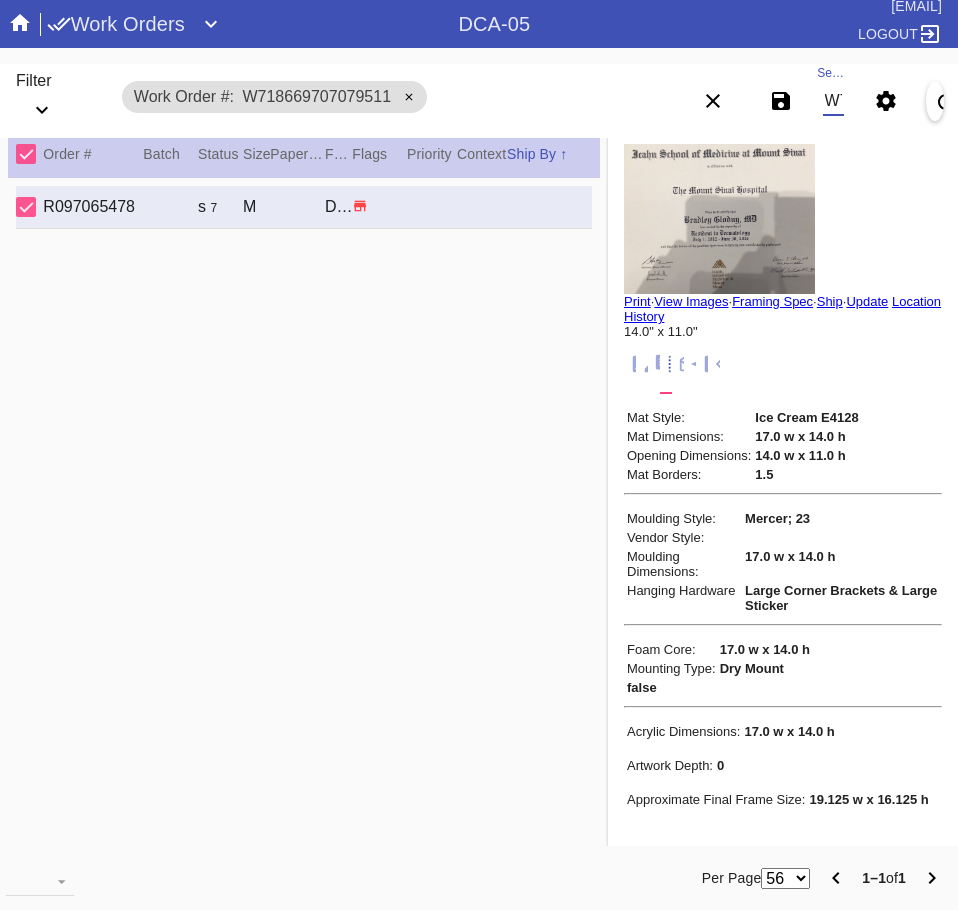 click on "W718669707079511" at bounding box center (833, 101) 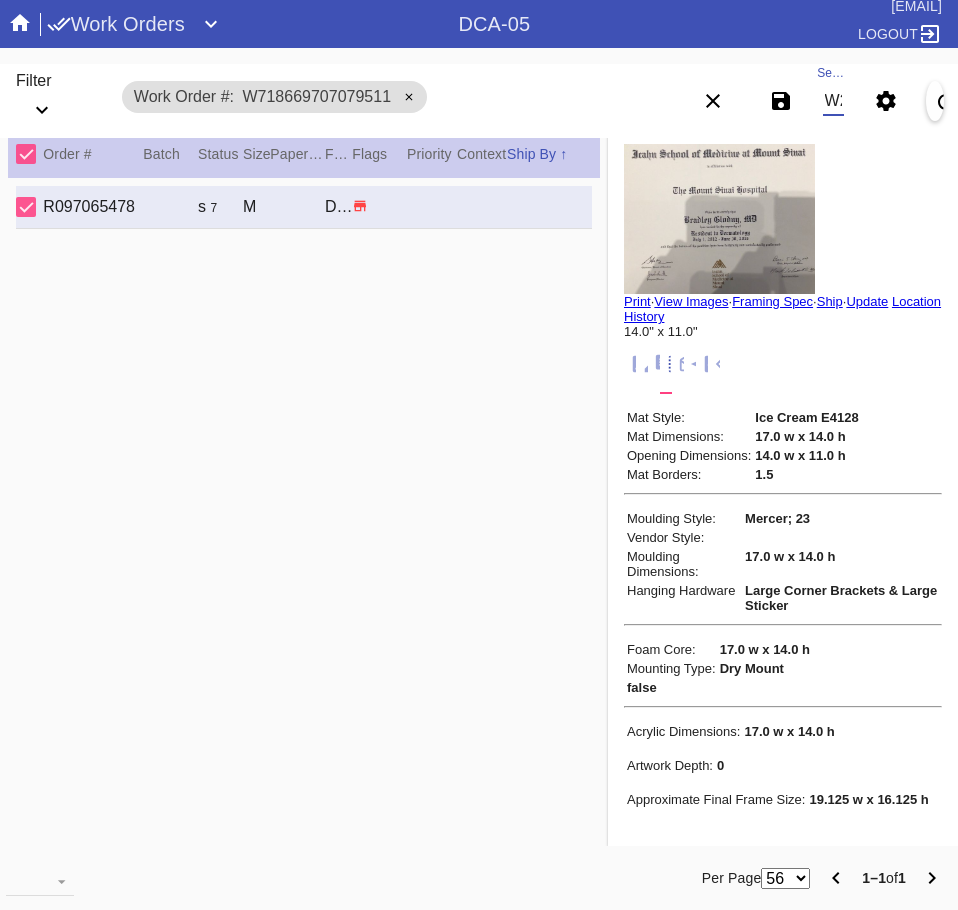 scroll, scrollTop: 0, scrollLeft: 132, axis: horizontal 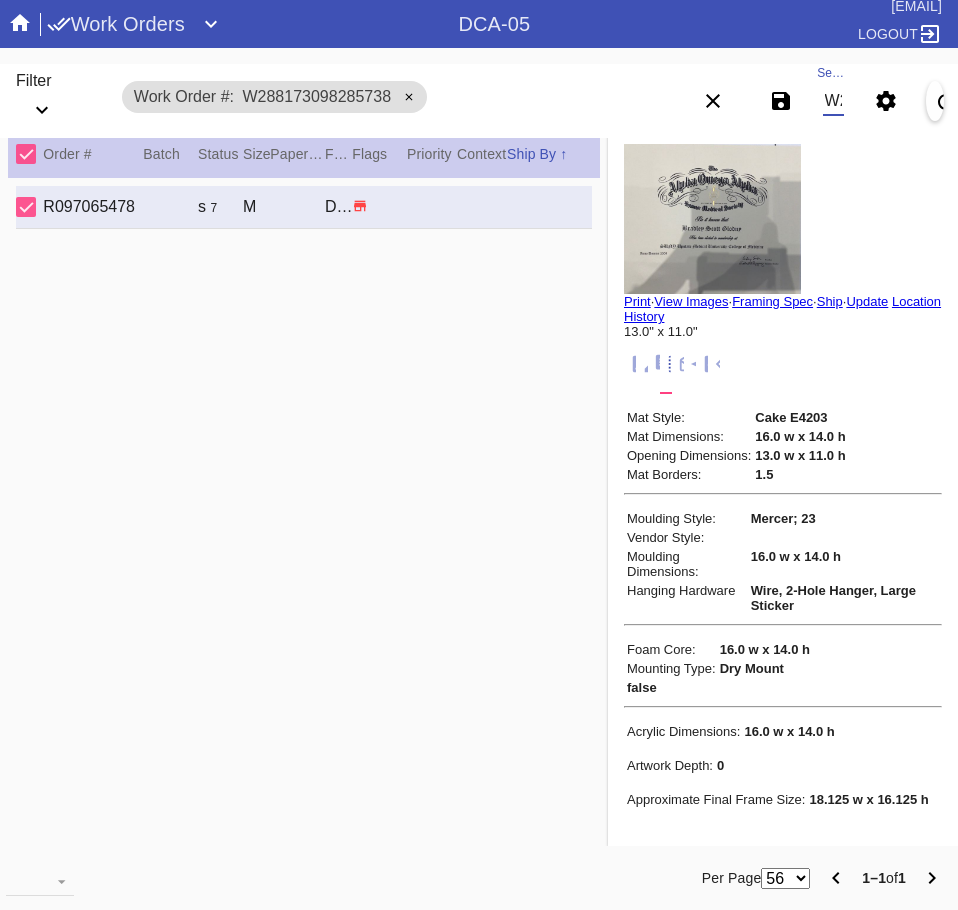 click on "W288173098285738" at bounding box center (833, 101) 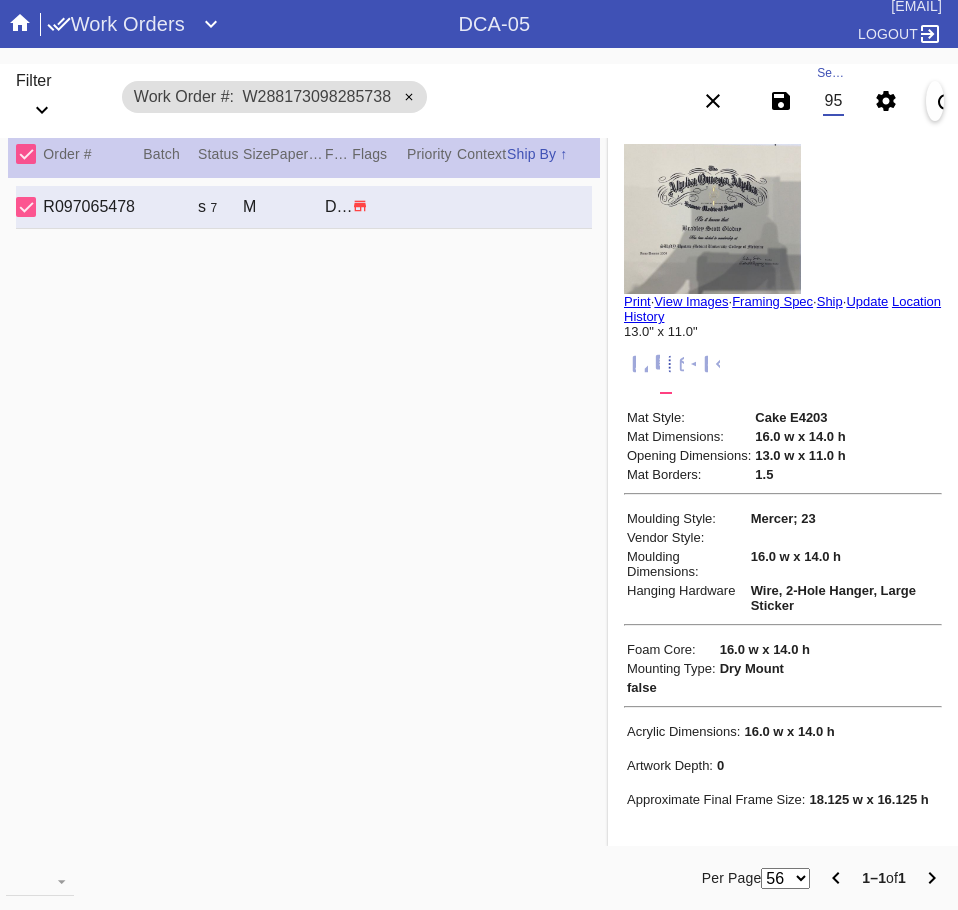 scroll, scrollTop: 0, scrollLeft: 130, axis: horizontal 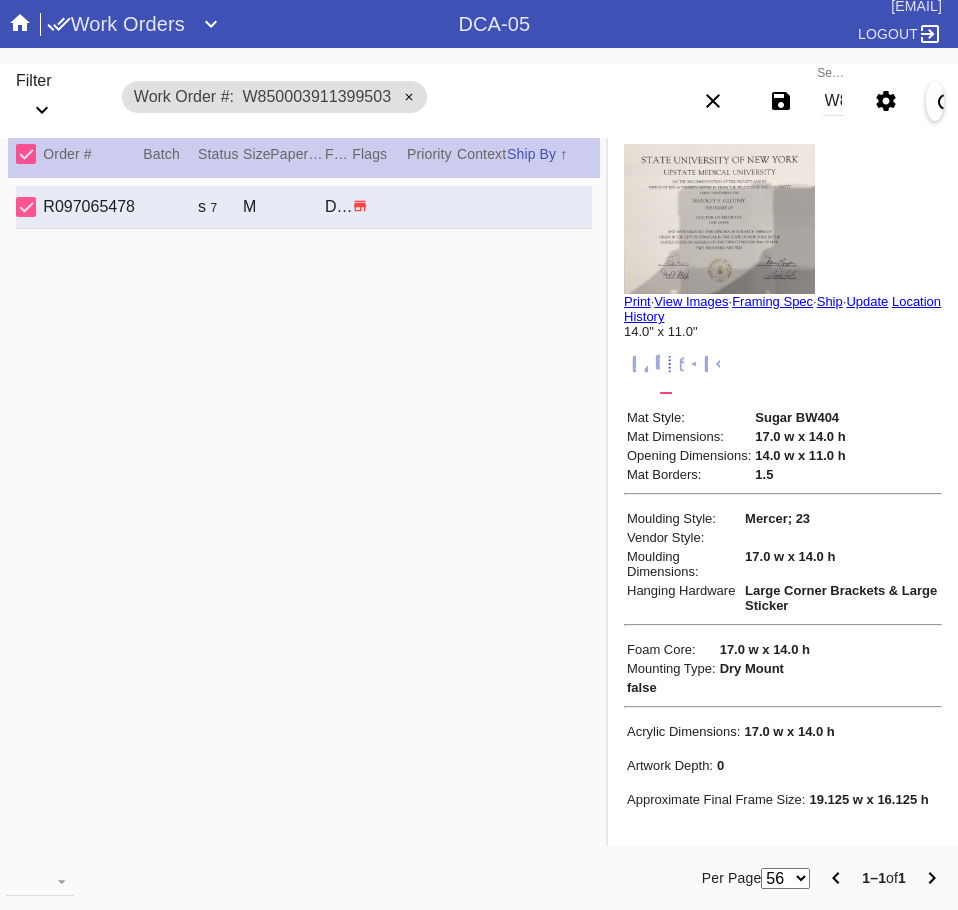 click on "W850003911399503" at bounding box center [833, 101] 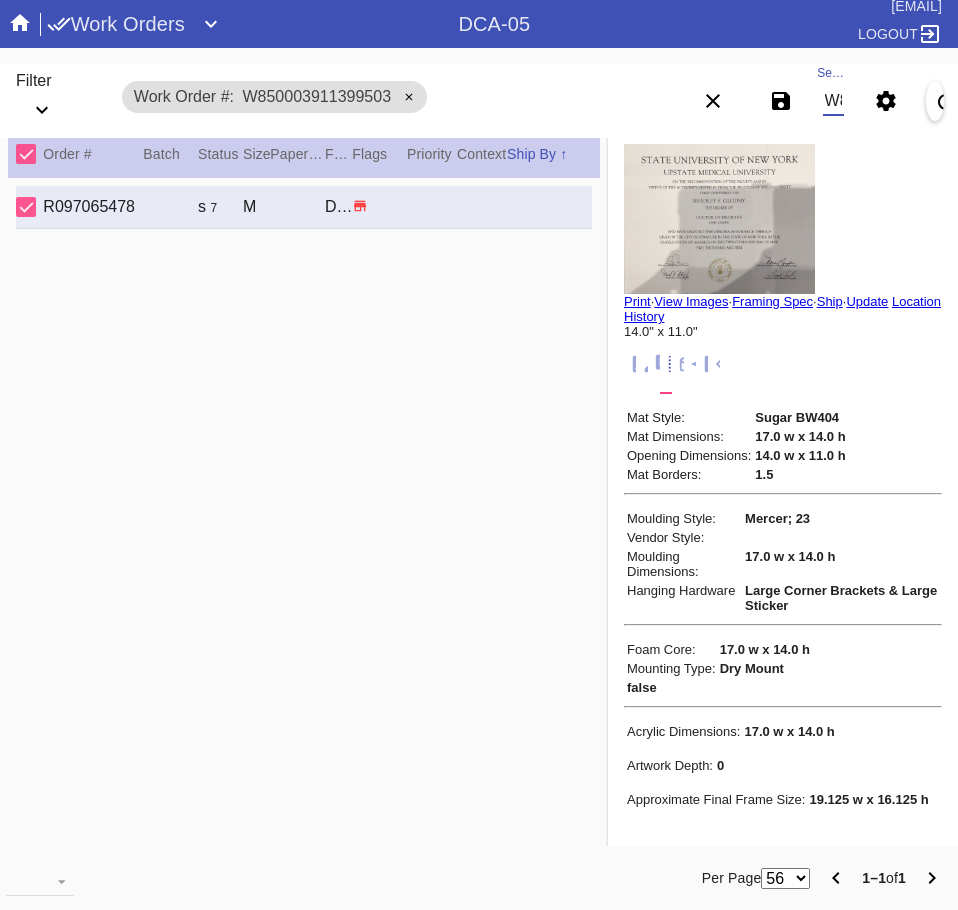 click on "W850003911399503" at bounding box center (833, 101) 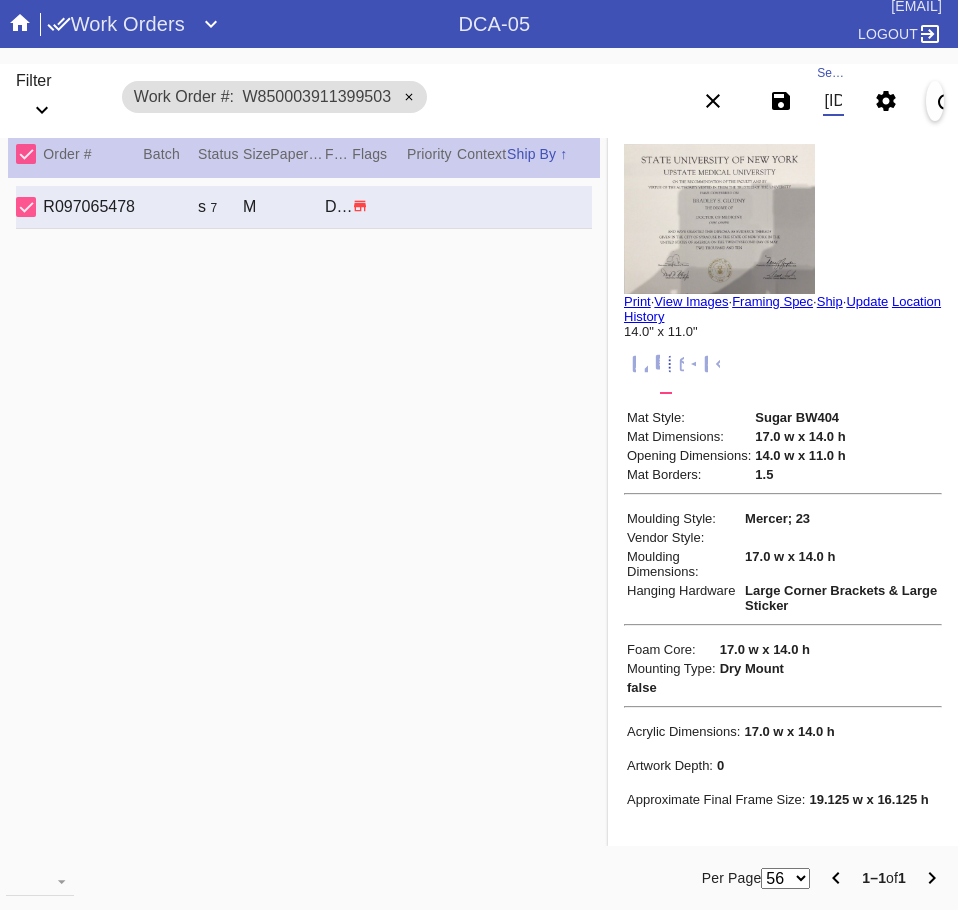 scroll, scrollTop: 0, scrollLeft: 132, axis: horizontal 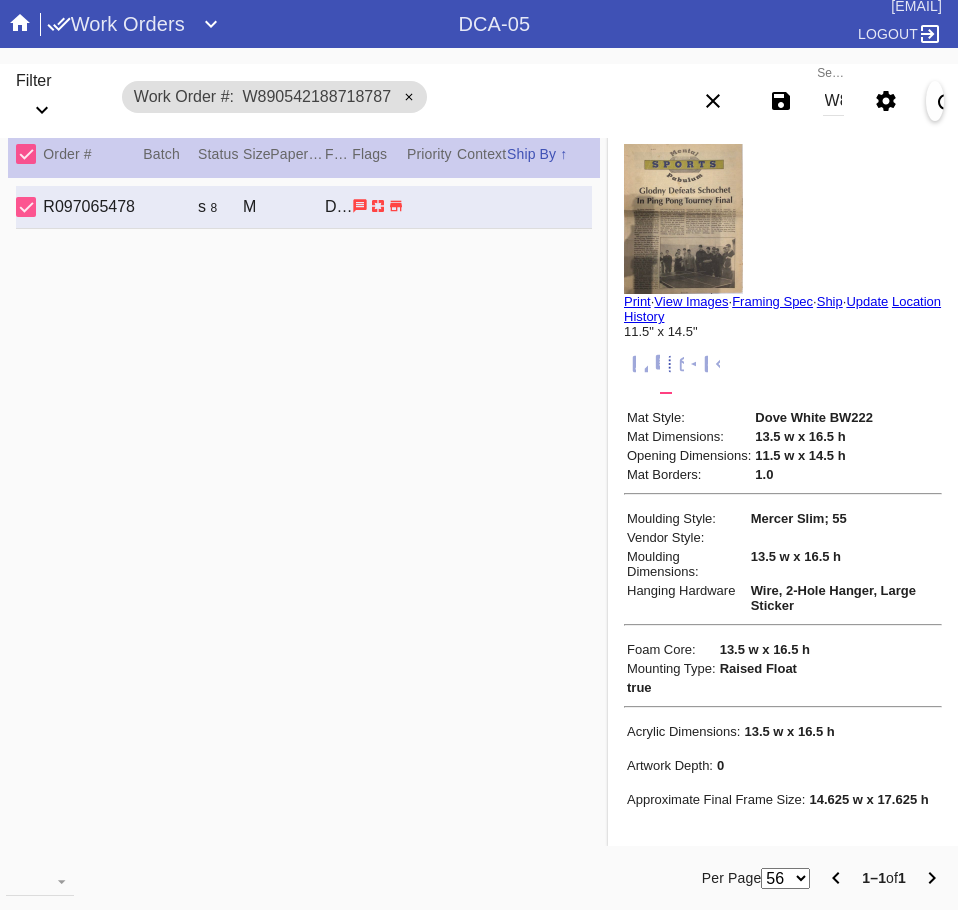 click on "W890542188718787" at bounding box center (833, 101) 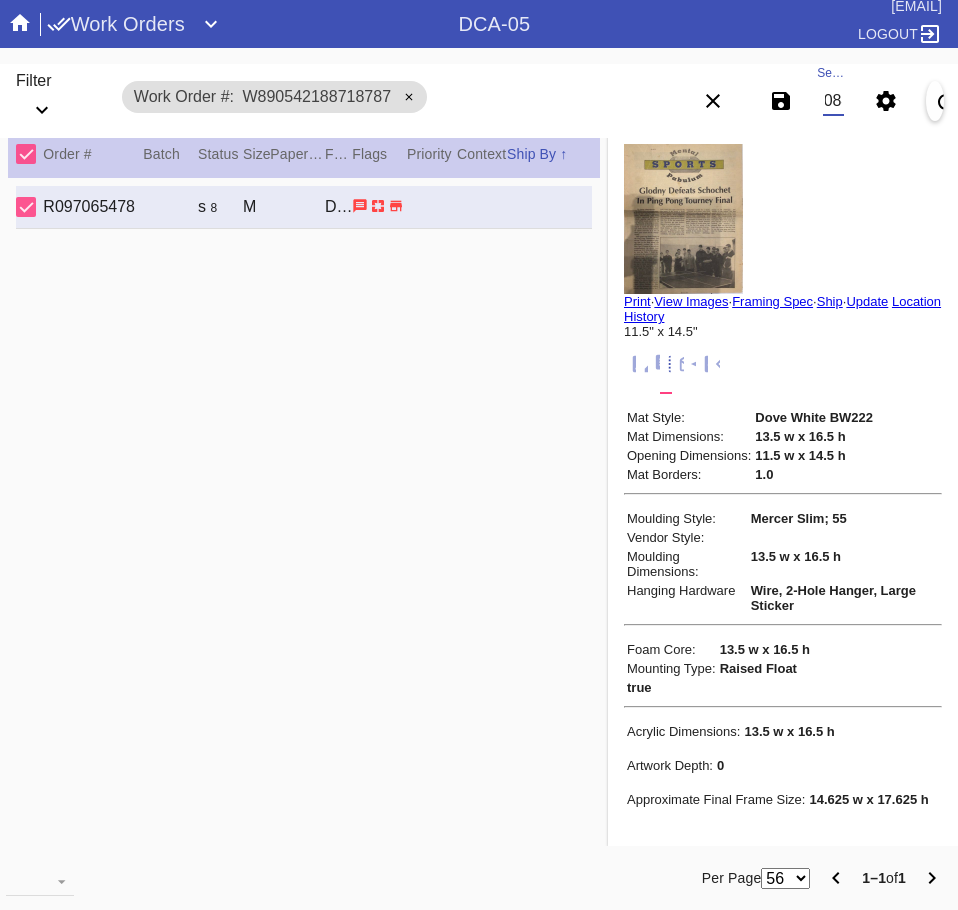 scroll, scrollTop: 0, scrollLeft: 132, axis: horizontal 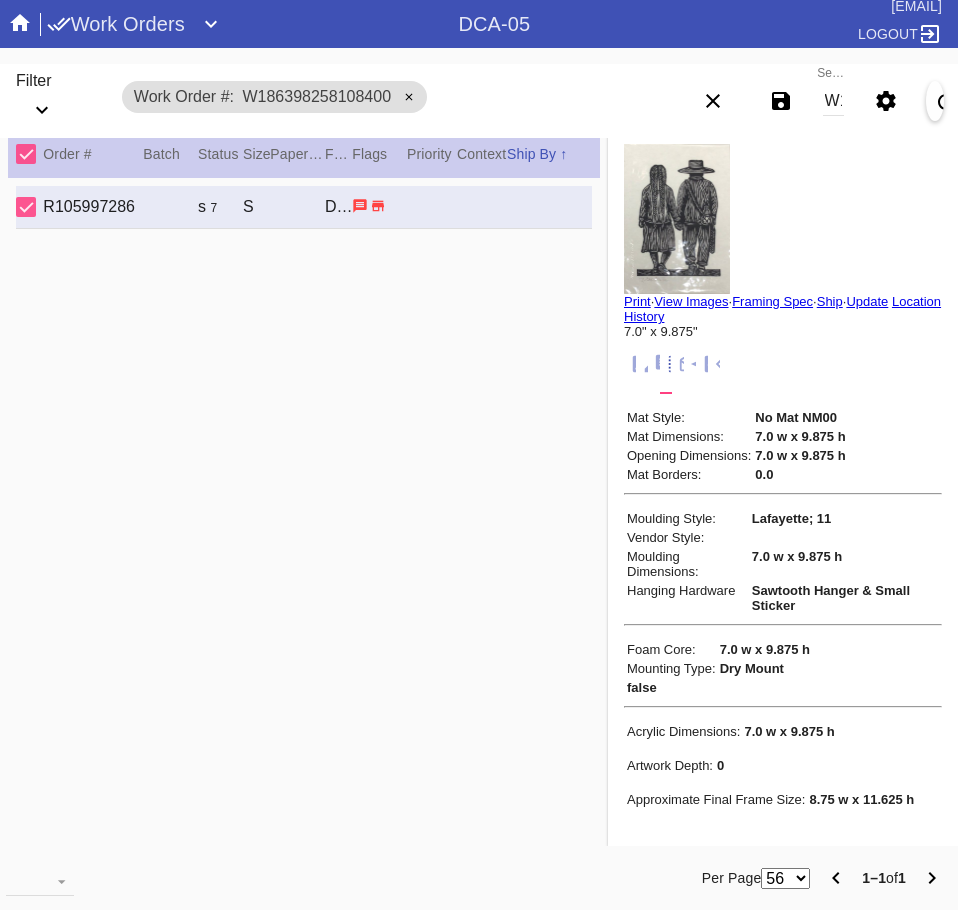 click on "W186398258108400" at bounding box center [833, 101] 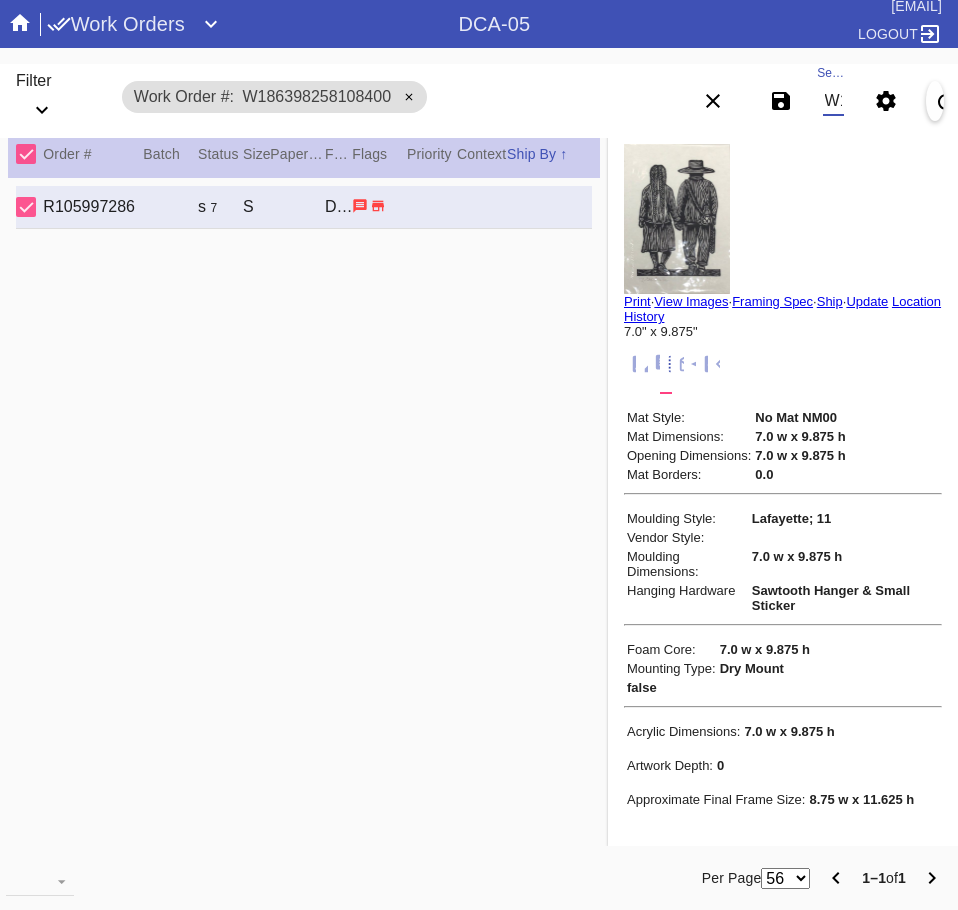 click on "W186398258108400" at bounding box center (833, 101) 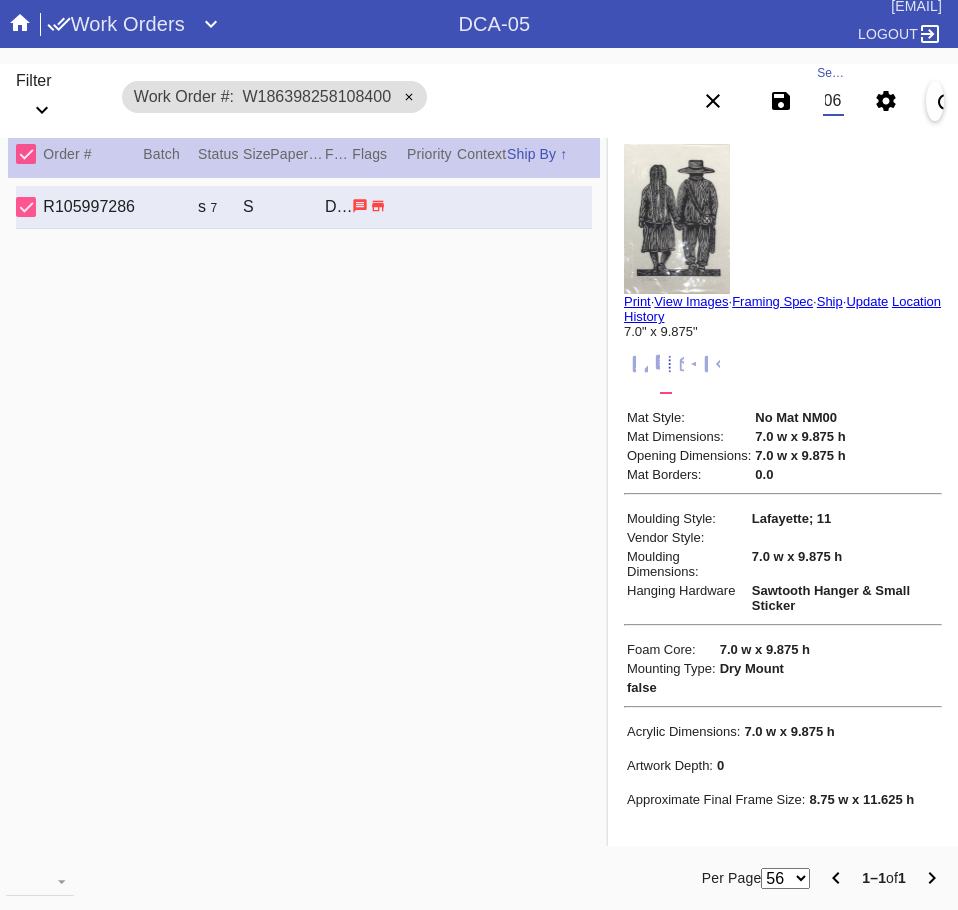 scroll, scrollTop: 0, scrollLeft: 132, axis: horizontal 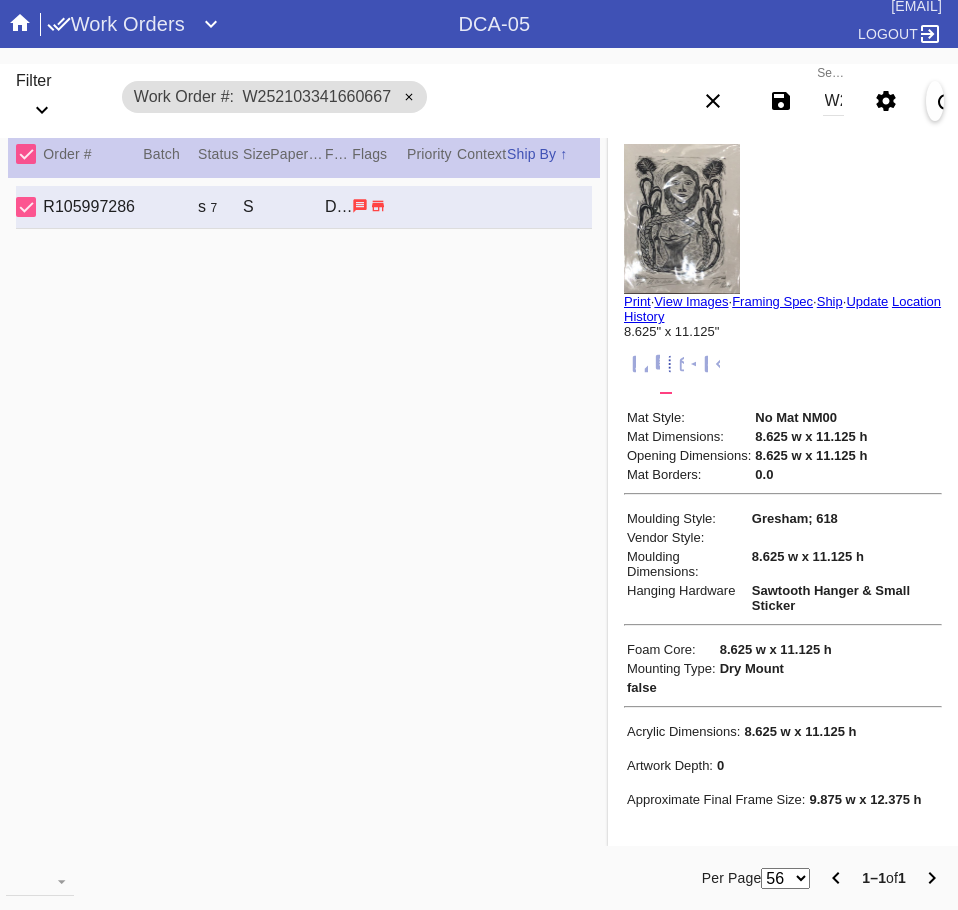 click on "W252103341660667" at bounding box center [833, 101] 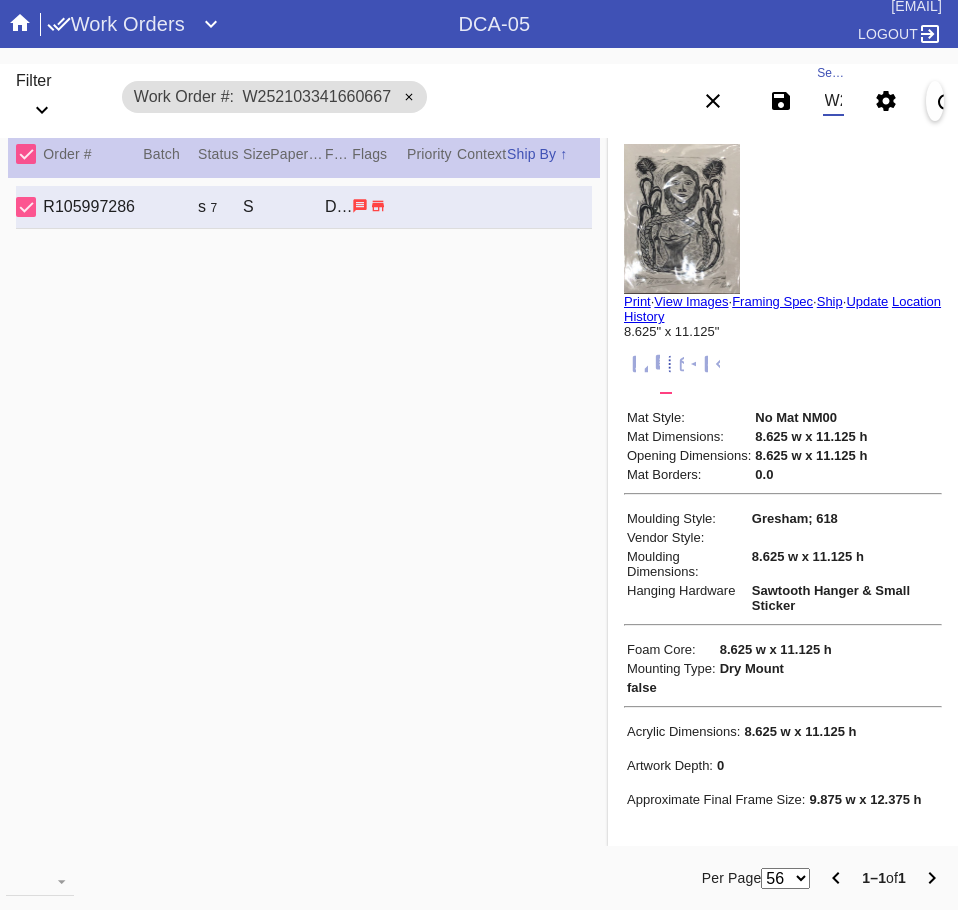 click on "W252103341660667" at bounding box center (833, 101) 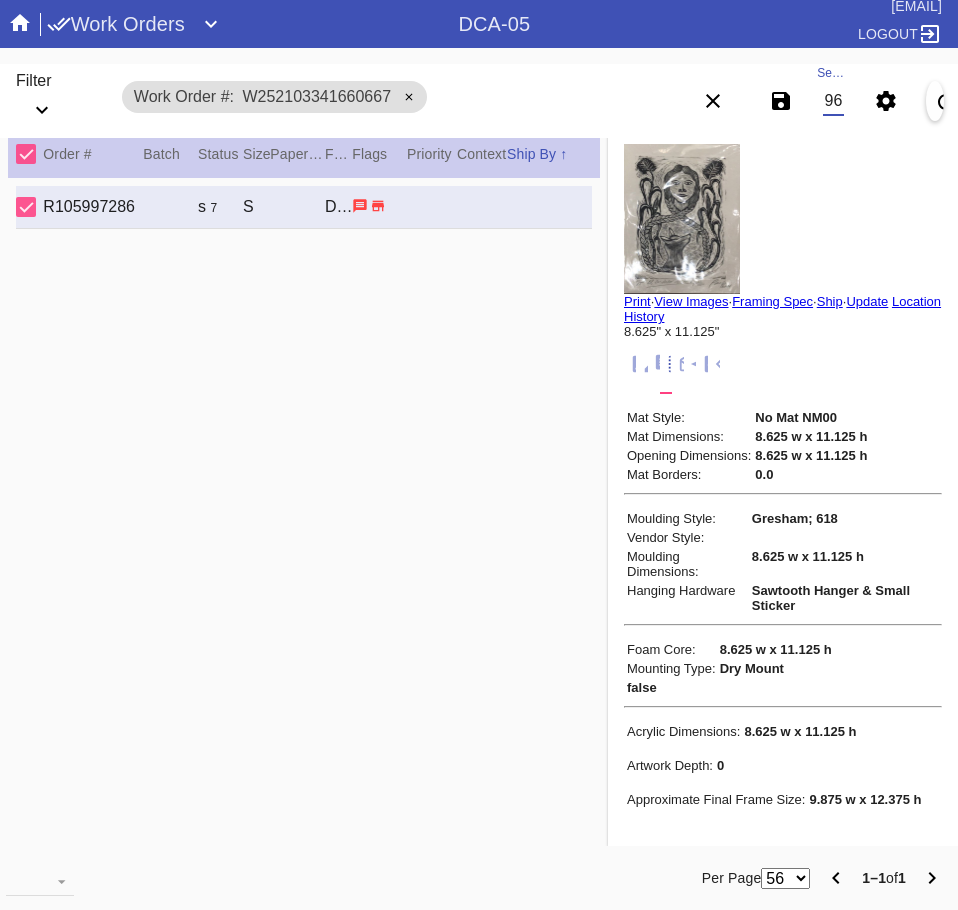 scroll, scrollTop: 0, scrollLeft: 130, axis: horizontal 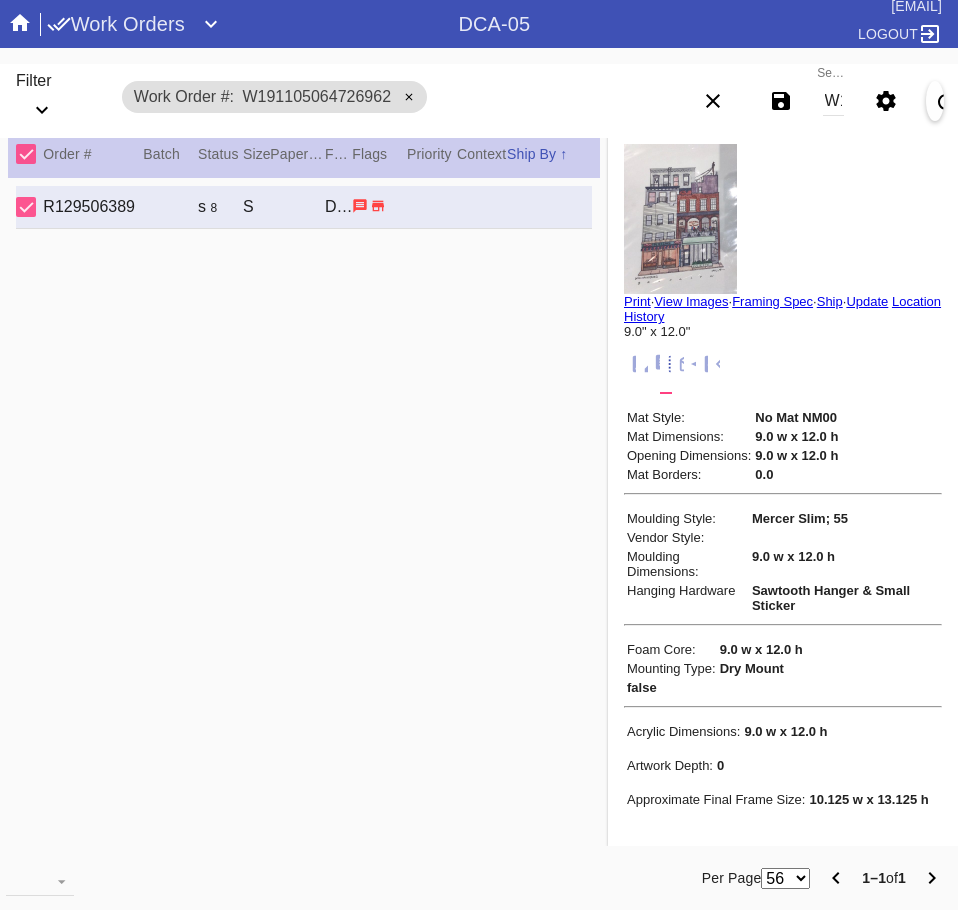 click on "W191105064726962" at bounding box center (833, 101) 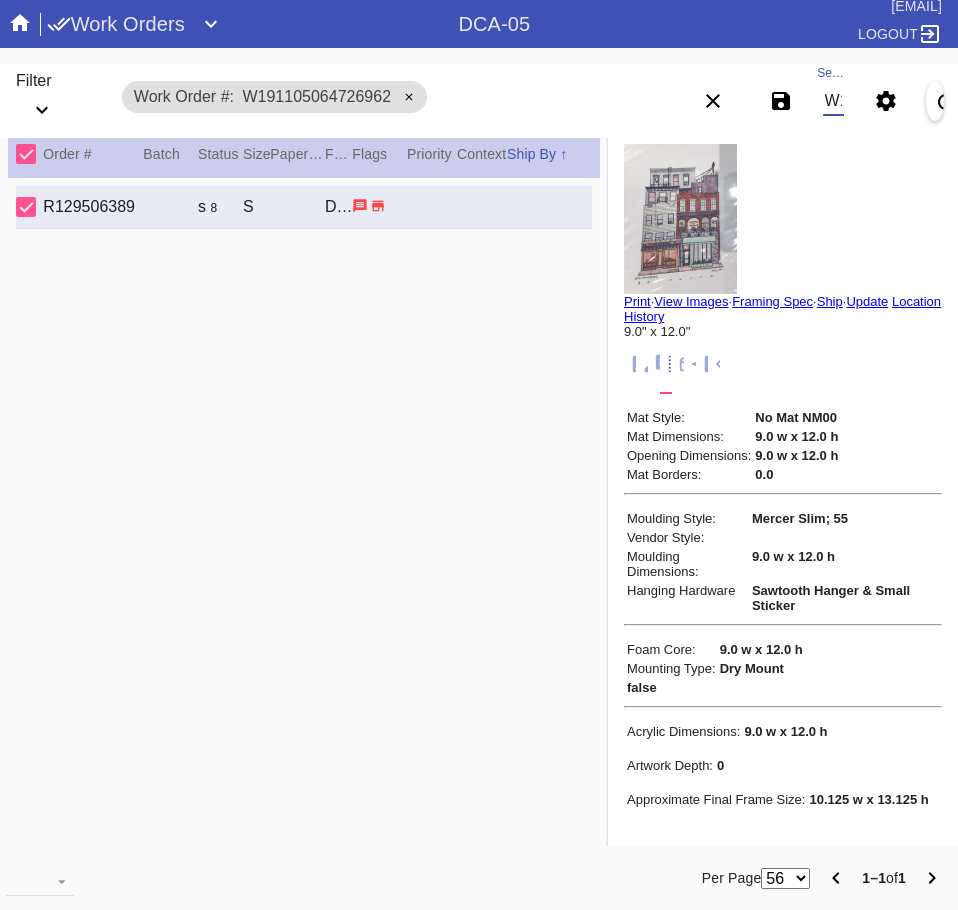 click on "W191105064726962" at bounding box center (833, 101) 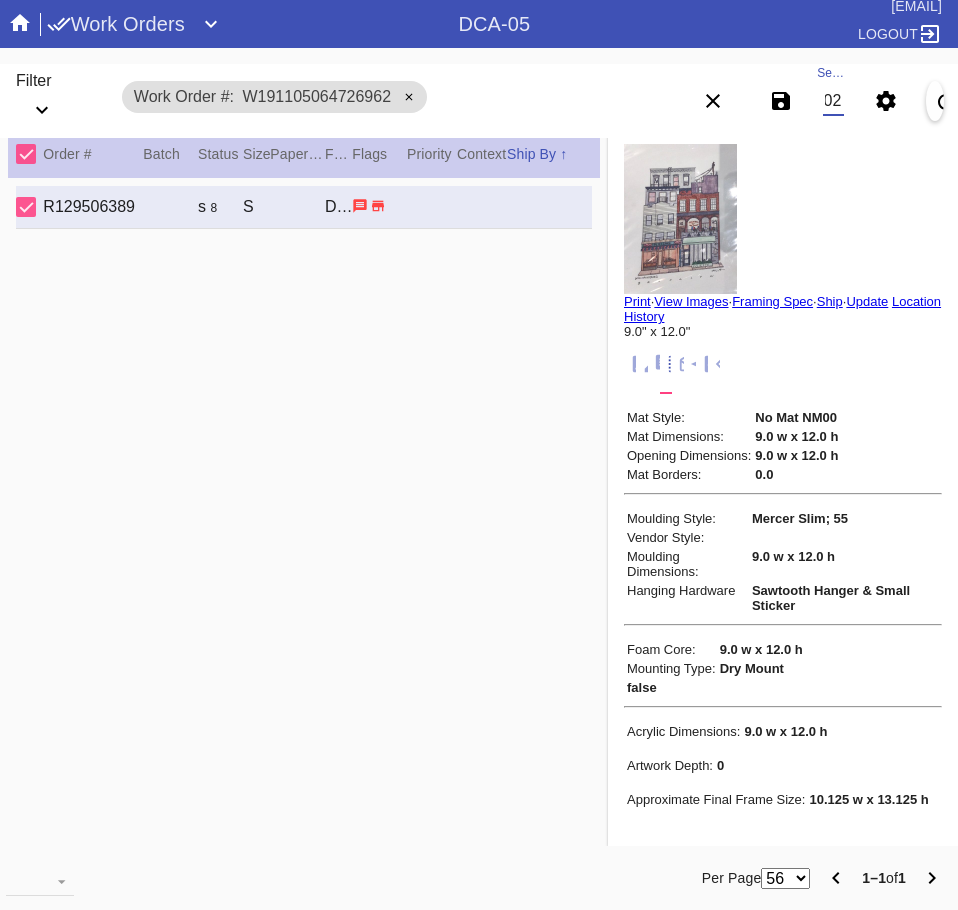 scroll, scrollTop: 0, scrollLeft: 132, axis: horizontal 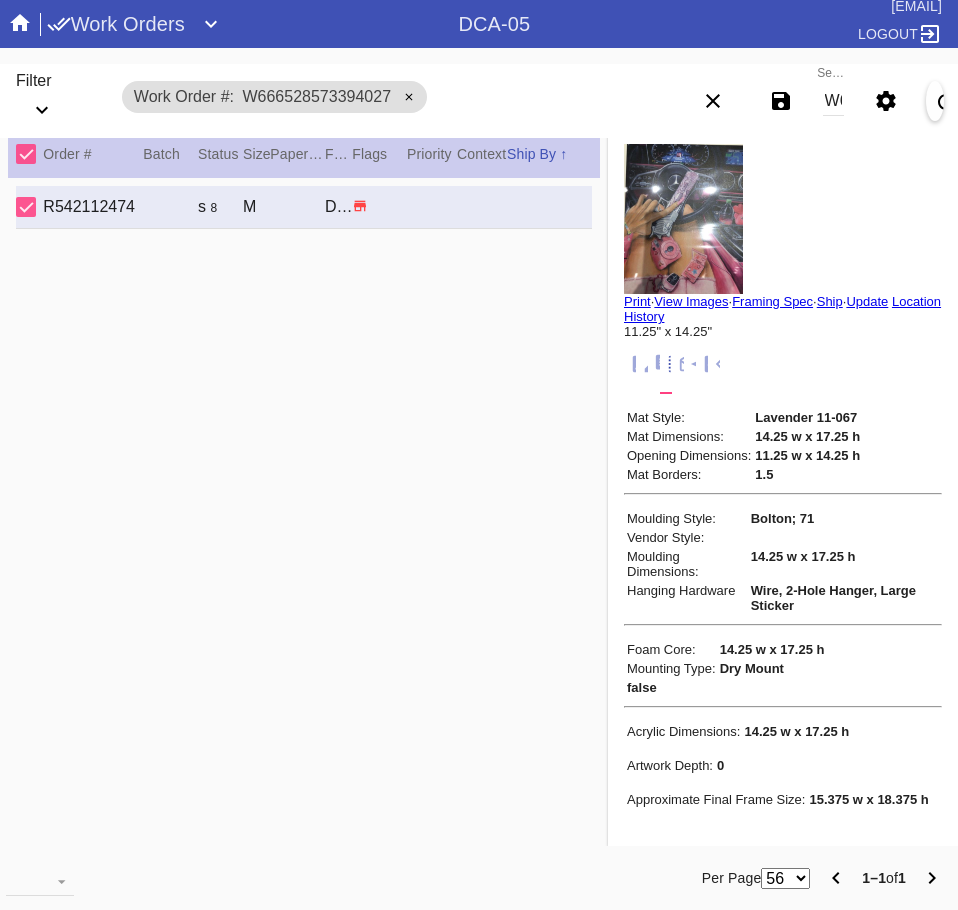 click on "Search W666528573394027" at bounding box center [833, 101] 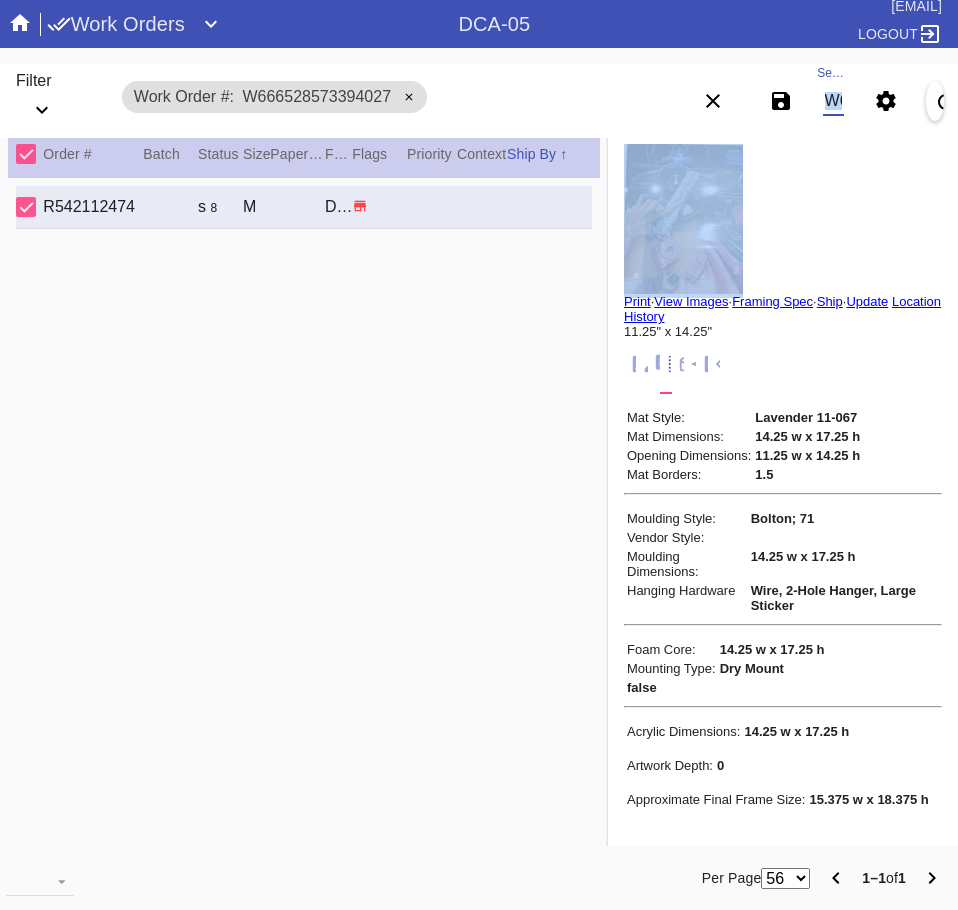 click on "Search W666528573394027" at bounding box center [833, 101] 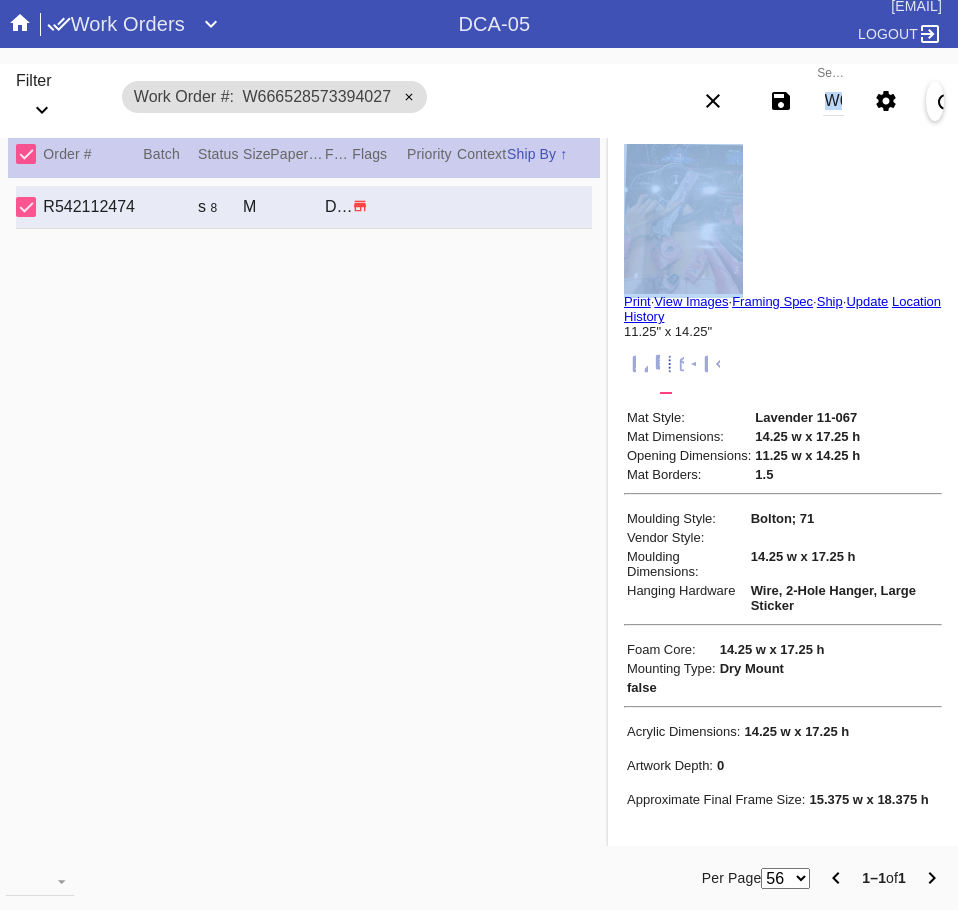 click on "Search W666528573394027" at bounding box center [833, 101] 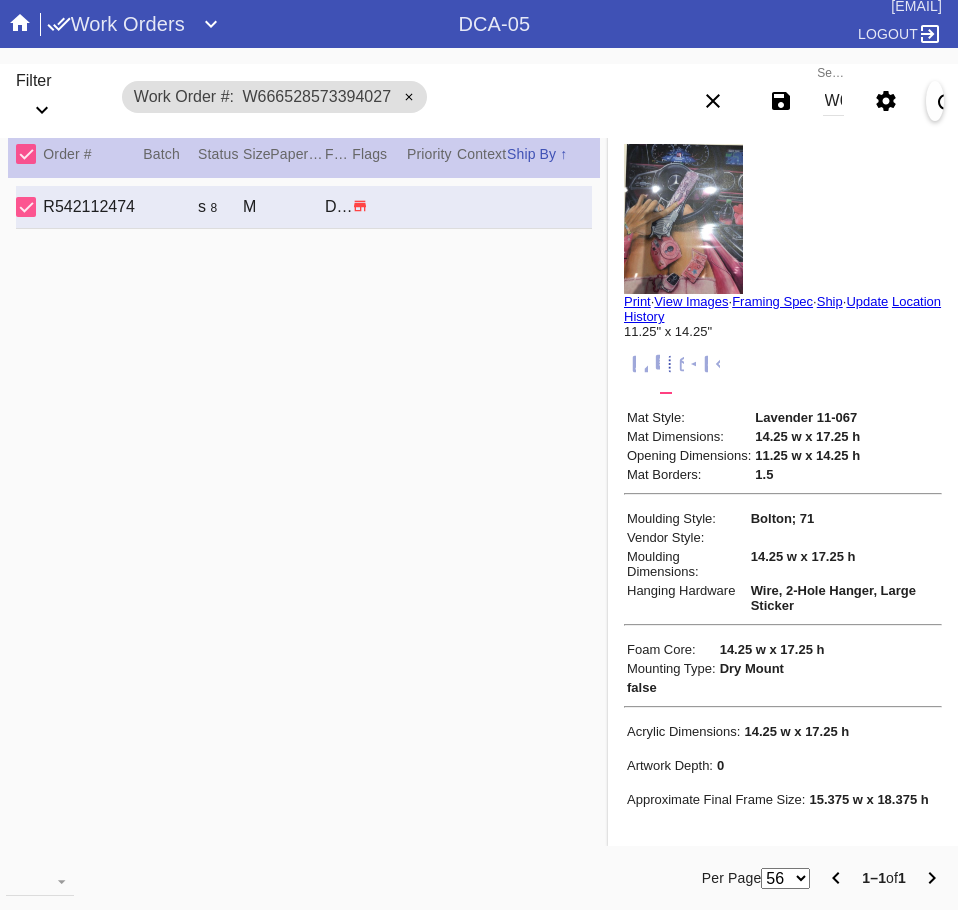 click on "W666528573394027" at bounding box center [833, 101] 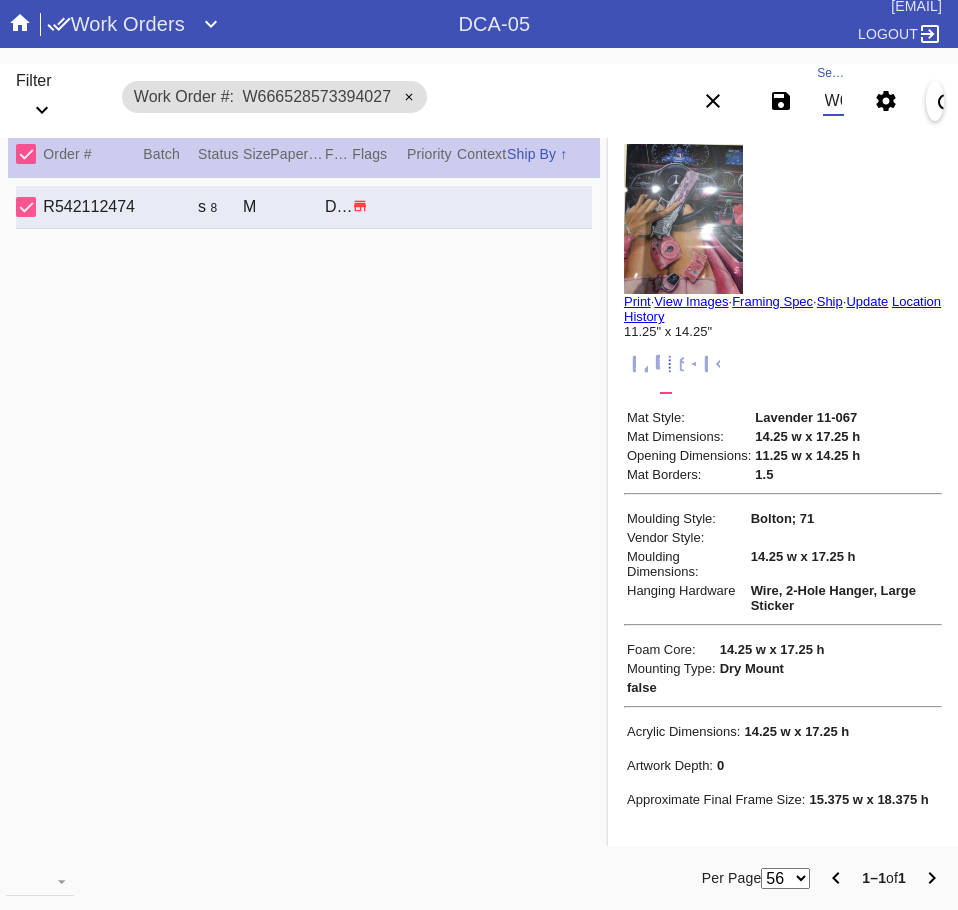 click on "W666528573394027" at bounding box center (833, 101) 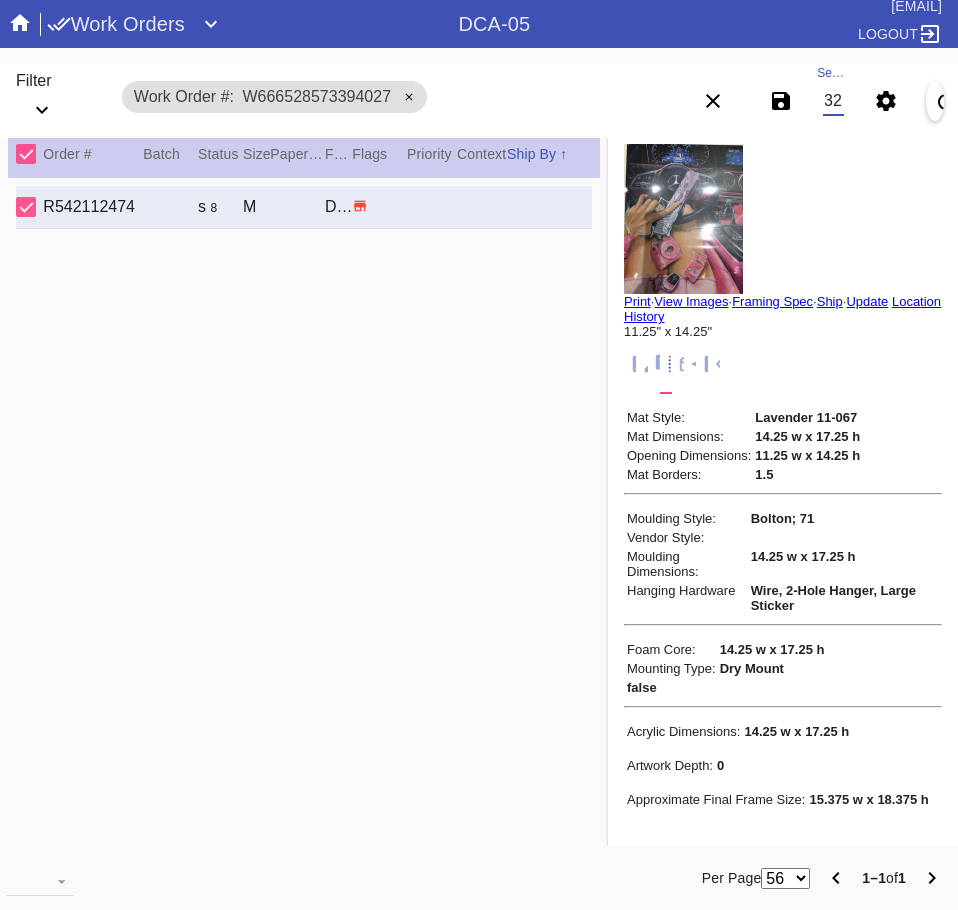 scroll, scrollTop: 0, scrollLeft: 132, axis: horizontal 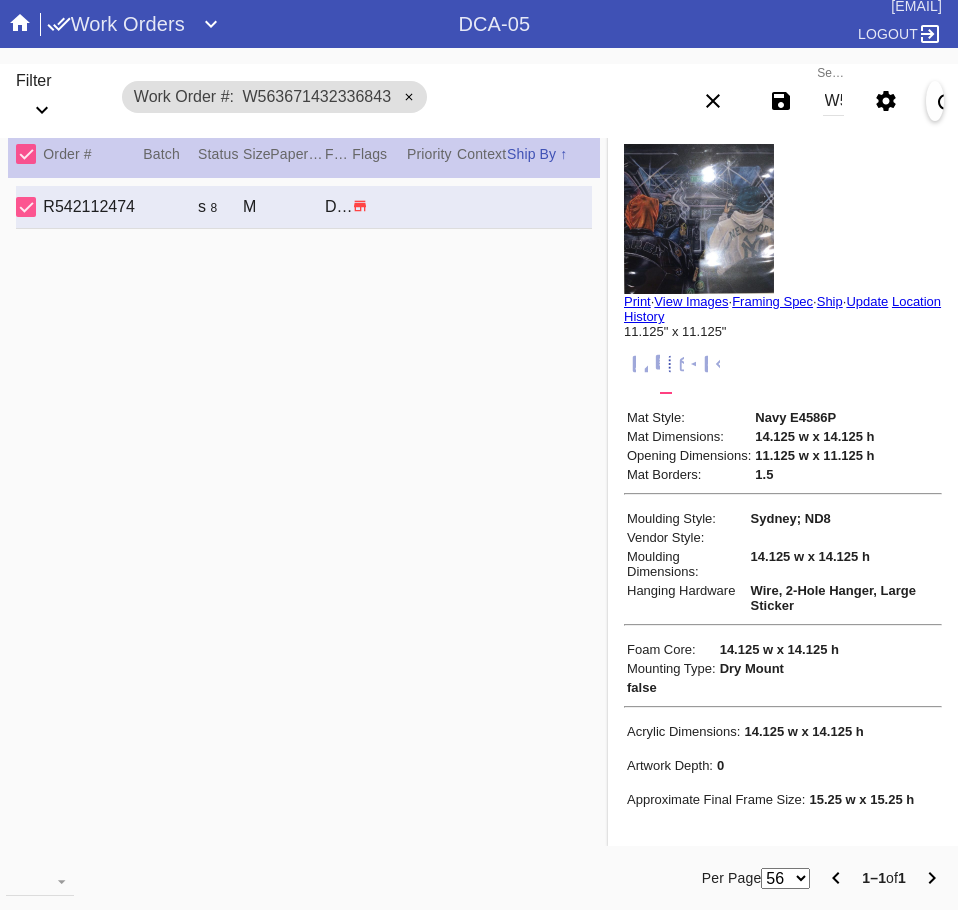click on "W563671432336843" at bounding box center [833, 101] 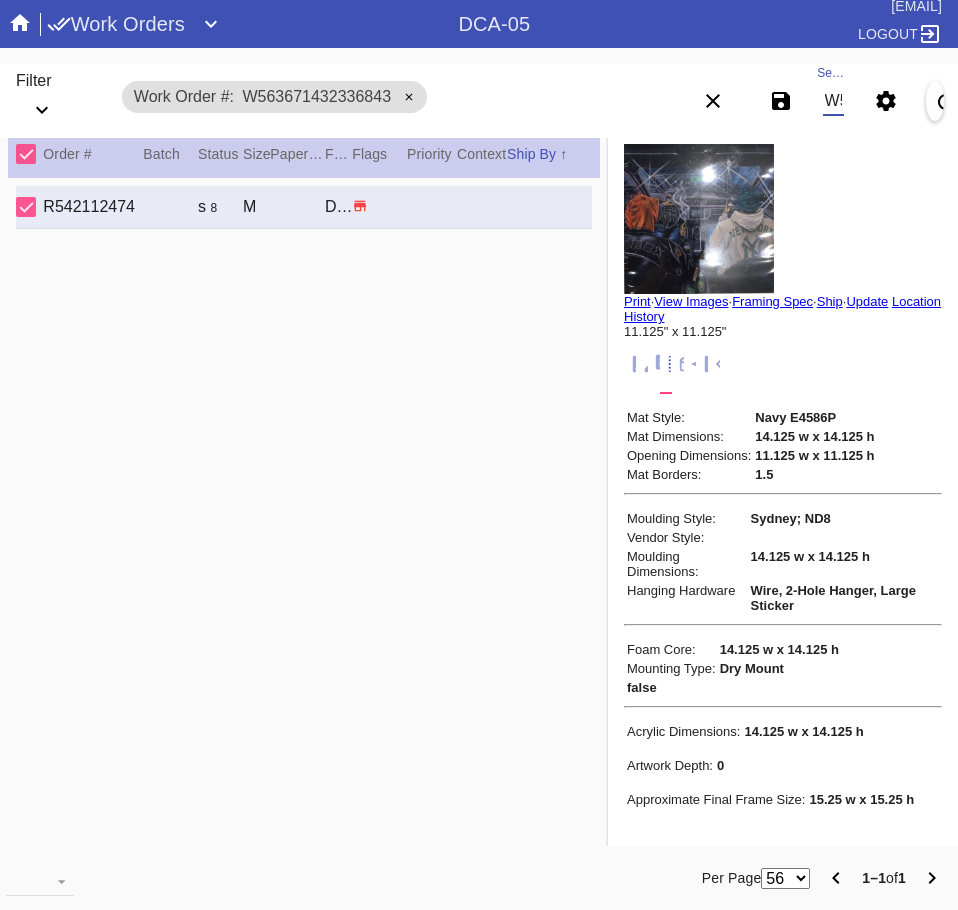click on "W563671432336843" at bounding box center (833, 101) 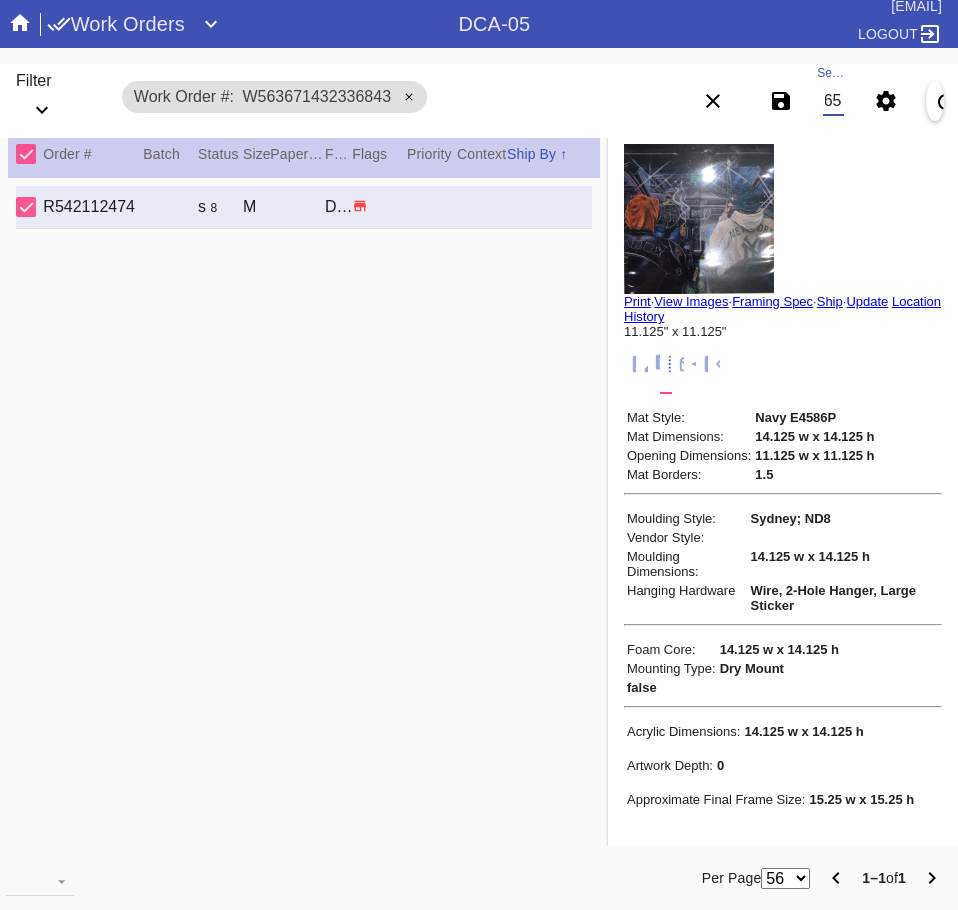 scroll, scrollTop: 0, scrollLeft: 132, axis: horizontal 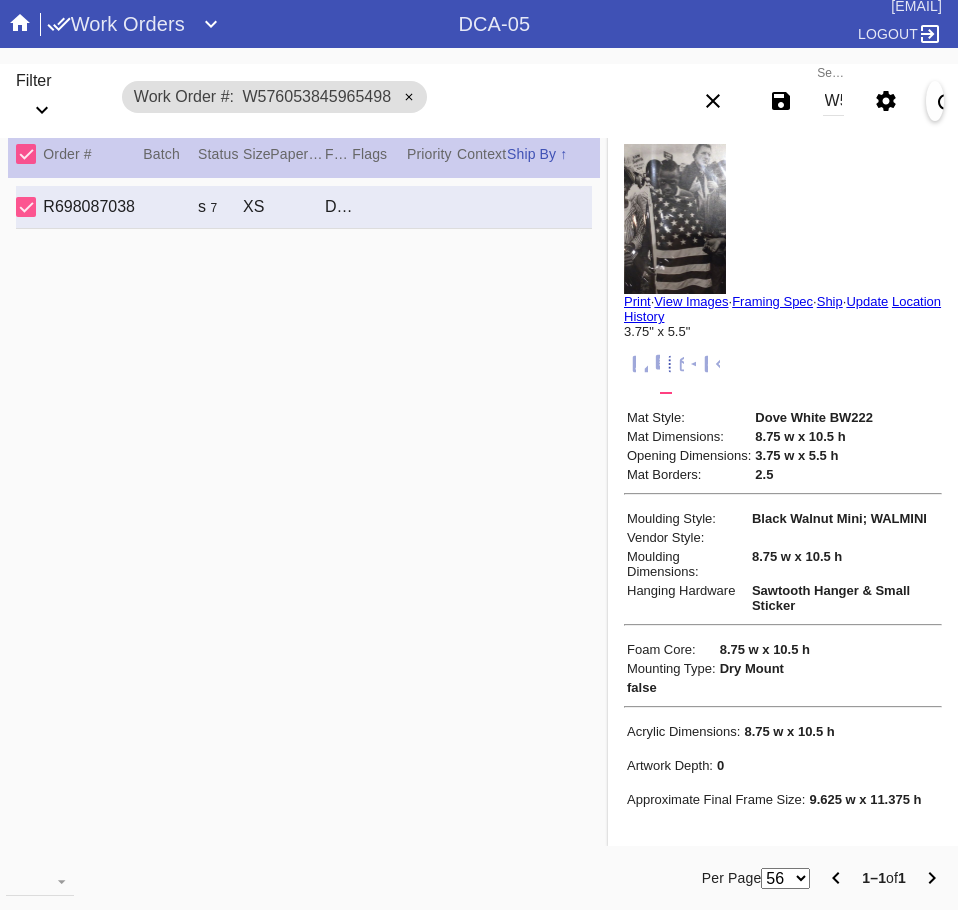 click on "W576053845965498" at bounding box center (833, 101) 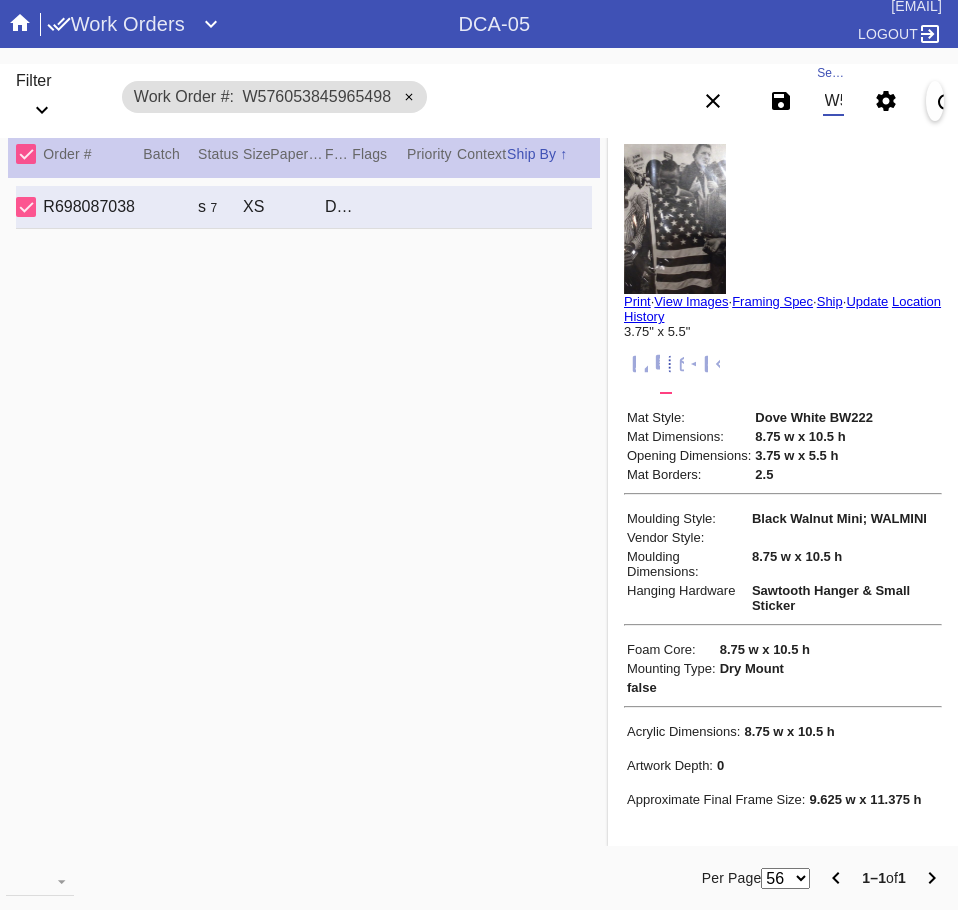 click on "W576053845965498" at bounding box center [833, 101] 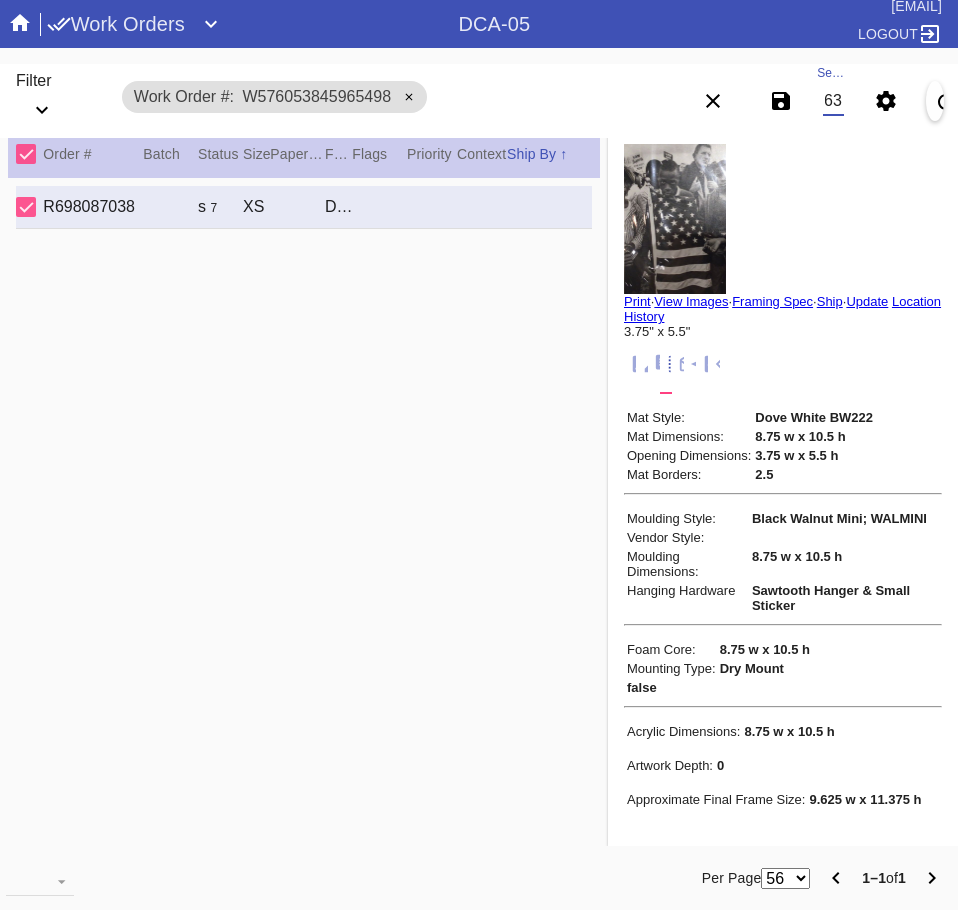 scroll, scrollTop: 0, scrollLeft: 132, axis: horizontal 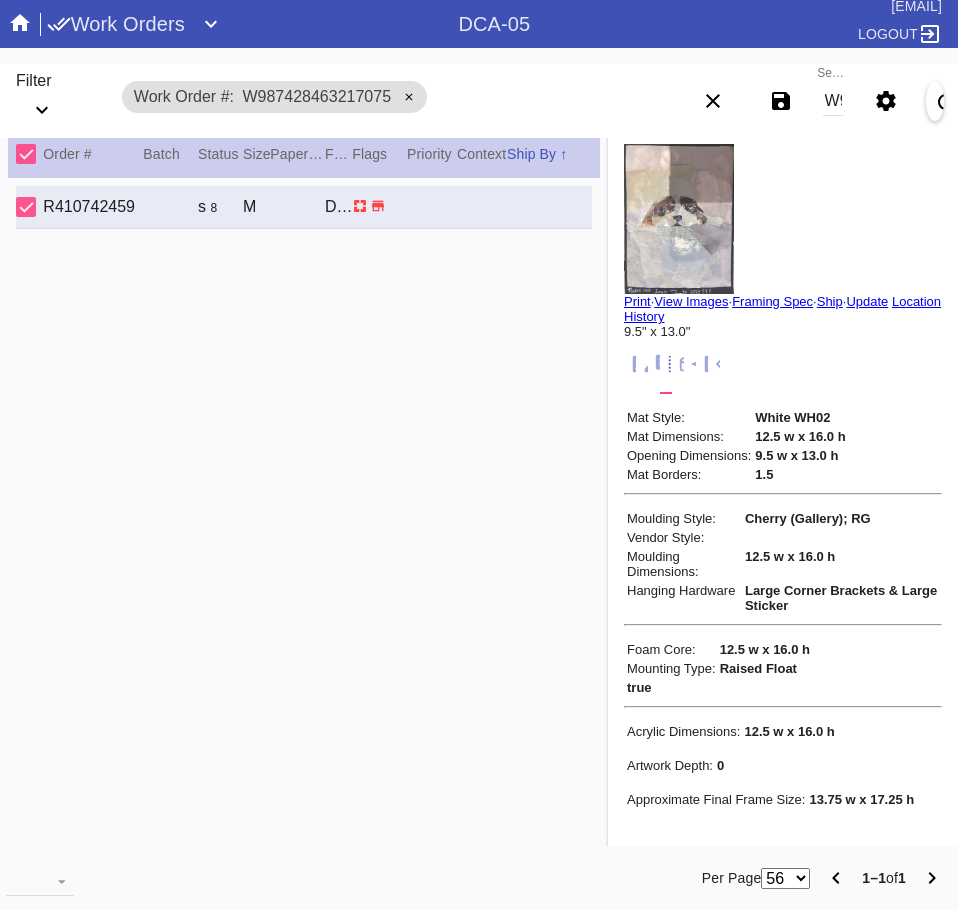click on "W987428463217075" at bounding box center (833, 101) 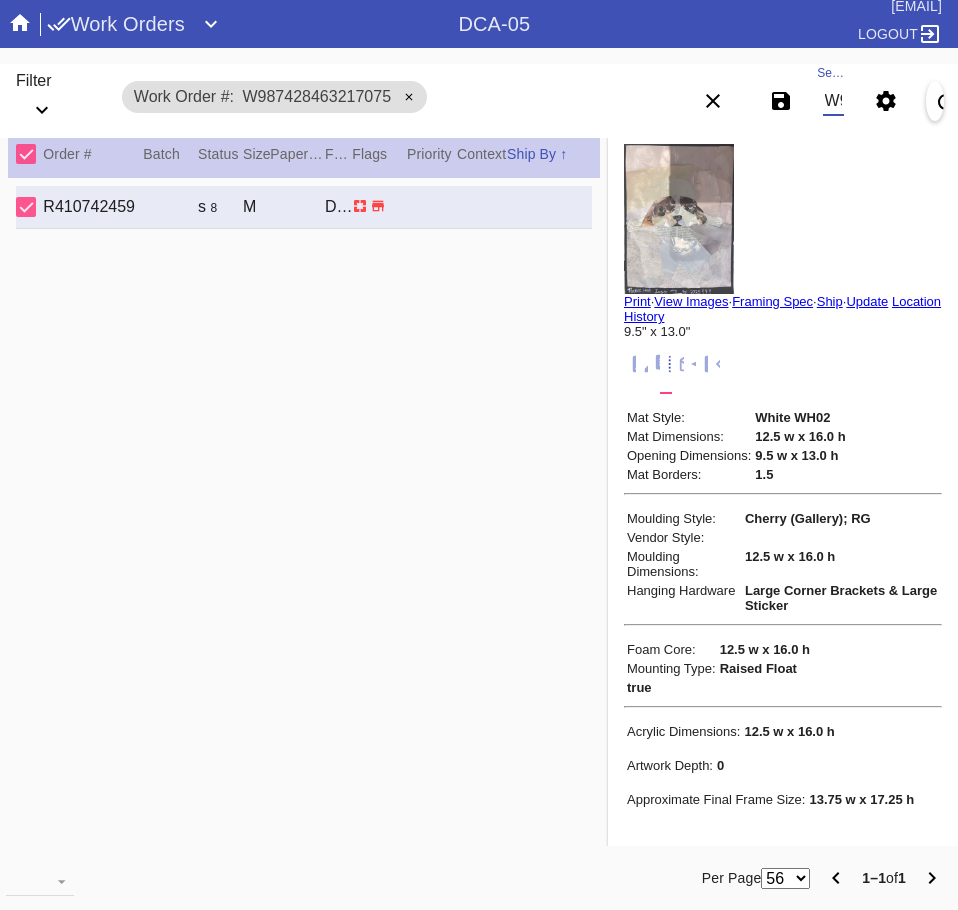 click on "W987428463217075" at bounding box center (833, 101) 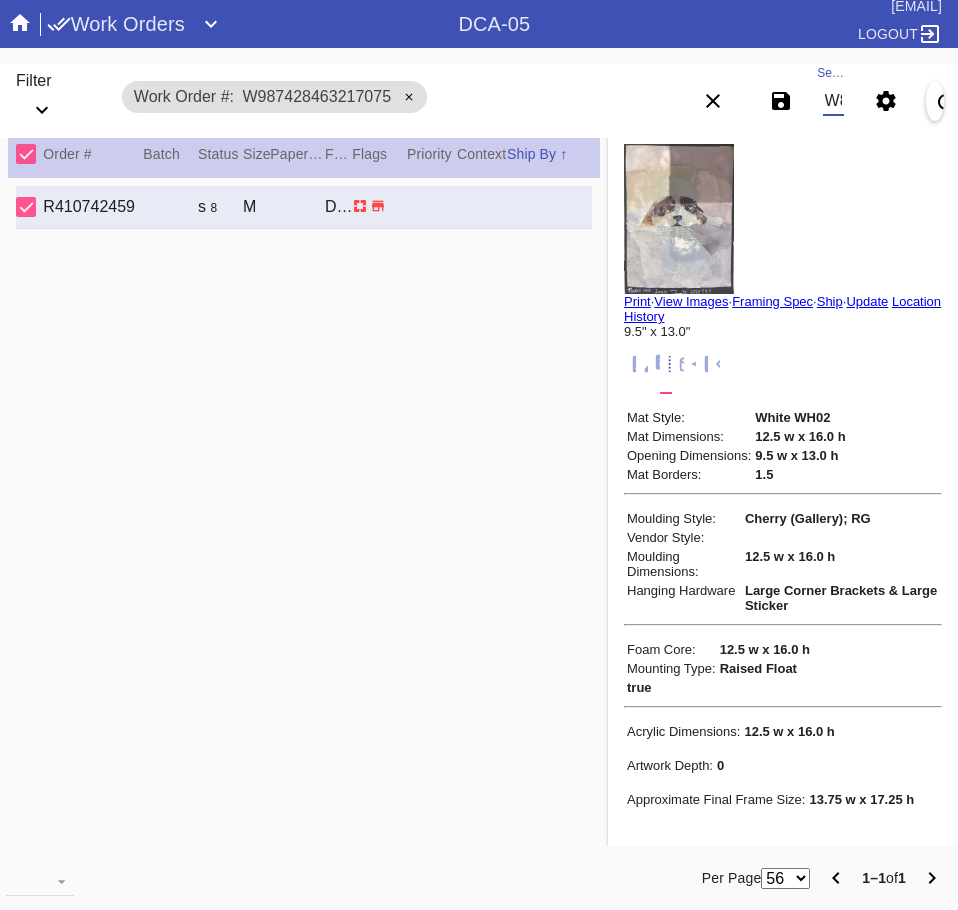 scroll, scrollTop: 0, scrollLeft: 132, axis: horizontal 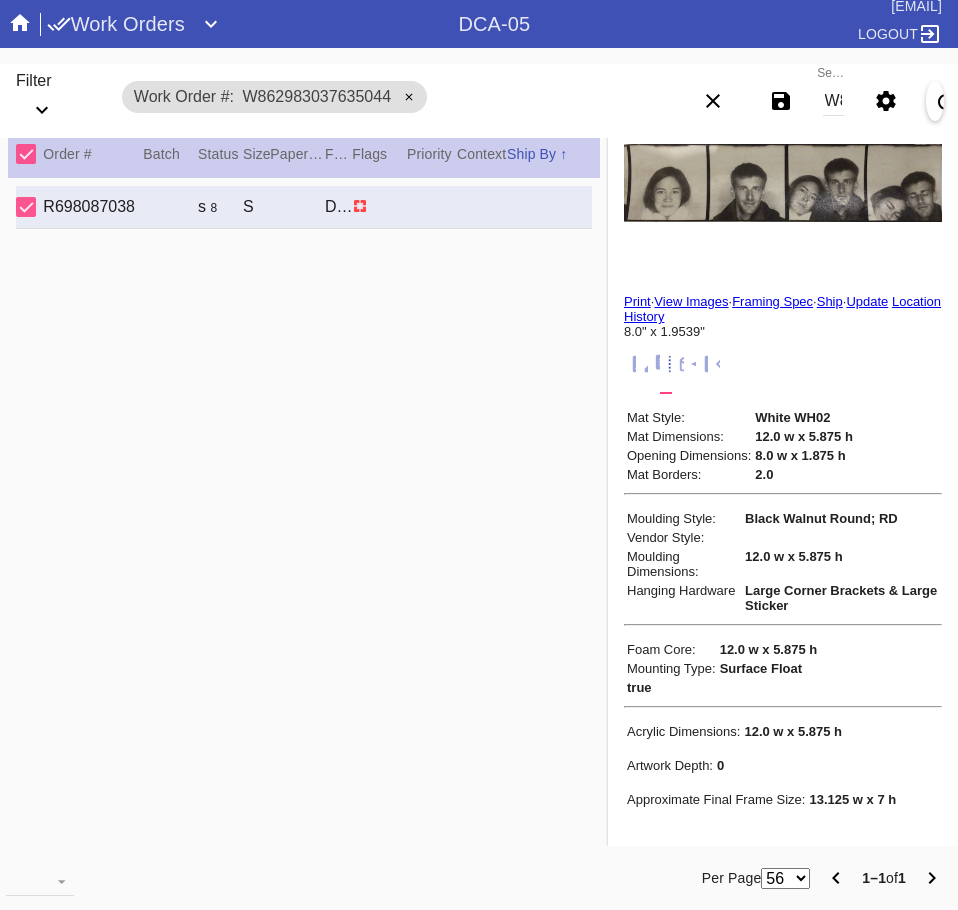 click on "W862983037635044" at bounding box center [833, 101] 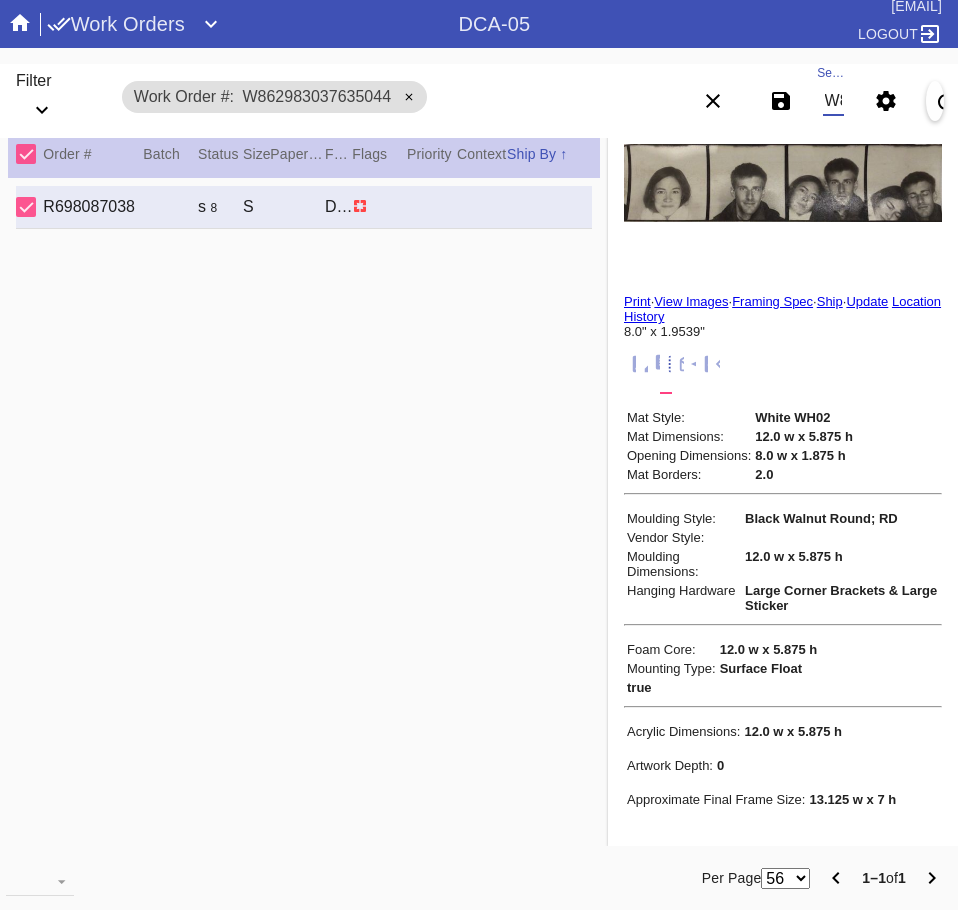 click on "W862983037635044" at bounding box center (833, 101) 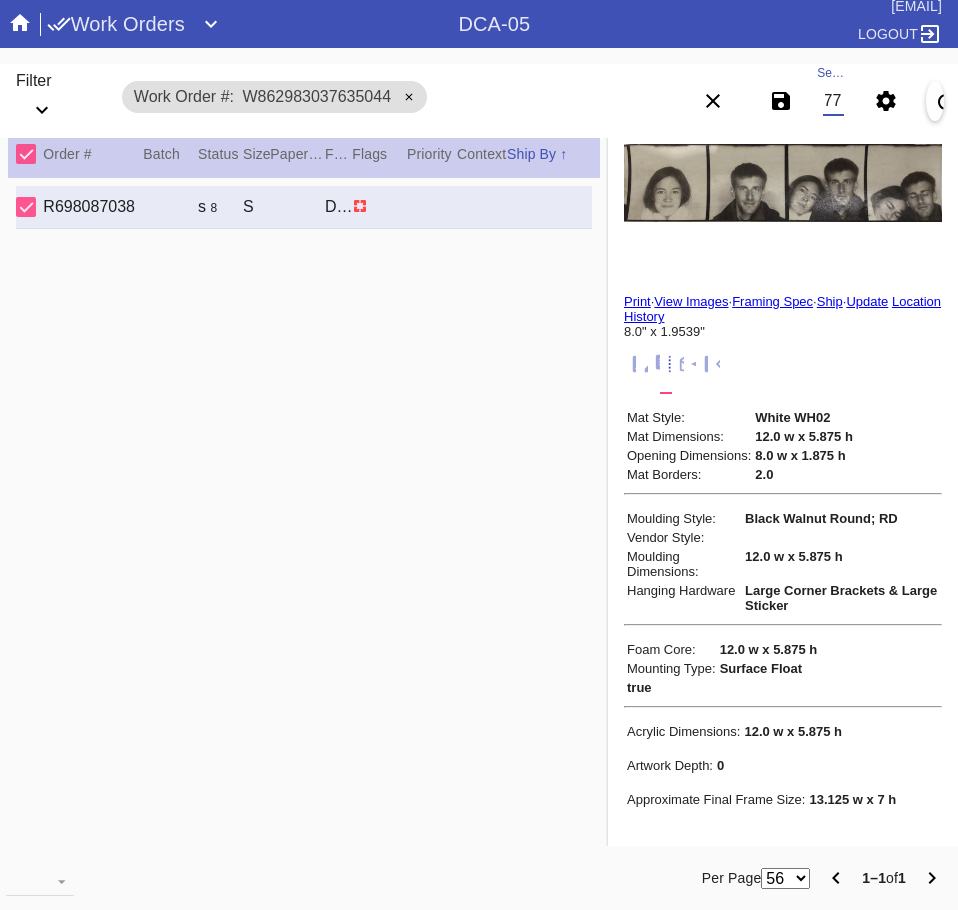 scroll, scrollTop: 0, scrollLeft: 132, axis: horizontal 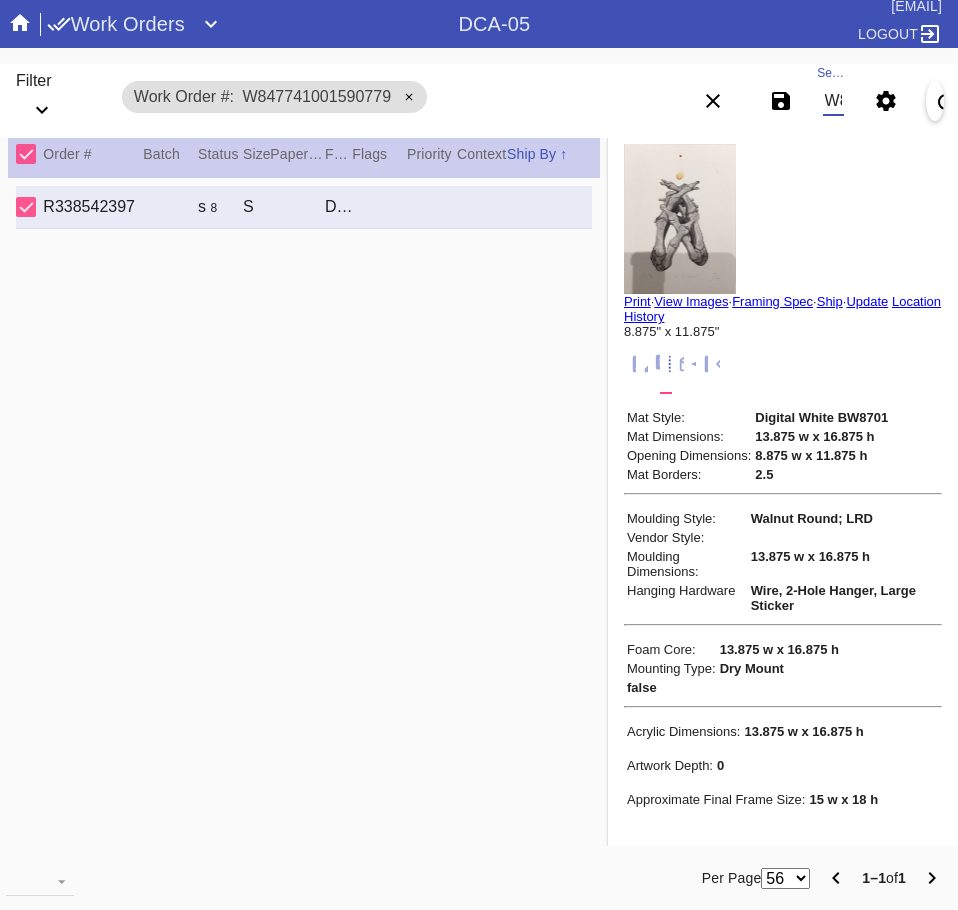 click on "W847741001590779" at bounding box center [833, 101] 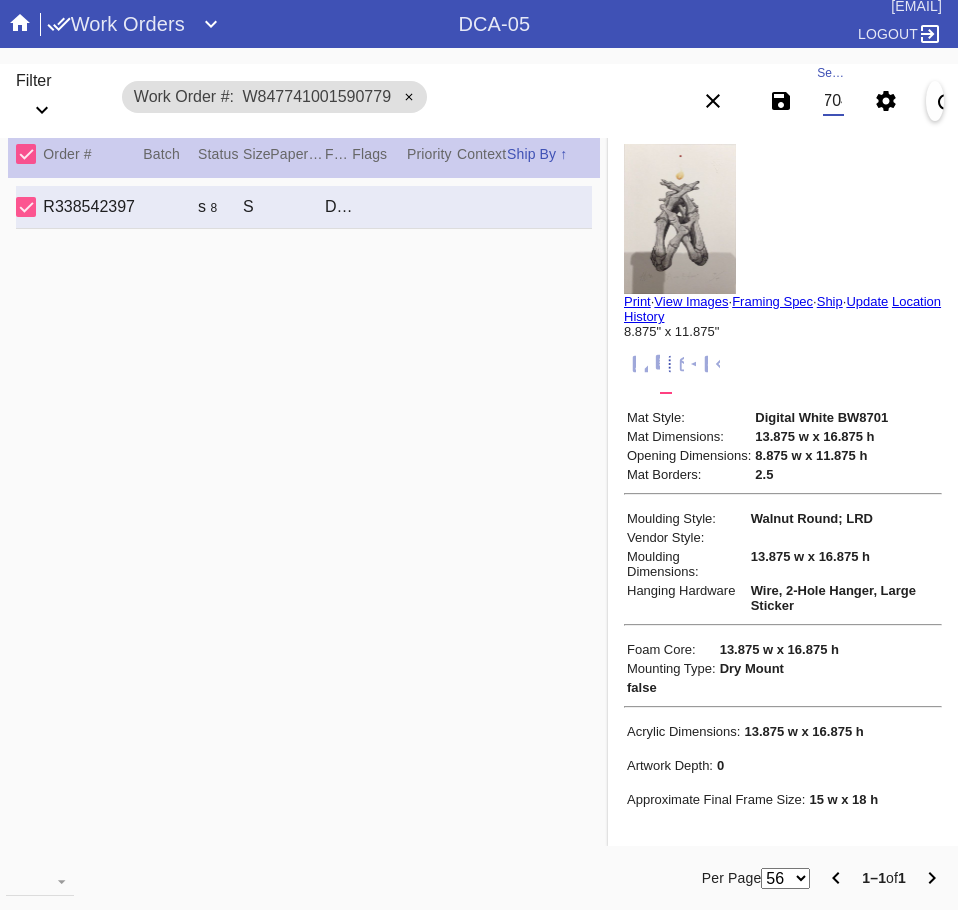 scroll, scrollTop: 0, scrollLeft: 132, axis: horizontal 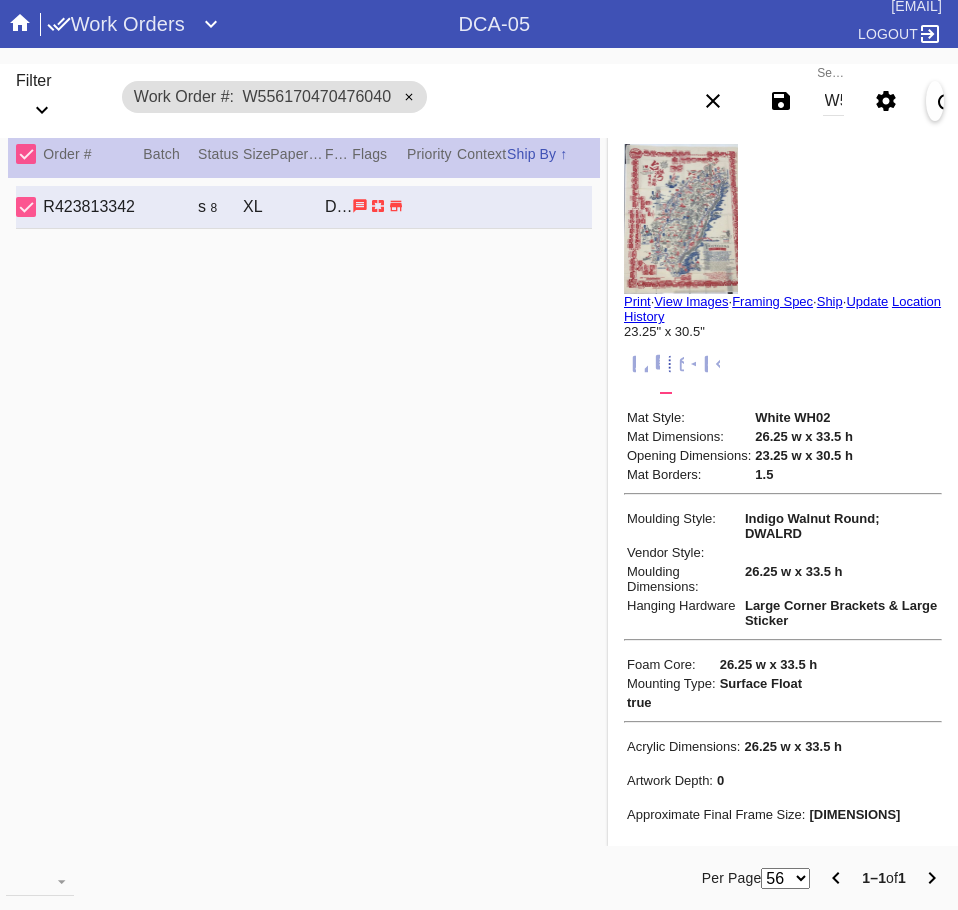 click on "W556170470476040" at bounding box center (833, 101) 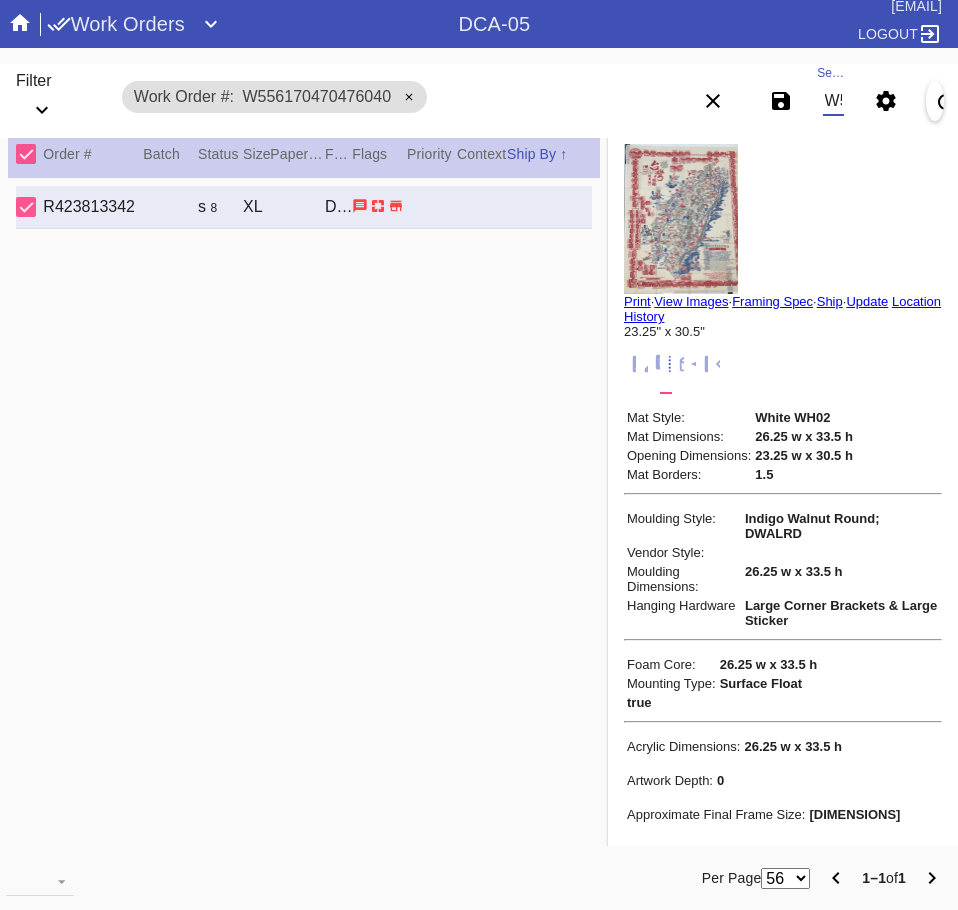 click on "W556170470476040" at bounding box center [833, 101] 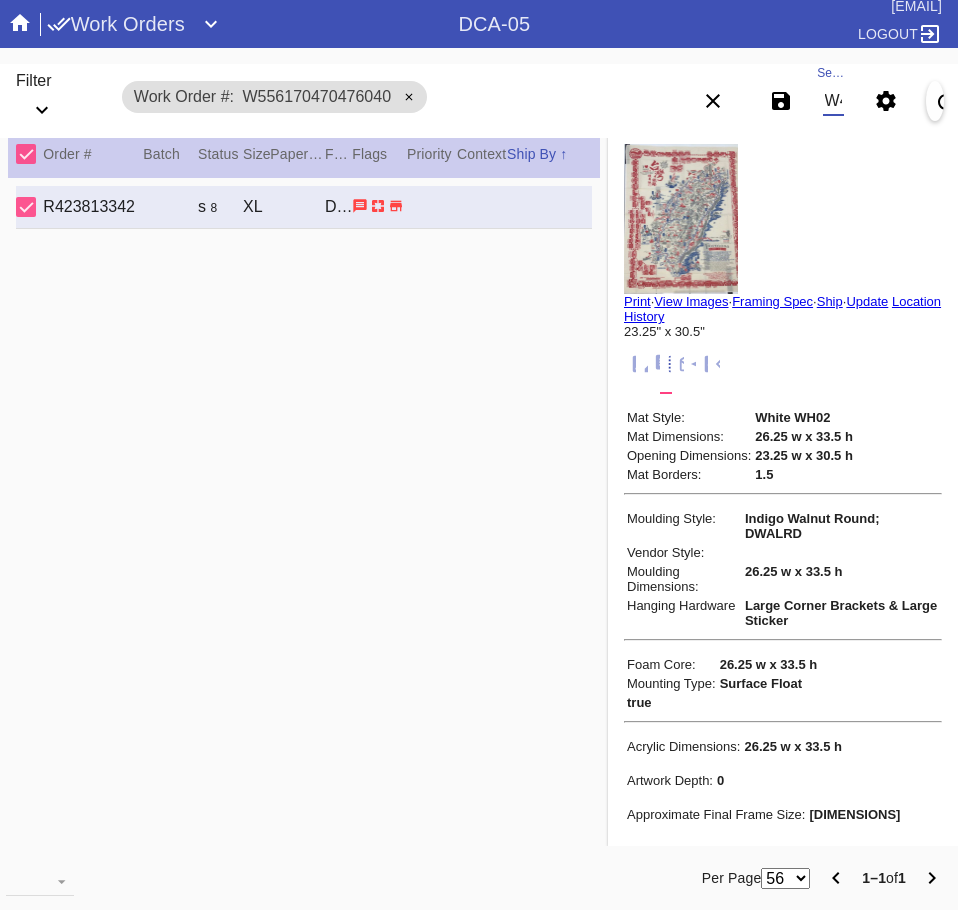 scroll, scrollTop: 0, scrollLeft: 132, axis: horizontal 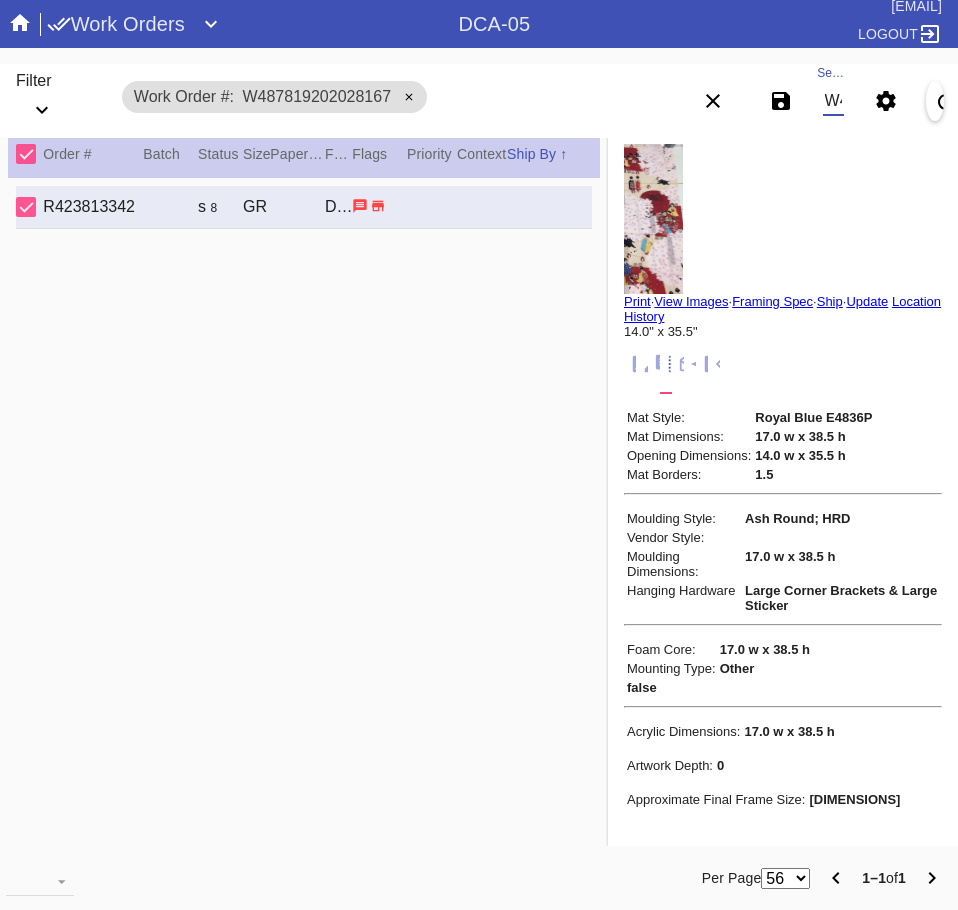 click on "W487819202028167" at bounding box center (833, 101) 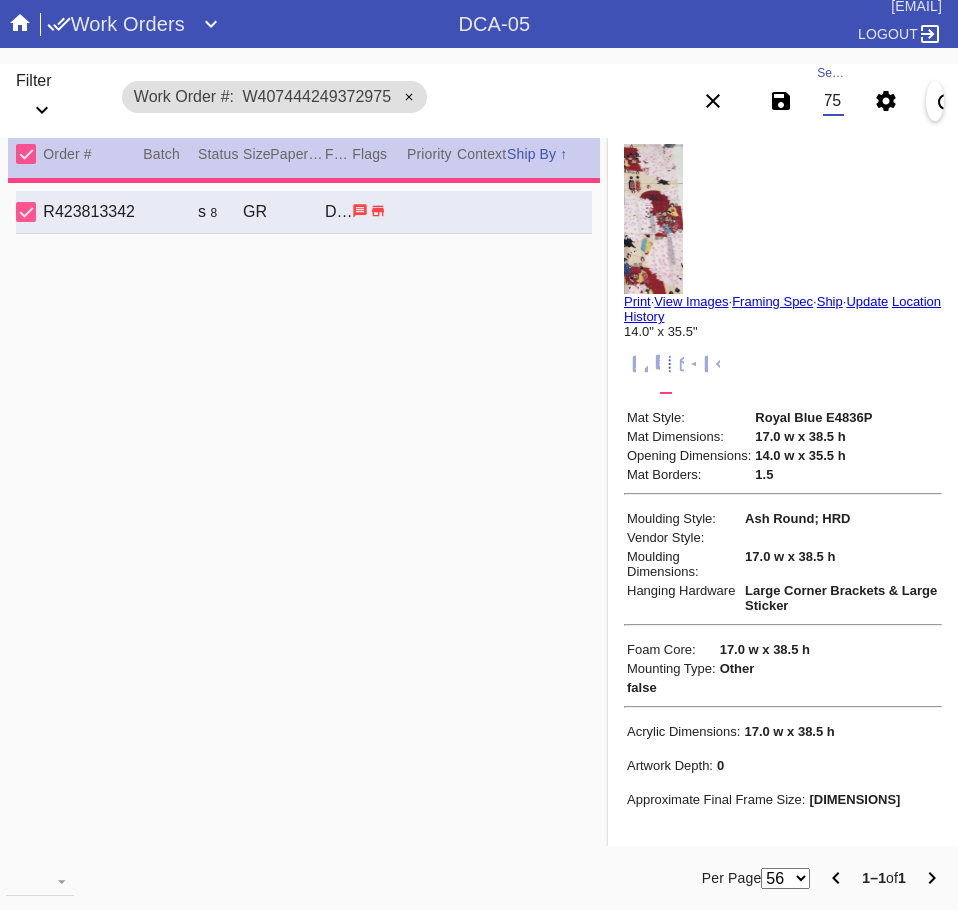 scroll, scrollTop: 0, scrollLeft: 0, axis: both 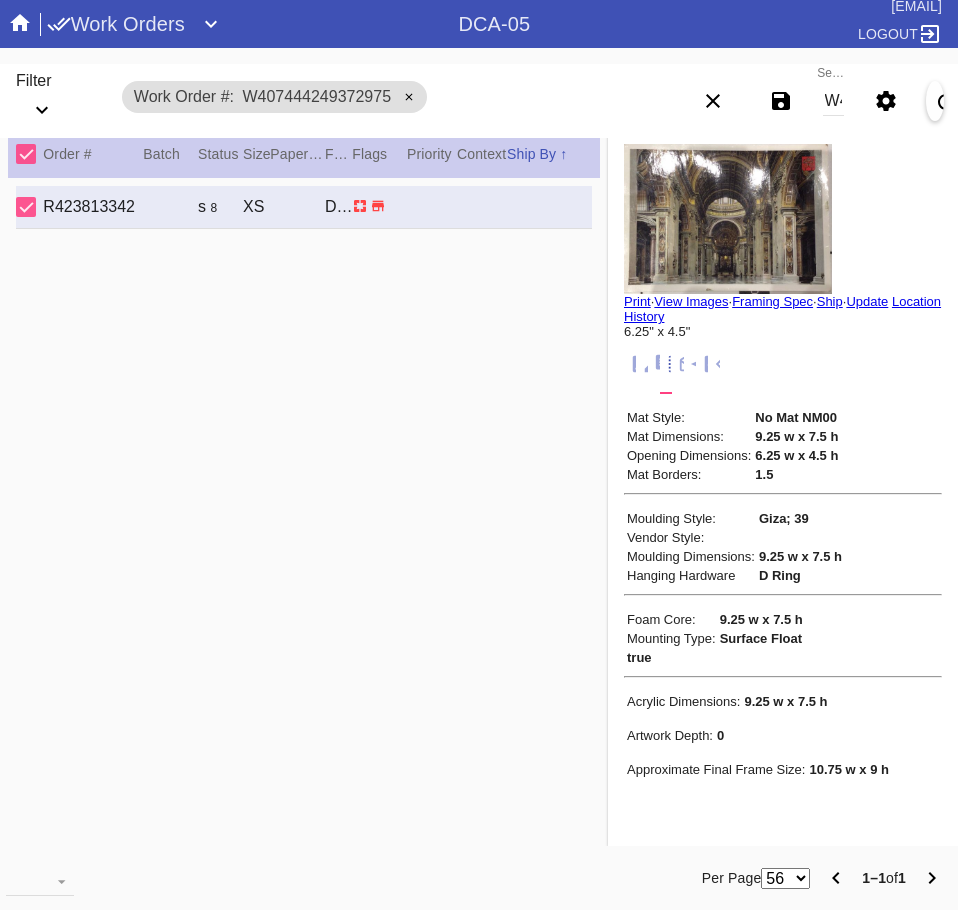 click on "W407444249372975" at bounding box center [833, 101] 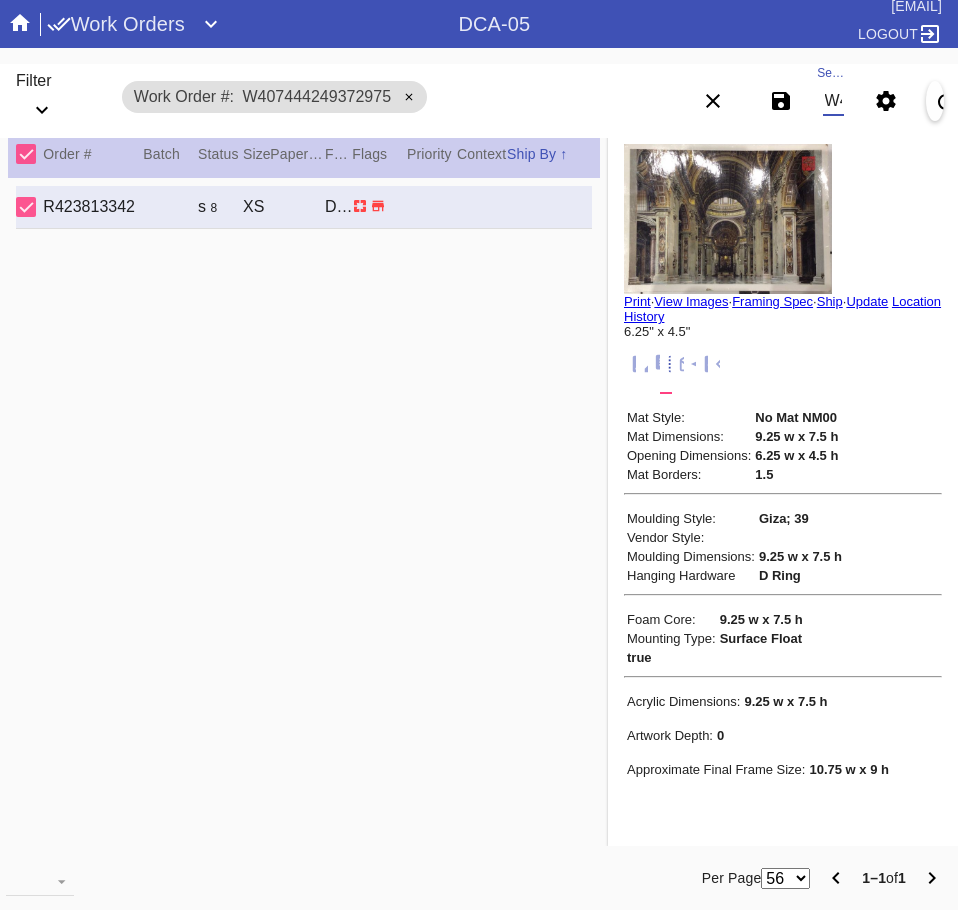 click on "W407444249372975" at bounding box center [833, 101] 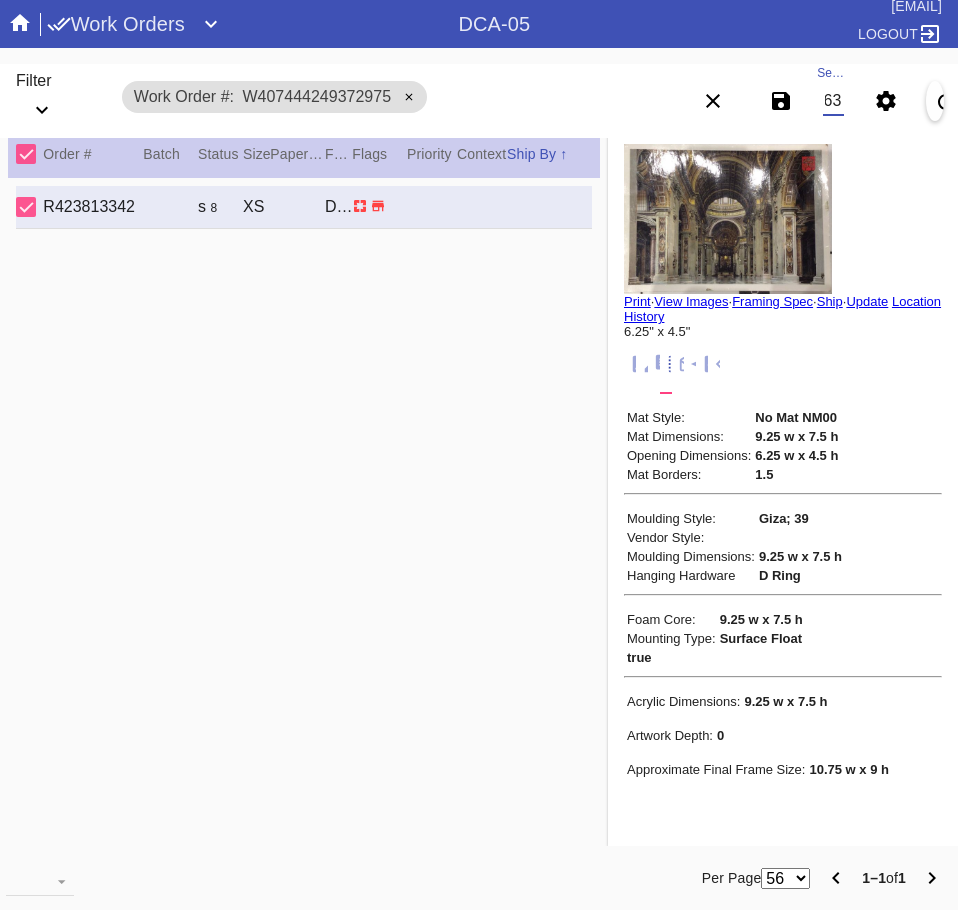scroll, scrollTop: 0, scrollLeft: 132, axis: horizontal 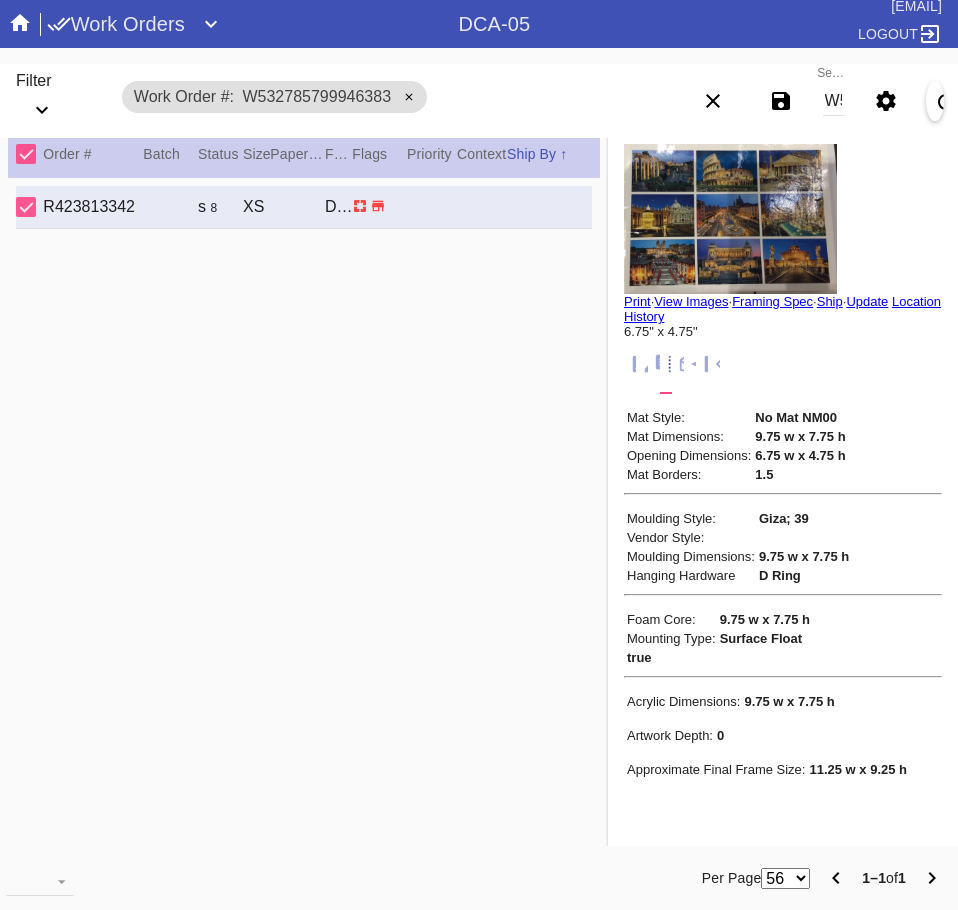 click on "Search W532785799946383" at bounding box center [833, 101] 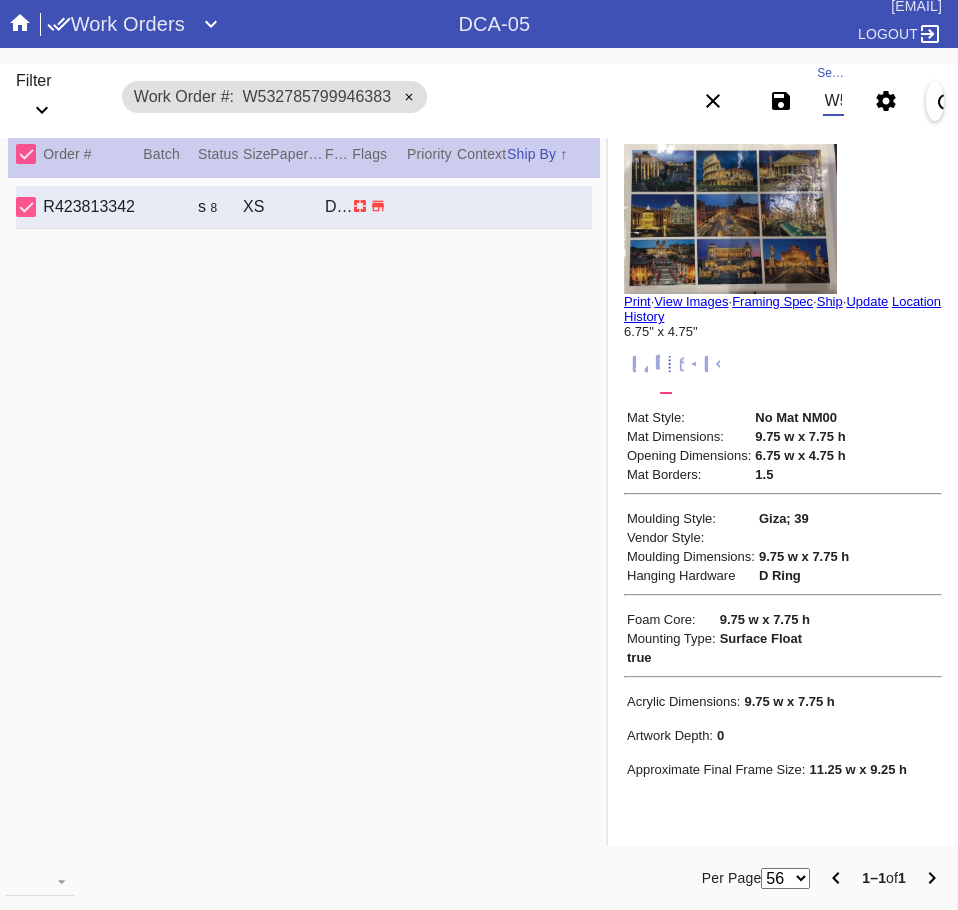 click on "W532785799946383" at bounding box center [833, 101] 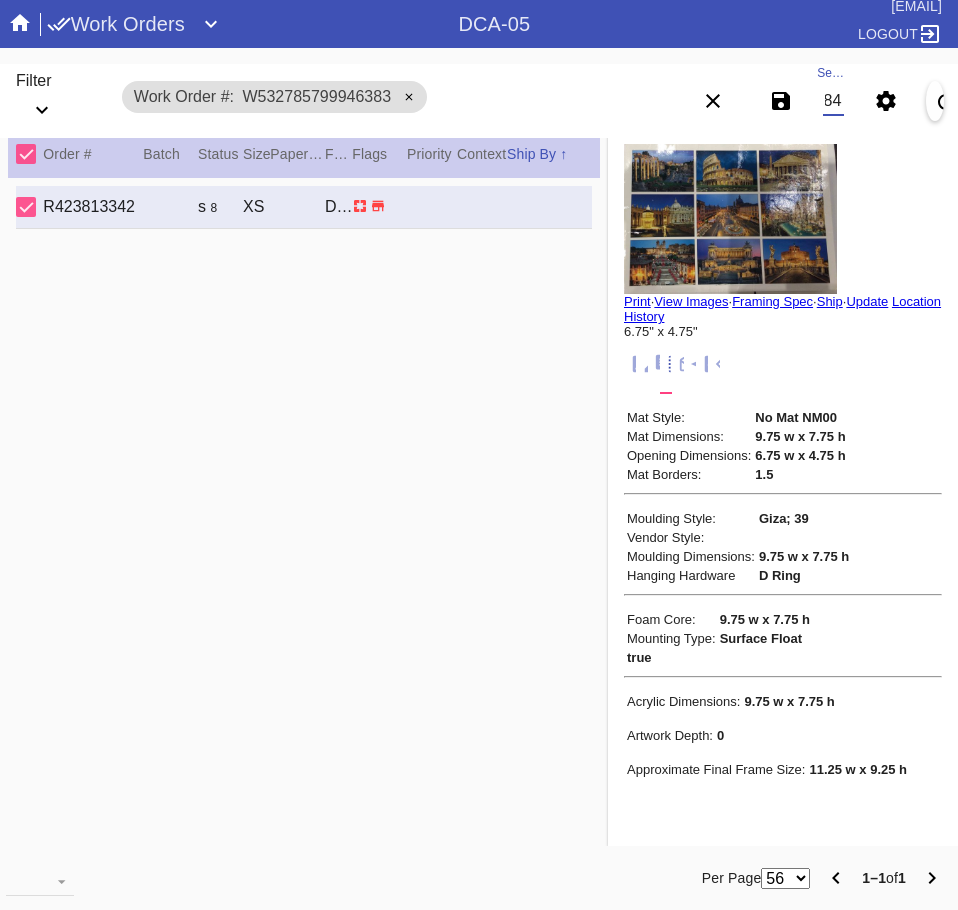 type on "W190924507678448" 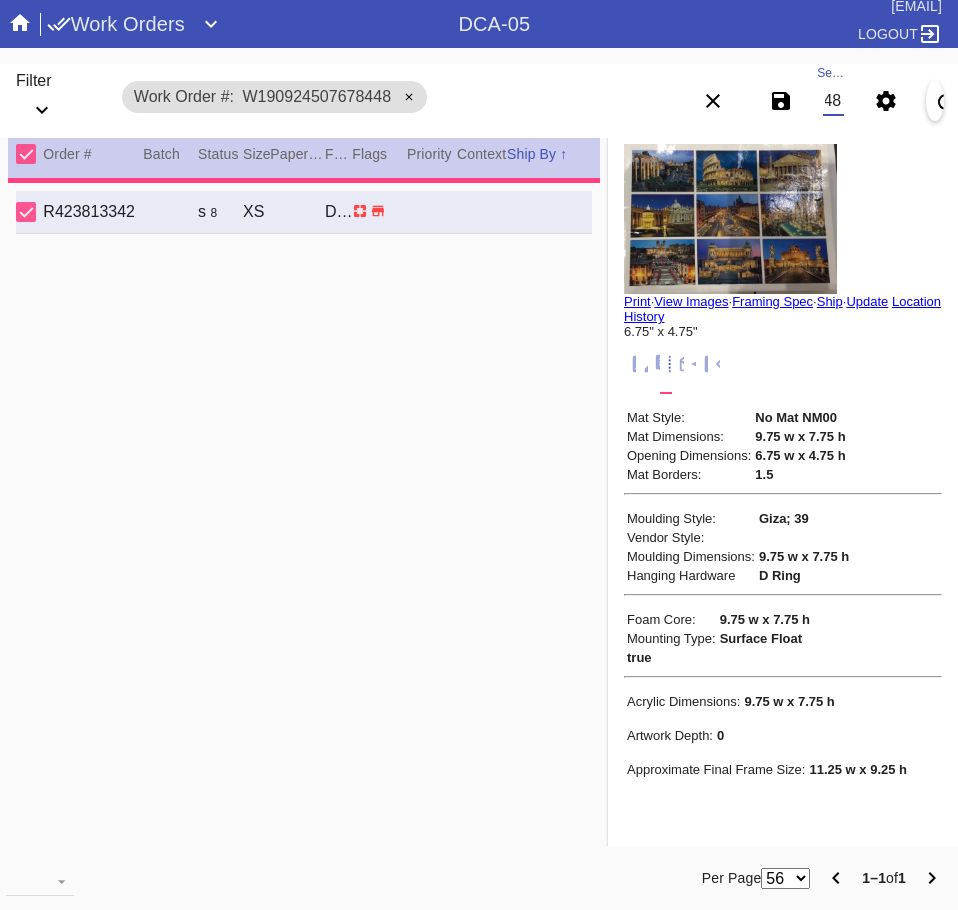 scroll, scrollTop: 0, scrollLeft: 0, axis: both 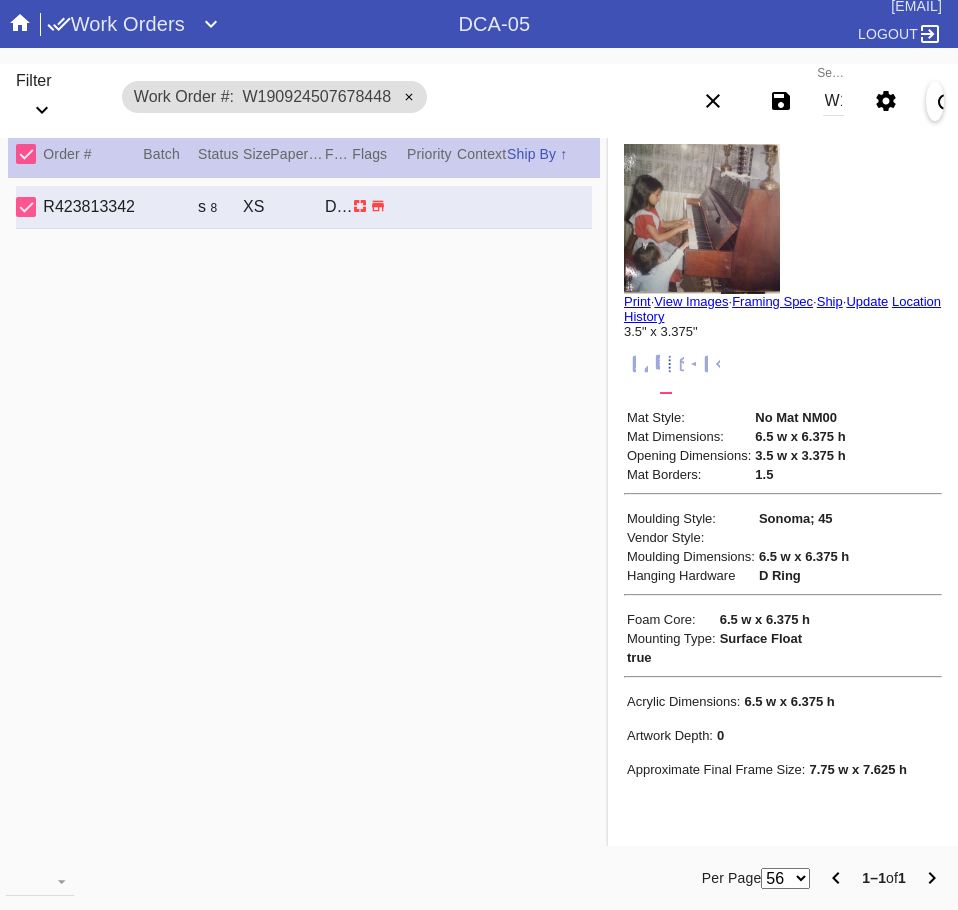 click on "W190924507678448" at bounding box center [833, 101] 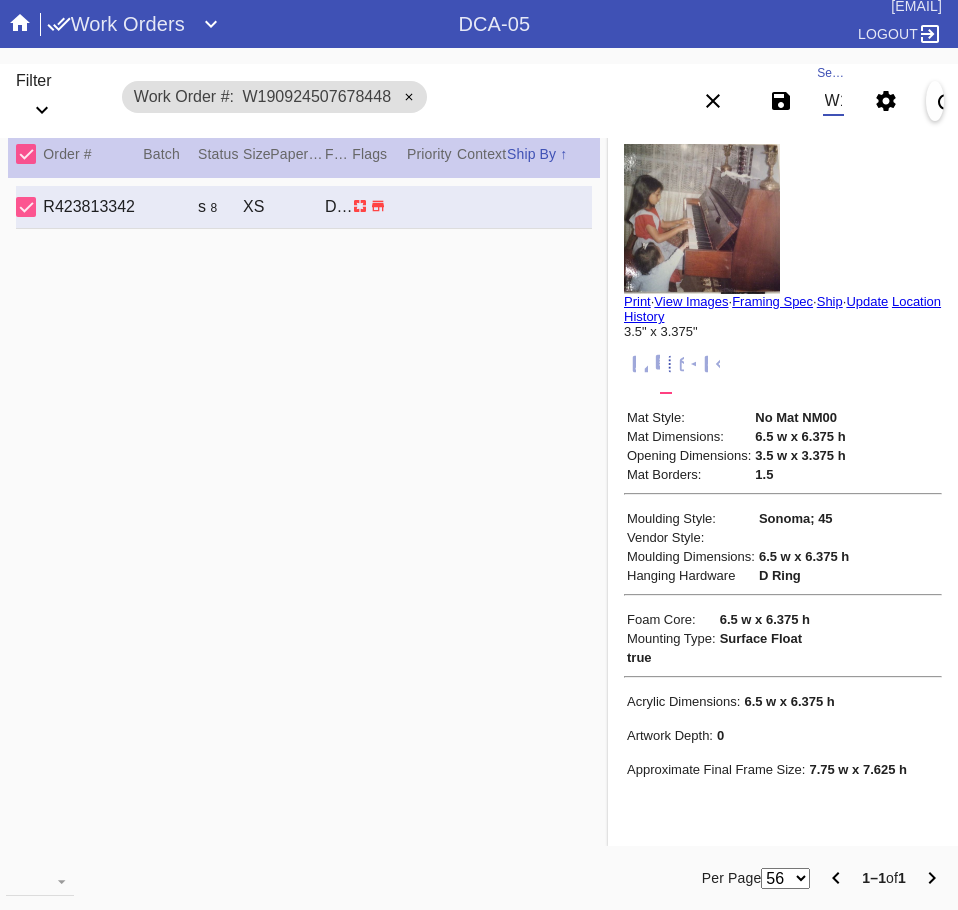 click on "W190924507678448" at bounding box center [833, 101] 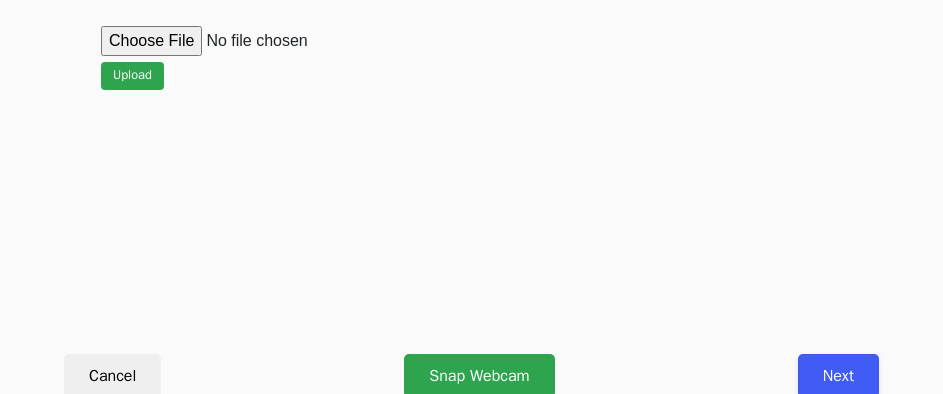 scroll, scrollTop: 912, scrollLeft: 0, axis: vertical 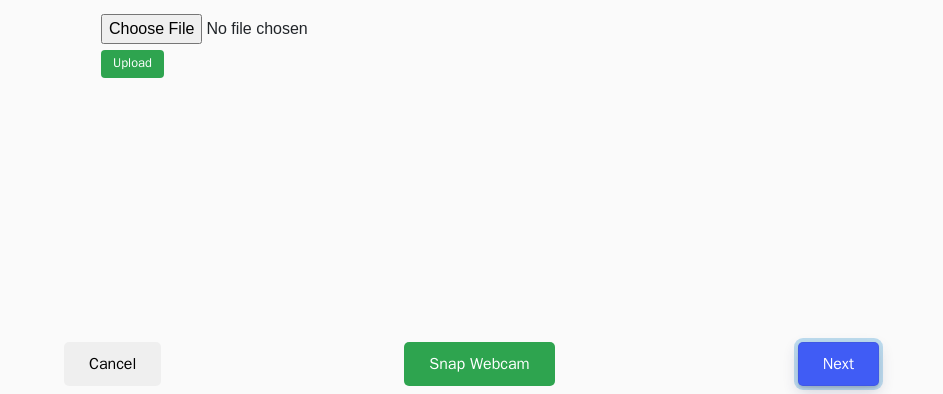 click on "Next" at bounding box center (838, 364) 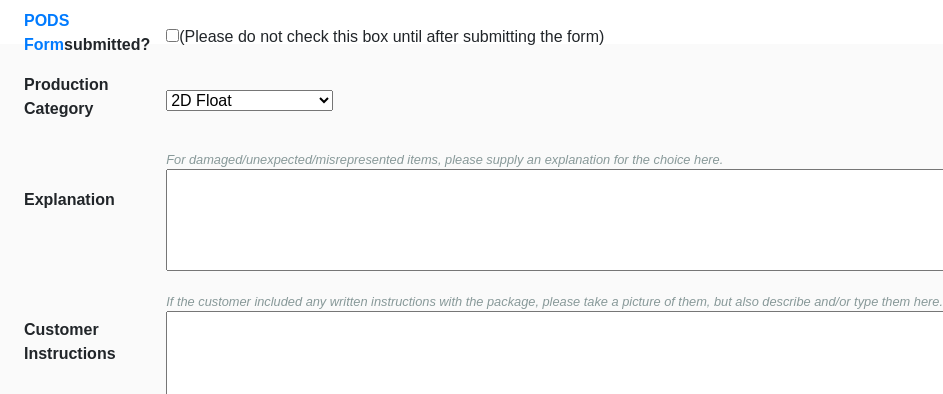 scroll, scrollTop: 452, scrollLeft: 0, axis: vertical 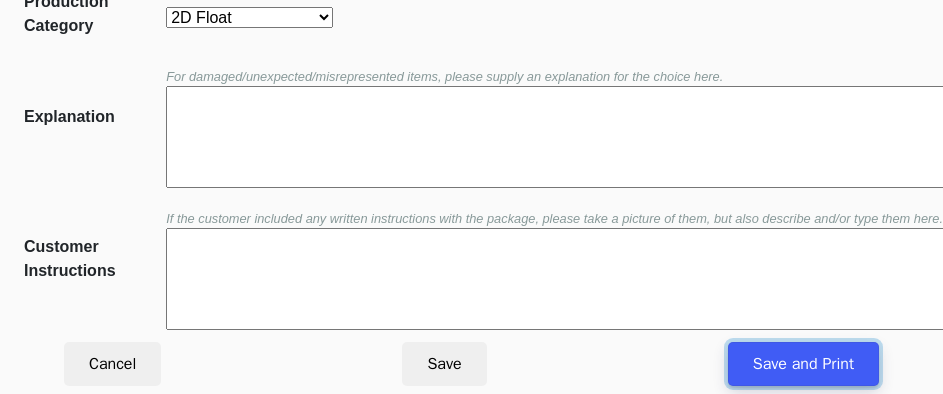 click on "Save and Print" at bounding box center [803, 364] 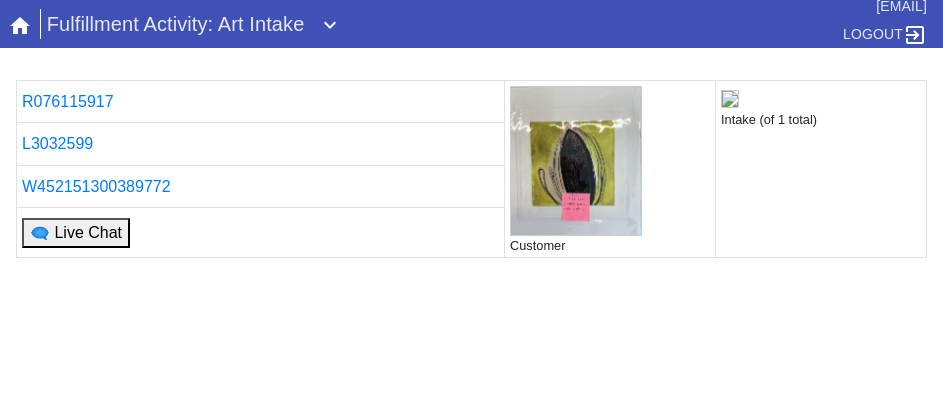 scroll, scrollTop: 0, scrollLeft: 0, axis: both 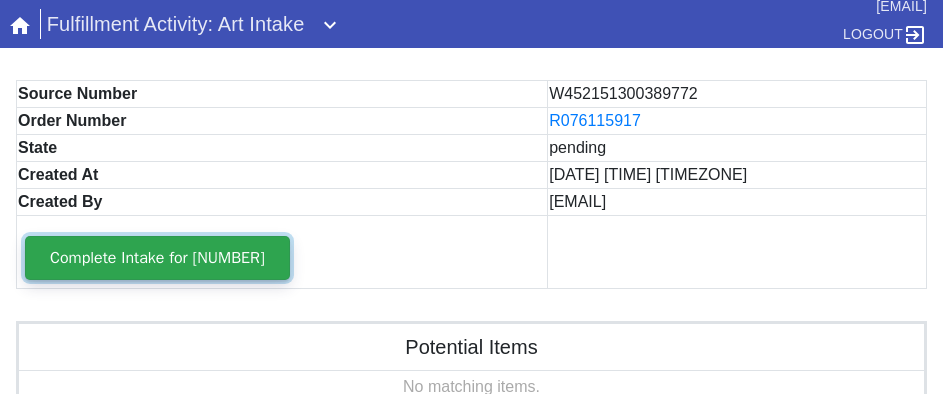 click on "Complete Intake for [NUMBER]" at bounding box center (157, 258) 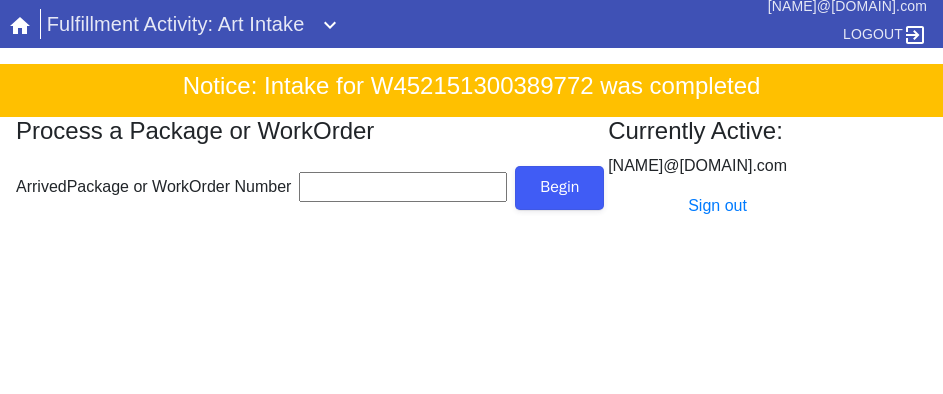 scroll, scrollTop: 0, scrollLeft: 0, axis: both 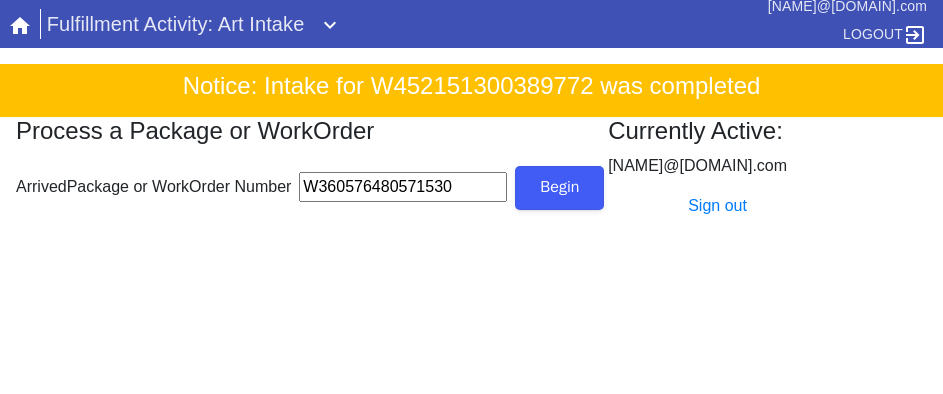type on "W360576480571530" 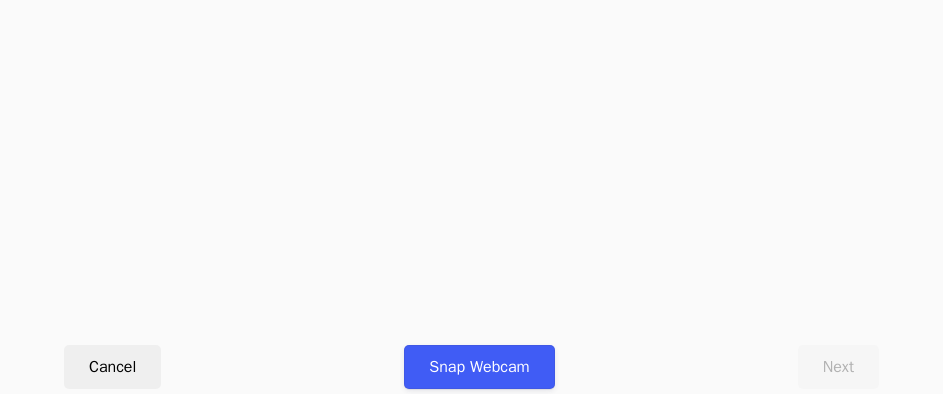 scroll, scrollTop: 912, scrollLeft: 0, axis: vertical 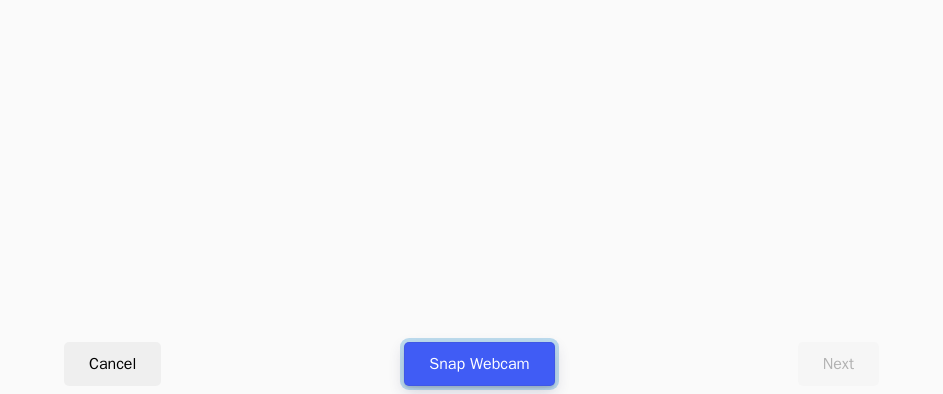 click on "Snap Webcam" at bounding box center [479, 364] 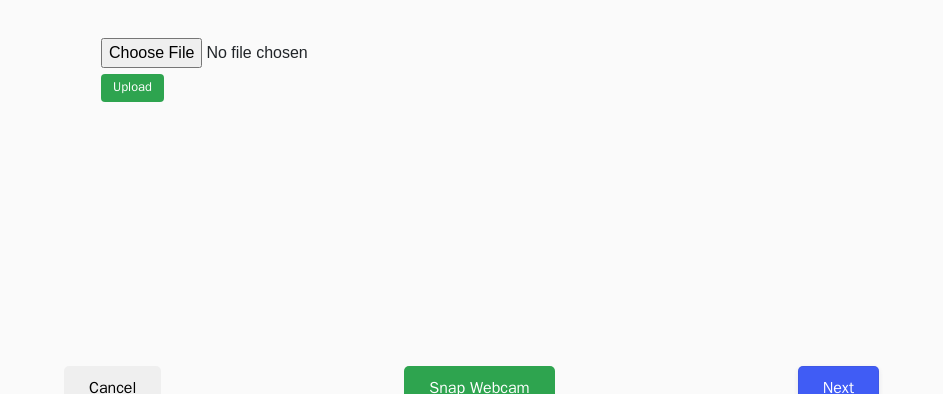 scroll, scrollTop: 900, scrollLeft: 0, axis: vertical 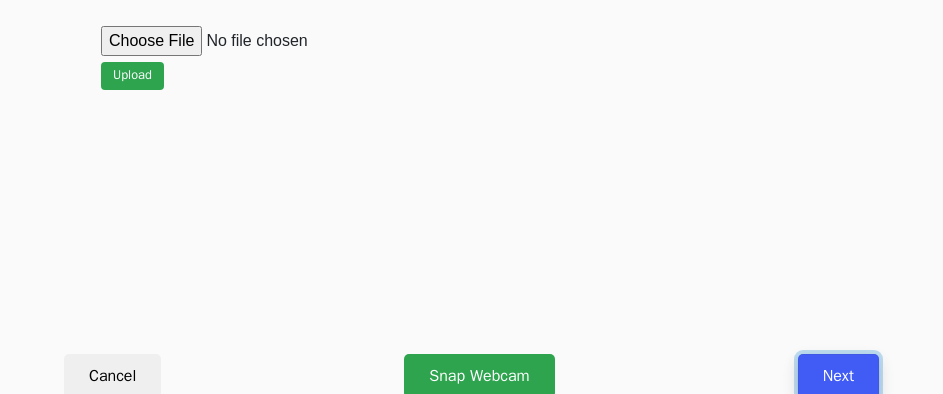 click on "Next" at bounding box center (838, 376) 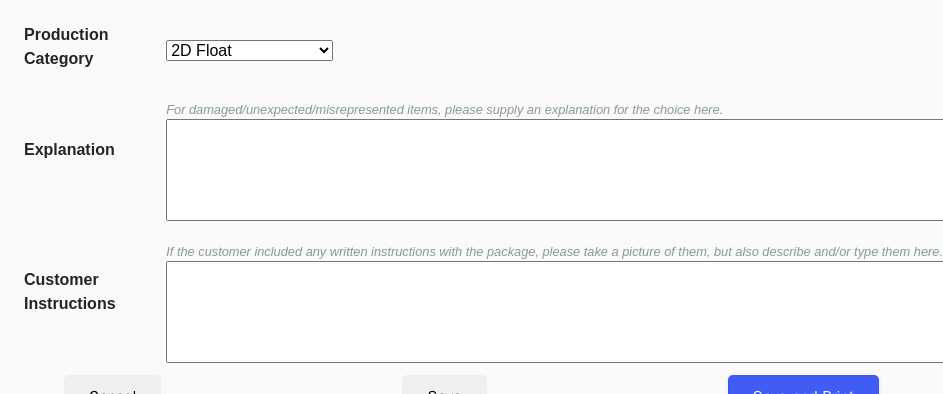 scroll, scrollTop: 452, scrollLeft: 0, axis: vertical 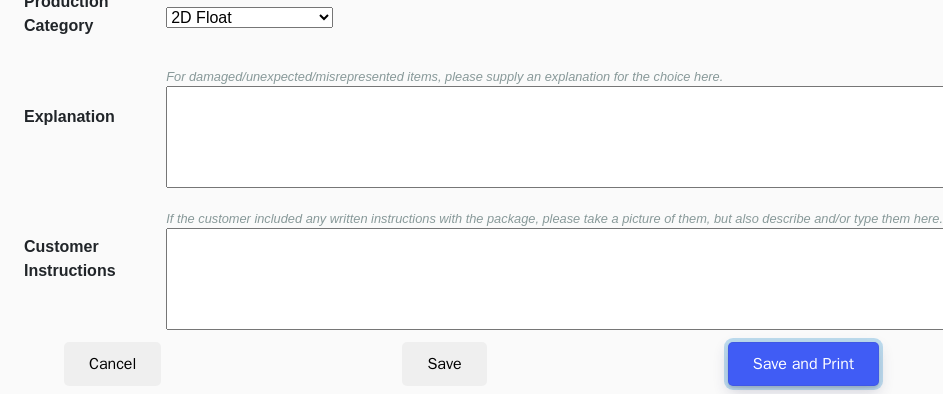 click on "Save and Print" at bounding box center [803, 364] 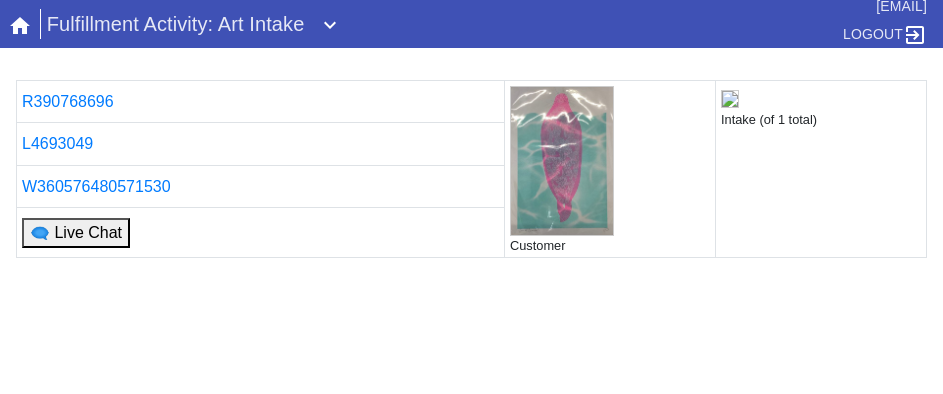 scroll, scrollTop: 0, scrollLeft: 0, axis: both 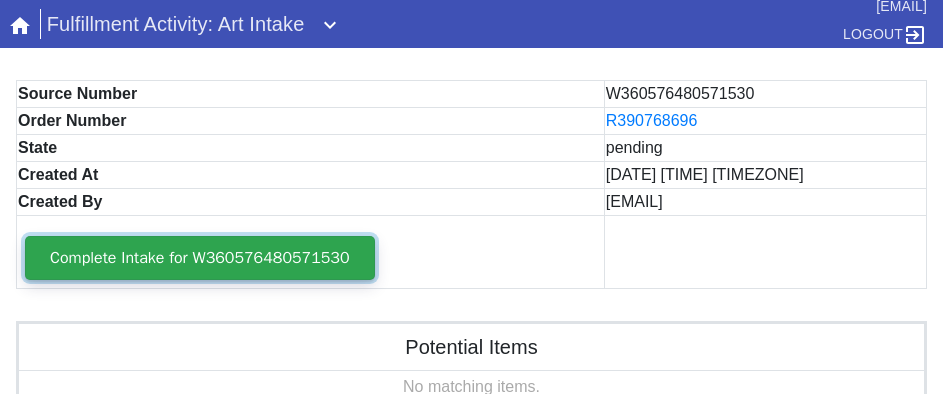 click on "Complete Intake for W360576480571530" at bounding box center [200, 258] 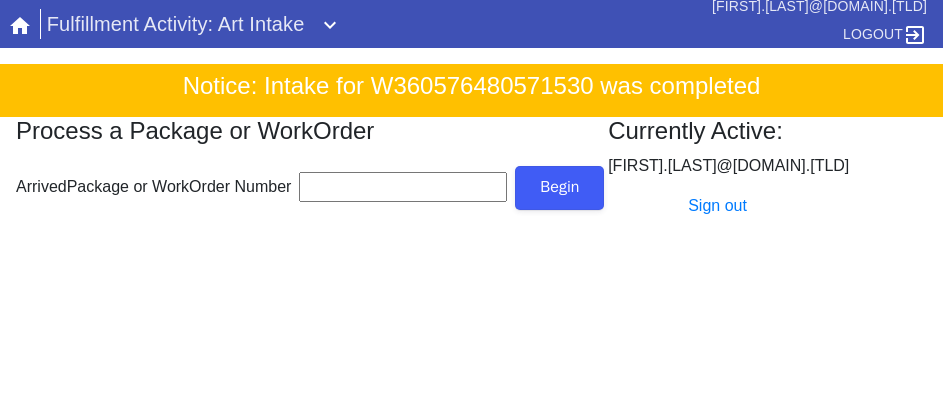 scroll, scrollTop: 0, scrollLeft: 0, axis: both 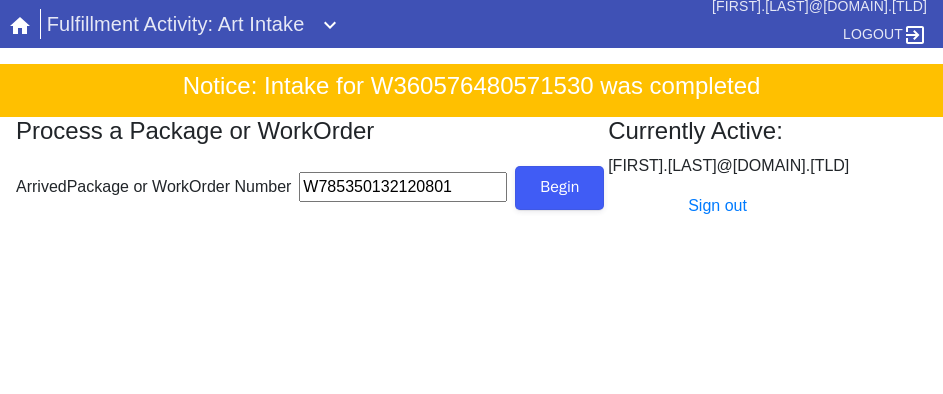 type on "W785350132120801" 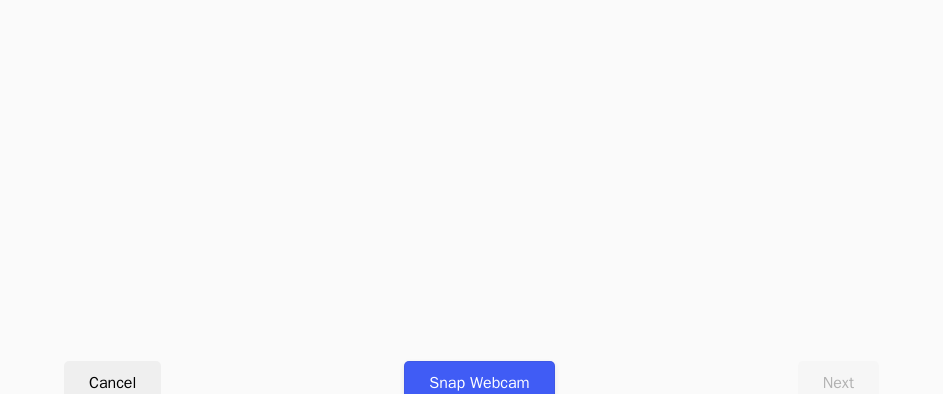 scroll, scrollTop: 912, scrollLeft: 0, axis: vertical 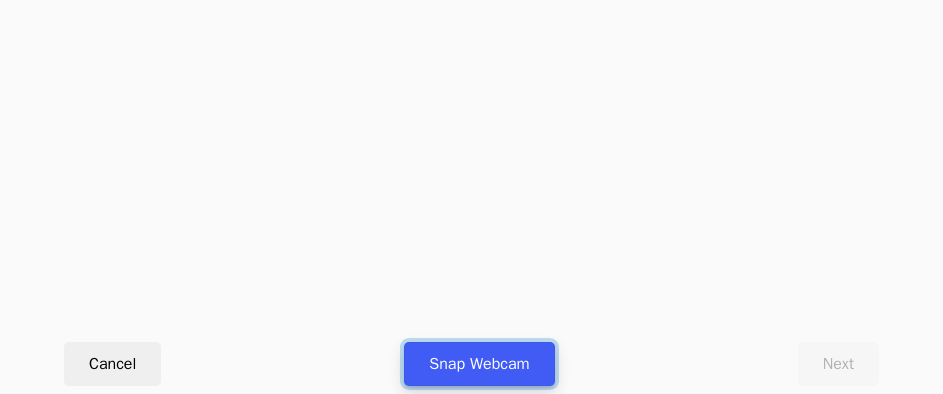 click on "Snap Webcam" at bounding box center [479, 364] 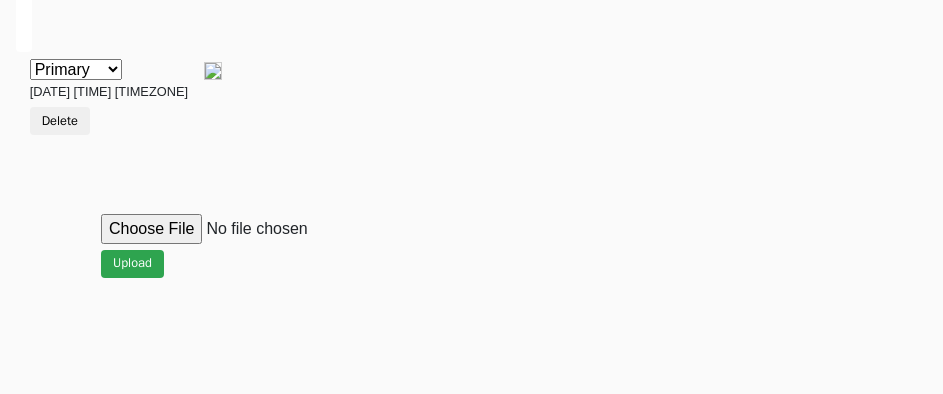 scroll, scrollTop: 900, scrollLeft: 0, axis: vertical 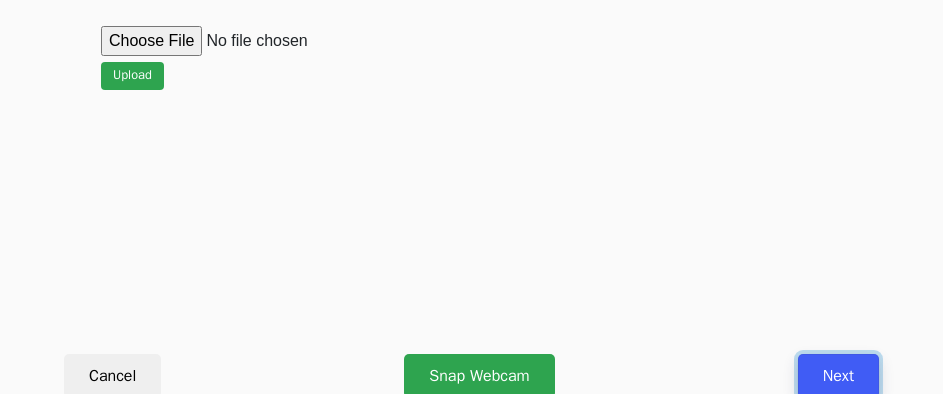 click on "Next" at bounding box center [838, 376] 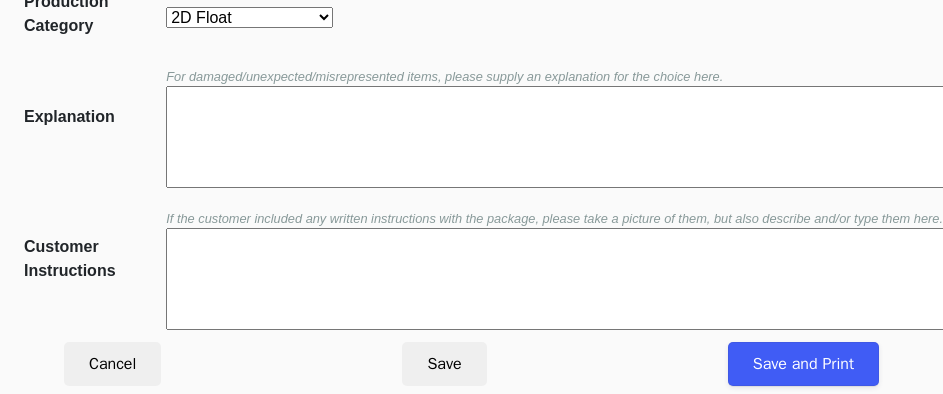 scroll, scrollTop: 452, scrollLeft: 0, axis: vertical 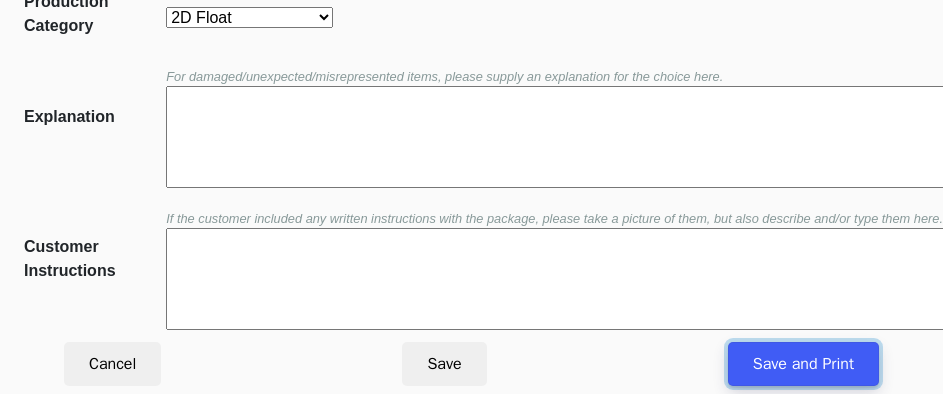 click on "Save and Print" at bounding box center (803, 364) 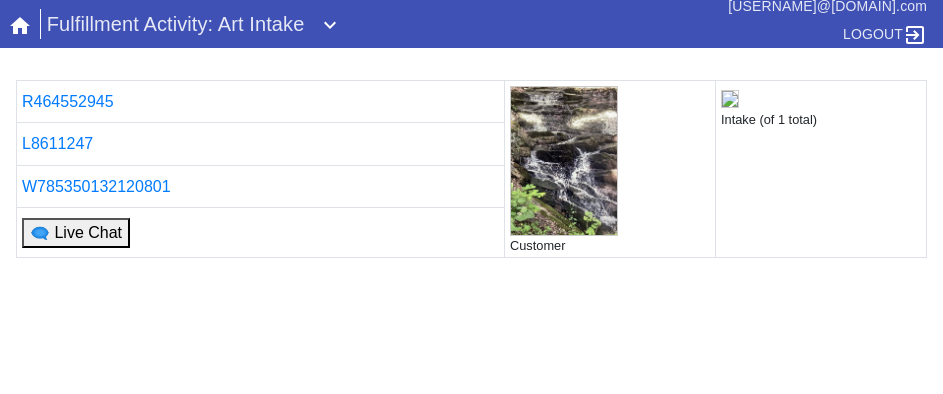 scroll, scrollTop: 0, scrollLeft: 0, axis: both 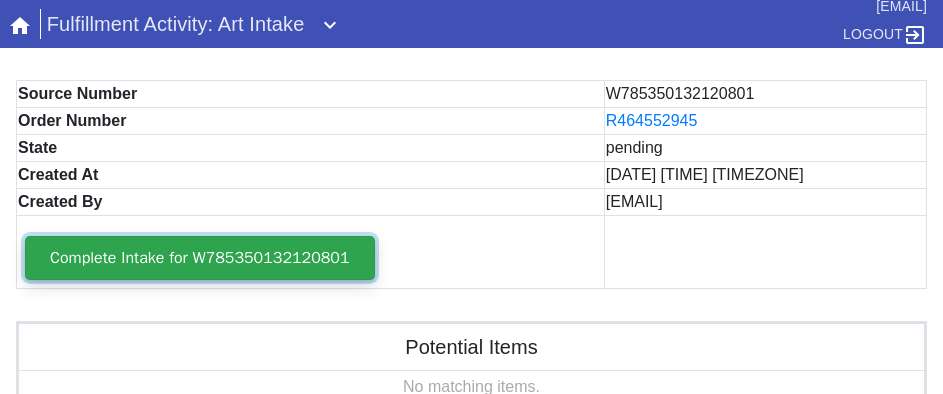 click on "Complete Intake for W785350132120801" at bounding box center [200, 258] 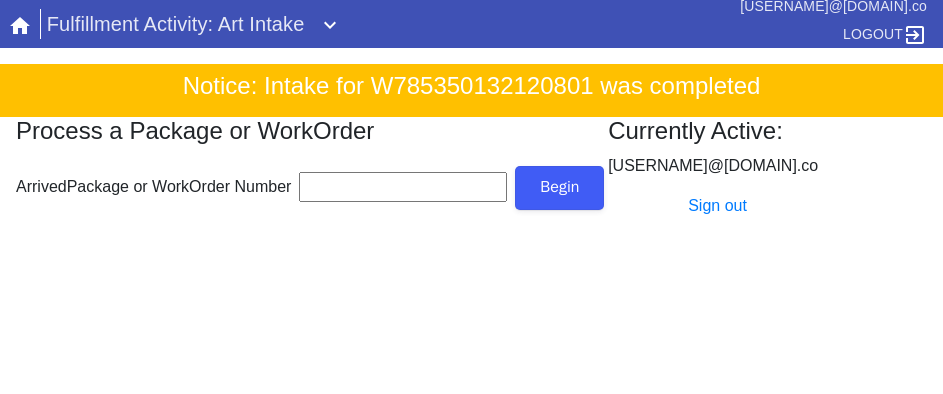 scroll, scrollTop: 0, scrollLeft: 0, axis: both 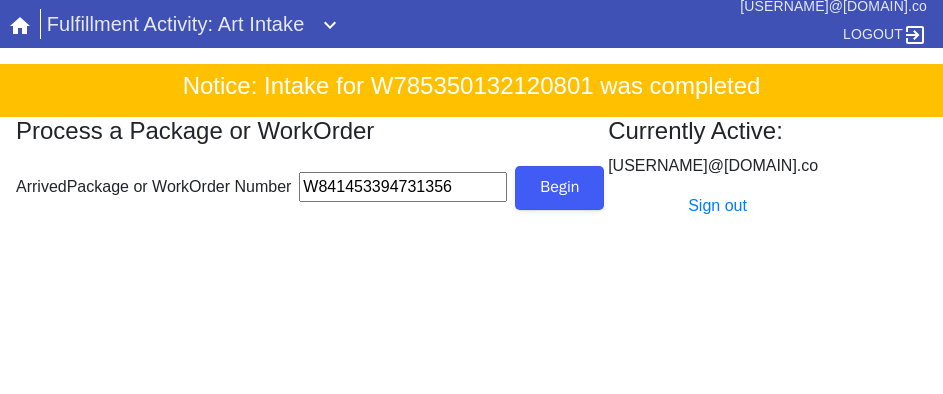 type on "W841453394731356" 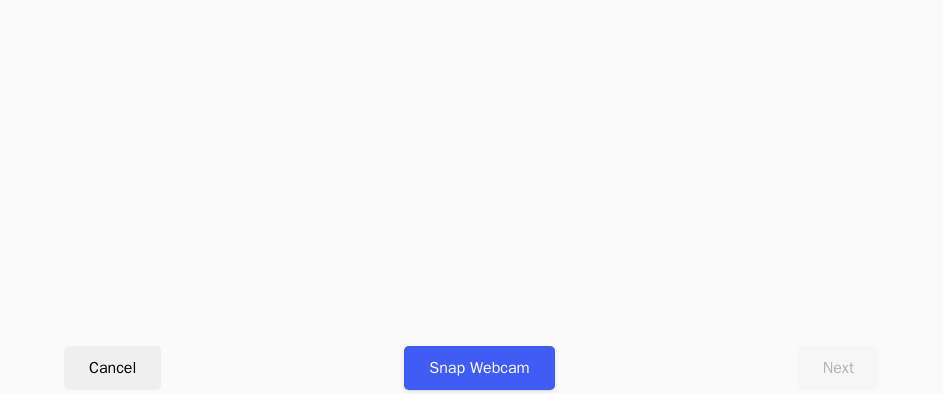 scroll, scrollTop: 912, scrollLeft: 0, axis: vertical 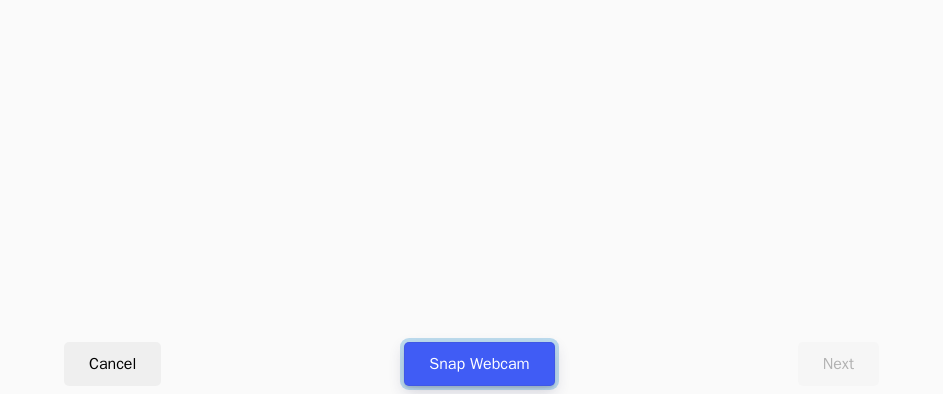 click on "Snap Webcam" at bounding box center [479, 364] 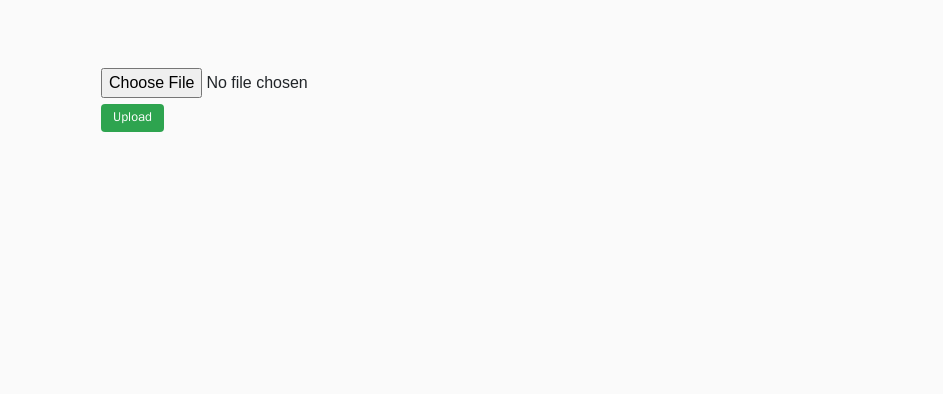 scroll, scrollTop: 912, scrollLeft: 0, axis: vertical 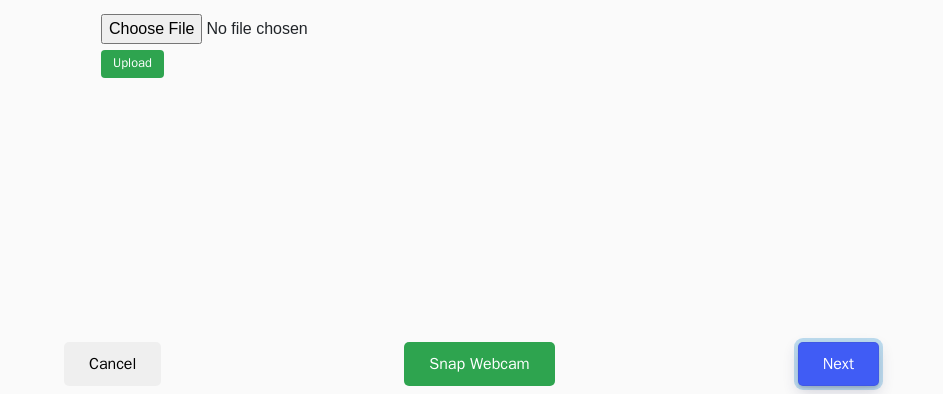 click on "Next" at bounding box center (838, 364) 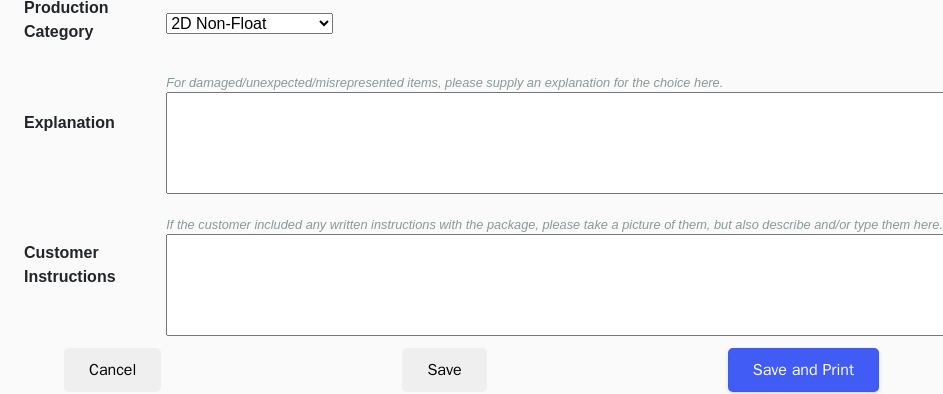 scroll, scrollTop: 452, scrollLeft: 0, axis: vertical 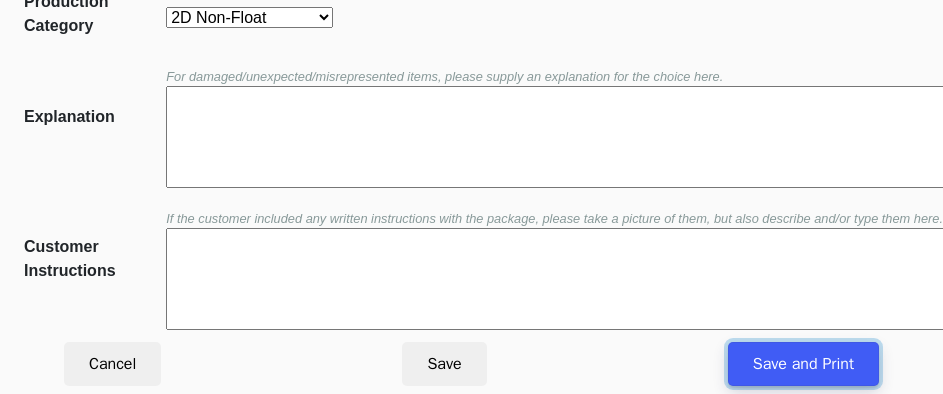 click on "Save and Print" at bounding box center (803, 364) 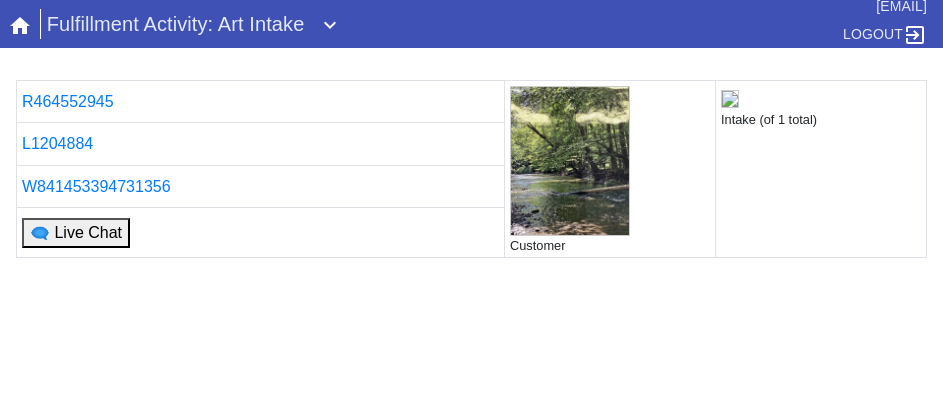 scroll, scrollTop: 0, scrollLeft: 0, axis: both 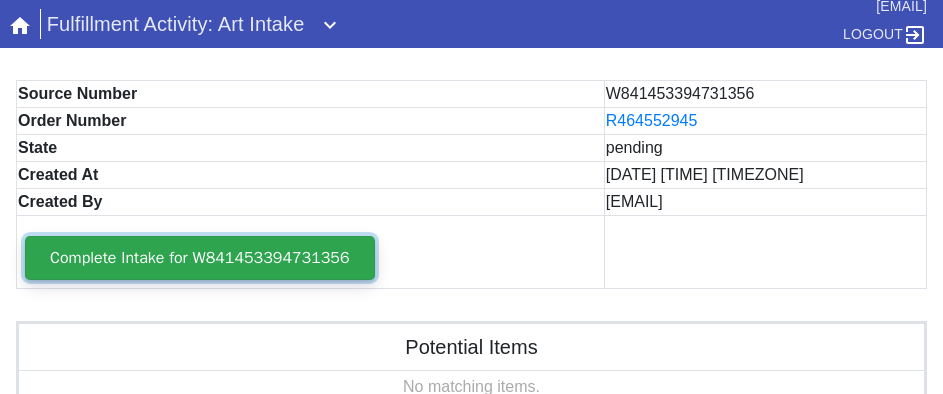 click on "Complete Intake for W841453394731356" at bounding box center [200, 258] 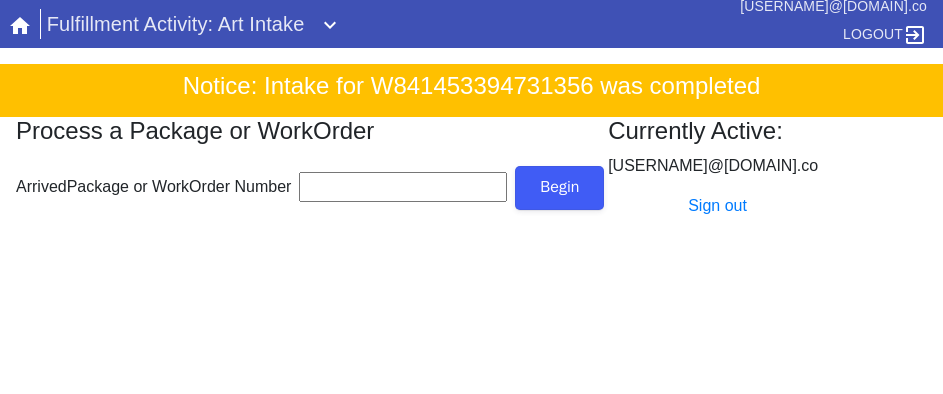 scroll, scrollTop: 0, scrollLeft: 0, axis: both 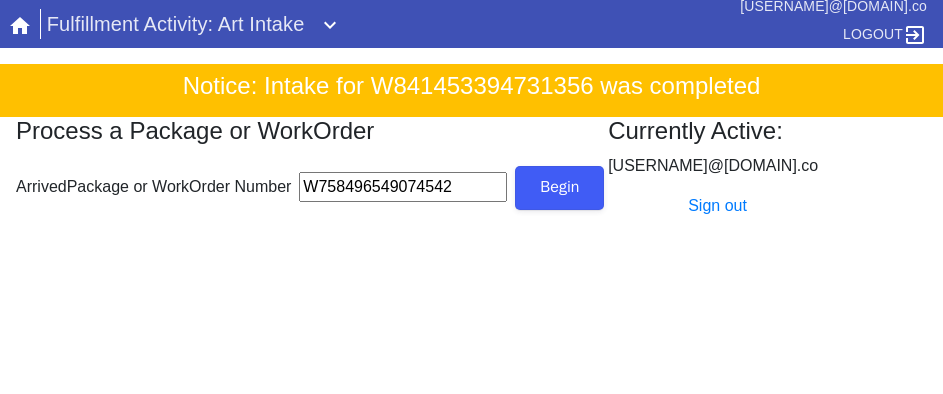 type on "W758496549074542" 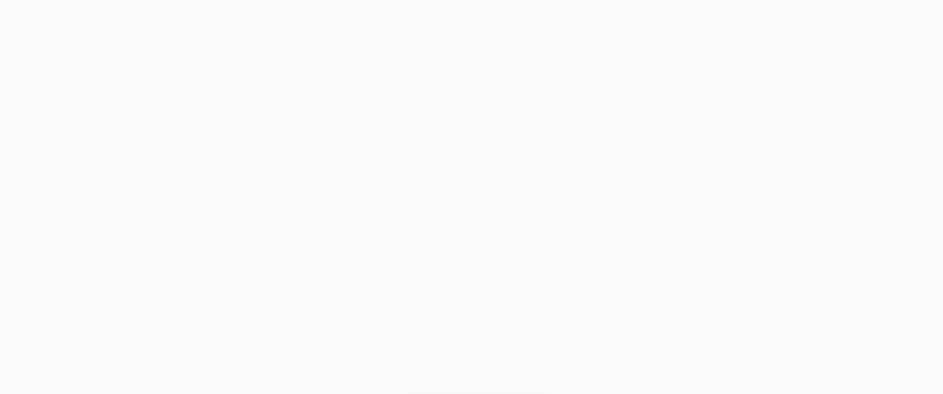 scroll, scrollTop: 912, scrollLeft: 0, axis: vertical 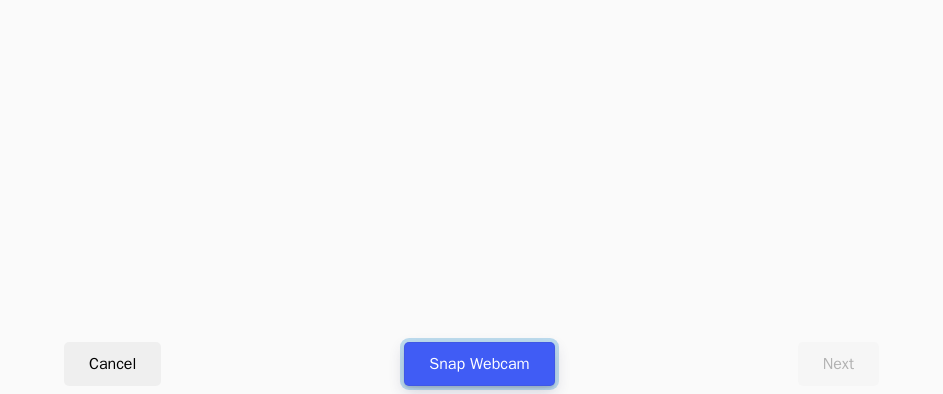 click on "Snap Webcam" at bounding box center [479, 364] 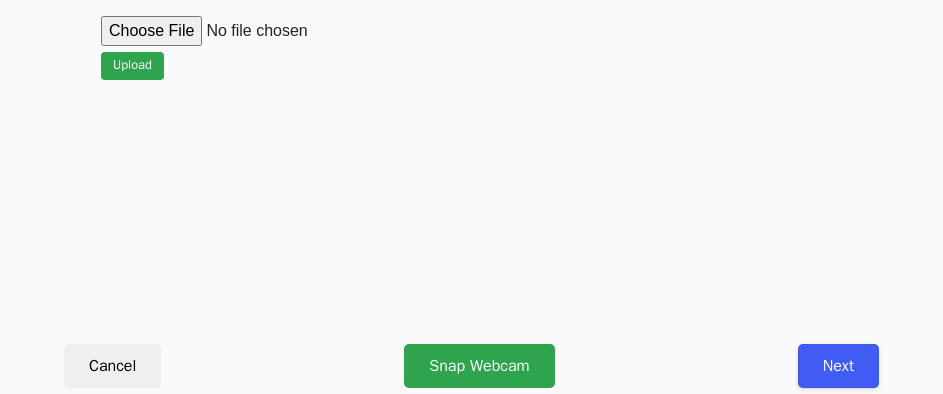 scroll, scrollTop: 912, scrollLeft: 0, axis: vertical 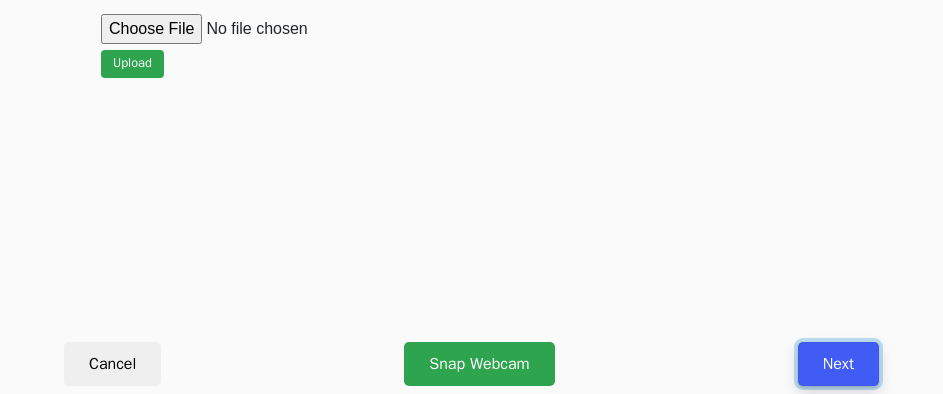 click on "Next" at bounding box center [838, 364] 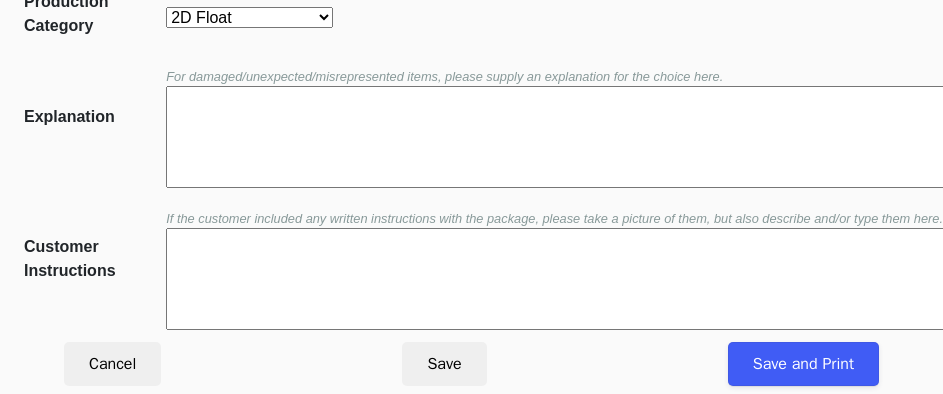 scroll, scrollTop: 452, scrollLeft: 0, axis: vertical 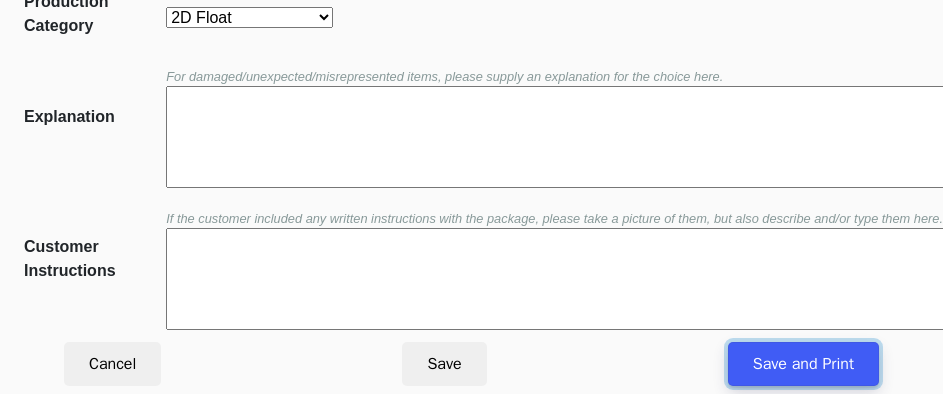 click on "Save and Print" at bounding box center (803, 364) 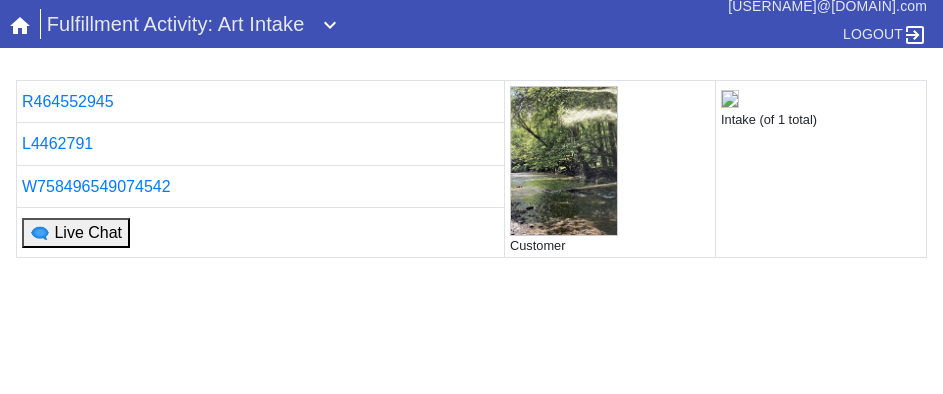 scroll, scrollTop: 0, scrollLeft: 0, axis: both 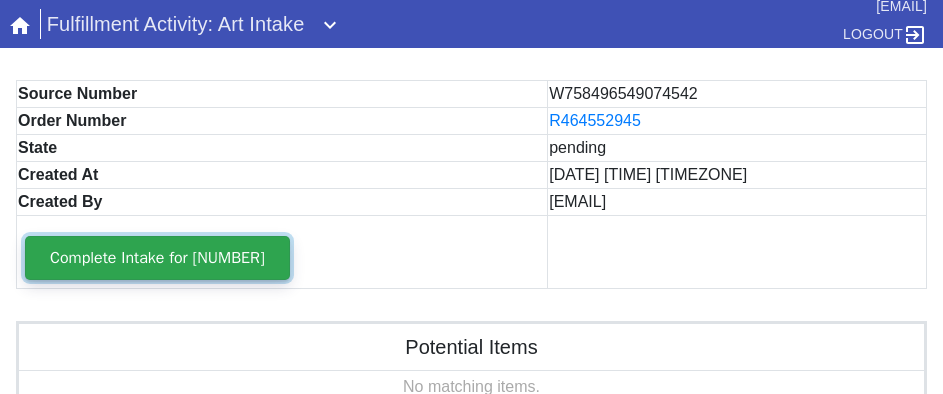 click on "Complete Intake for [NUMBER]" at bounding box center (157, 258) 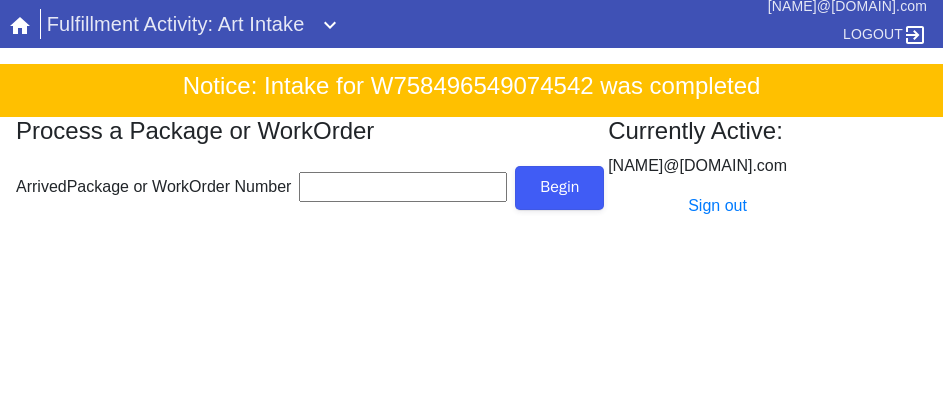 scroll, scrollTop: 0, scrollLeft: 0, axis: both 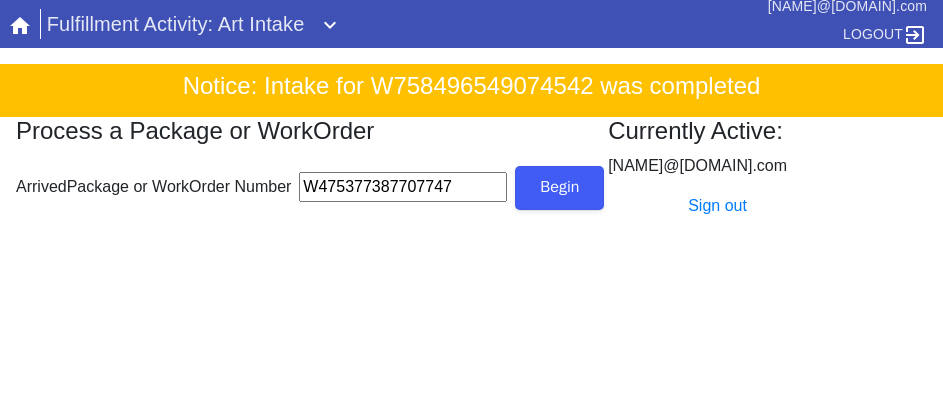 type on "W475377387707747" 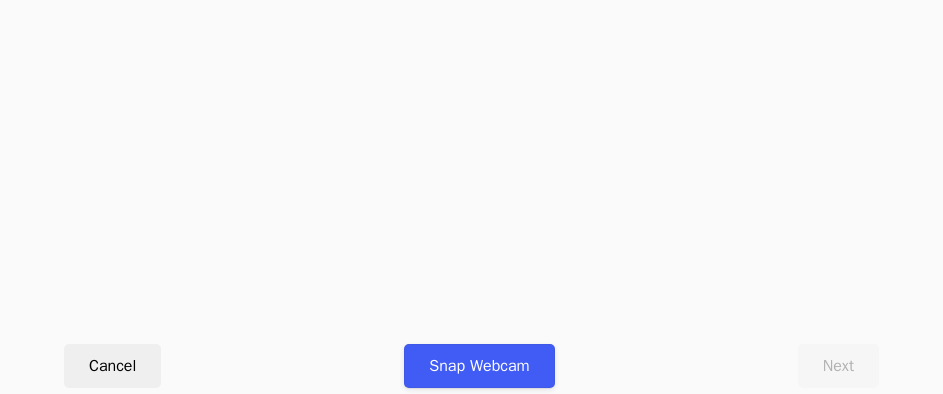 scroll, scrollTop: 912, scrollLeft: 0, axis: vertical 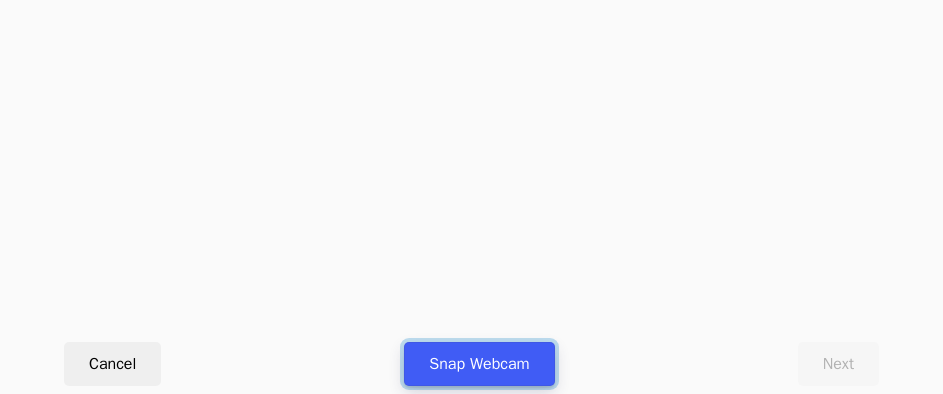 click on "Snap Webcam" at bounding box center (479, 364) 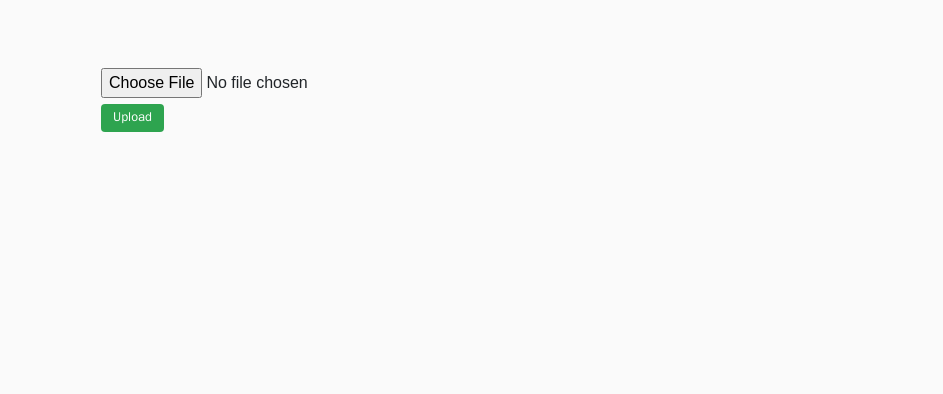 scroll, scrollTop: 912, scrollLeft: 0, axis: vertical 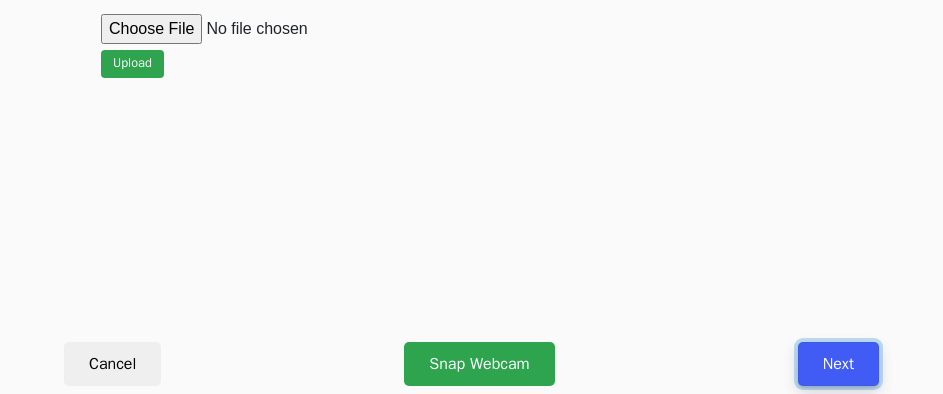 click on "Next" at bounding box center (838, 364) 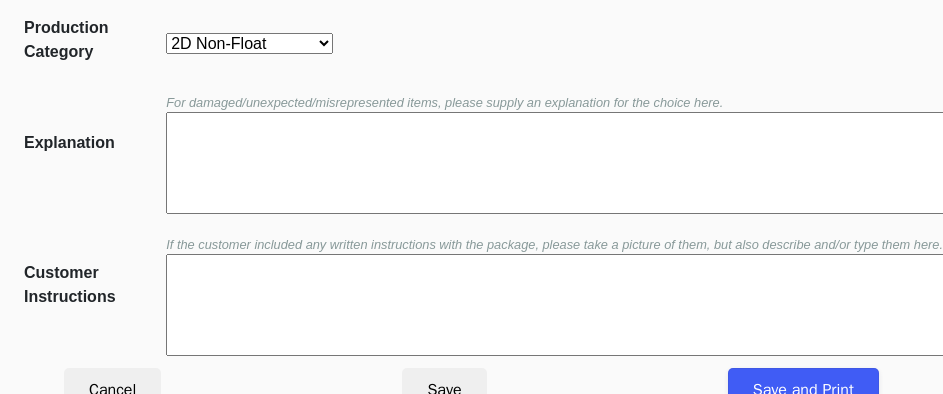 scroll, scrollTop: 452, scrollLeft: 0, axis: vertical 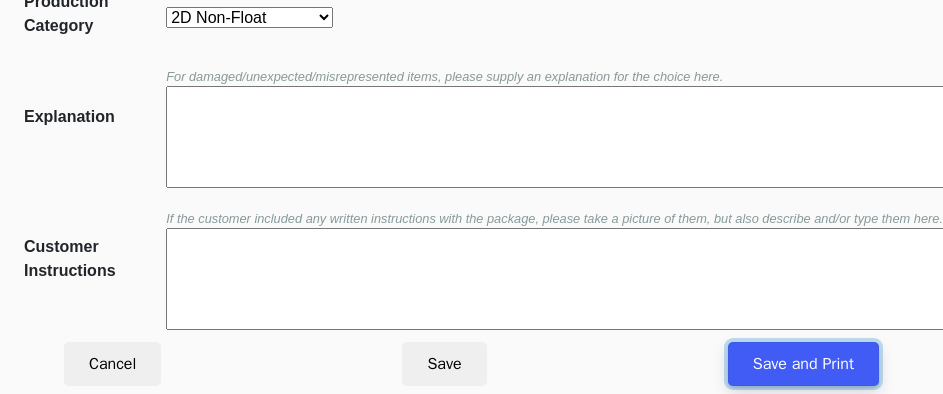 click on "Save and Print" at bounding box center [803, 364] 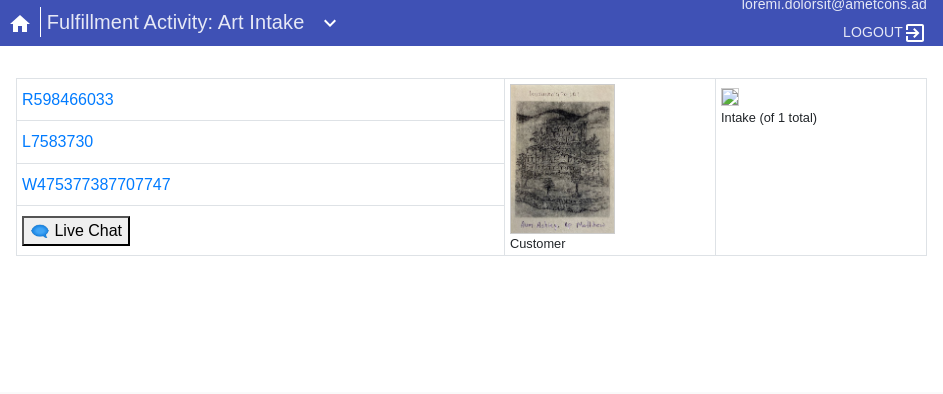 scroll, scrollTop: 0, scrollLeft: 0, axis: both 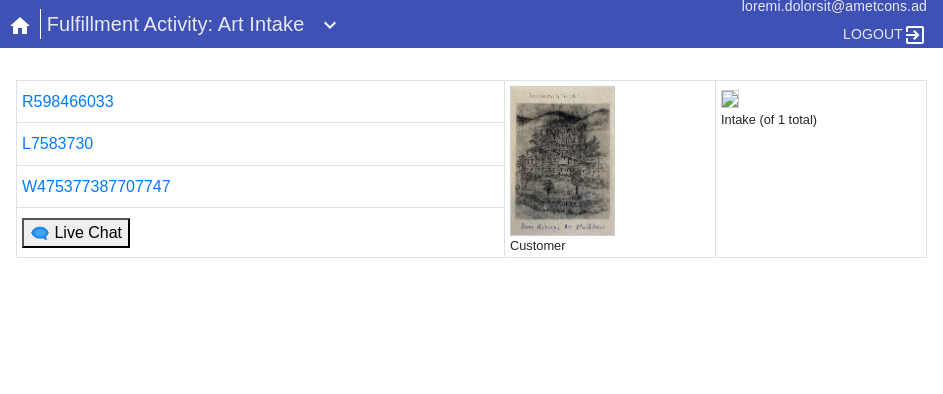 click on "L861013428 Ipsumdol Sitame (co 8 adipi) E8433218 S811547597768024 🗨 Doei Temp Incididu... Ut lab etd mag aliquaen ad min Veniam quis nostr exercita ul laborisn, aliqui exeac  cons ." at bounding box center (471, 319) 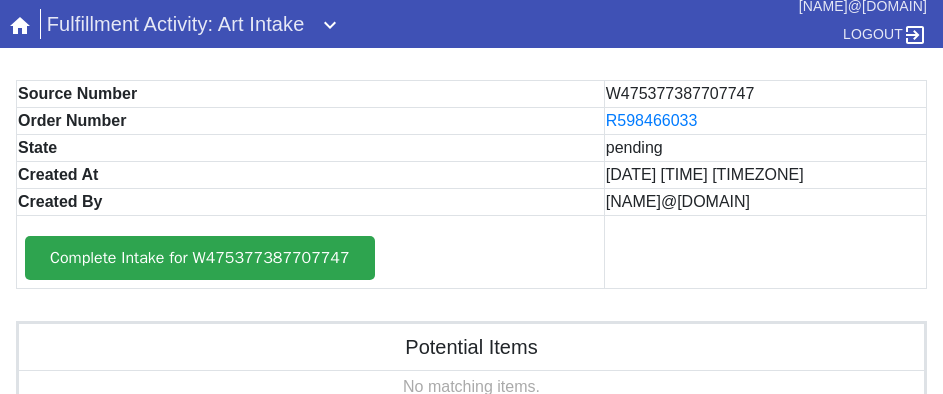 scroll, scrollTop: 0, scrollLeft: 0, axis: both 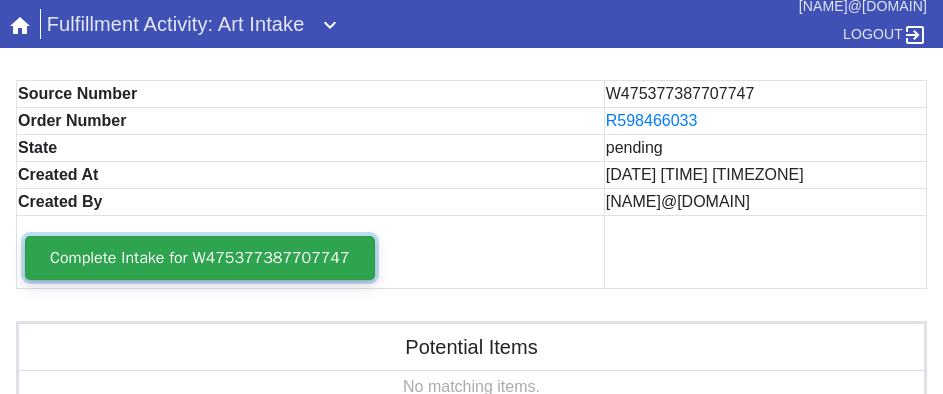 click on "Complete Intake for W475377387707747" at bounding box center (200, 258) 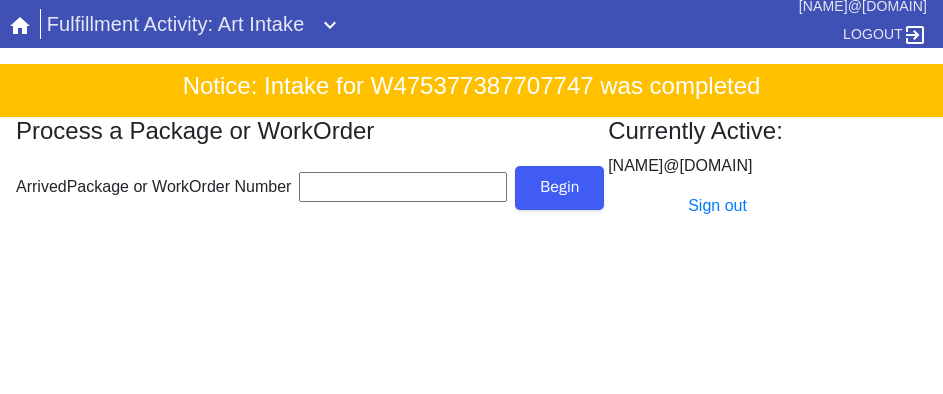 scroll, scrollTop: 0, scrollLeft: 0, axis: both 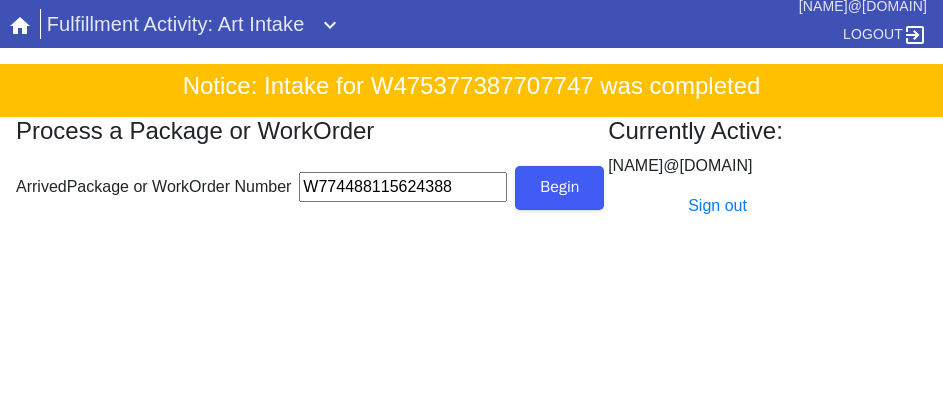 type on "W774488115624388" 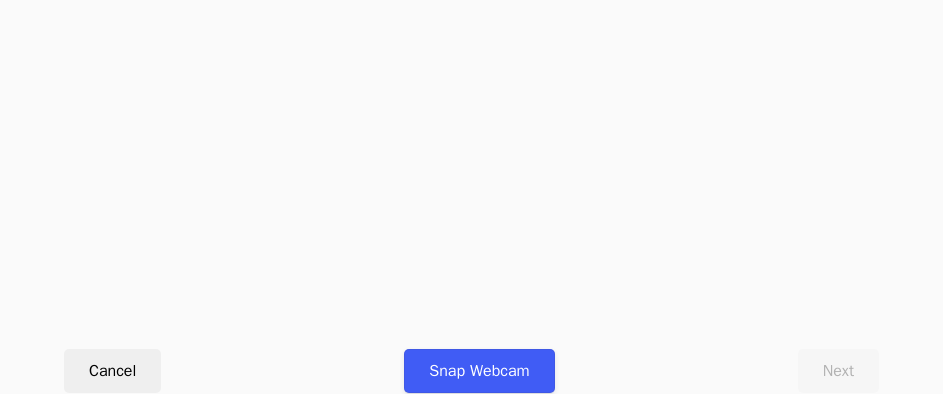 scroll, scrollTop: 912, scrollLeft: 0, axis: vertical 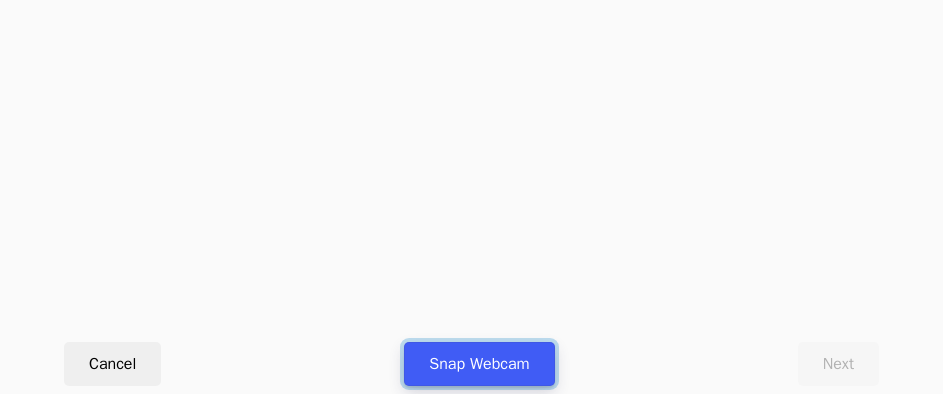 click on "Snap Webcam" at bounding box center (479, 364) 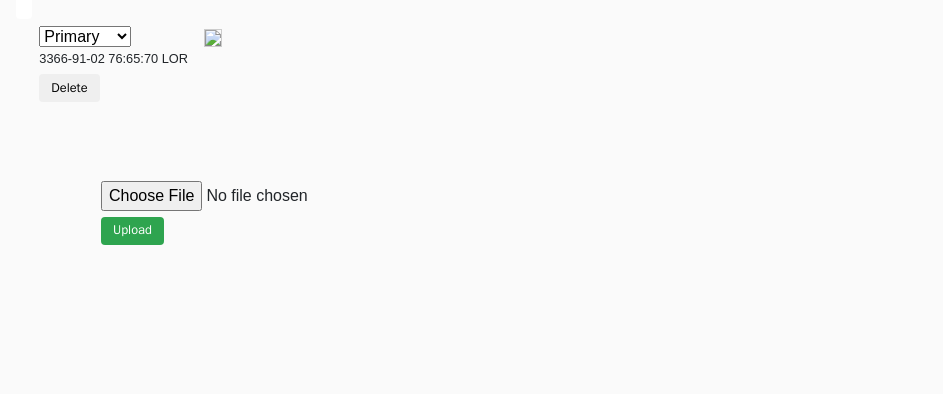 scroll, scrollTop: 900, scrollLeft: 0, axis: vertical 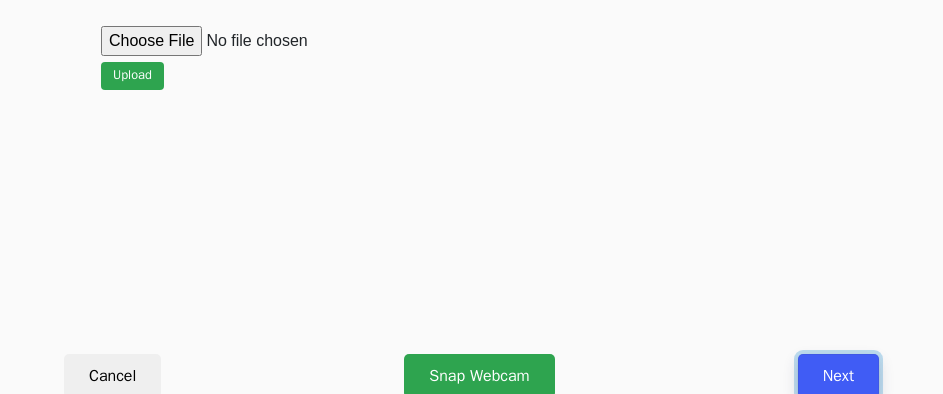 click on "Next" at bounding box center [838, 376] 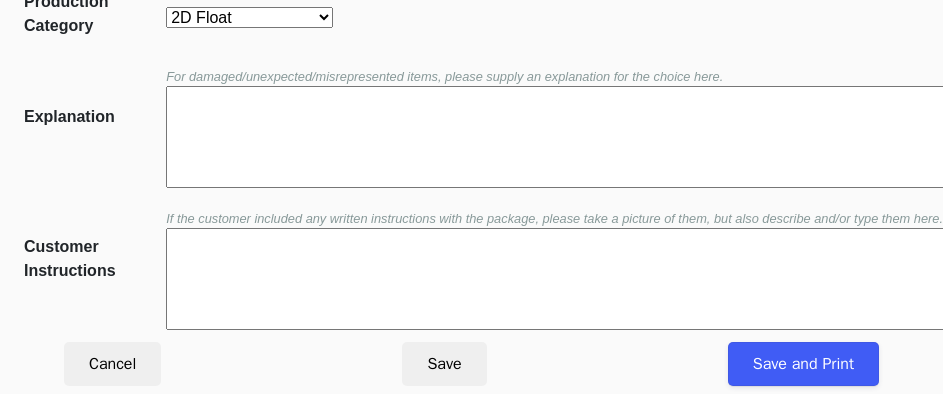 scroll, scrollTop: 452, scrollLeft: 0, axis: vertical 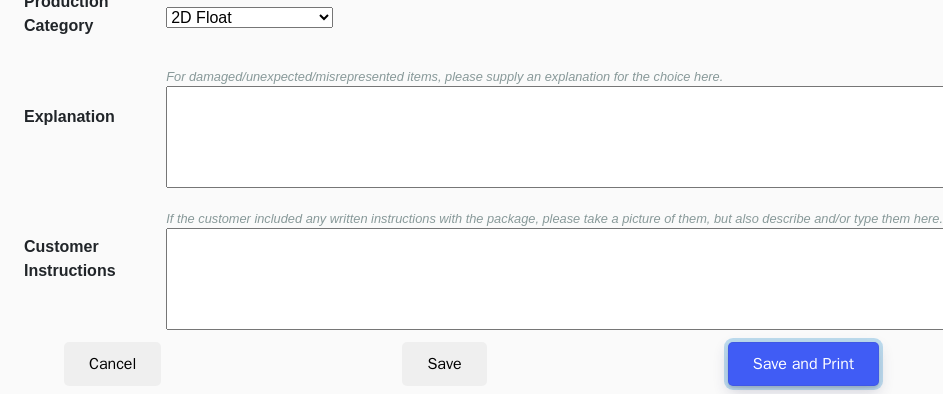 click on "Save and Print" at bounding box center [803, 364] 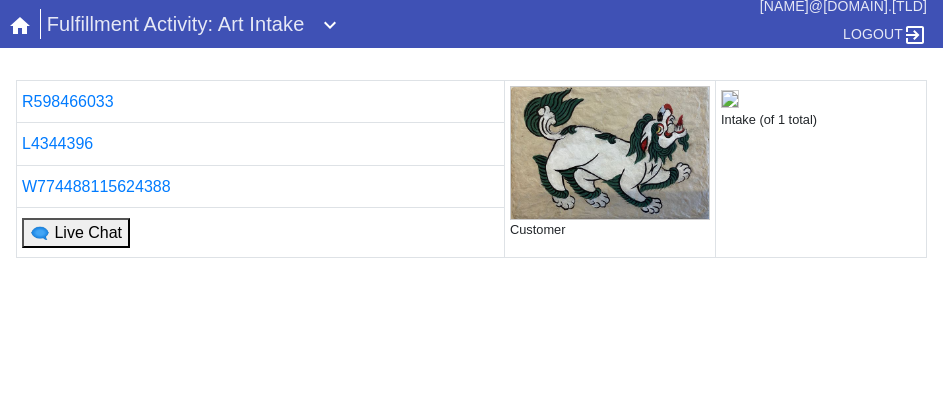 scroll, scrollTop: 0, scrollLeft: 0, axis: both 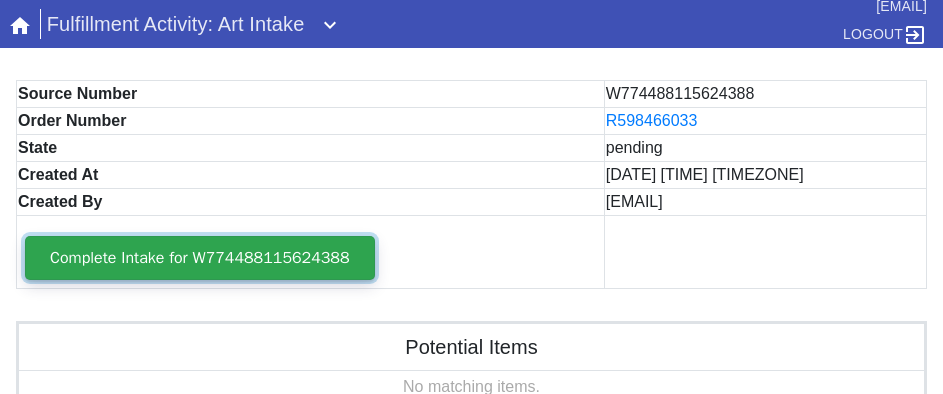 click on "Complete Intake for W774488115624388" at bounding box center [200, 258] 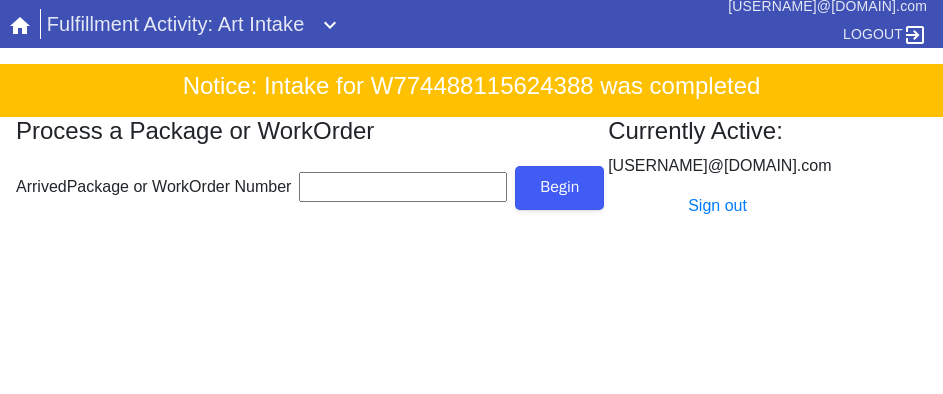scroll, scrollTop: 0, scrollLeft: 0, axis: both 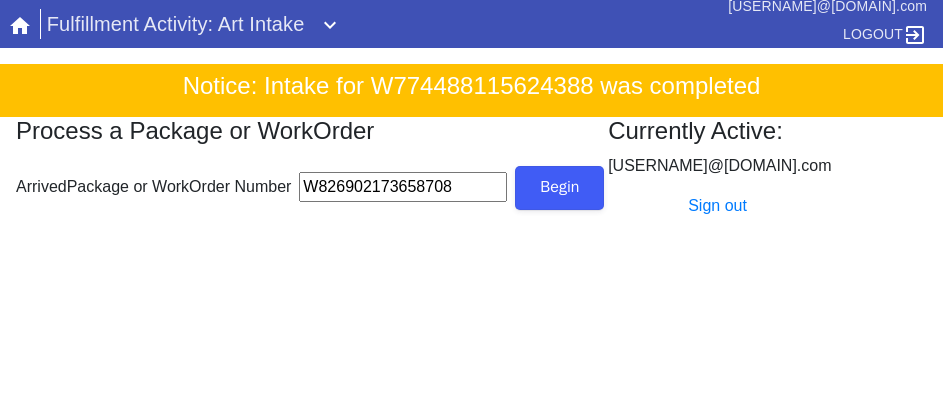 type on "W826902173658708" 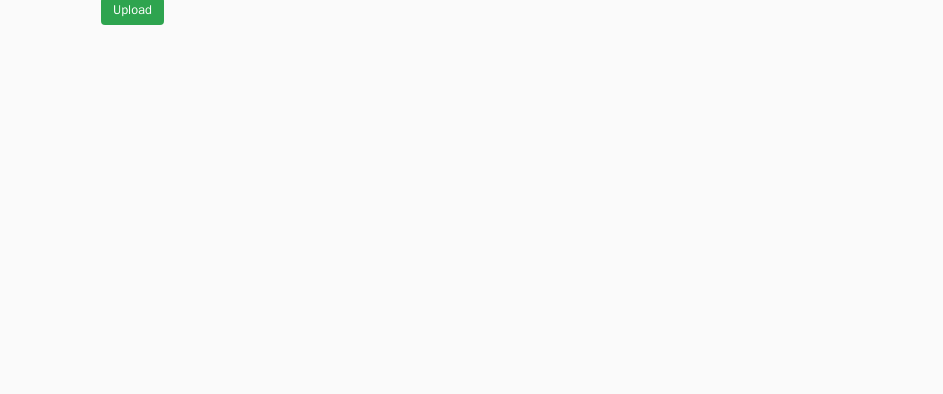 scroll, scrollTop: 912, scrollLeft: 0, axis: vertical 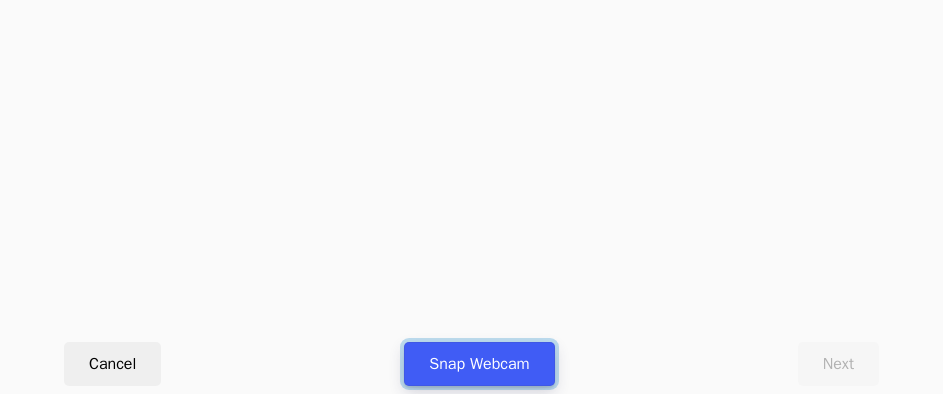 click on "Snap Webcam" at bounding box center (479, 364) 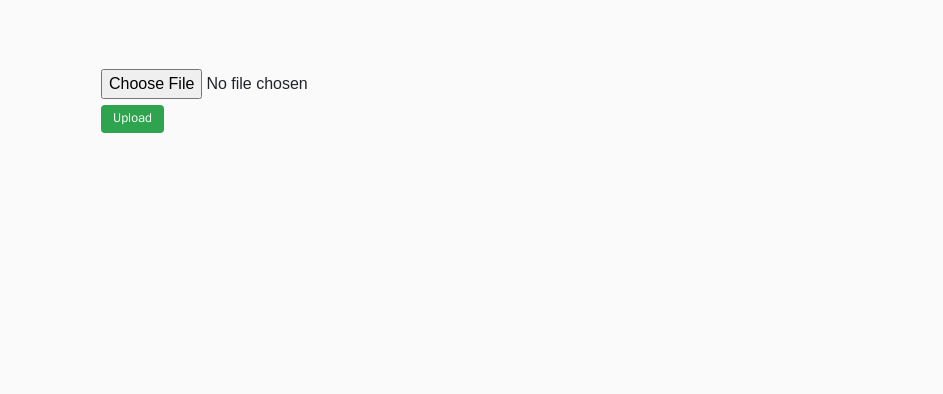 scroll, scrollTop: 912, scrollLeft: 0, axis: vertical 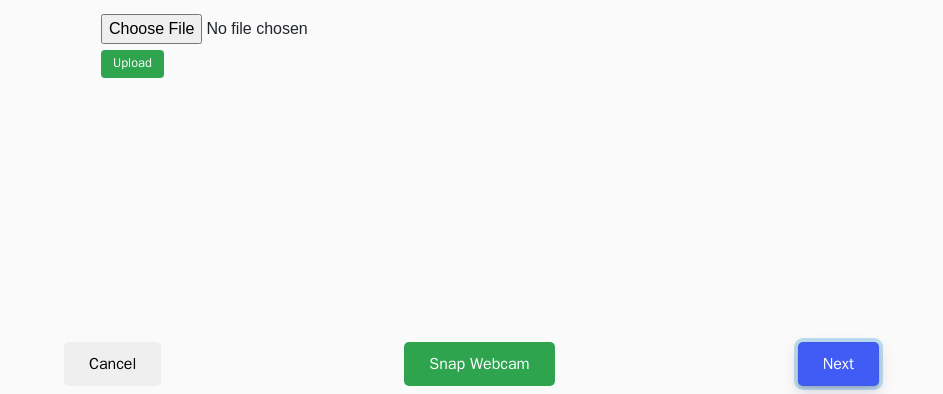click on "Next" at bounding box center (838, 364) 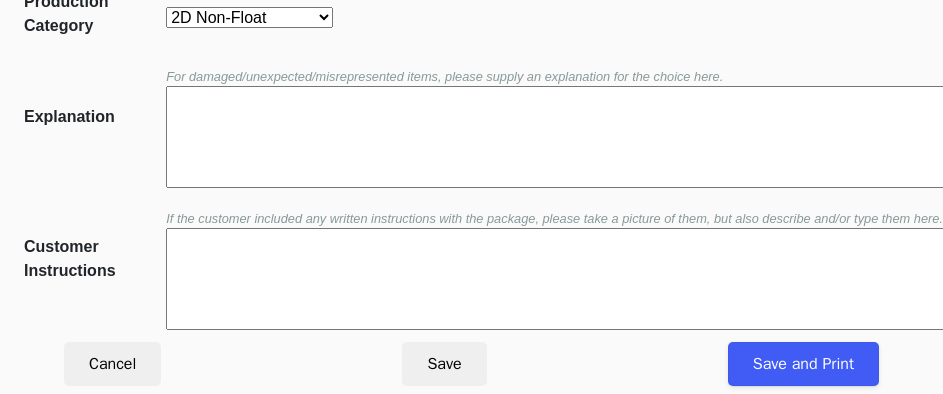 scroll, scrollTop: 452, scrollLeft: 0, axis: vertical 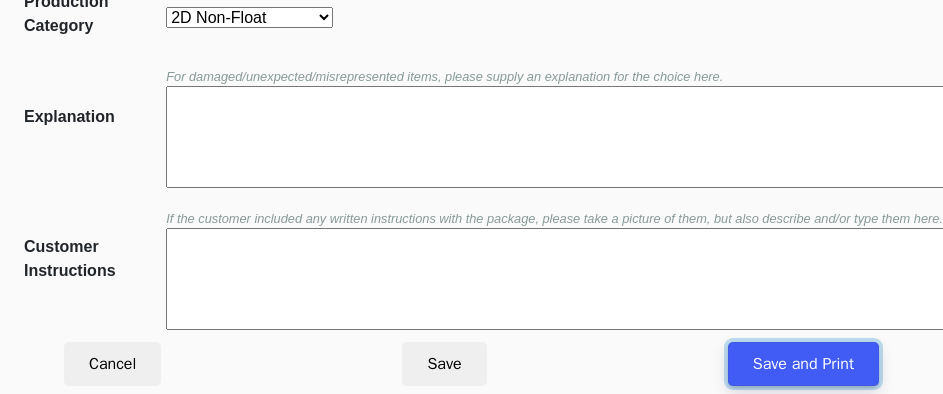 click on "Save and Print" at bounding box center (803, 364) 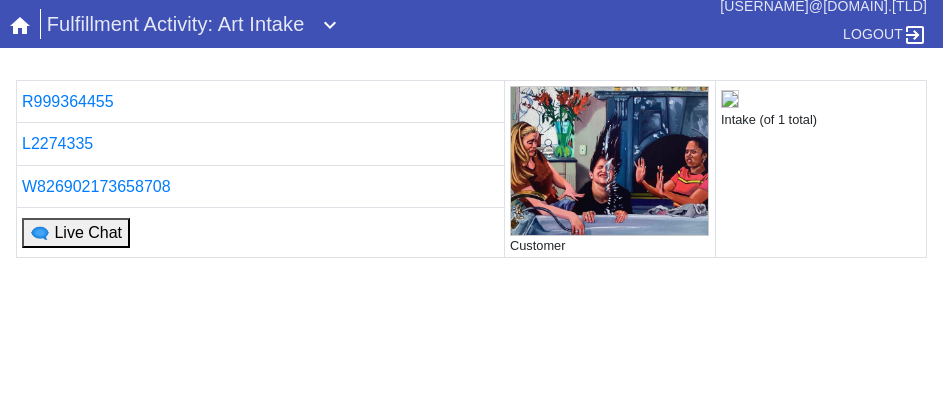scroll, scrollTop: 0, scrollLeft: 0, axis: both 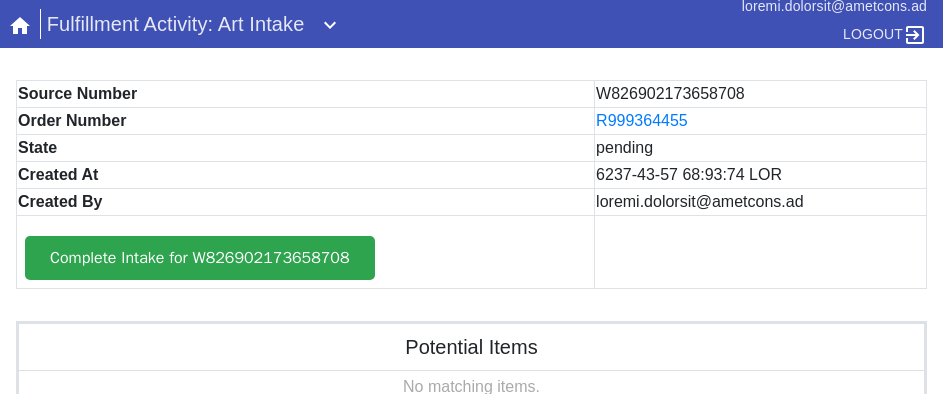 click on "Complete Intake for W826902173658708" at bounding box center [306, 252] 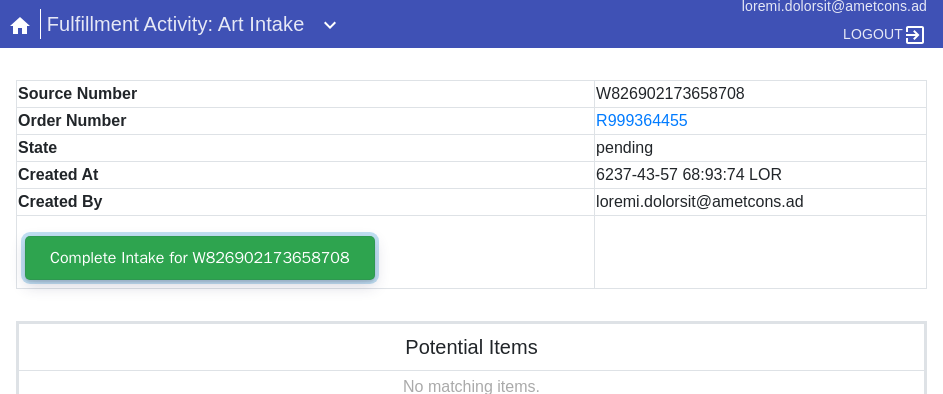 click on "Complete Intake for W826902173658708" at bounding box center (200, 258) 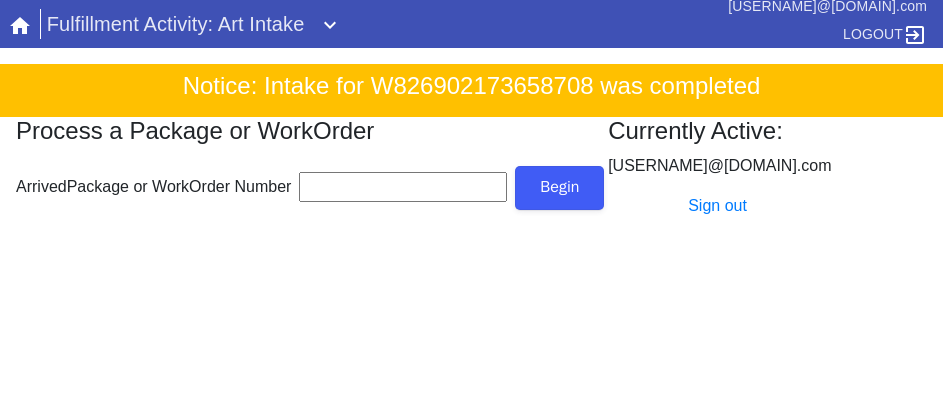 scroll, scrollTop: 0, scrollLeft: 0, axis: both 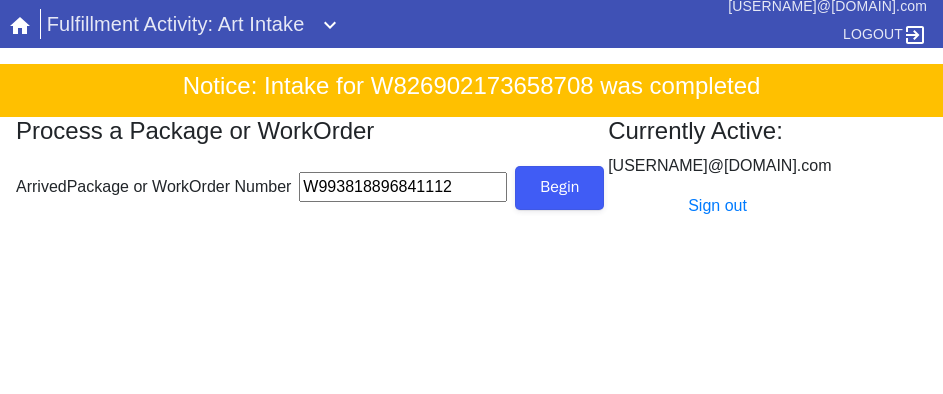 type on "W993818896841112" 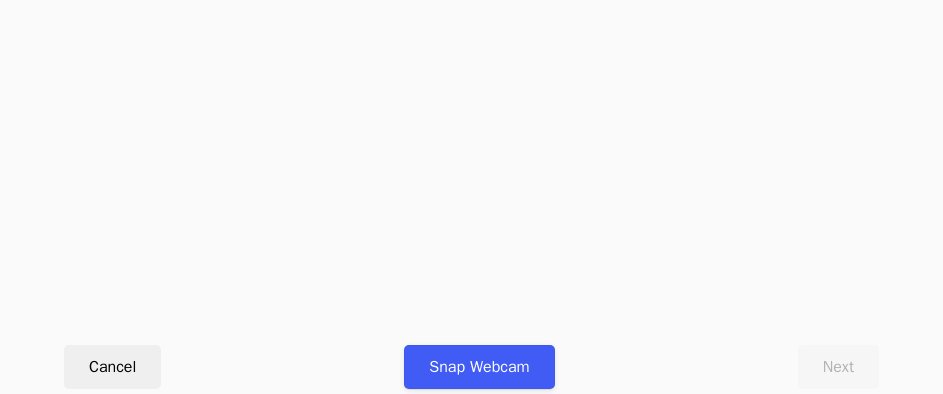 scroll, scrollTop: 912, scrollLeft: 0, axis: vertical 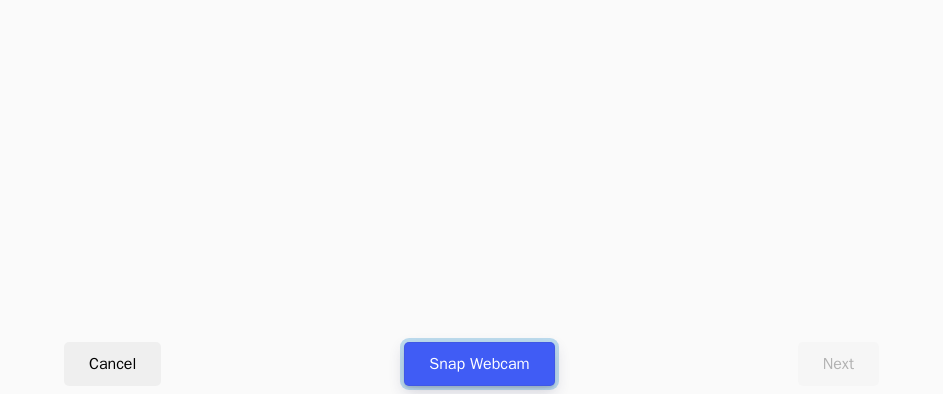 click on "Snap Webcam" at bounding box center [479, 364] 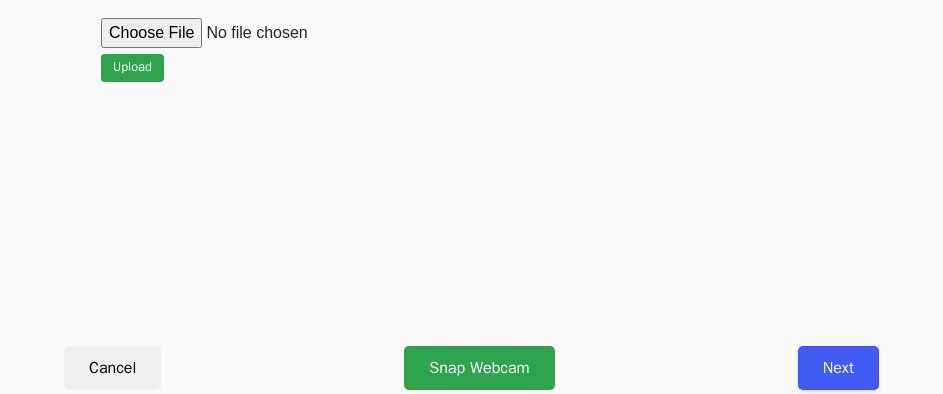 scroll, scrollTop: 912, scrollLeft: 0, axis: vertical 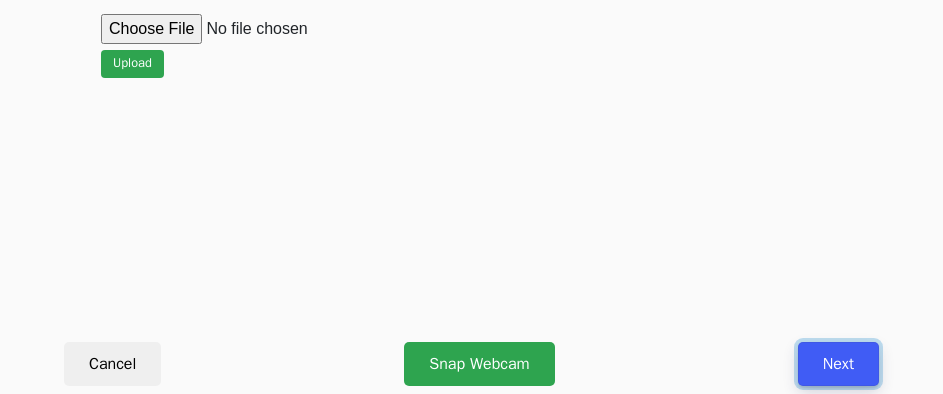 click on "Next" at bounding box center [838, 364] 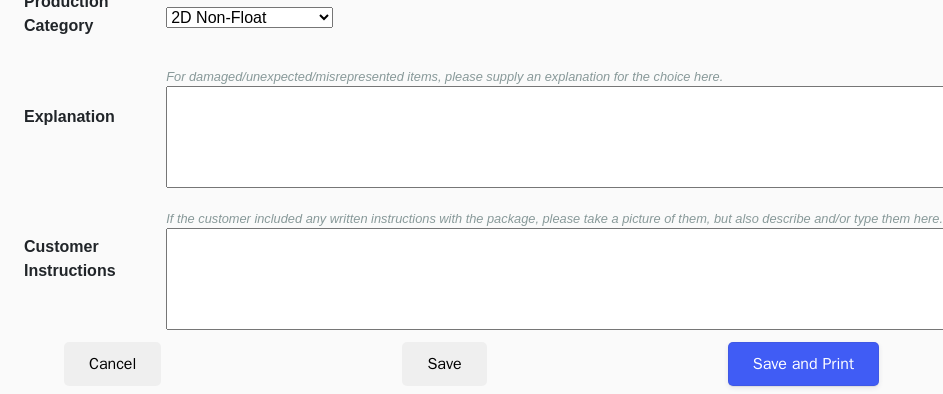 scroll, scrollTop: 452, scrollLeft: 0, axis: vertical 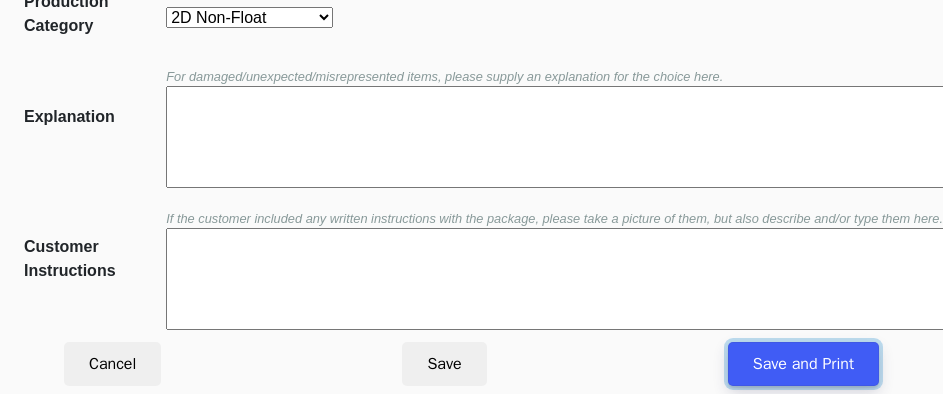 click on "Save and Print" at bounding box center (803, 364) 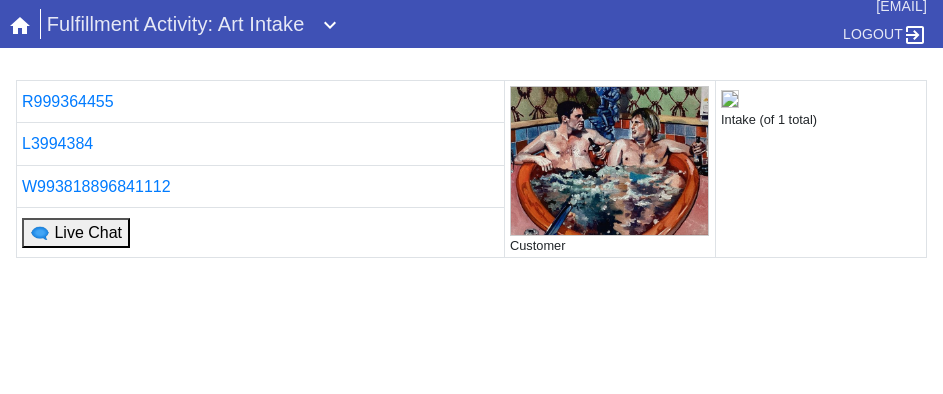 scroll, scrollTop: 0, scrollLeft: 0, axis: both 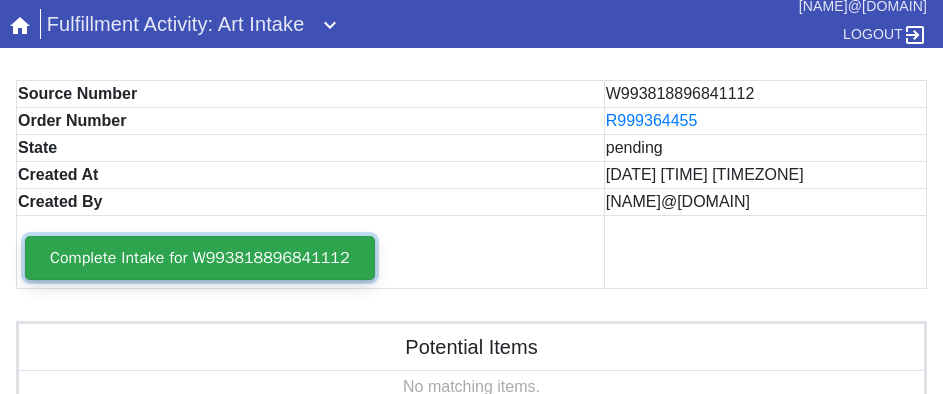 click on "Complete Intake for W993818896841112" at bounding box center (200, 258) 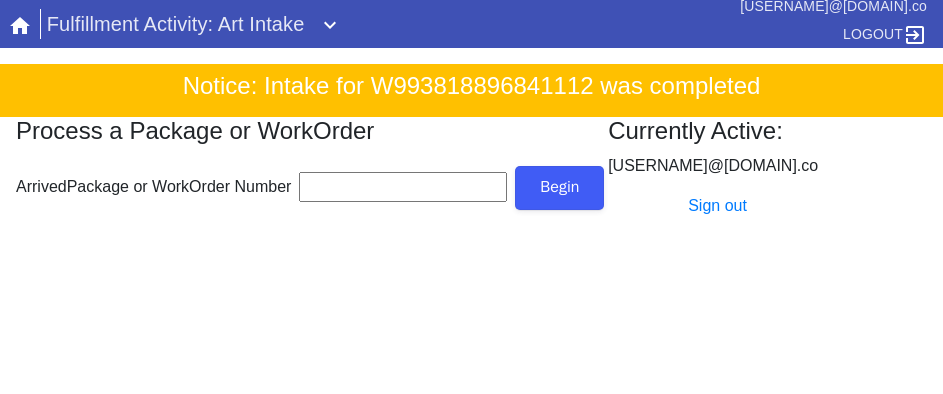 scroll, scrollTop: 0, scrollLeft: 0, axis: both 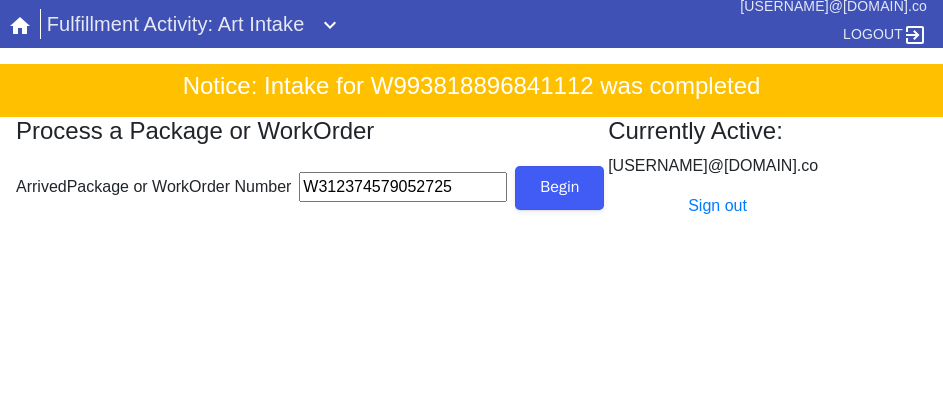 type on "W312374579052725" 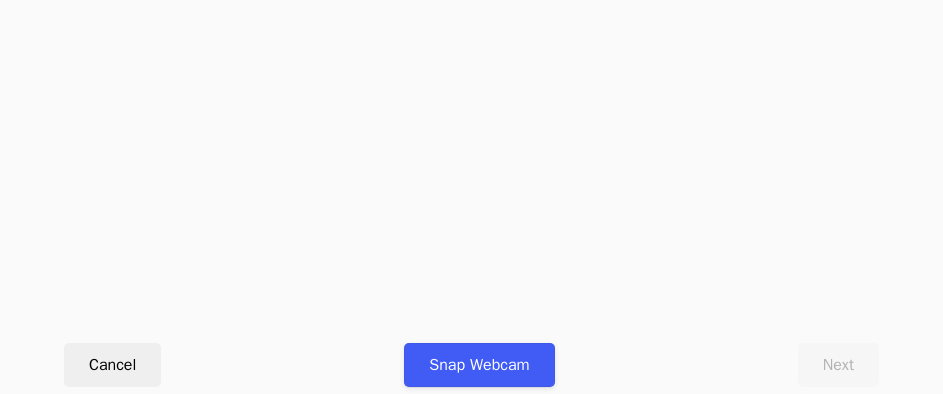 scroll, scrollTop: 912, scrollLeft: 0, axis: vertical 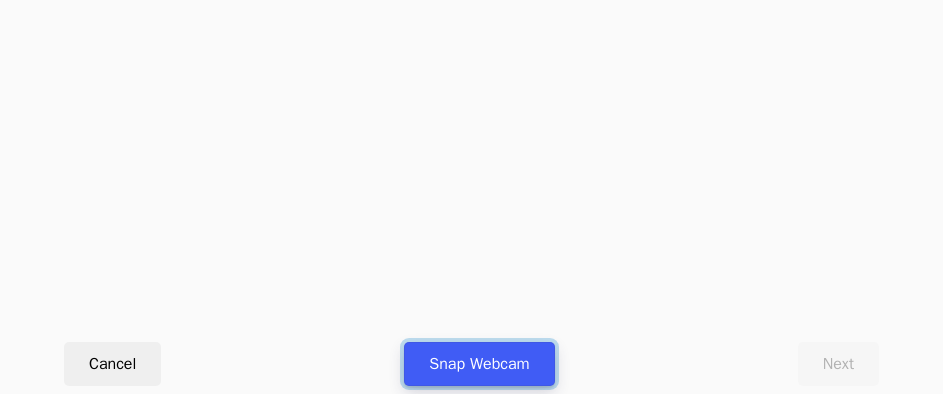 click on "Snap Webcam" at bounding box center [479, 364] 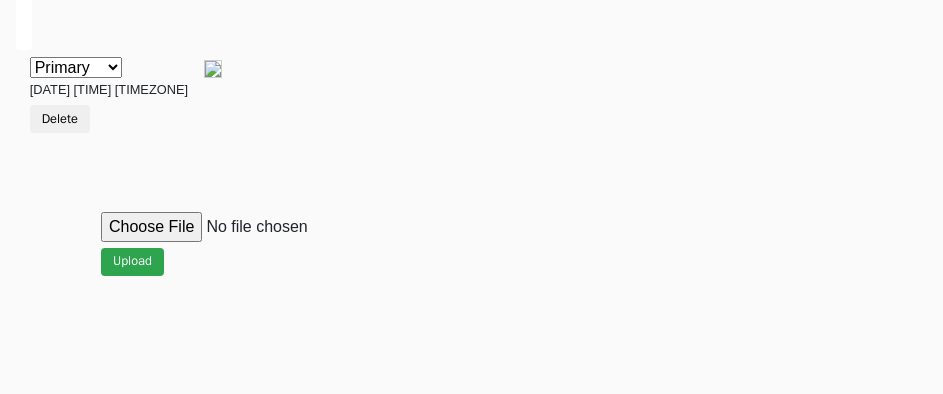scroll, scrollTop: 912, scrollLeft: 0, axis: vertical 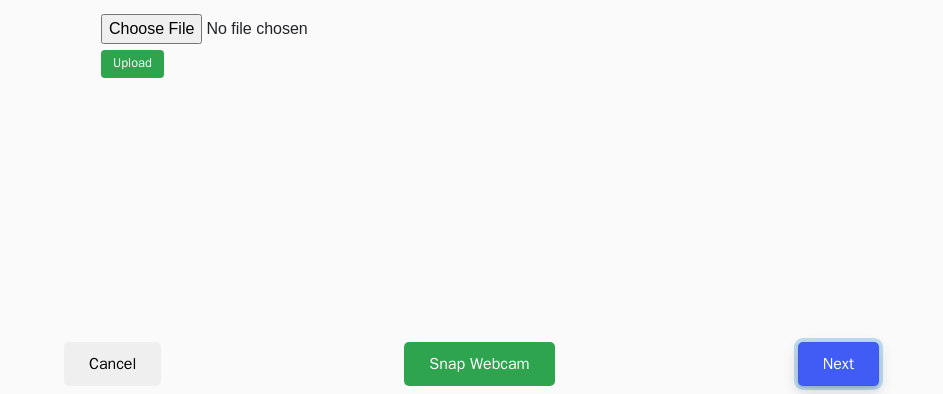 click on "Next" at bounding box center (838, 364) 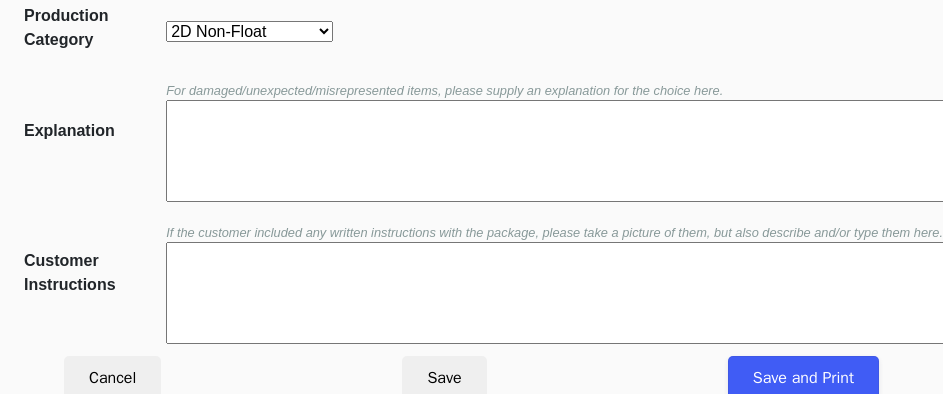 scroll, scrollTop: 452, scrollLeft: 0, axis: vertical 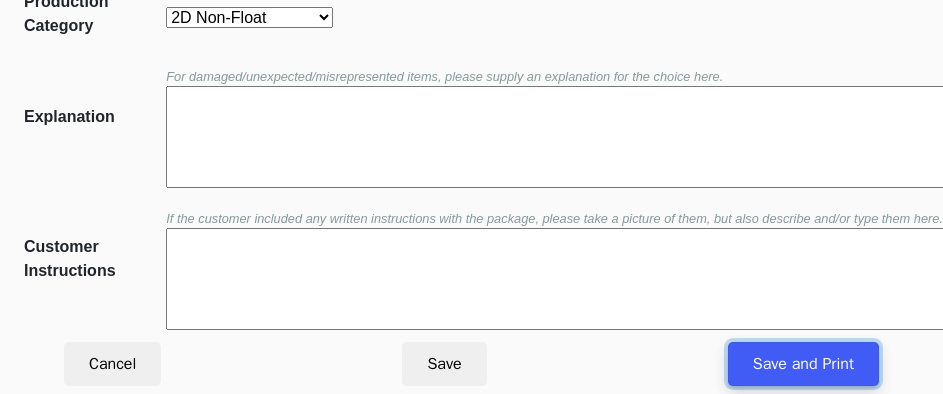 click on "Save and Print" at bounding box center [803, 364] 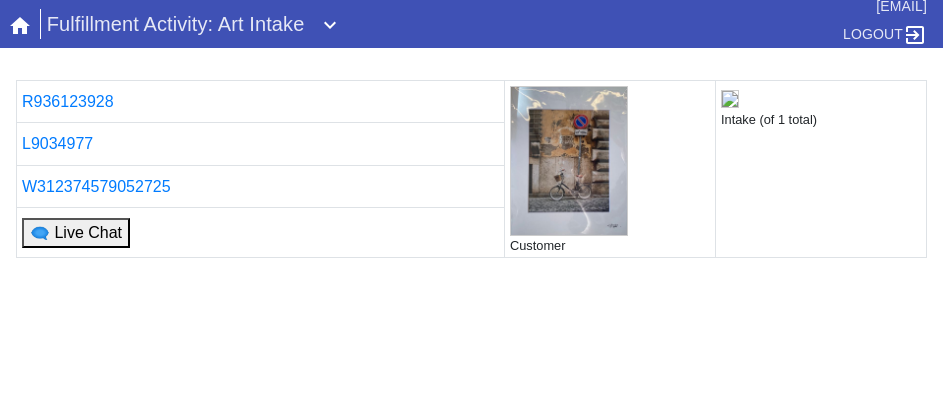 scroll, scrollTop: 0, scrollLeft: 0, axis: both 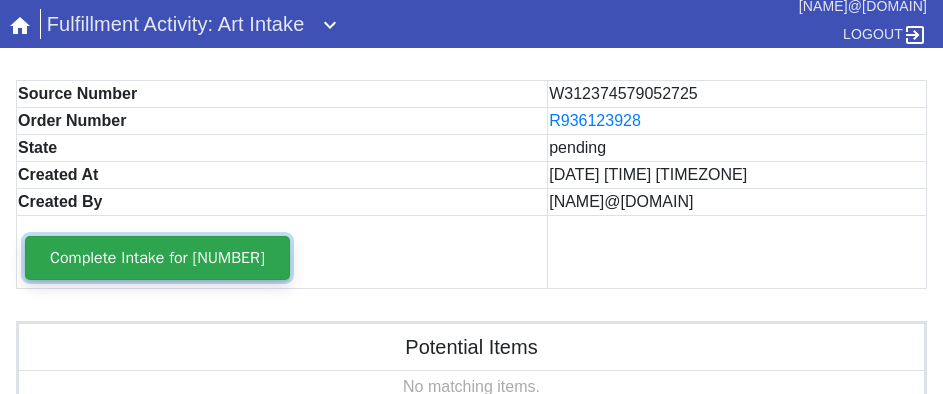 click on "Complete Intake for [NUMBER]" at bounding box center (157, 258) 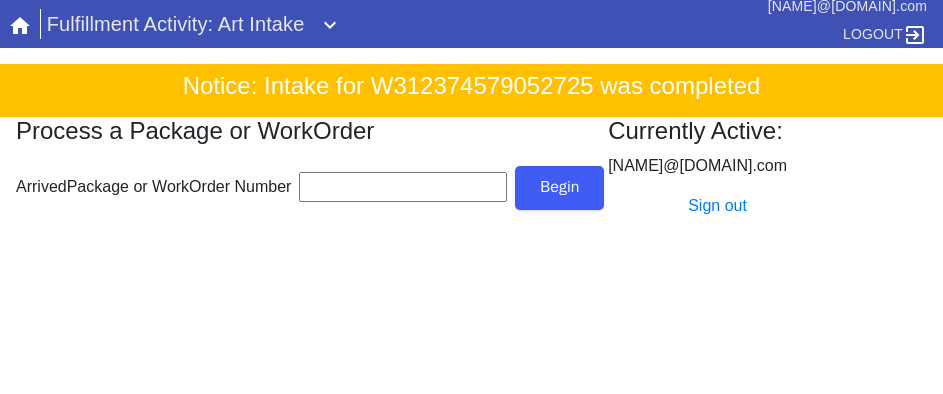 scroll, scrollTop: 0, scrollLeft: 0, axis: both 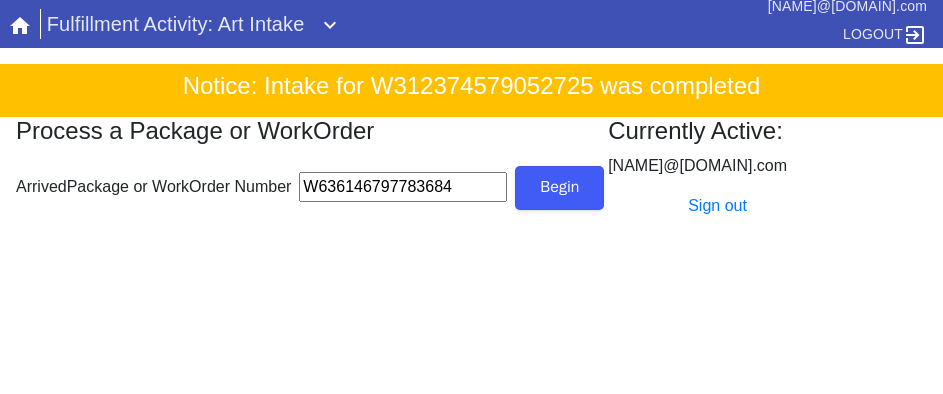 type on "W636146797783684" 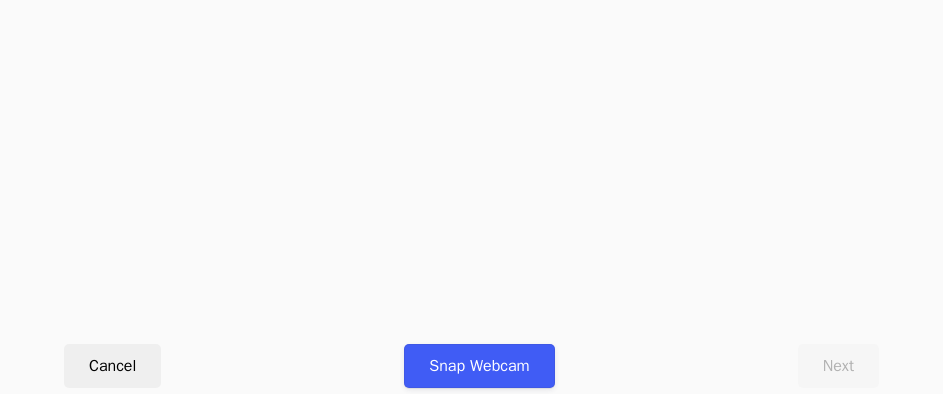 scroll, scrollTop: 912, scrollLeft: 0, axis: vertical 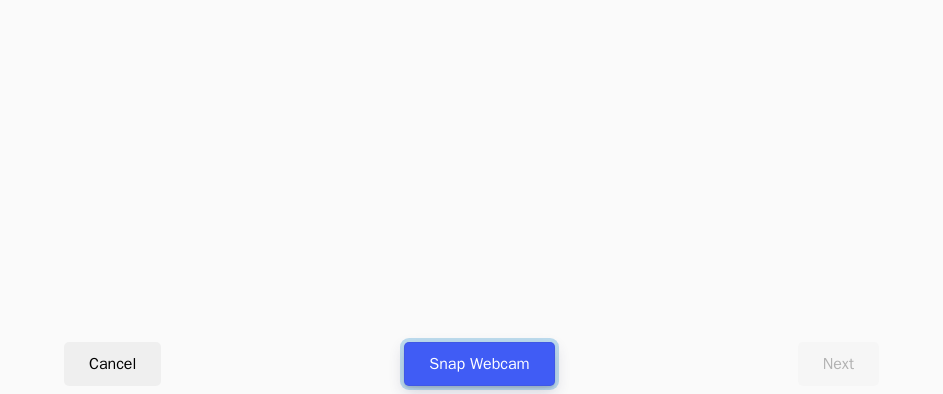 click on "Snap Webcam" at bounding box center [479, 364] 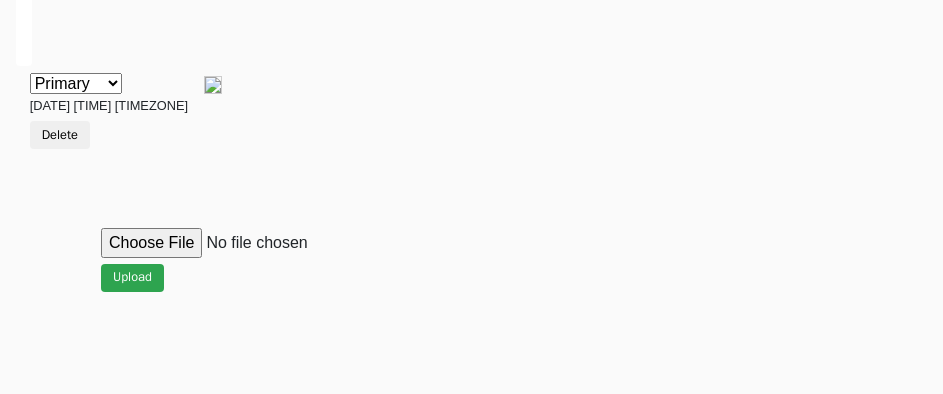 scroll, scrollTop: 900, scrollLeft: 0, axis: vertical 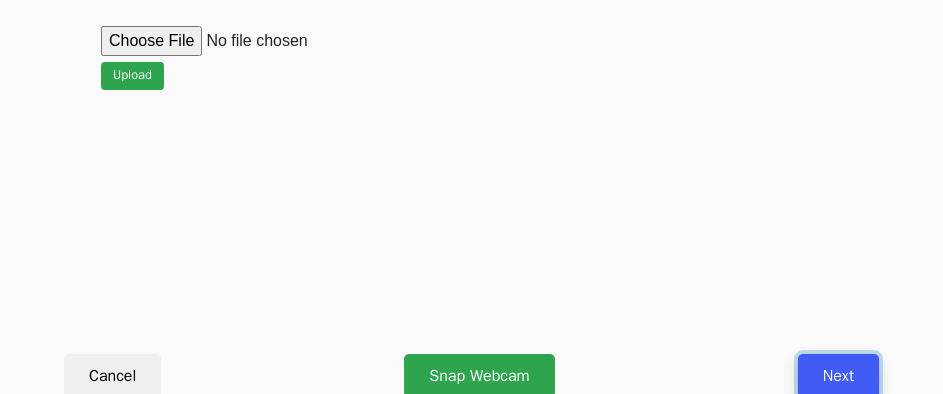 click on "Next" at bounding box center (838, 376) 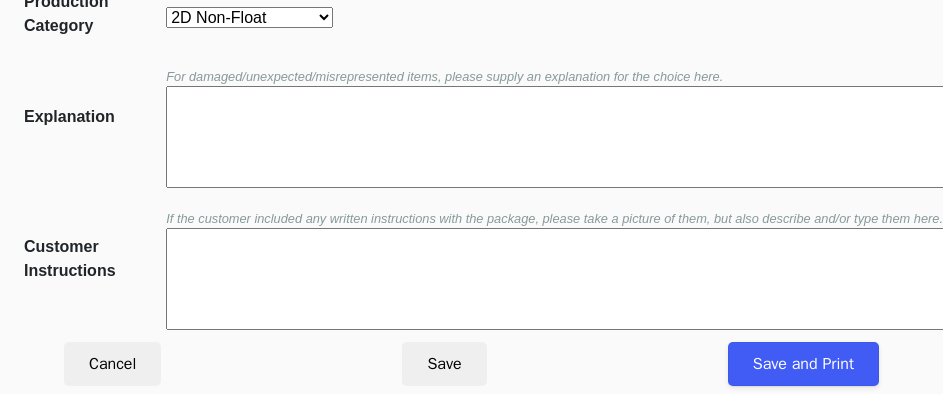 scroll, scrollTop: 452, scrollLeft: 0, axis: vertical 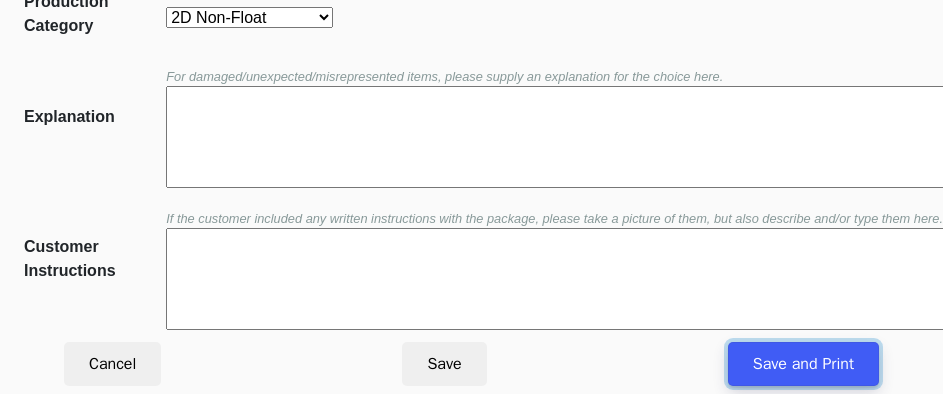 click on "Save and Print" at bounding box center (803, 364) 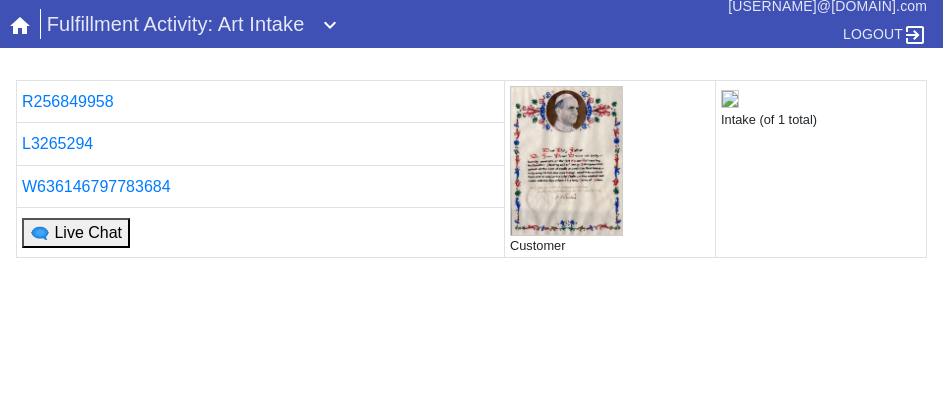 scroll, scrollTop: 0, scrollLeft: 0, axis: both 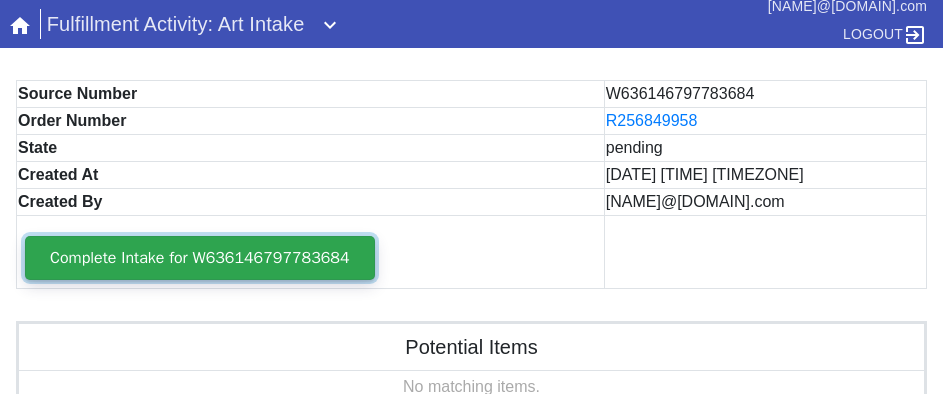 click on "Complete Intake for W636146797783684" at bounding box center (200, 258) 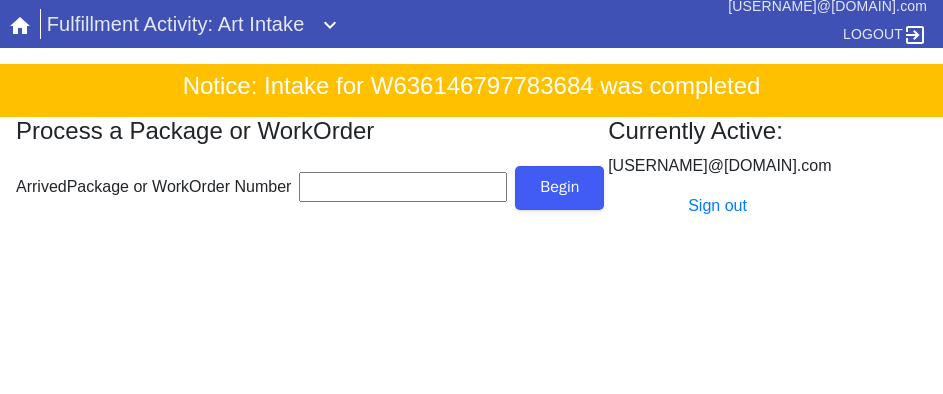 scroll, scrollTop: 0, scrollLeft: 0, axis: both 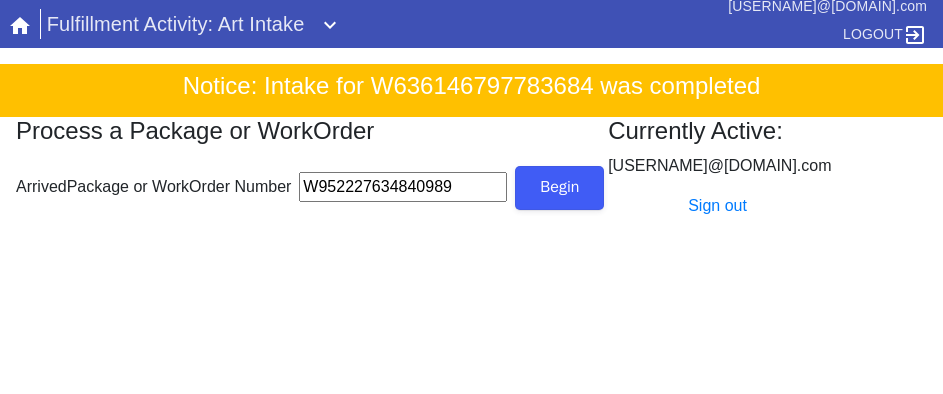 type on "W952227634840989" 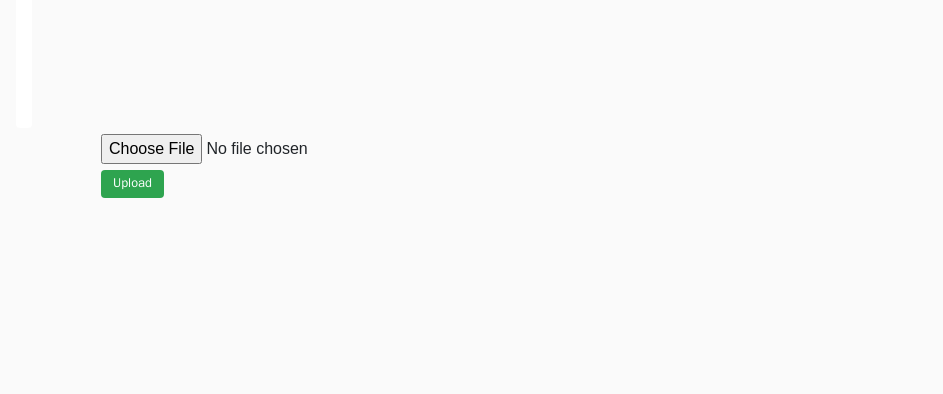 scroll, scrollTop: 912, scrollLeft: 0, axis: vertical 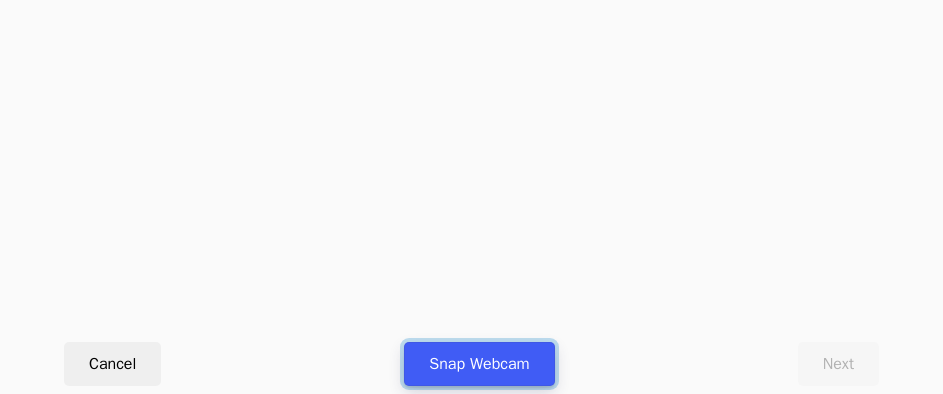 click on "Snap Webcam" at bounding box center (479, 364) 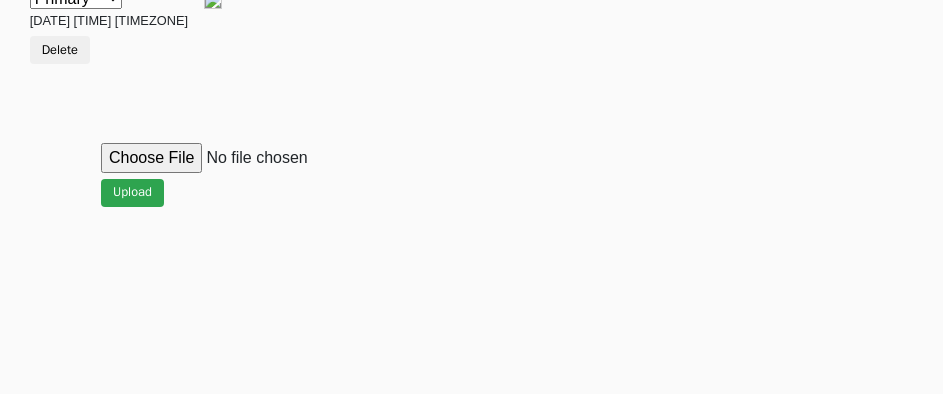 scroll, scrollTop: 912, scrollLeft: 0, axis: vertical 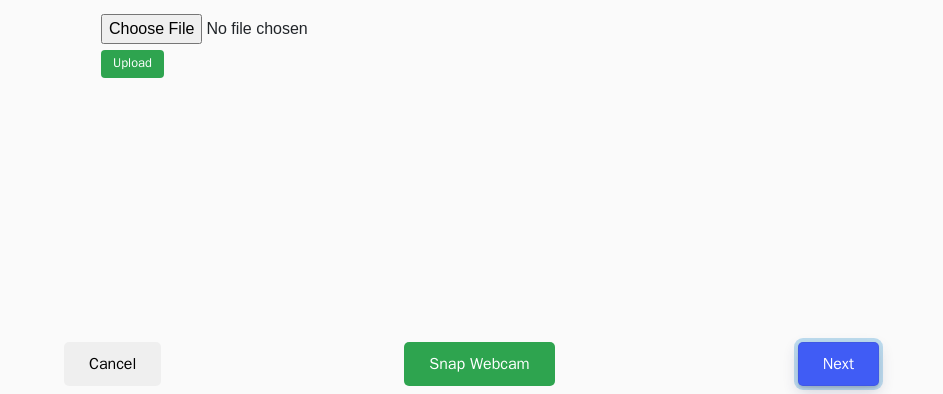 click on "Next" at bounding box center [838, 364] 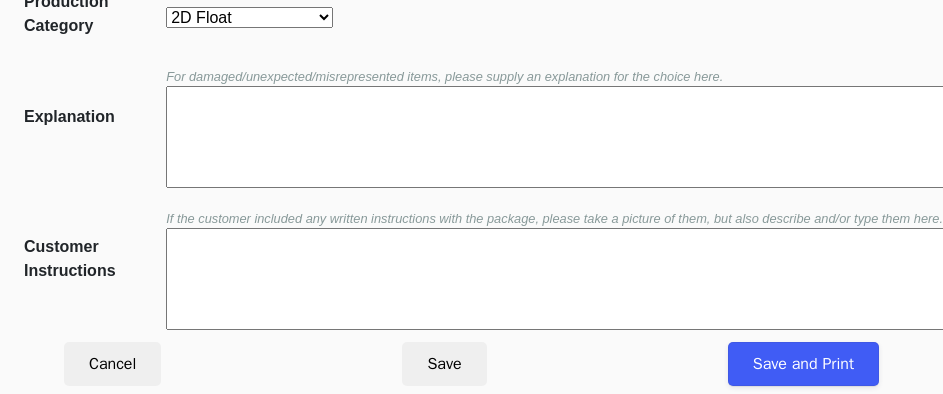 scroll, scrollTop: 452, scrollLeft: 0, axis: vertical 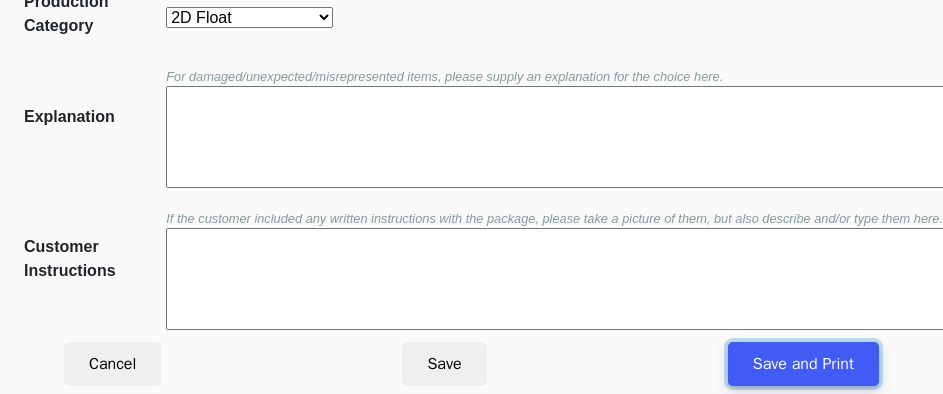 click on "Save and Print" at bounding box center (803, 364) 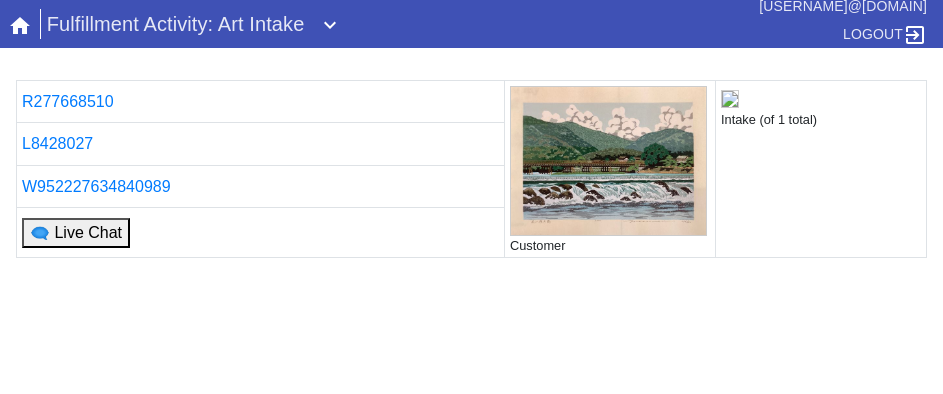 scroll, scrollTop: 0, scrollLeft: 0, axis: both 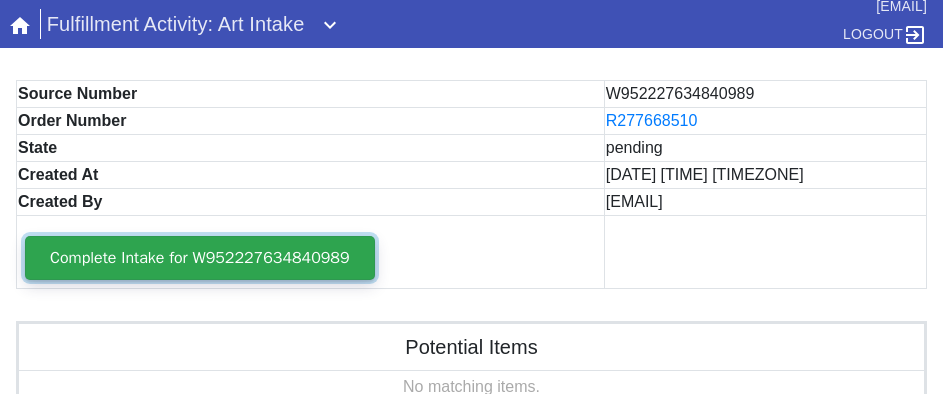 click on "Complete Intake for W952227634840989" at bounding box center [200, 258] 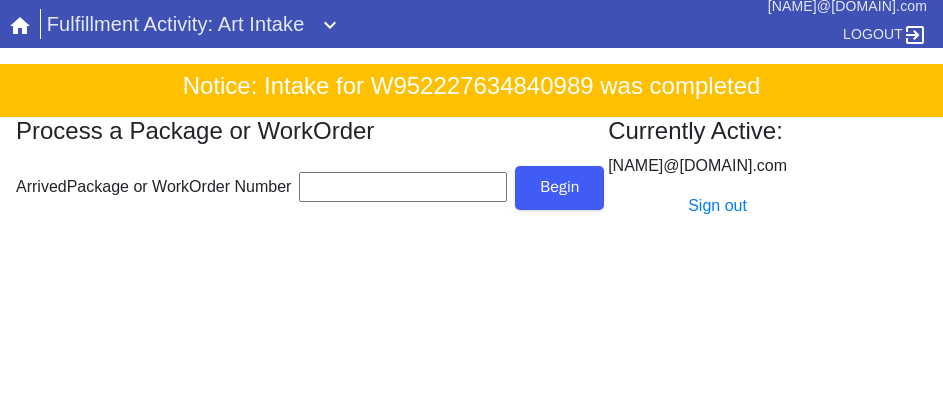 scroll, scrollTop: 0, scrollLeft: 0, axis: both 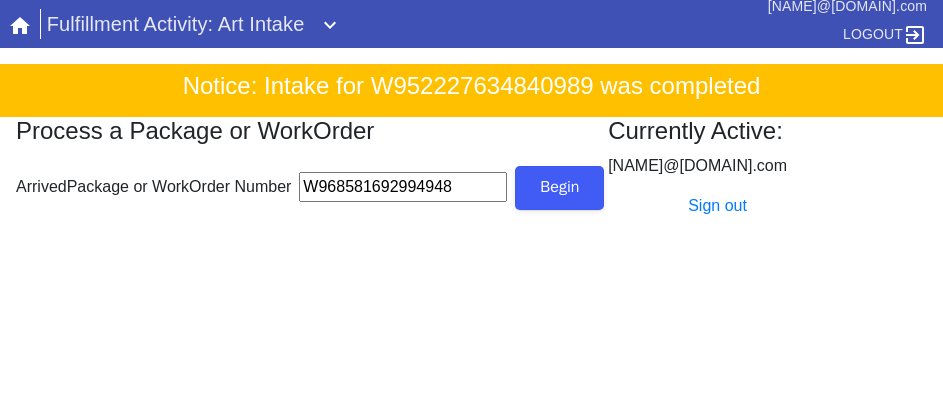 type on "W968581692994948" 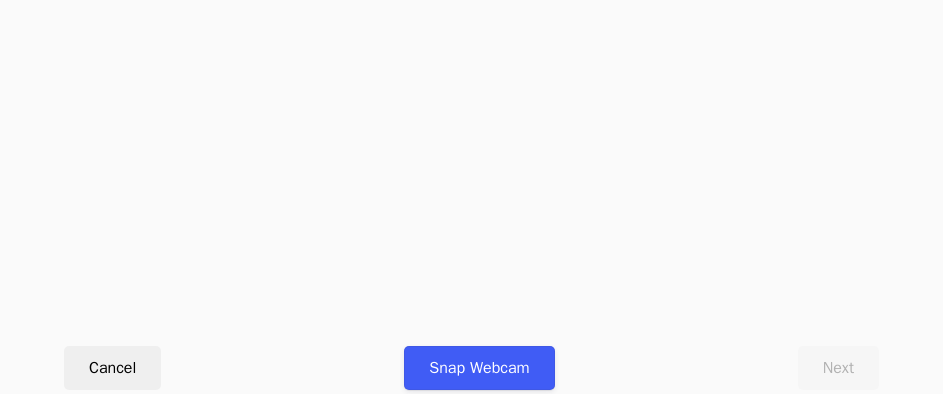 scroll, scrollTop: 912, scrollLeft: 0, axis: vertical 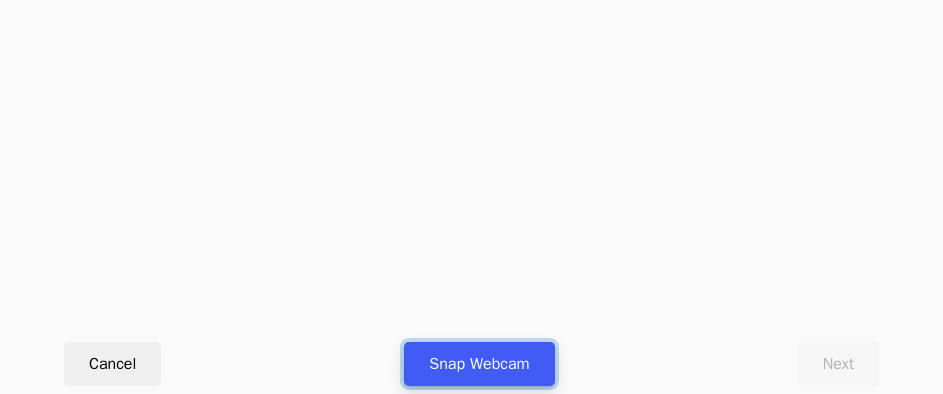 drag, startPoint x: 485, startPoint y: 361, endPoint x: 466, endPoint y: 388, distance: 33.01515 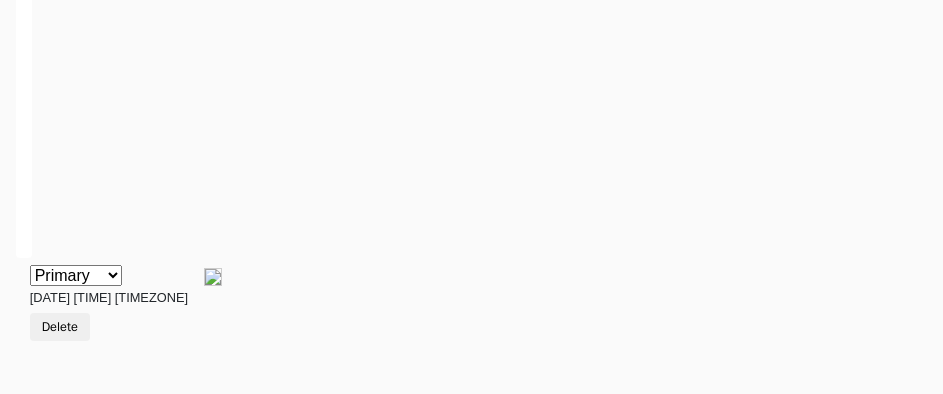 scroll, scrollTop: 900, scrollLeft: 0, axis: vertical 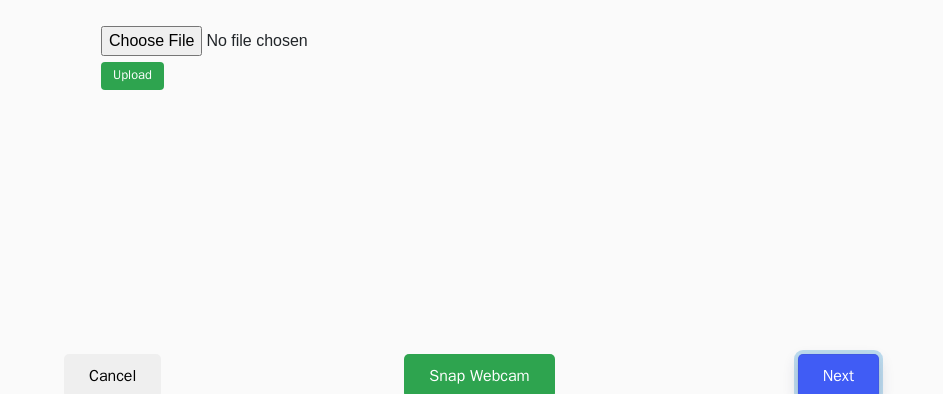 click on "Next" at bounding box center (838, 376) 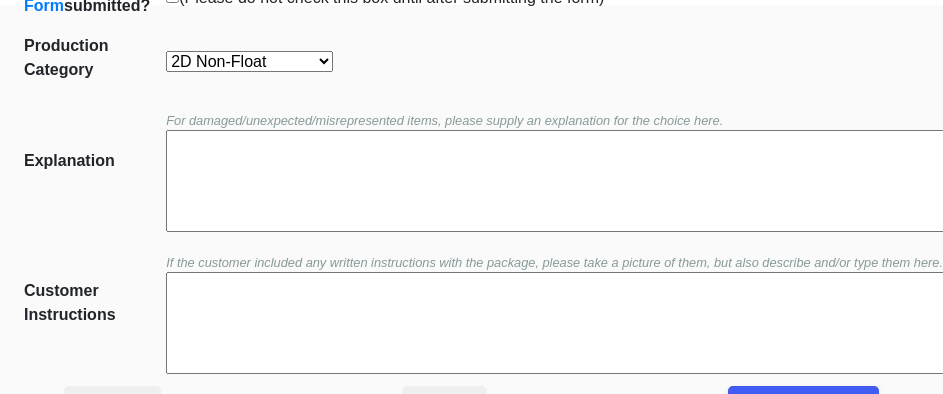scroll, scrollTop: 452, scrollLeft: 0, axis: vertical 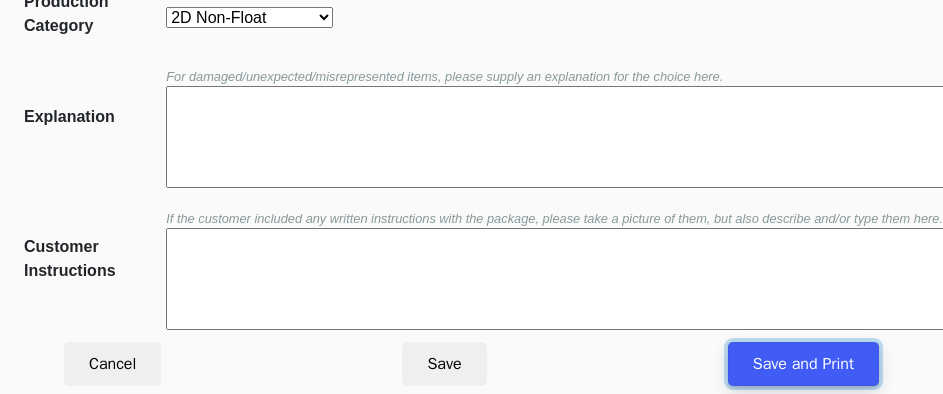 click on "Save and Print" at bounding box center [803, 364] 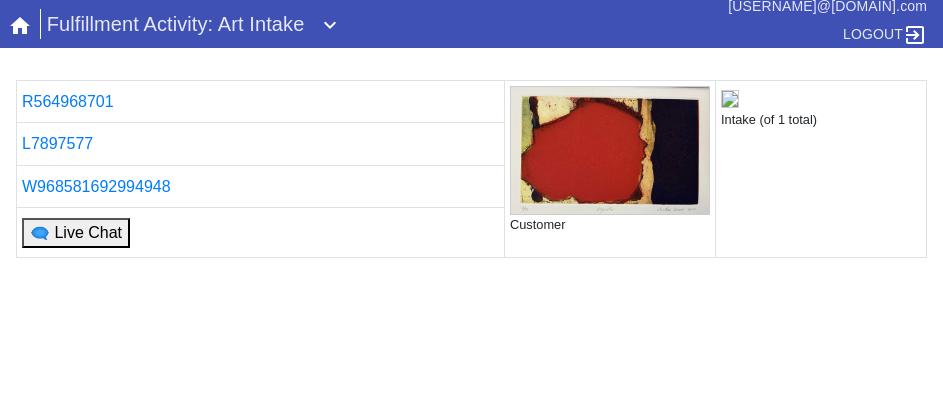 scroll, scrollTop: 0, scrollLeft: 0, axis: both 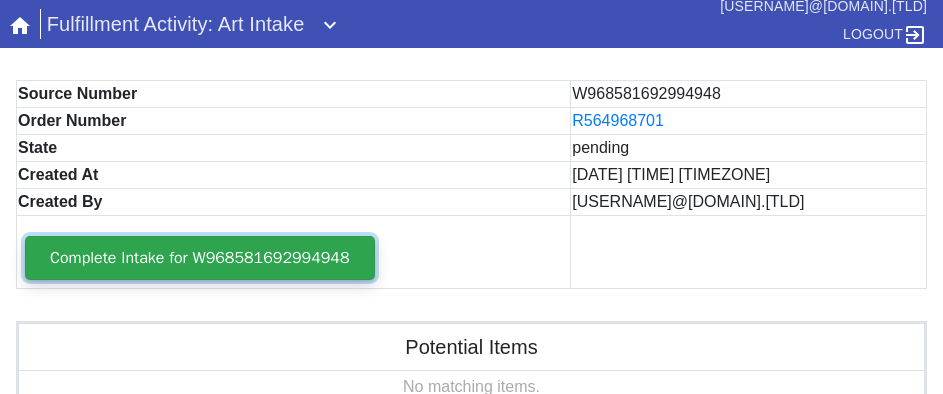 click on "Complete Intake for W968581692994948" at bounding box center [200, 258] 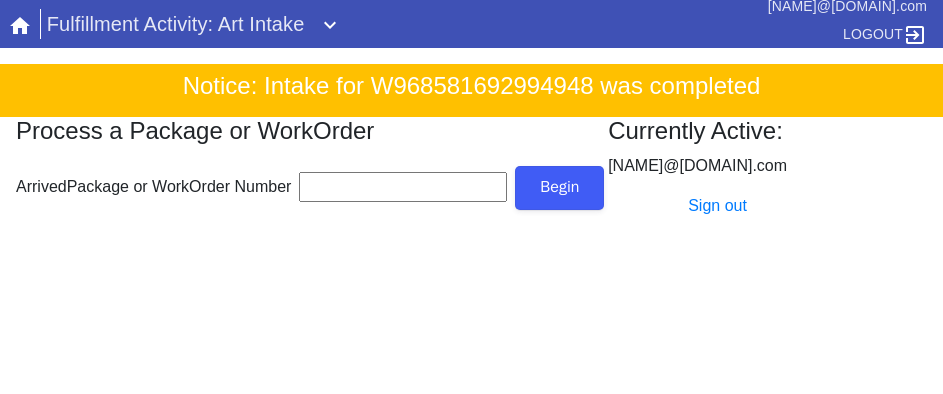 scroll, scrollTop: 0, scrollLeft: 0, axis: both 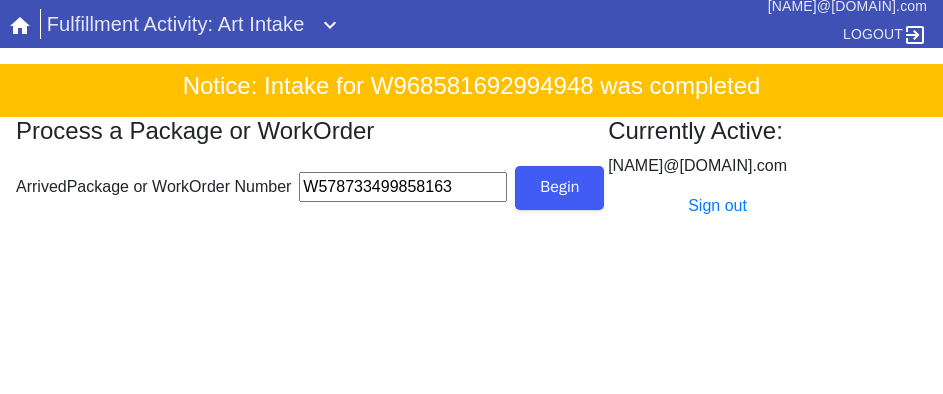type on "W578733499858163" 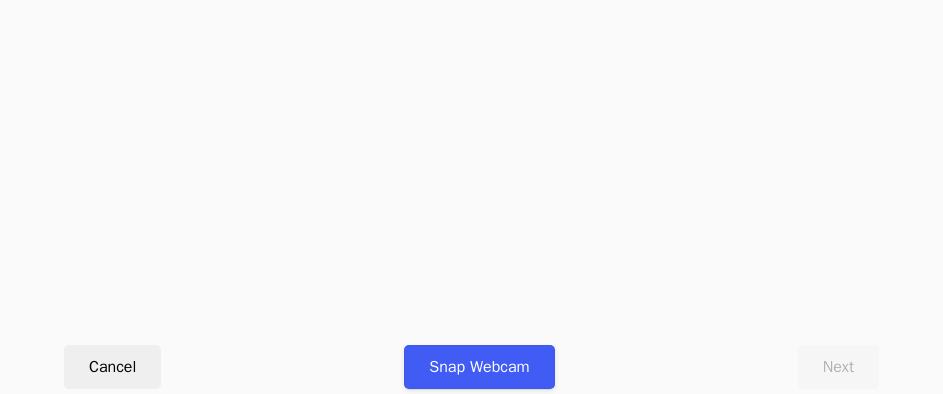 scroll, scrollTop: 912, scrollLeft: 0, axis: vertical 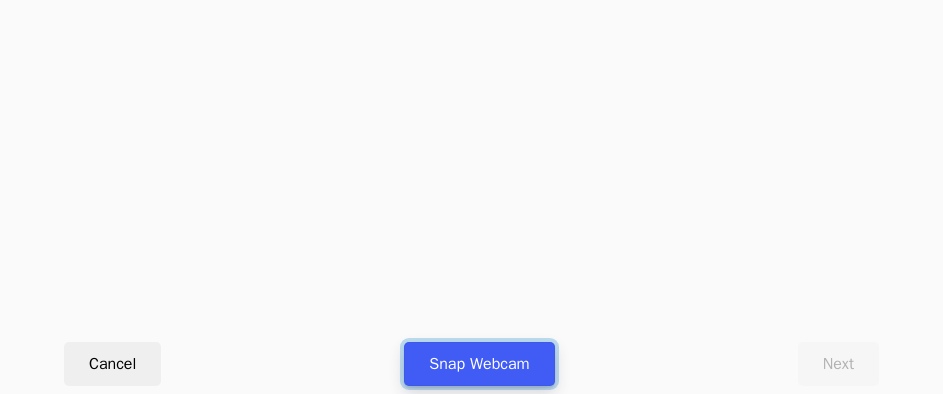 click on "Snap Webcam" at bounding box center [479, 364] 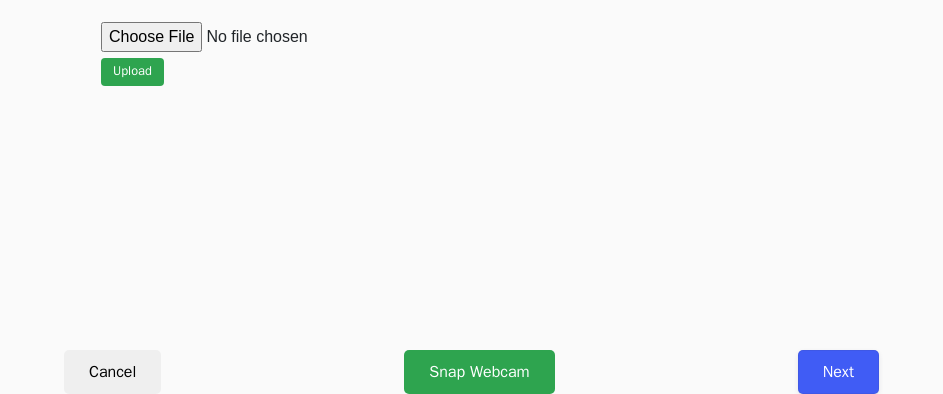 scroll, scrollTop: 912, scrollLeft: 0, axis: vertical 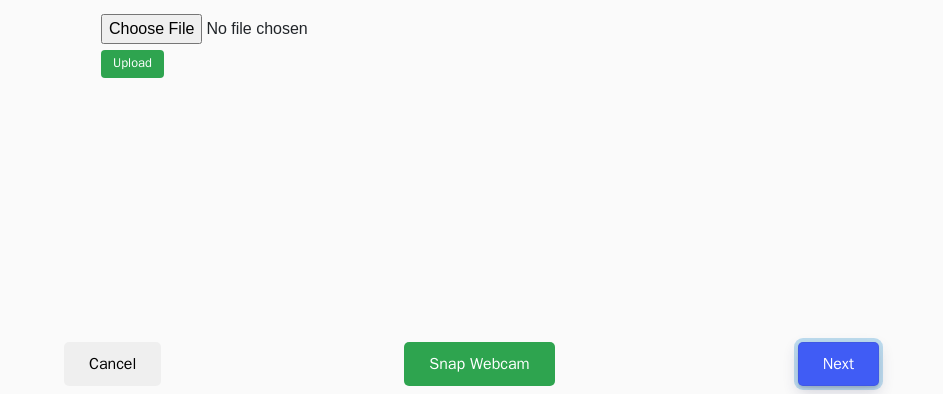 click on "Next" at bounding box center (838, 364) 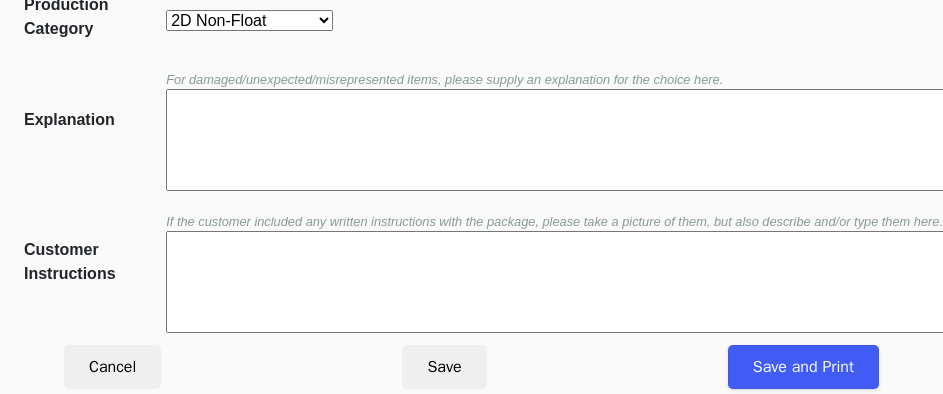 scroll, scrollTop: 452, scrollLeft: 0, axis: vertical 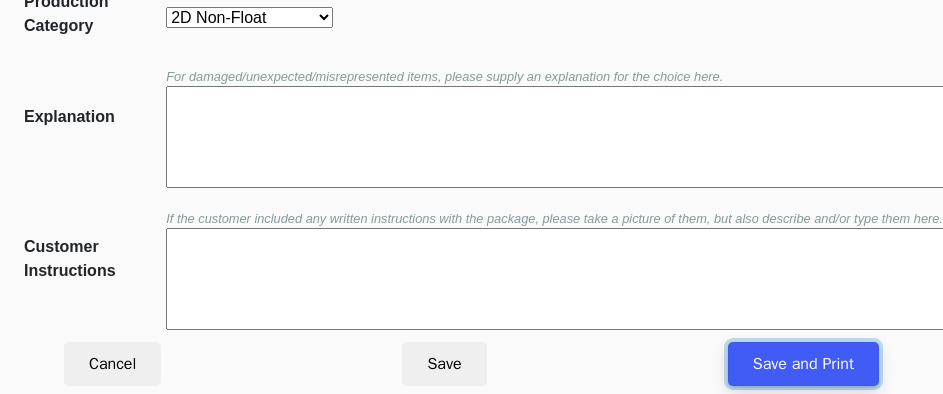 click on "Save and Print" at bounding box center (803, 364) 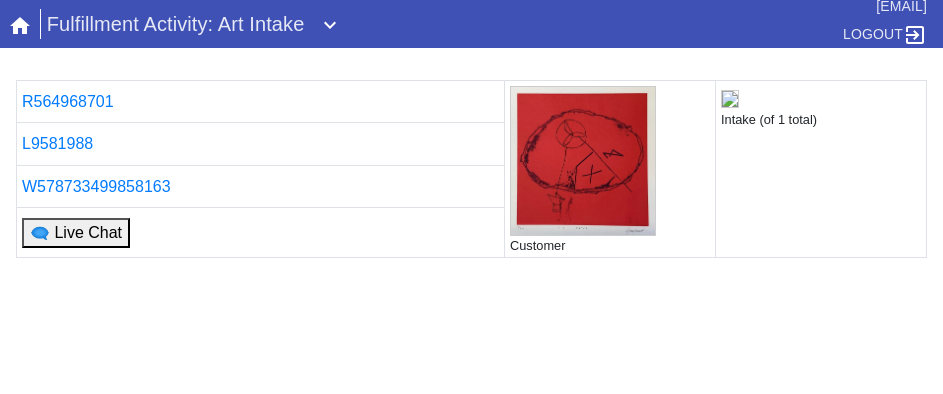 scroll, scrollTop: 0, scrollLeft: 0, axis: both 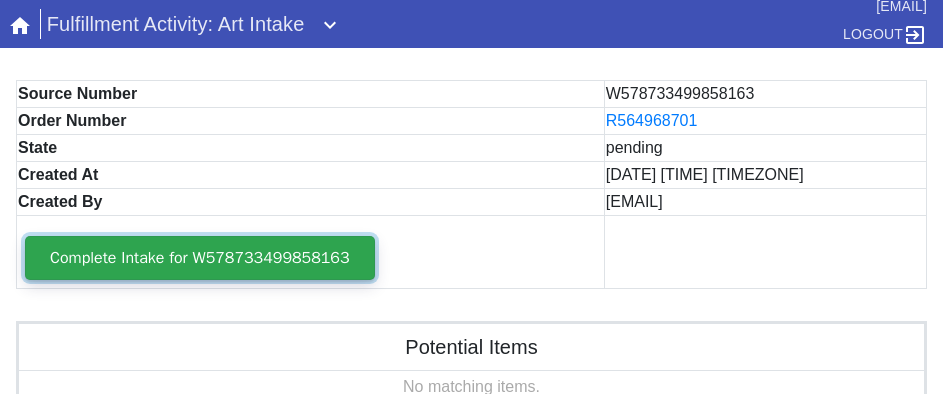 click on "Complete Intake for W578733499858163" at bounding box center (200, 258) 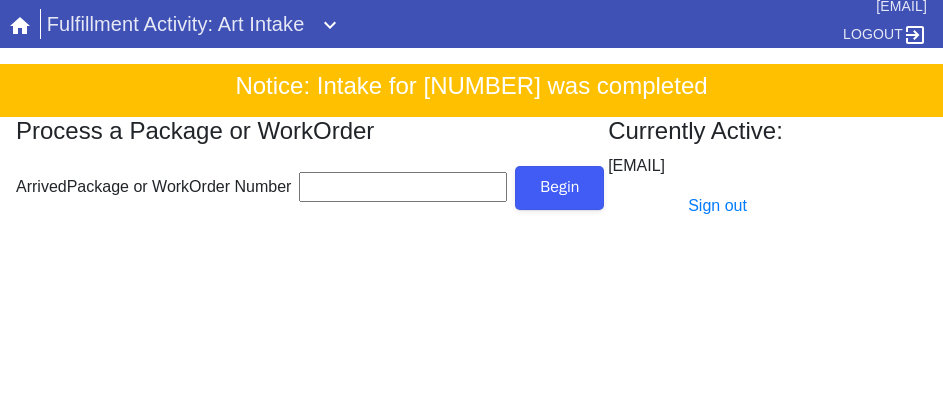 scroll, scrollTop: 0, scrollLeft: 0, axis: both 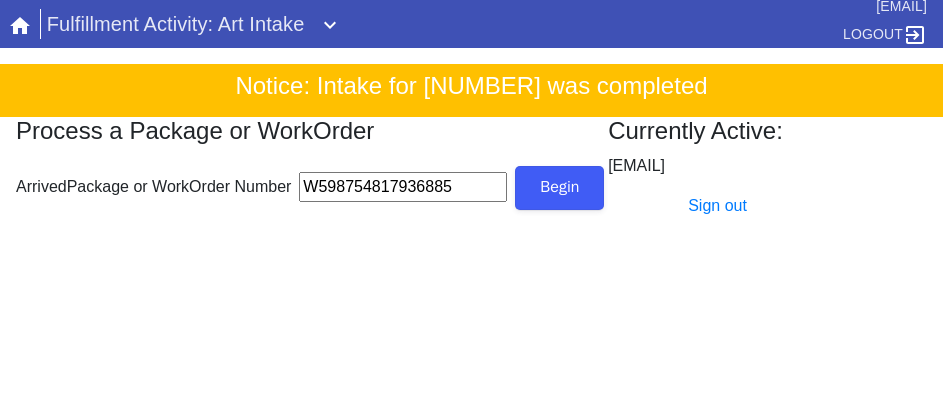 type on "W598754817936885" 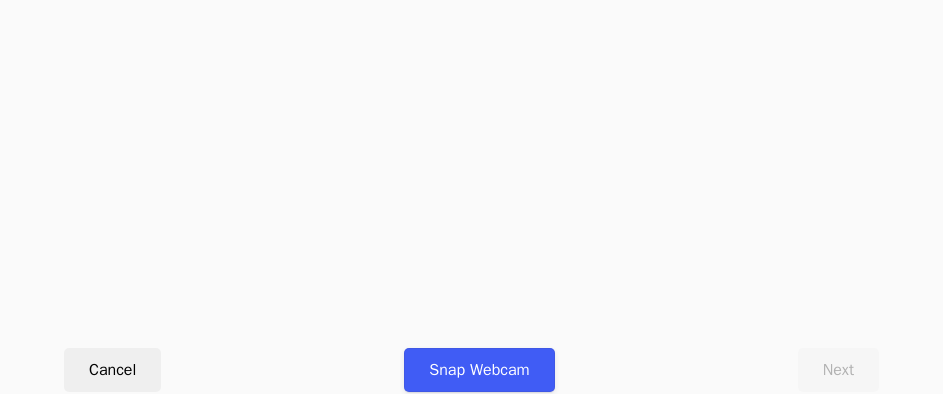 scroll, scrollTop: 912, scrollLeft: 0, axis: vertical 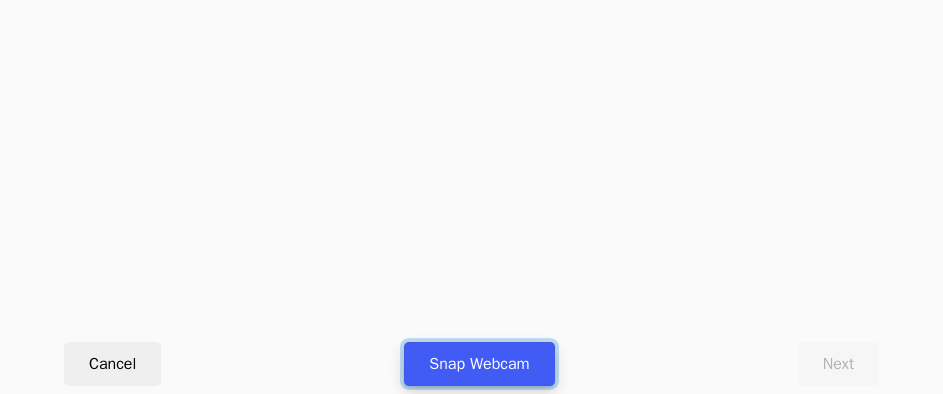 click on "Snap Webcam" at bounding box center (479, 364) 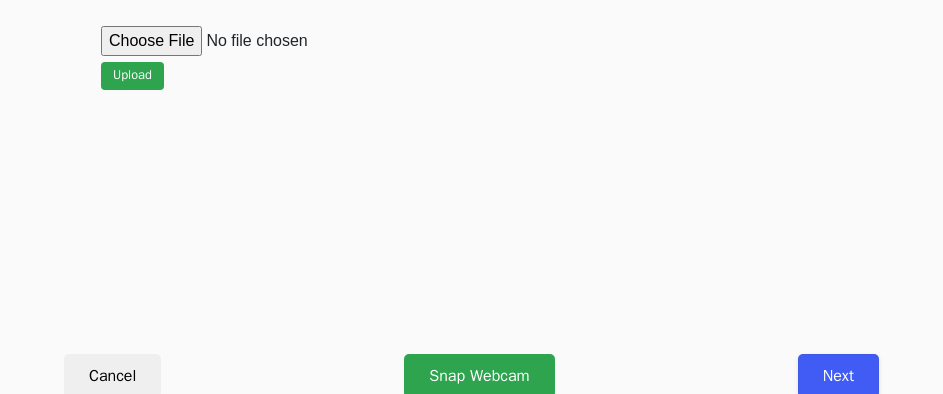 scroll, scrollTop: 912, scrollLeft: 0, axis: vertical 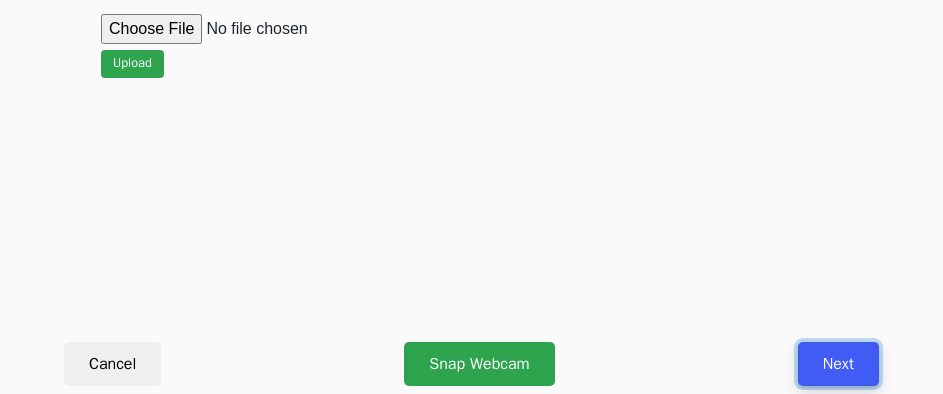 click on "Next" at bounding box center [838, 364] 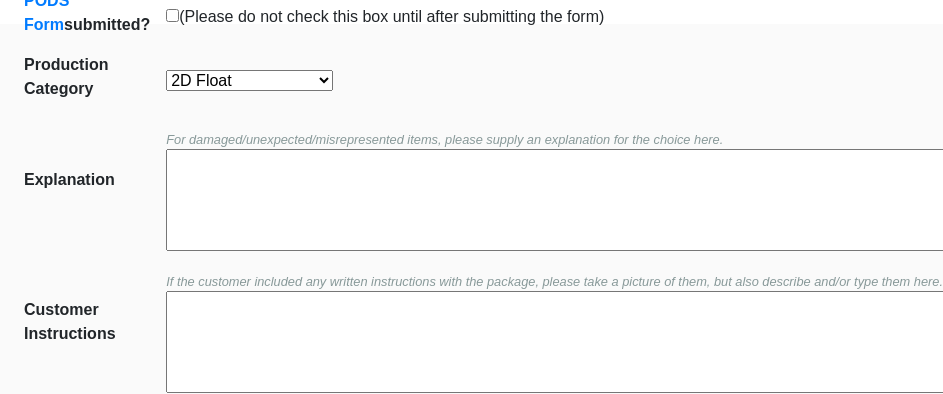 scroll, scrollTop: 452, scrollLeft: 0, axis: vertical 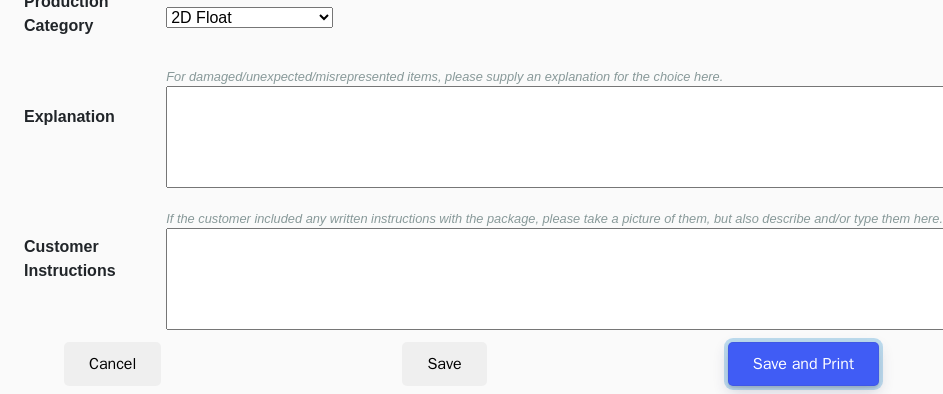click on "Save and Print" at bounding box center [803, 364] 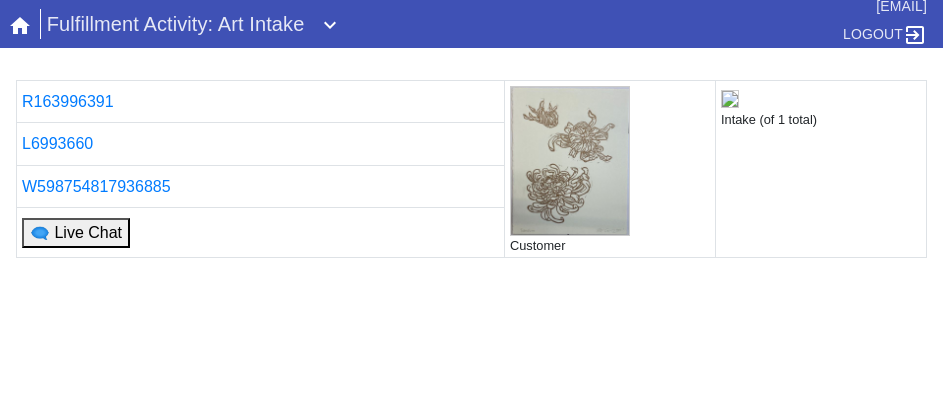 scroll, scrollTop: 0, scrollLeft: 0, axis: both 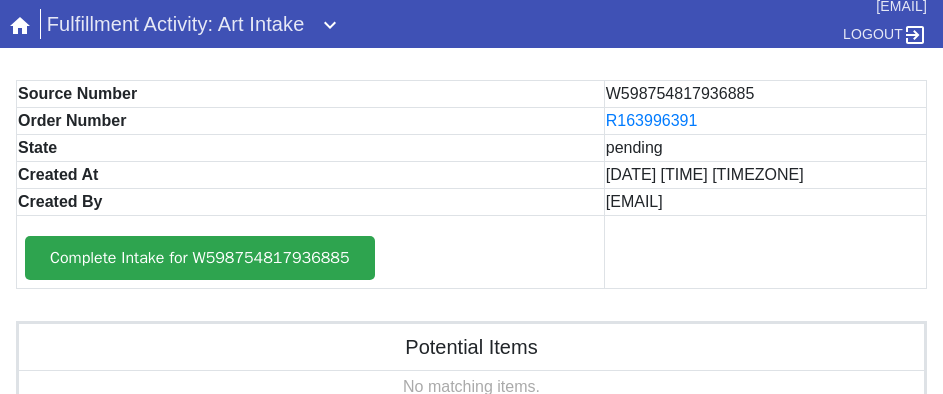 click on "Complete Intake for W598754817936885" at bounding box center [311, 252] 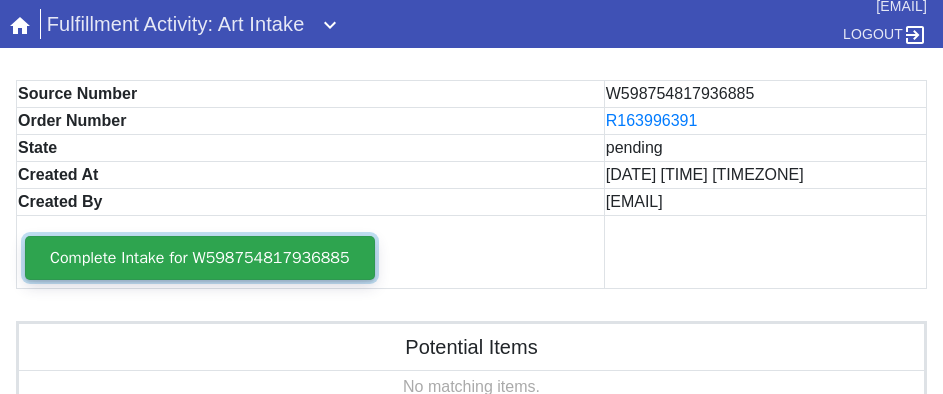 click on "Complete Intake for W598754817936885" at bounding box center (200, 258) 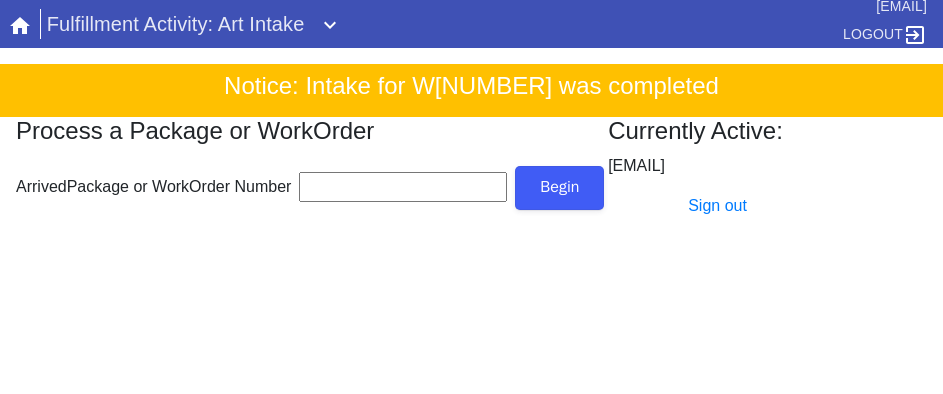 scroll, scrollTop: 0, scrollLeft: 0, axis: both 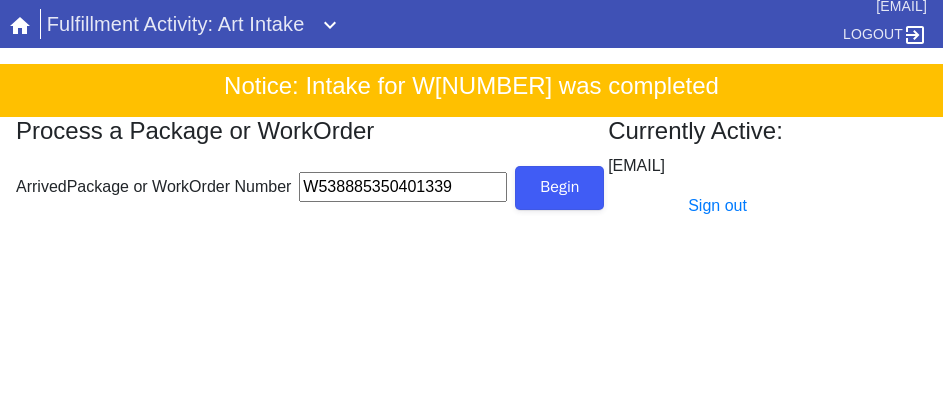 type on "W538885350401339" 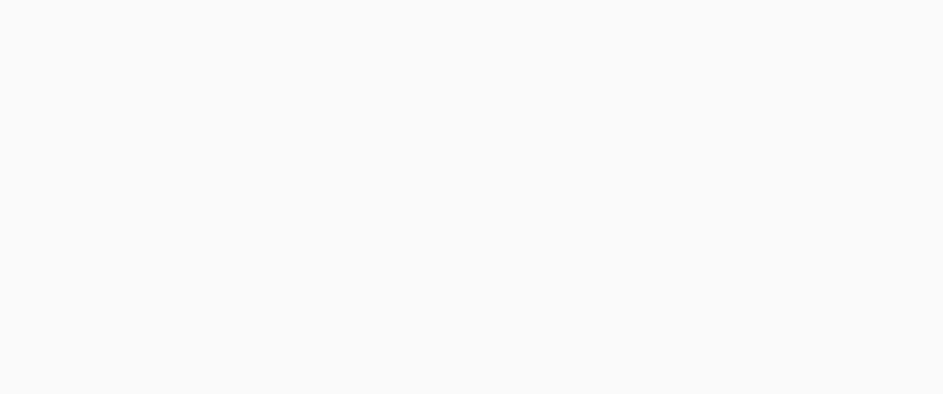 scroll, scrollTop: 912, scrollLeft: 0, axis: vertical 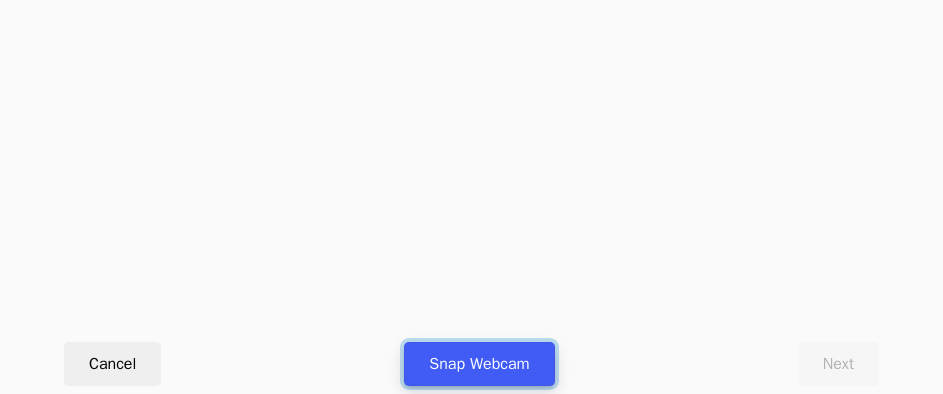 click on "Snap Webcam" at bounding box center (479, 364) 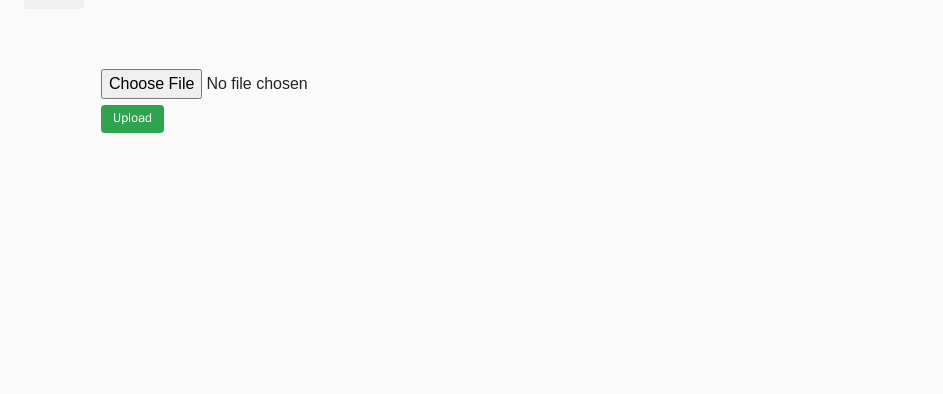 scroll, scrollTop: 912, scrollLeft: 0, axis: vertical 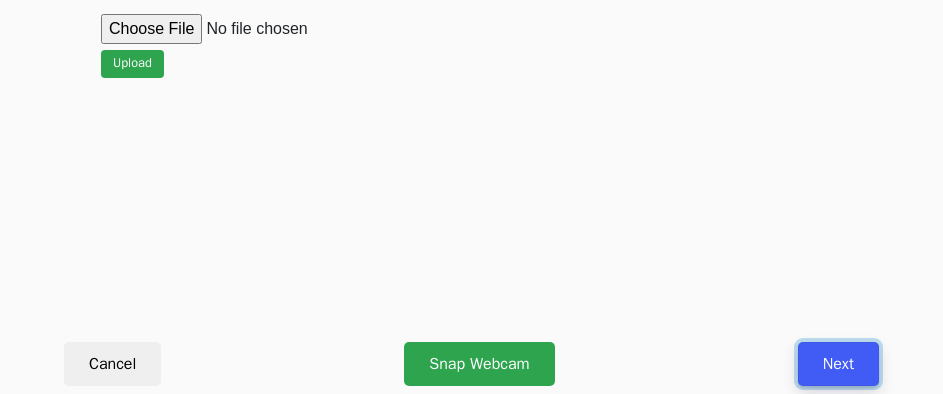 click on "Next" at bounding box center (838, 364) 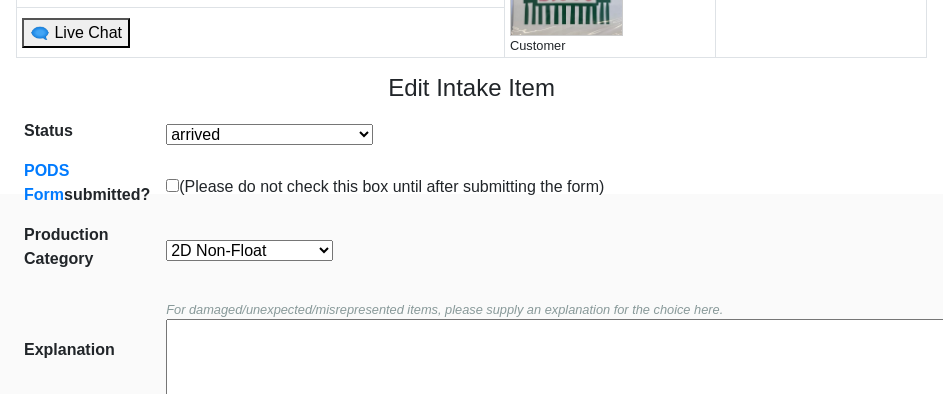 scroll, scrollTop: 452, scrollLeft: 0, axis: vertical 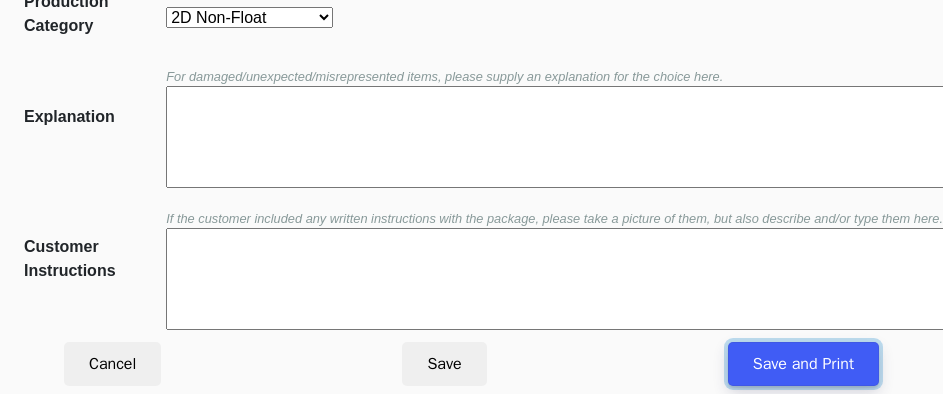 click on "Save and Print" at bounding box center [803, 364] 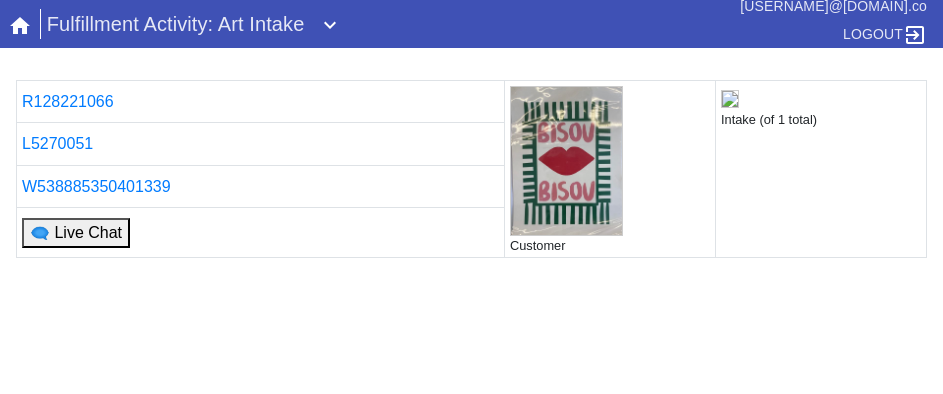 scroll, scrollTop: 0, scrollLeft: 0, axis: both 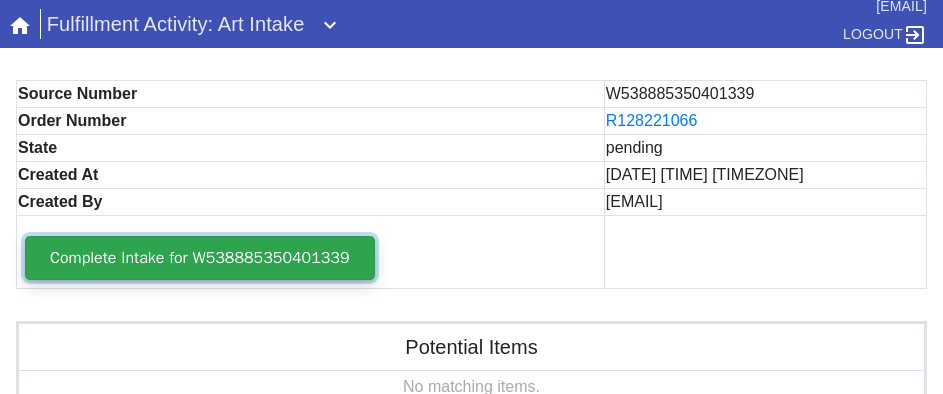 click on "Complete Intake for W538885350401339" at bounding box center (200, 258) 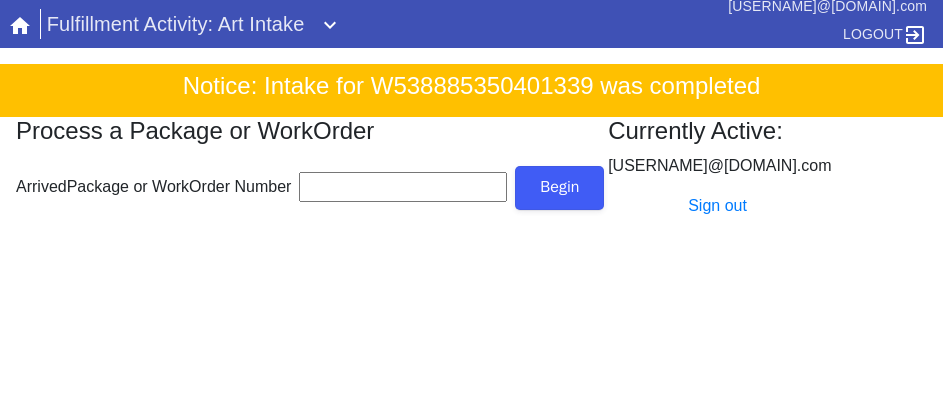 scroll, scrollTop: 0, scrollLeft: 0, axis: both 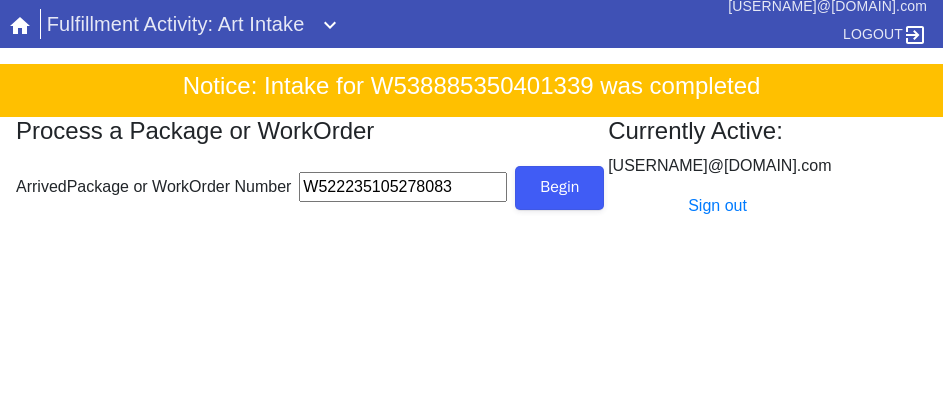 type on "W522235105278083" 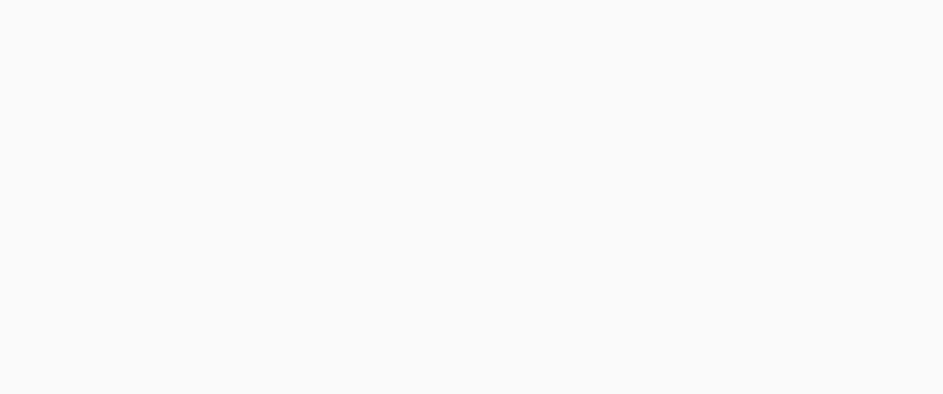 scroll, scrollTop: 912, scrollLeft: 0, axis: vertical 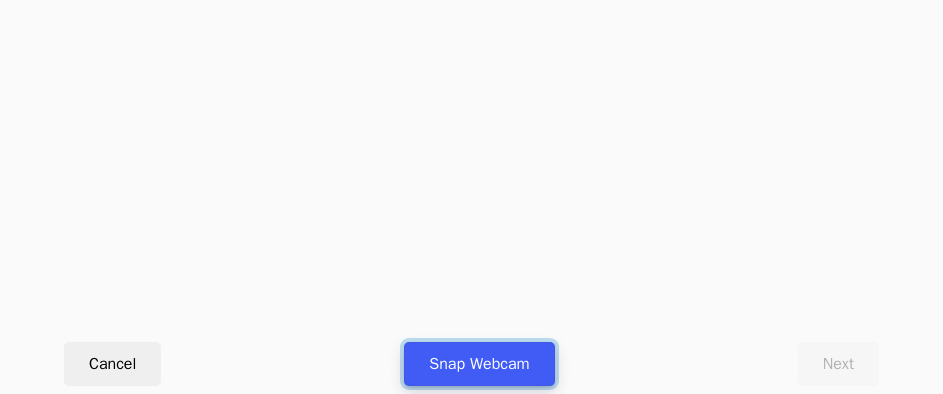 click on "Snap Webcam" at bounding box center (479, 364) 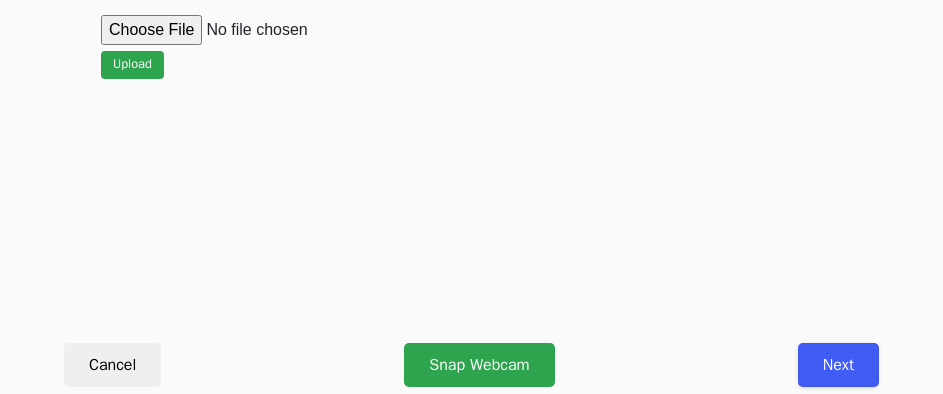 scroll, scrollTop: 912, scrollLeft: 0, axis: vertical 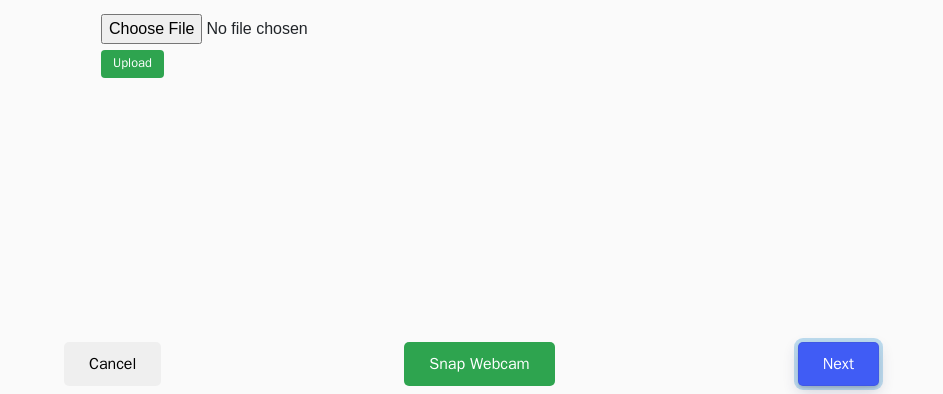 click on "Next" at bounding box center (838, 364) 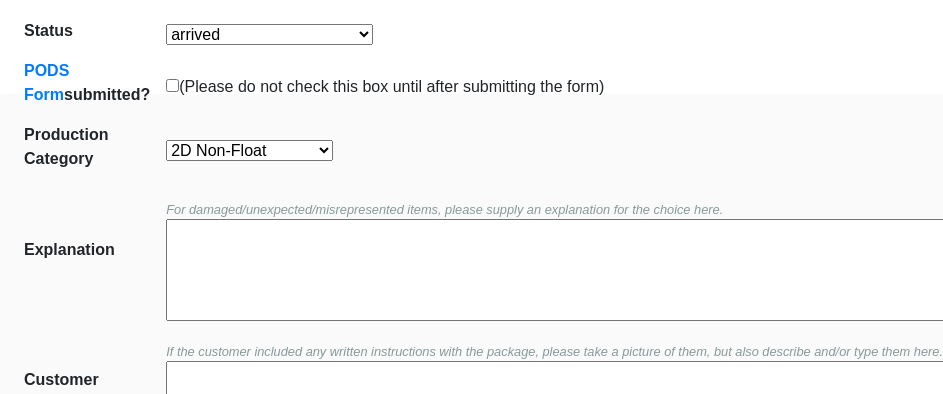 scroll, scrollTop: 452, scrollLeft: 0, axis: vertical 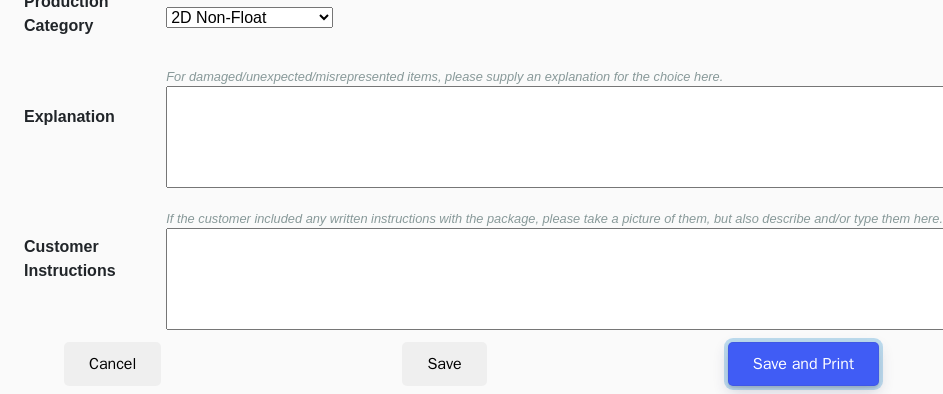 click on "Save and Print" at bounding box center (803, 364) 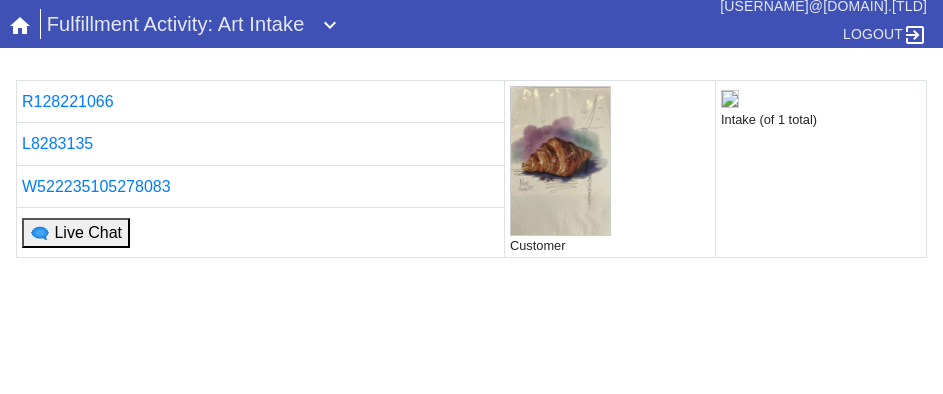 scroll, scrollTop: 0, scrollLeft: 0, axis: both 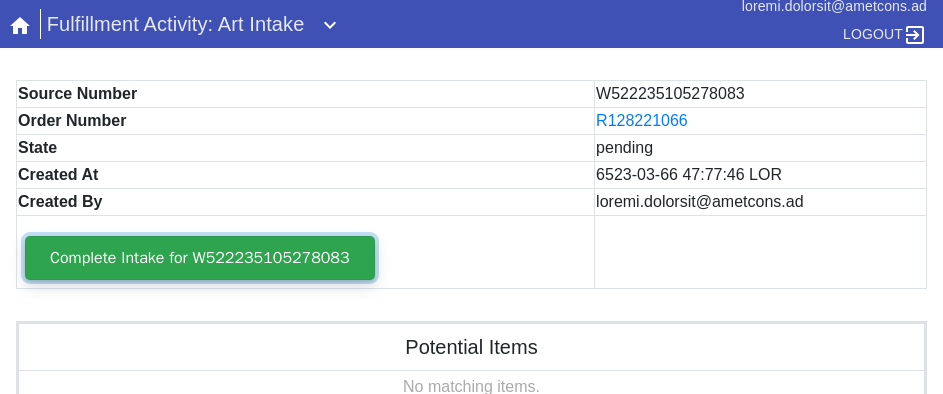 click on "Complete Intake for W522235105278083" at bounding box center [200, 258] 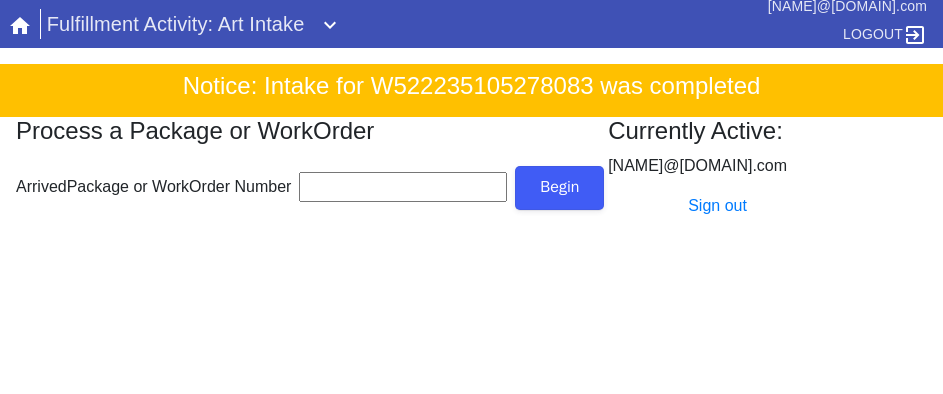 scroll, scrollTop: 0, scrollLeft: 0, axis: both 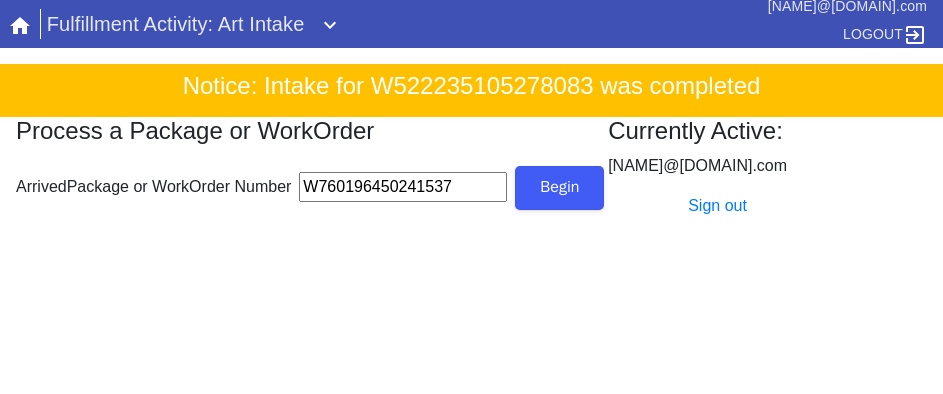 type on "W760196450241537" 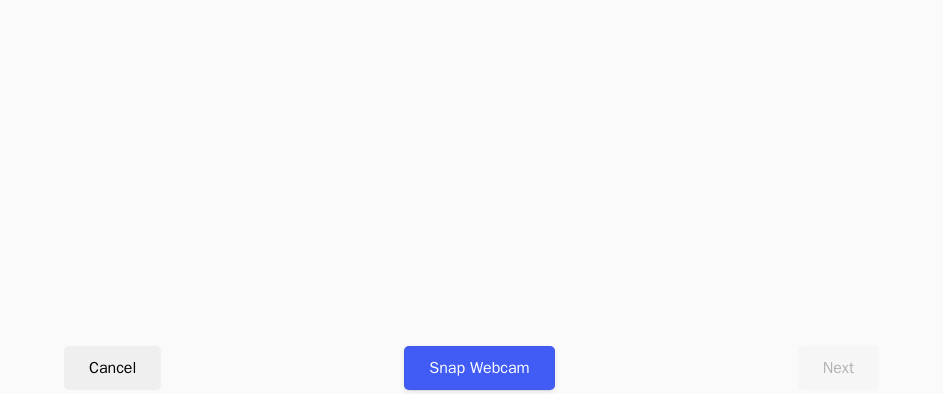 scroll, scrollTop: 912, scrollLeft: 0, axis: vertical 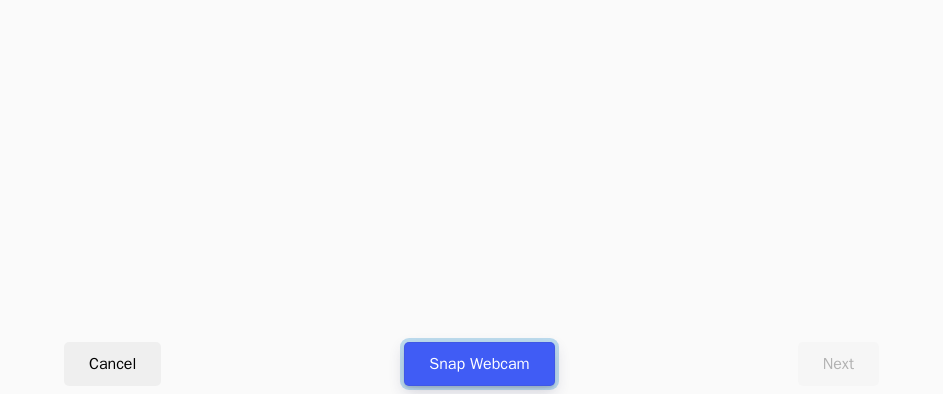 click on "Snap Webcam" at bounding box center [479, 364] 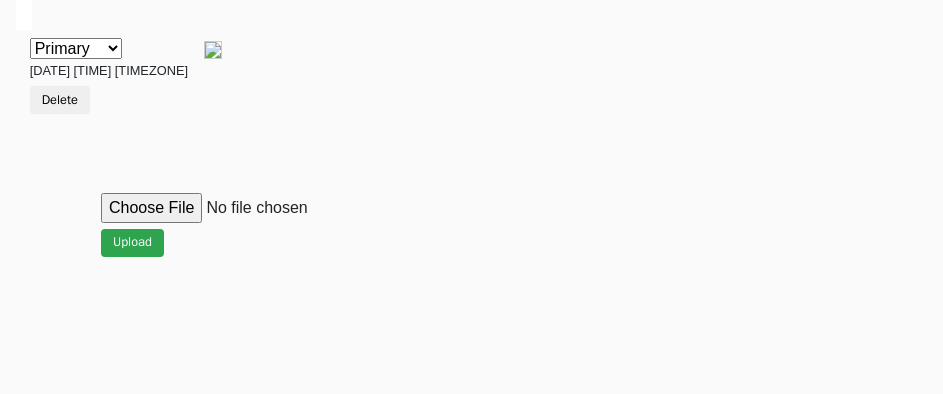 scroll, scrollTop: 912, scrollLeft: 0, axis: vertical 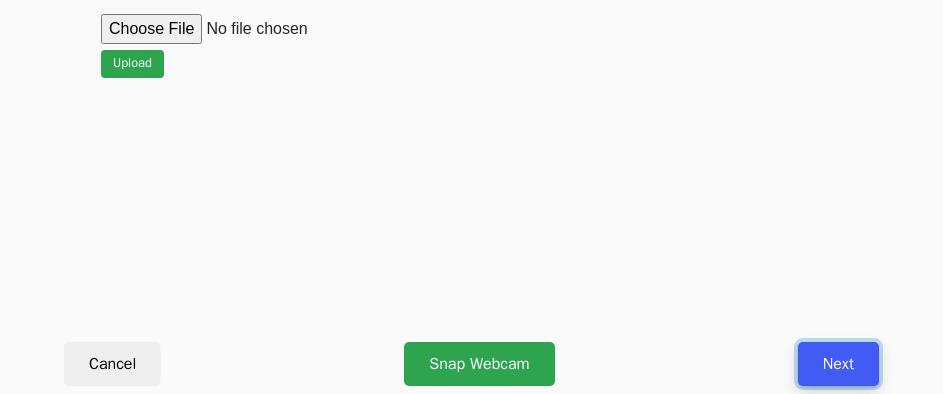 click on "Next" at bounding box center (838, 364) 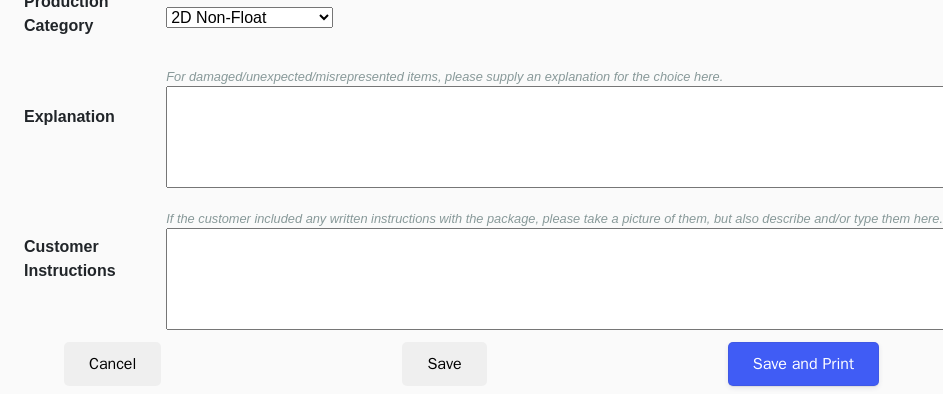 scroll, scrollTop: 452, scrollLeft: 0, axis: vertical 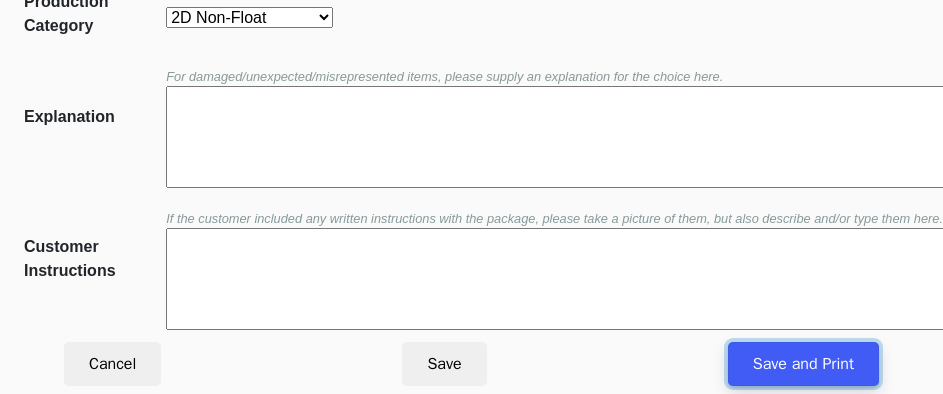 click on "Save and Print" at bounding box center (803, 364) 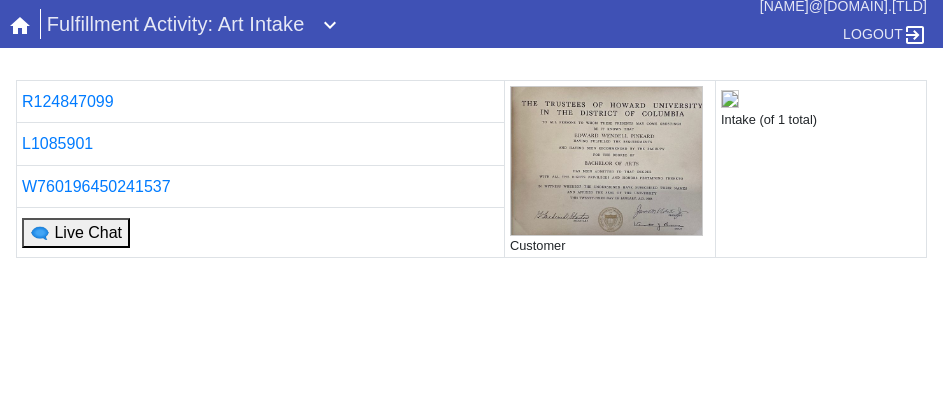scroll, scrollTop: 0, scrollLeft: 0, axis: both 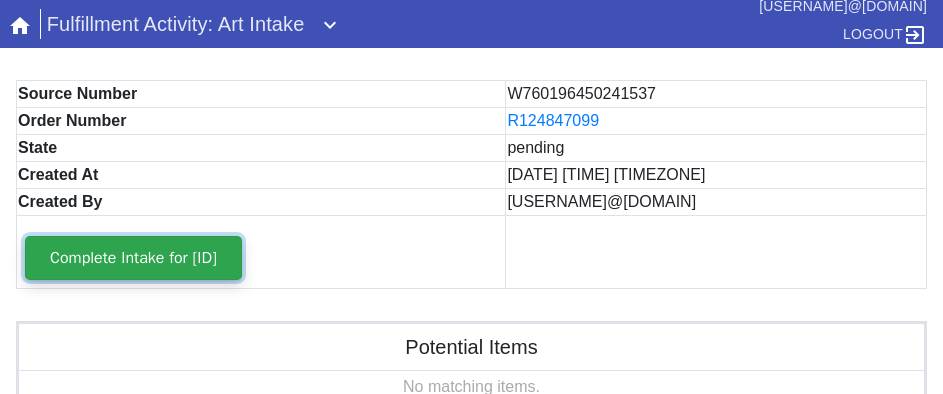 click on "Complete Intake for [ID]" at bounding box center (133, 258) 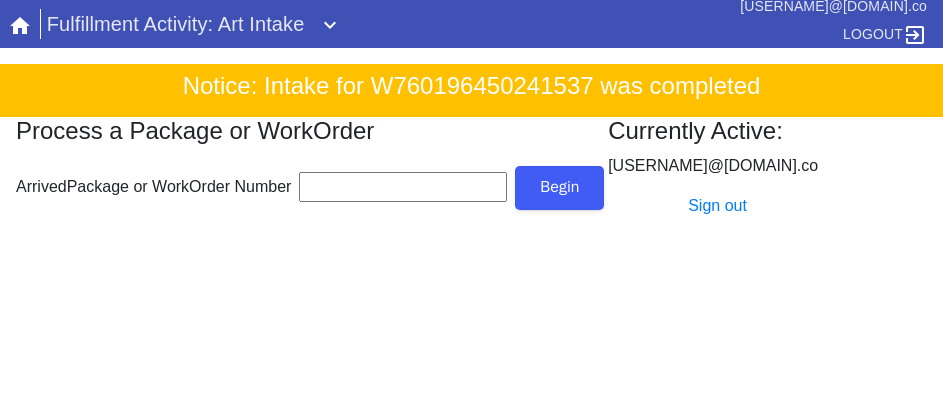 scroll, scrollTop: 0, scrollLeft: 0, axis: both 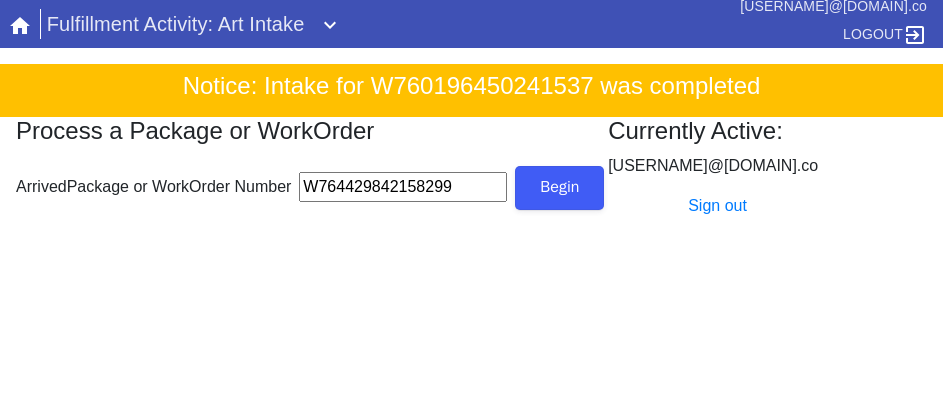 type on "W764429842158299" 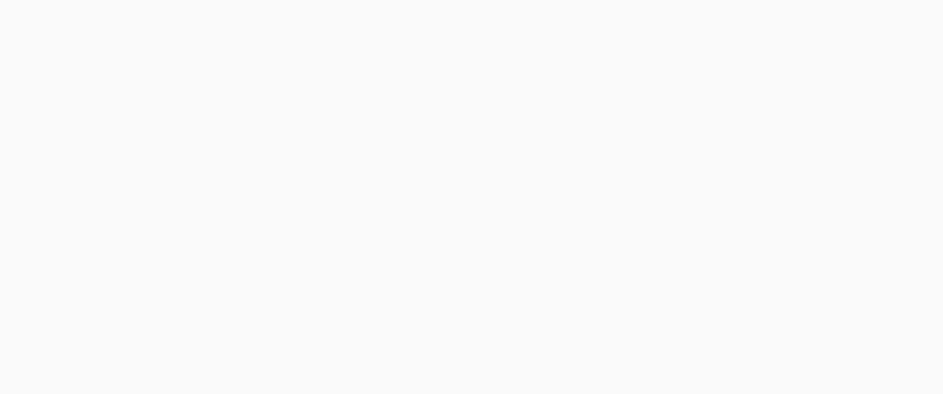 scroll, scrollTop: 912, scrollLeft: 0, axis: vertical 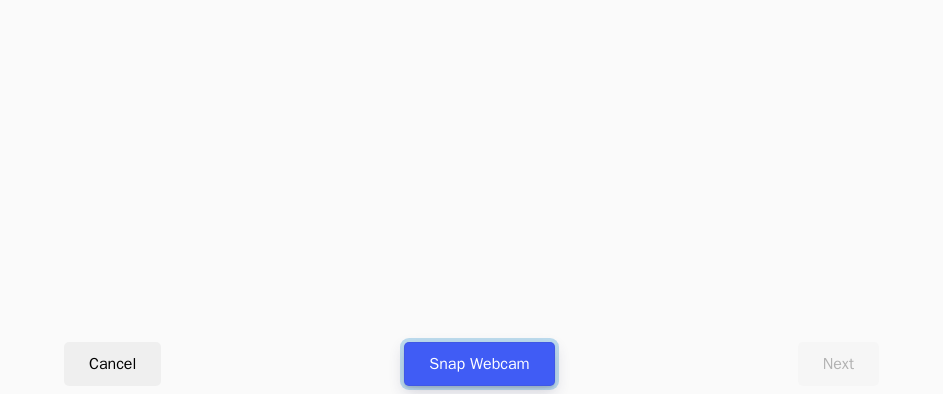 click on "Snap Webcam" at bounding box center (479, 364) 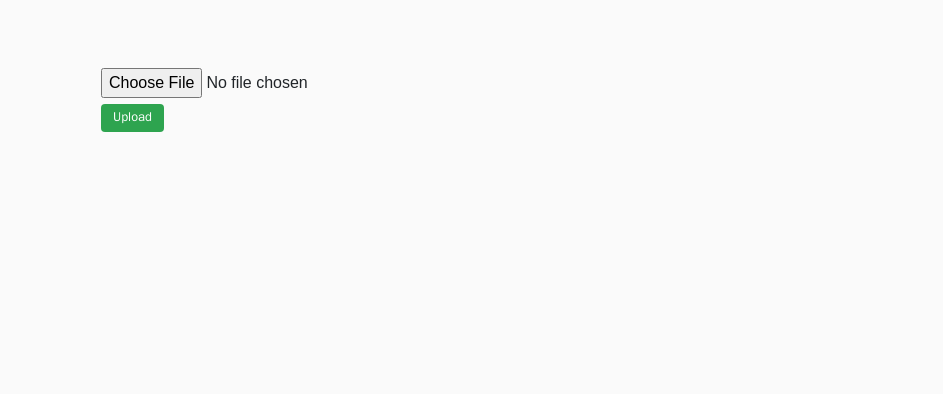 scroll, scrollTop: 912, scrollLeft: 0, axis: vertical 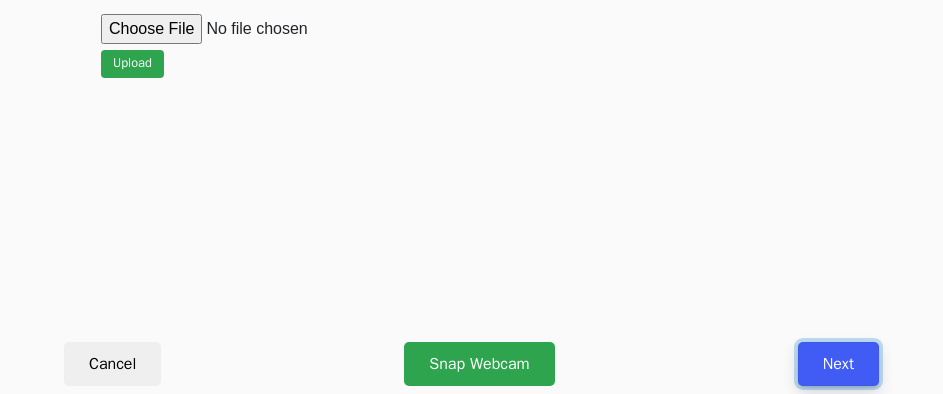 click on "Next" at bounding box center (838, 364) 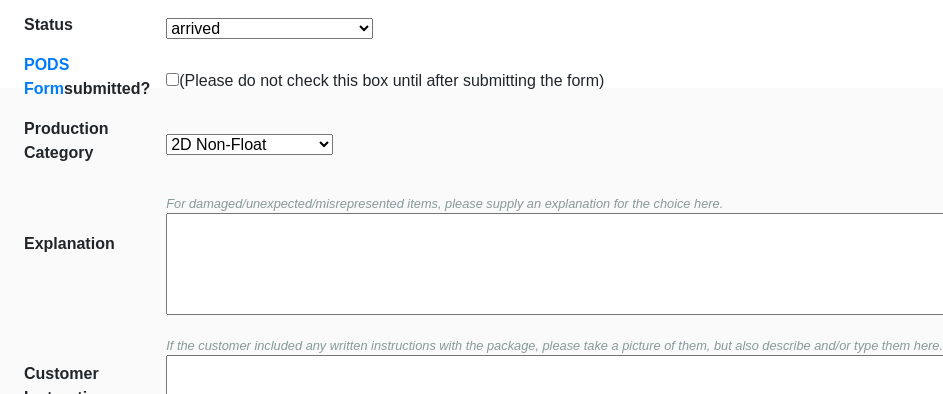 scroll, scrollTop: 452, scrollLeft: 0, axis: vertical 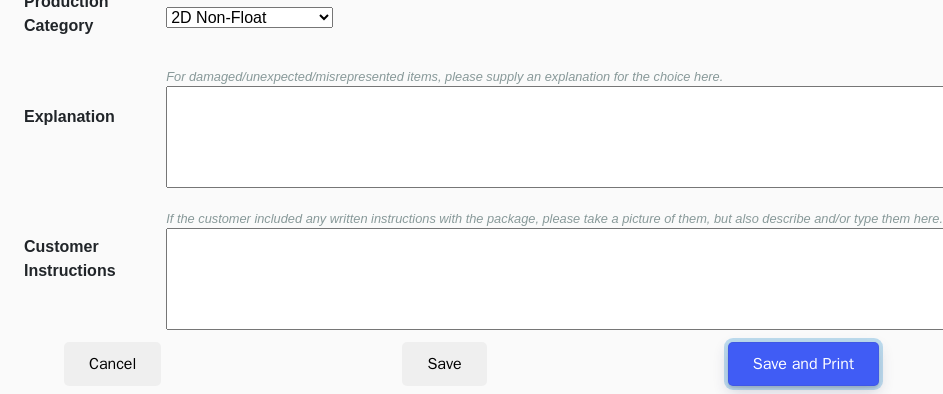 click on "Save and Print" at bounding box center [803, 364] 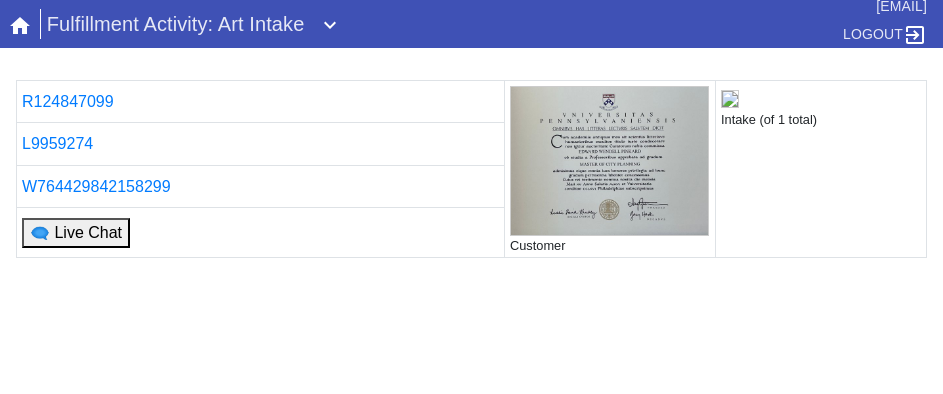 scroll, scrollTop: 0, scrollLeft: 0, axis: both 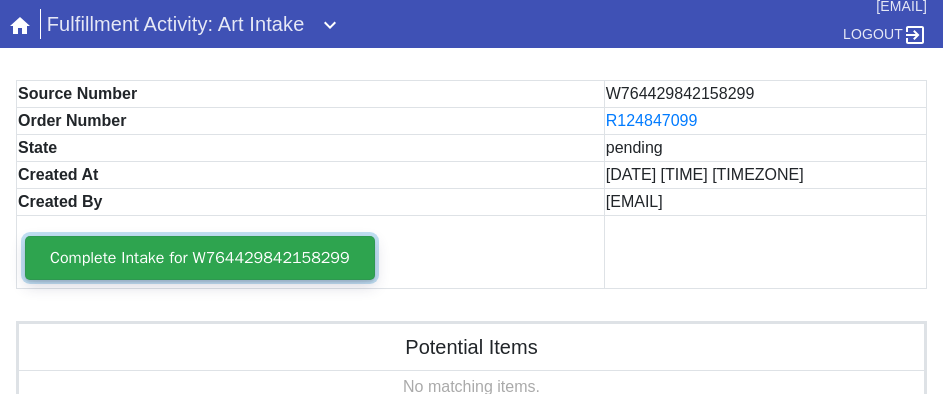 click on "Complete Intake for W764429842158299" at bounding box center (200, 258) 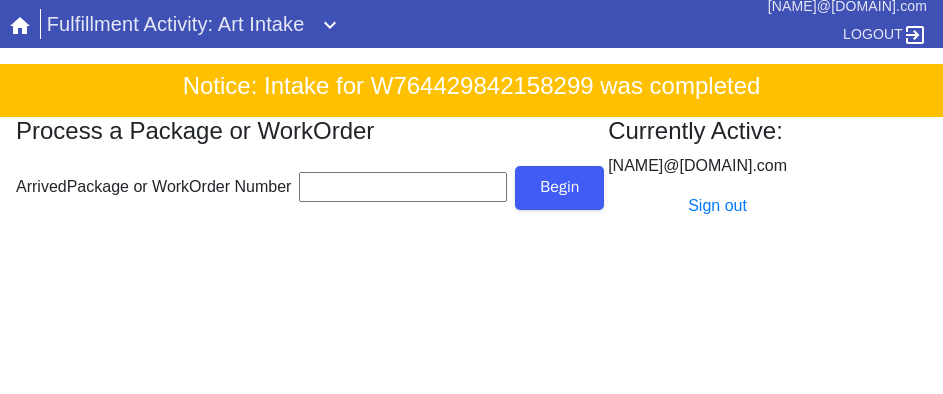 scroll, scrollTop: 0, scrollLeft: 0, axis: both 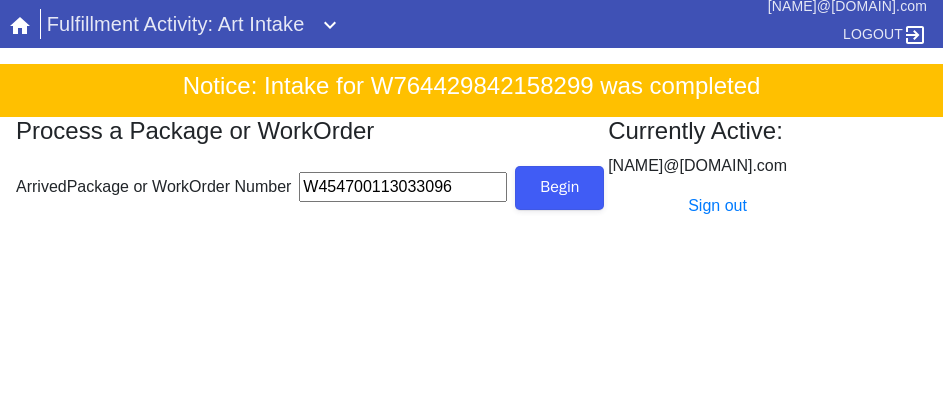 type on "W454700113033096" 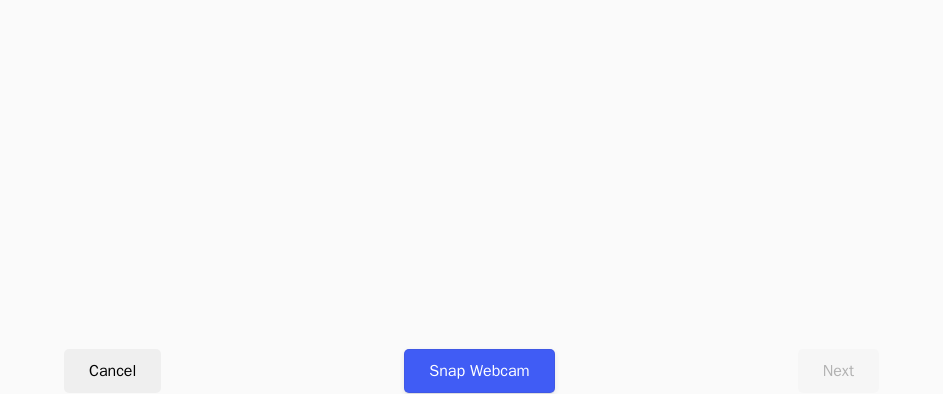 scroll, scrollTop: 912, scrollLeft: 0, axis: vertical 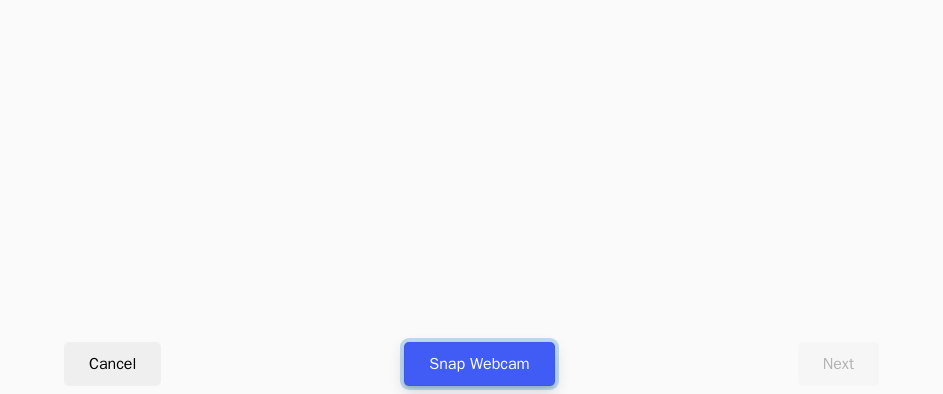 click on "Snap Webcam" at bounding box center [479, 364] 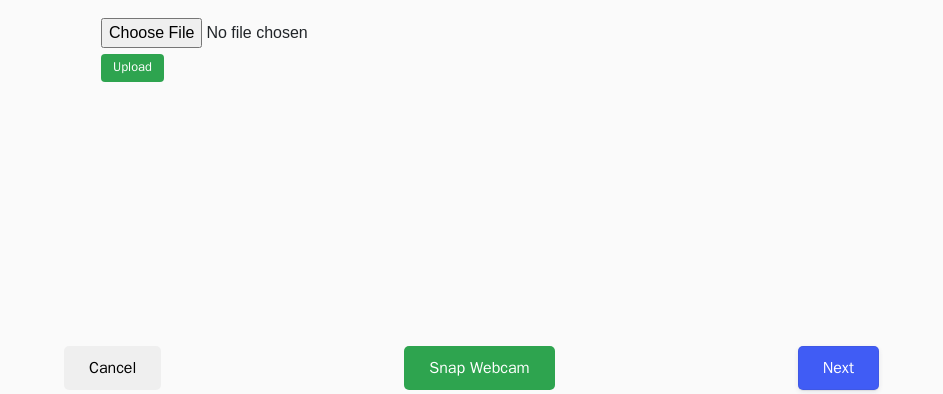 scroll, scrollTop: 912, scrollLeft: 0, axis: vertical 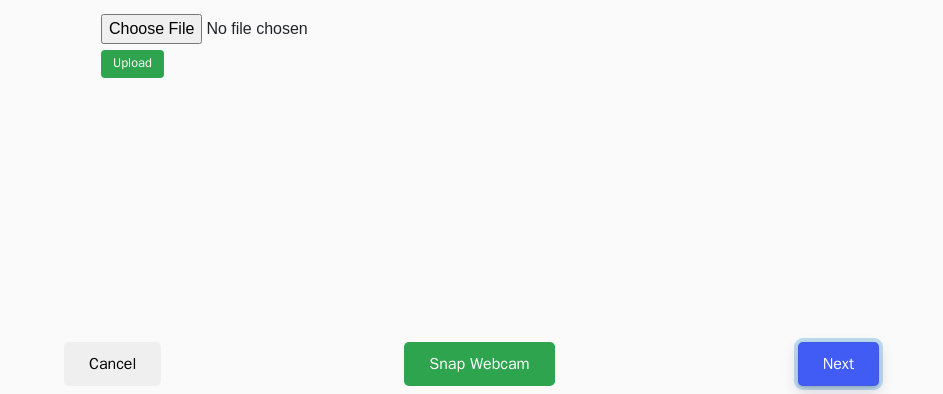 click on "Next" at bounding box center [838, 364] 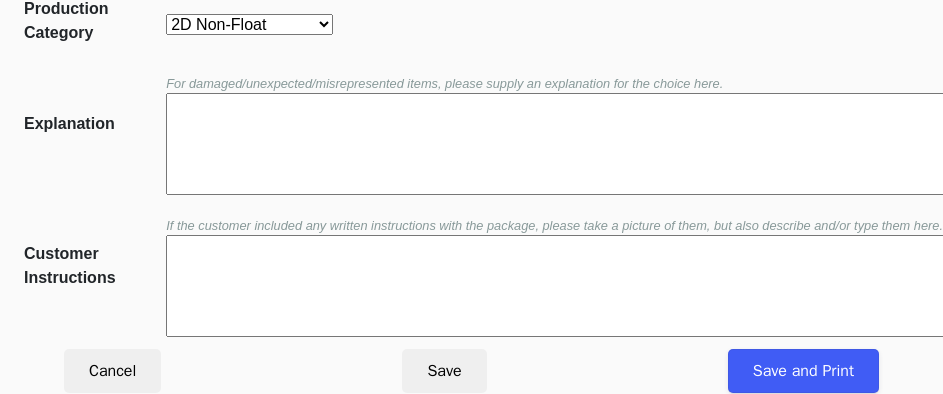 scroll, scrollTop: 452, scrollLeft: 0, axis: vertical 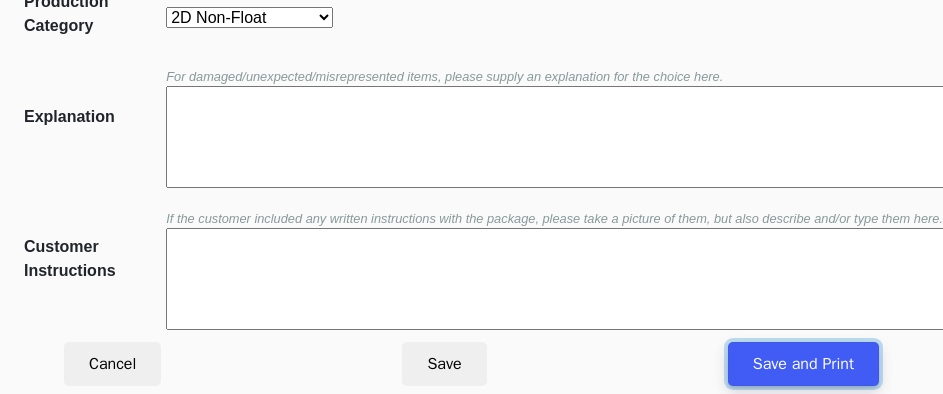 click on "Save and Print" at bounding box center (803, 364) 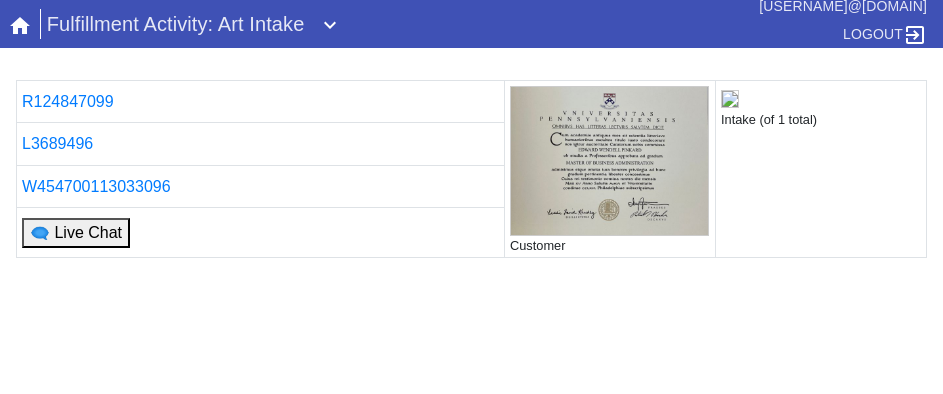 scroll, scrollTop: 0, scrollLeft: 0, axis: both 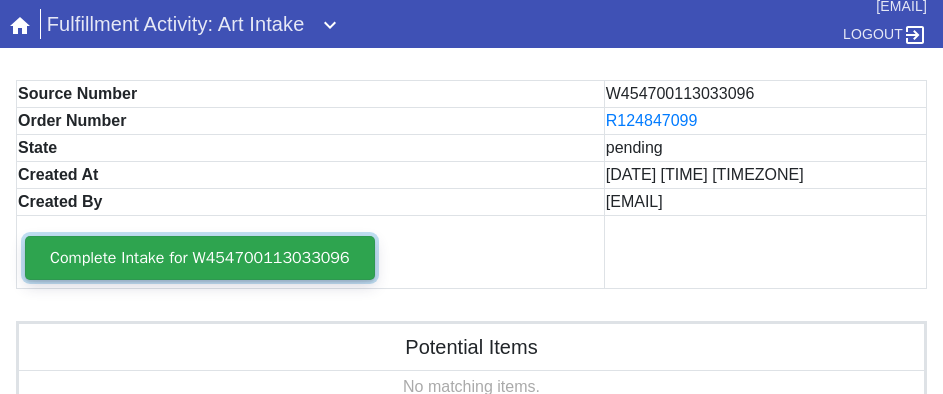 click on "Complete Intake for W454700113033096" at bounding box center (200, 258) 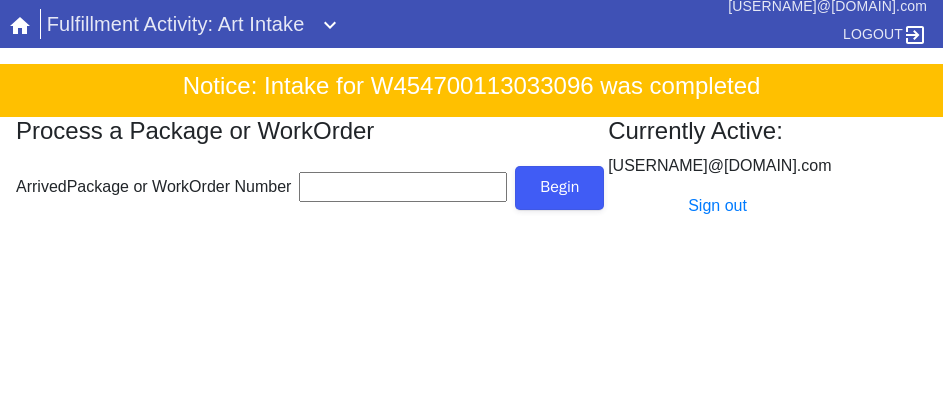 scroll, scrollTop: 0, scrollLeft: 0, axis: both 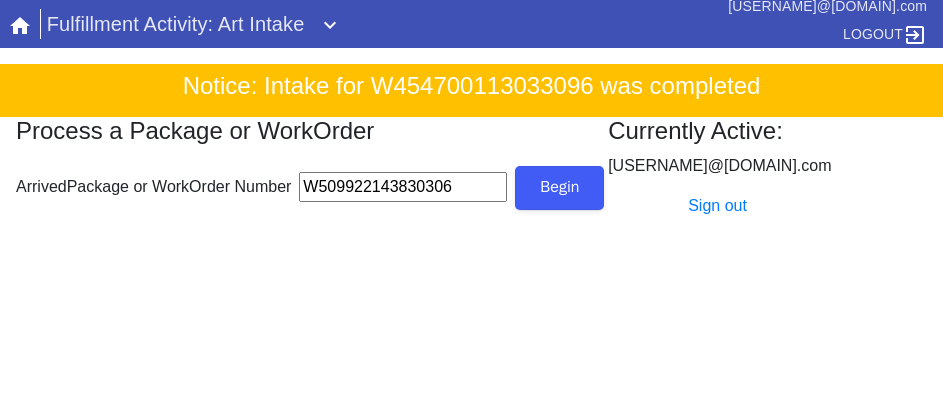 type on "W509922143830306" 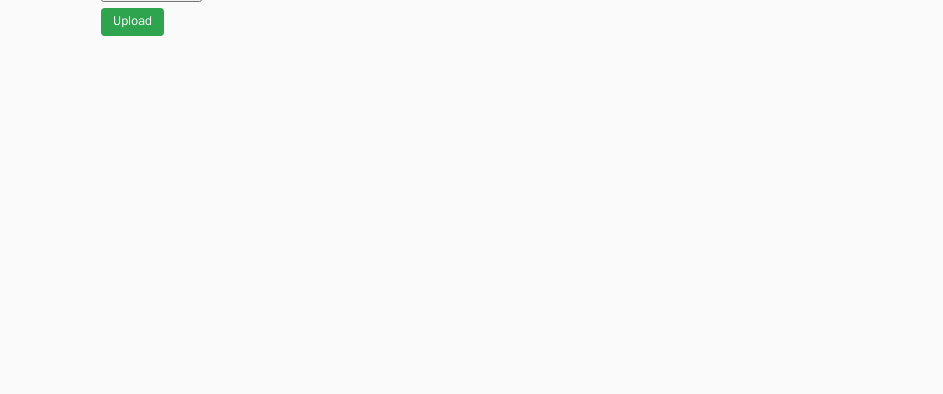 scroll, scrollTop: 912, scrollLeft: 0, axis: vertical 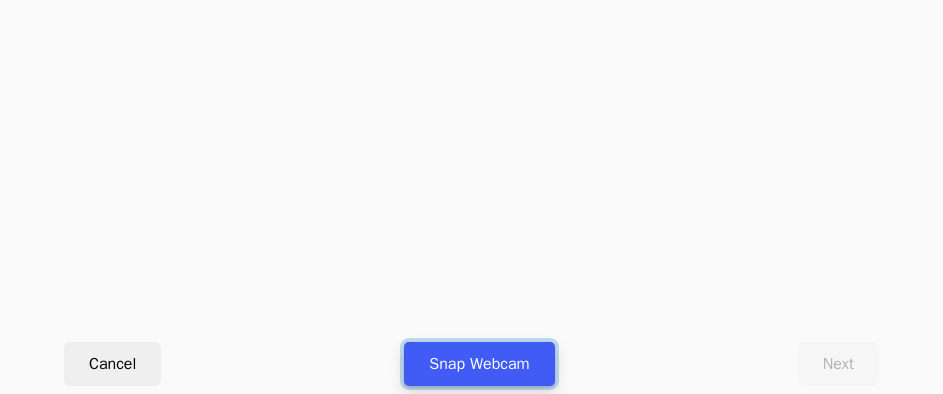 click on "Snap Webcam" at bounding box center (479, 364) 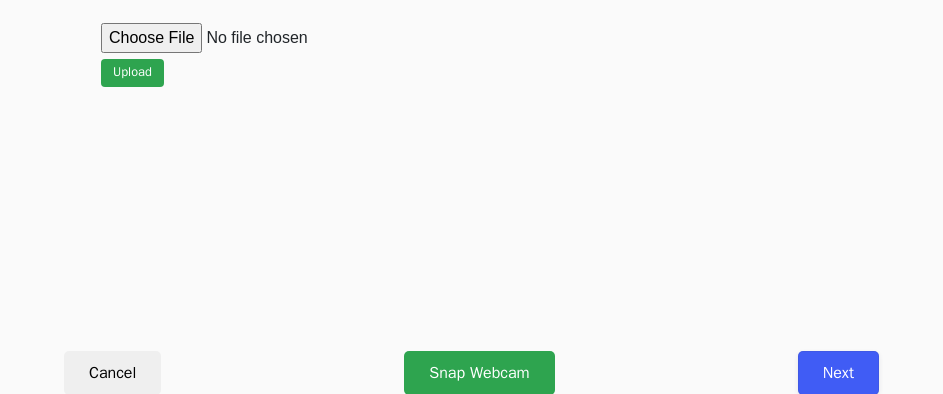 scroll, scrollTop: 912, scrollLeft: 0, axis: vertical 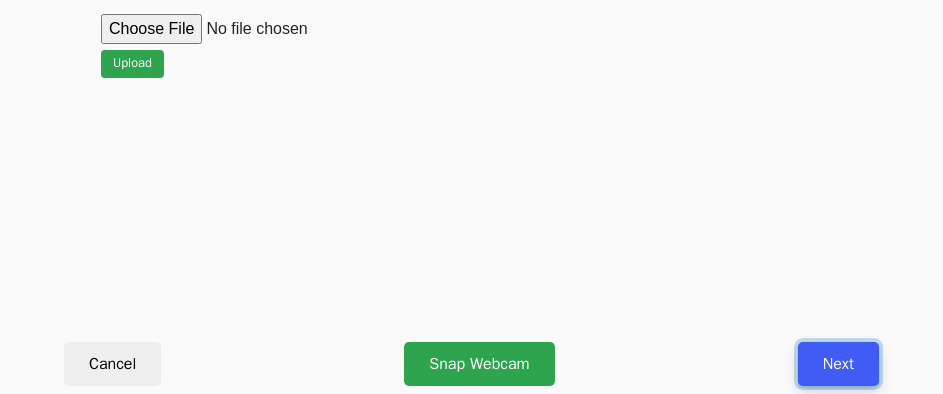 click on "Next" at bounding box center (838, 364) 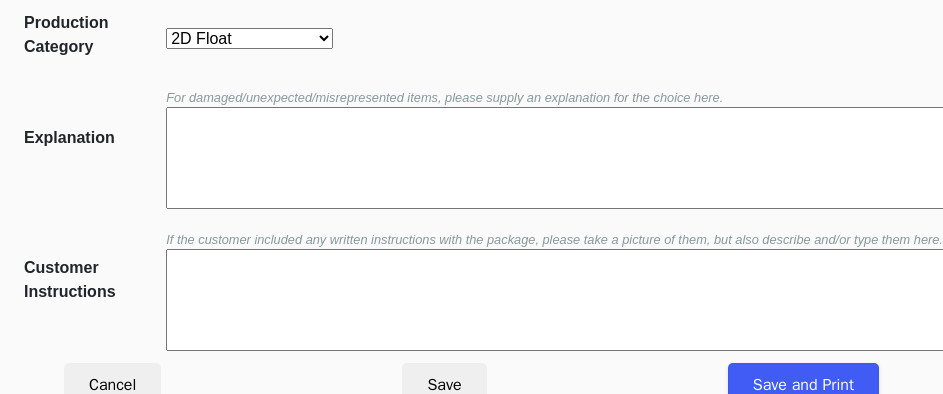 scroll, scrollTop: 452, scrollLeft: 0, axis: vertical 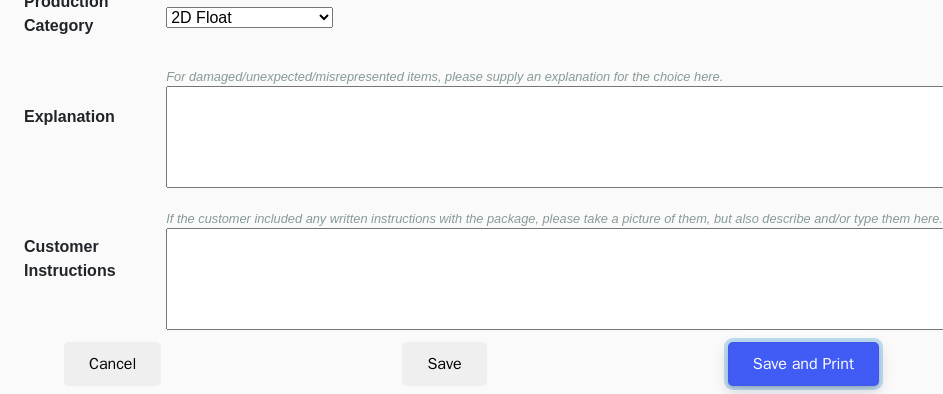 click on "Save and Print" at bounding box center [803, 364] 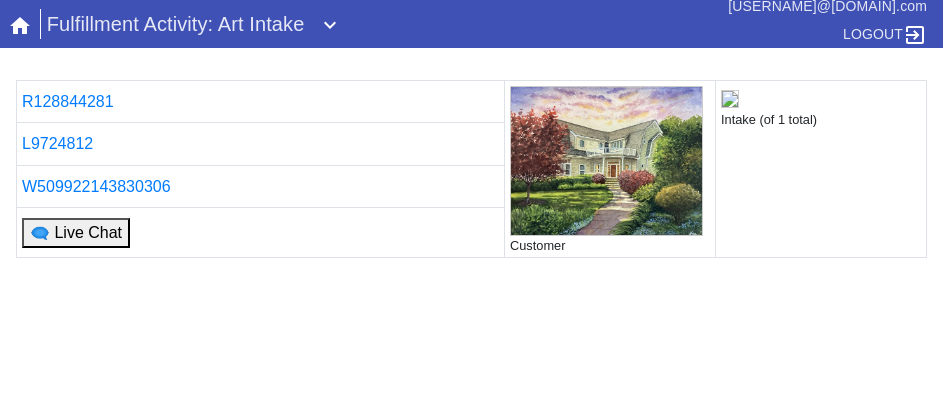 scroll, scrollTop: 0, scrollLeft: 0, axis: both 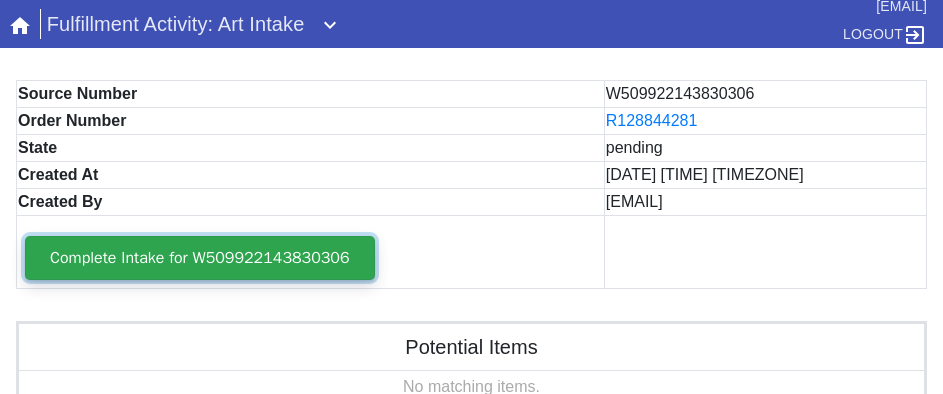 click on "Complete Intake for W509922143830306" at bounding box center [200, 258] 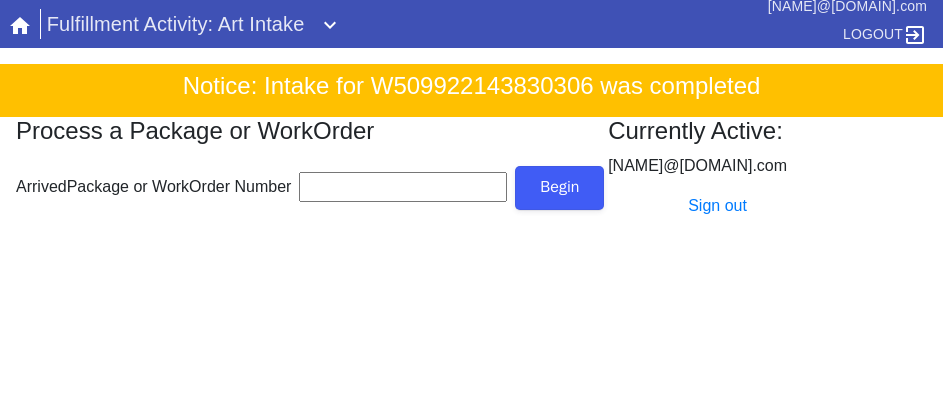 scroll, scrollTop: 0, scrollLeft: 0, axis: both 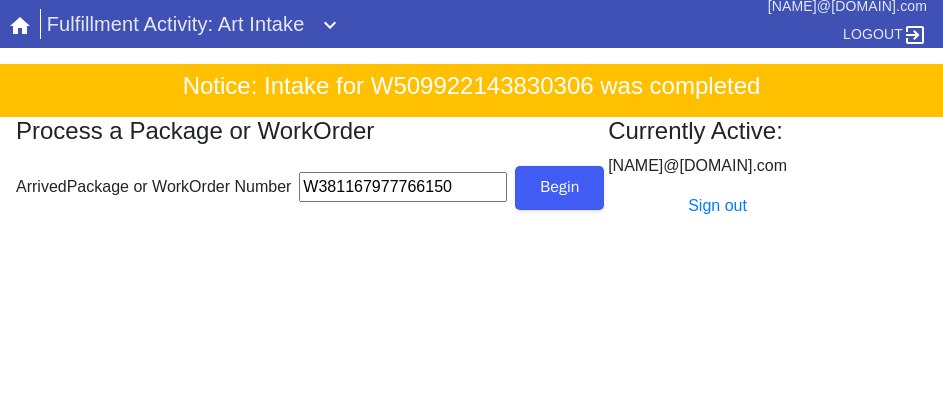 type on "W381167977766150" 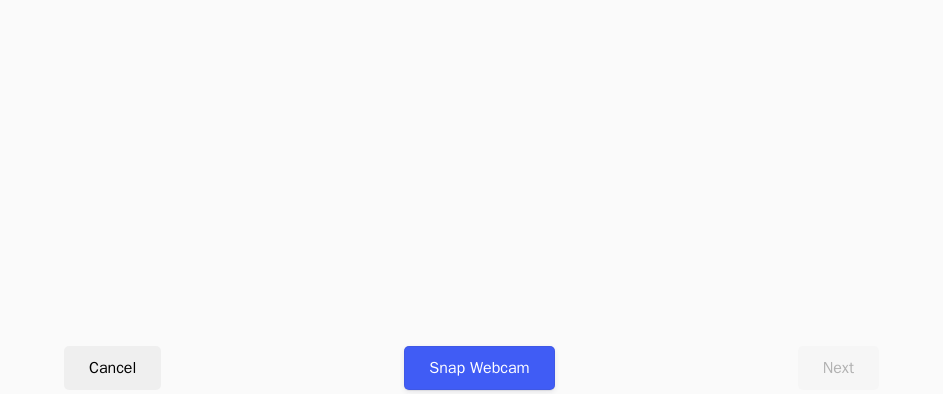 scroll, scrollTop: 912, scrollLeft: 0, axis: vertical 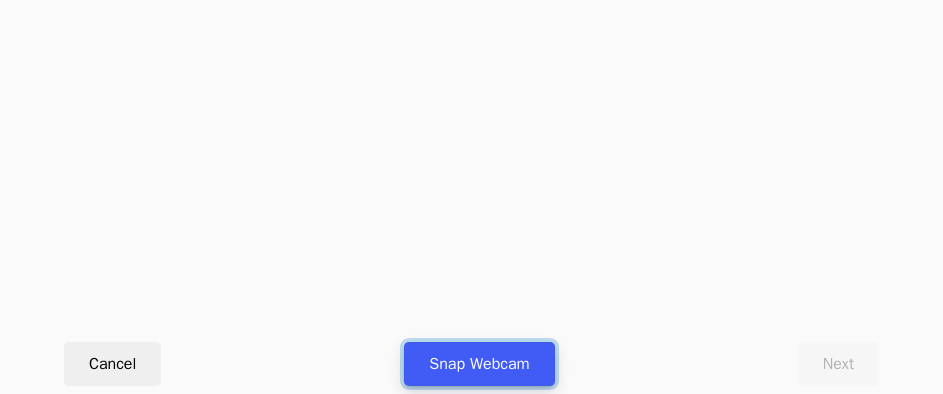 click on "Snap Webcam" at bounding box center [479, 364] 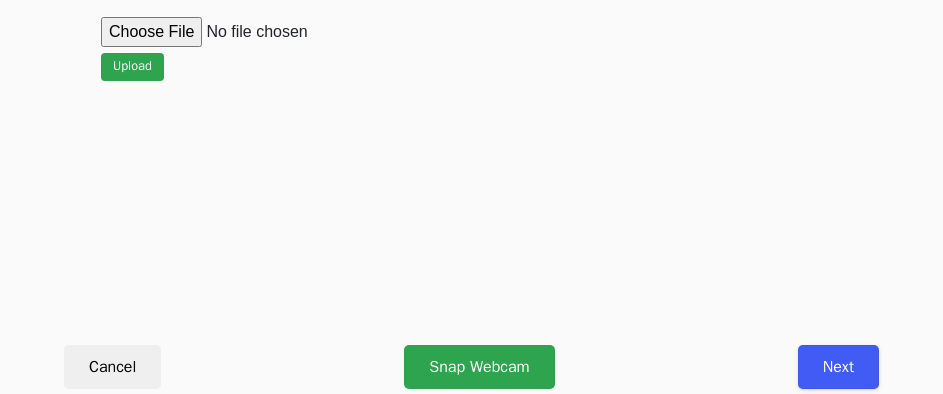 scroll, scrollTop: 912, scrollLeft: 0, axis: vertical 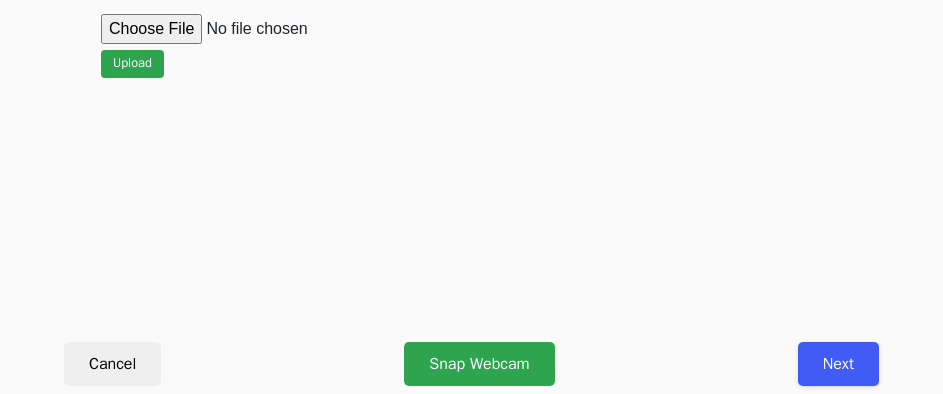 click on "Next" at bounding box center [838, 364] 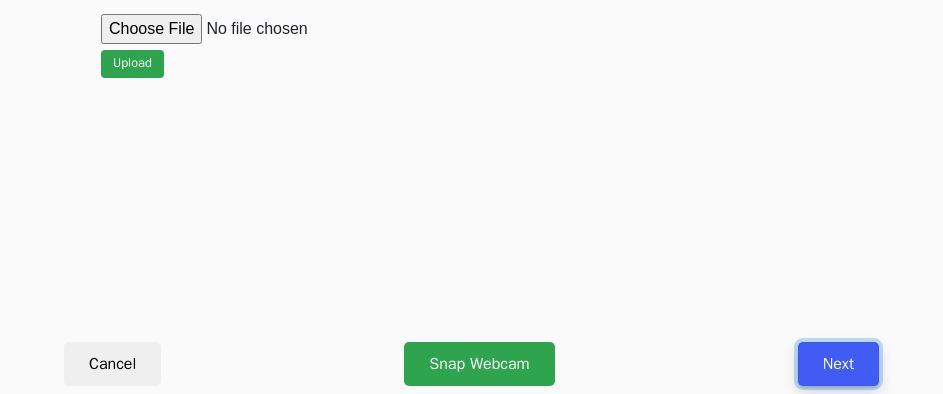click on "Next" at bounding box center (838, 364) 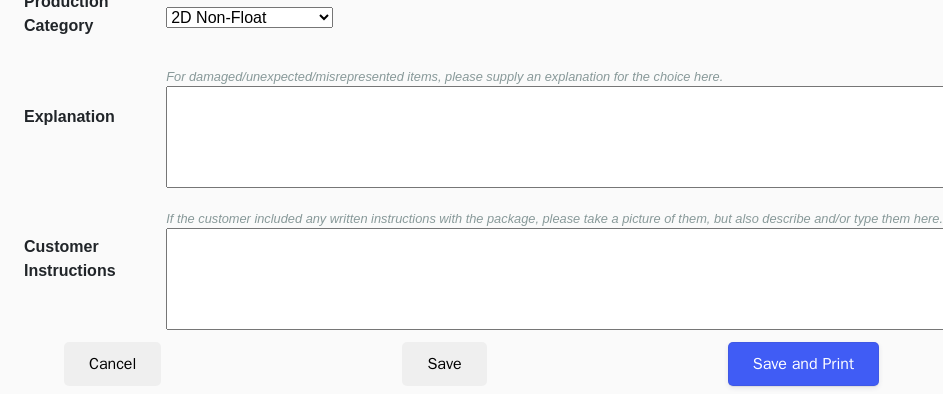 scroll, scrollTop: 452, scrollLeft: 0, axis: vertical 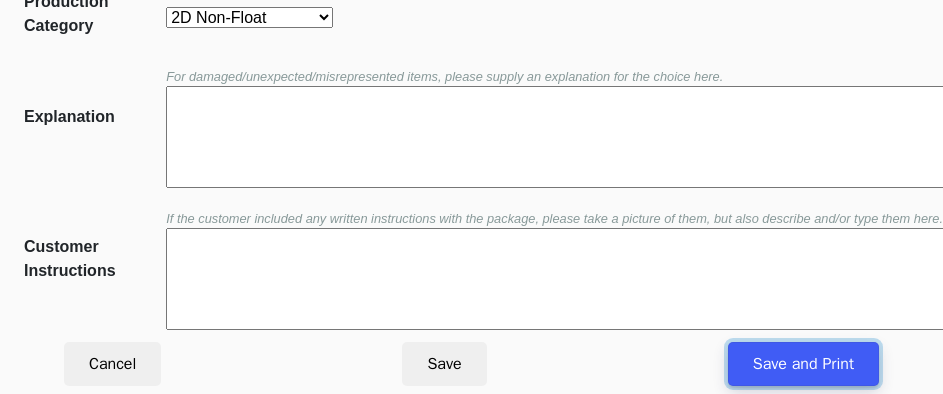 click on "Save and Print" at bounding box center (803, 364) 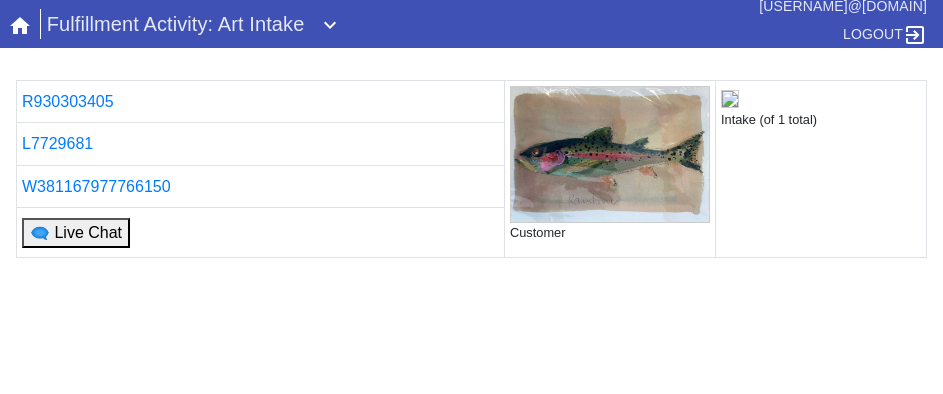 scroll, scrollTop: 0, scrollLeft: 0, axis: both 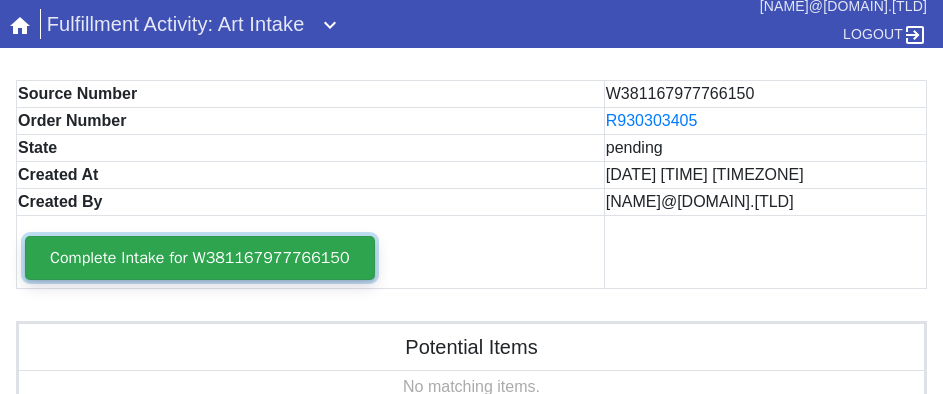 click on "Complete Intake for W381167977766150" at bounding box center (200, 258) 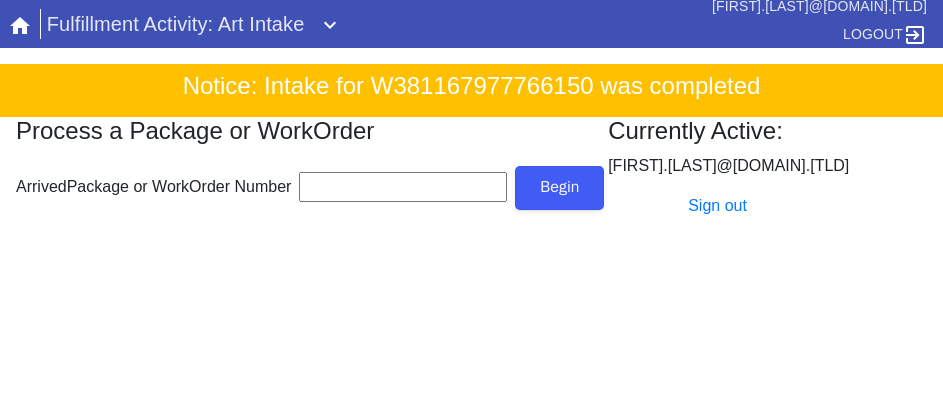 scroll, scrollTop: 0, scrollLeft: 0, axis: both 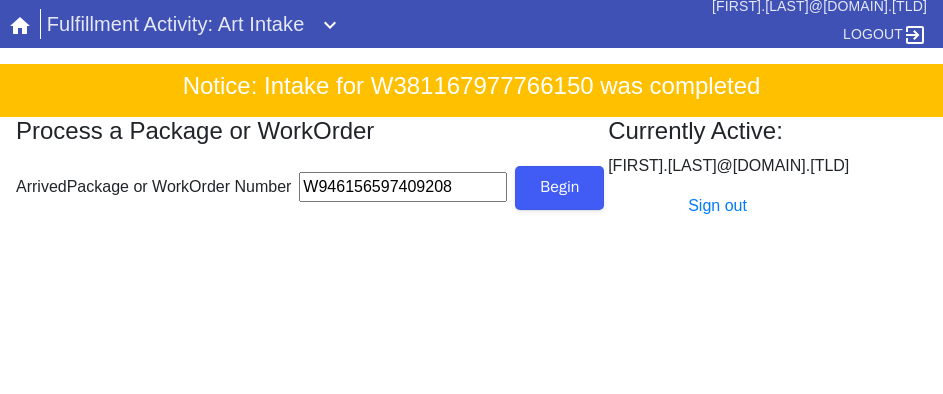type on "W946156597409208" 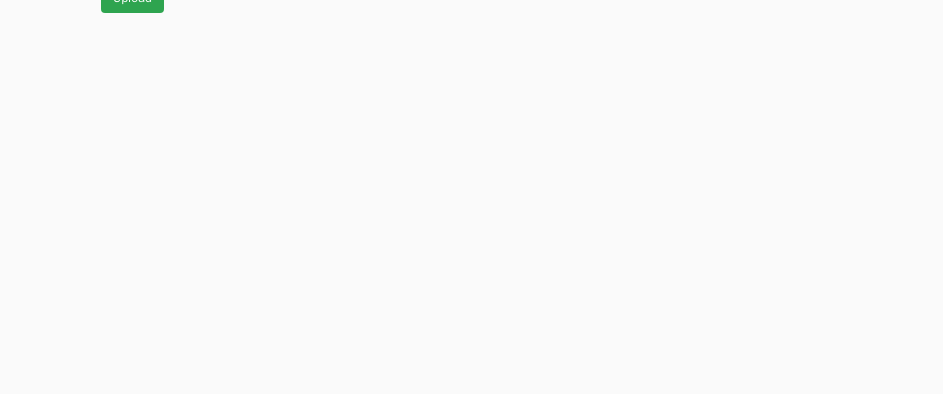 scroll, scrollTop: 912, scrollLeft: 0, axis: vertical 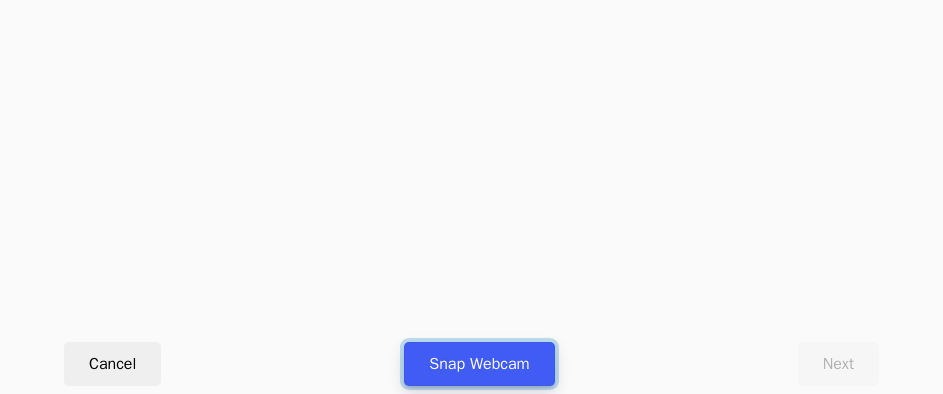 drag, startPoint x: 512, startPoint y: 376, endPoint x: 512, endPoint y: 355, distance: 21 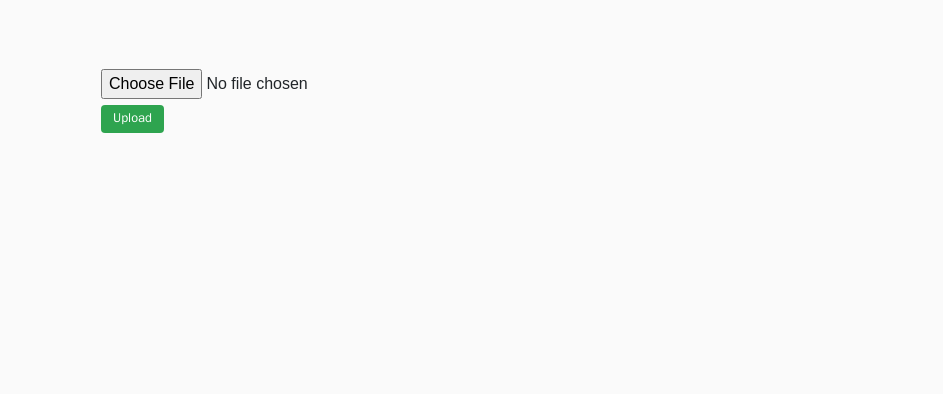 scroll, scrollTop: 912, scrollLeft: 0, axis: vertical 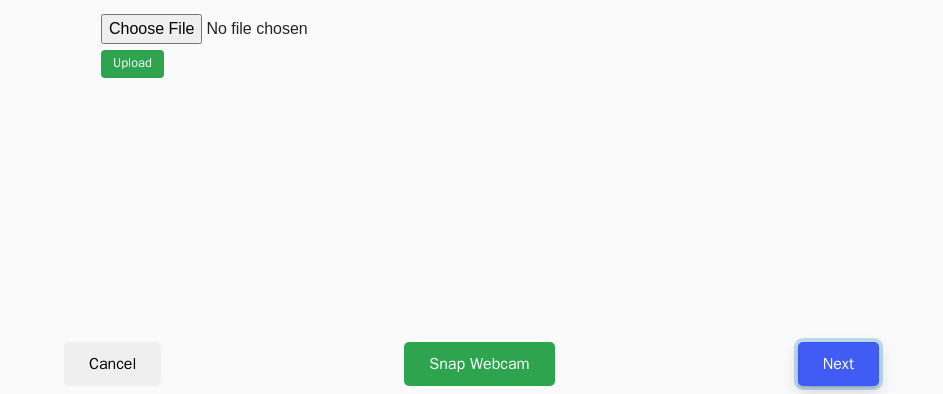 click on "Next" at bounding box center [838, 364] 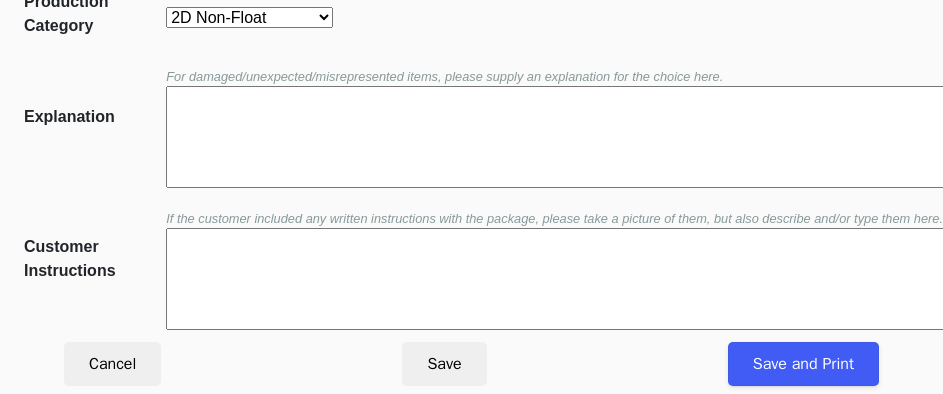 scroll, scrollTop: 452, scrollLeft: 0, axis: vertical 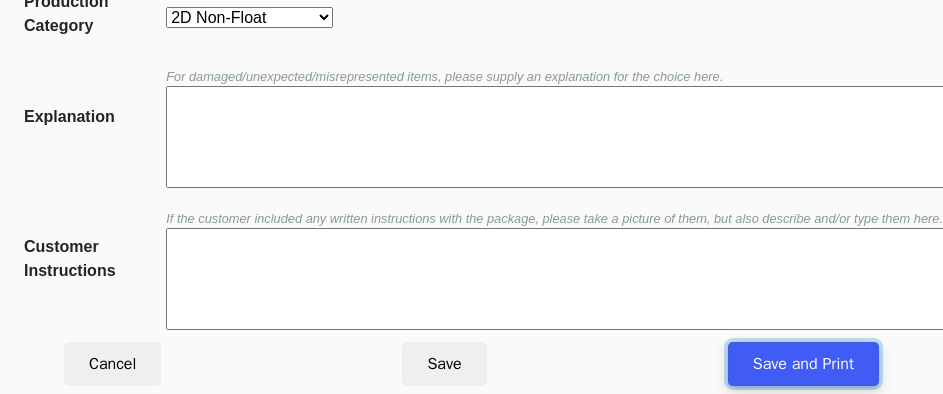click on "Save and Print" at bounding box center [803, 364] 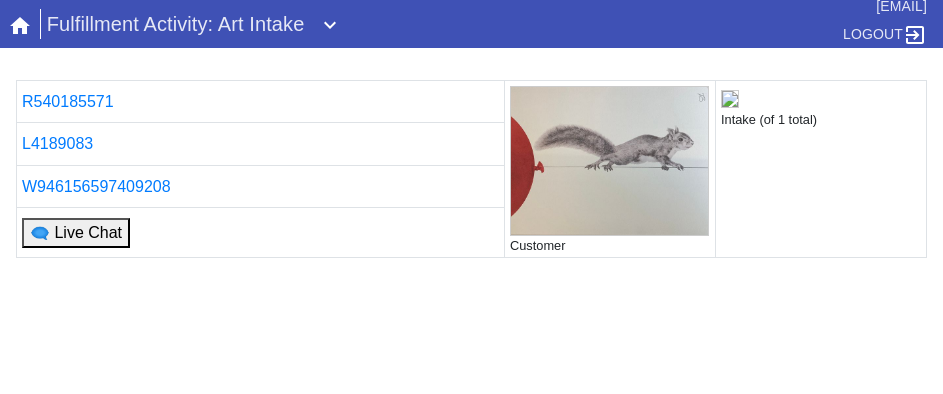 scroll, scrollTop: 0, scrollLeft: 0, axis: both 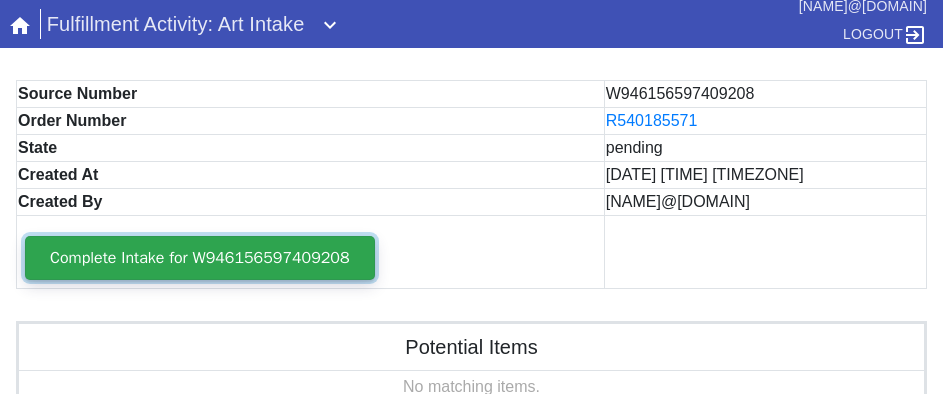 click on "Complete Intake for W946156597409208" at bounding box center [200, 258] 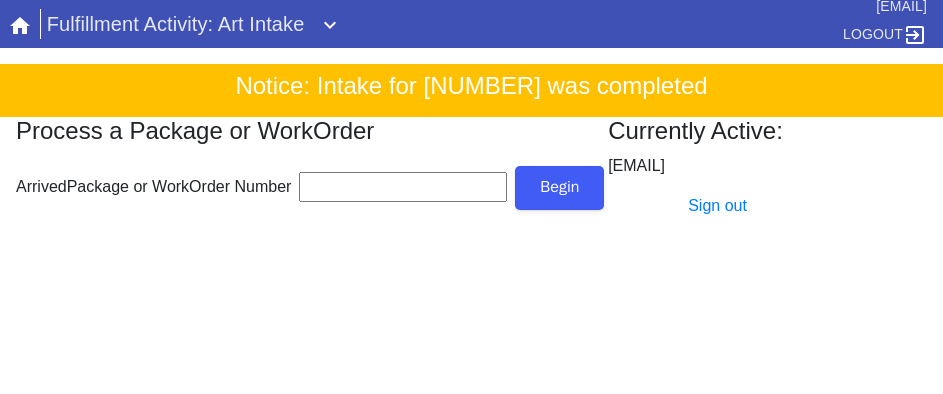 scroll, scrollTop: 0, scrollLeft: 0, axis: both 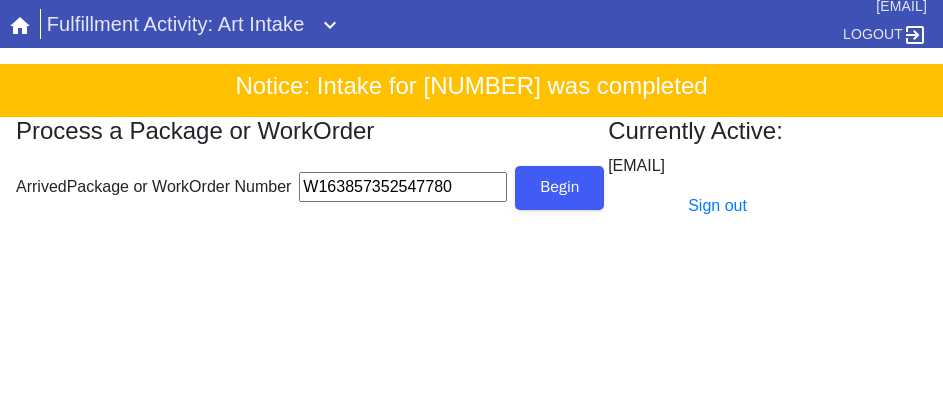 type on "W163857352547780" 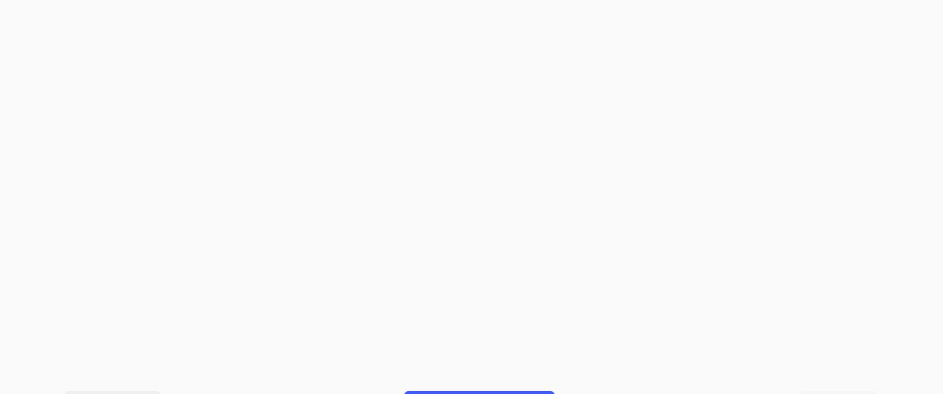 scroll, scrollTop: 912, scrollLeft: 0, axis: vertical 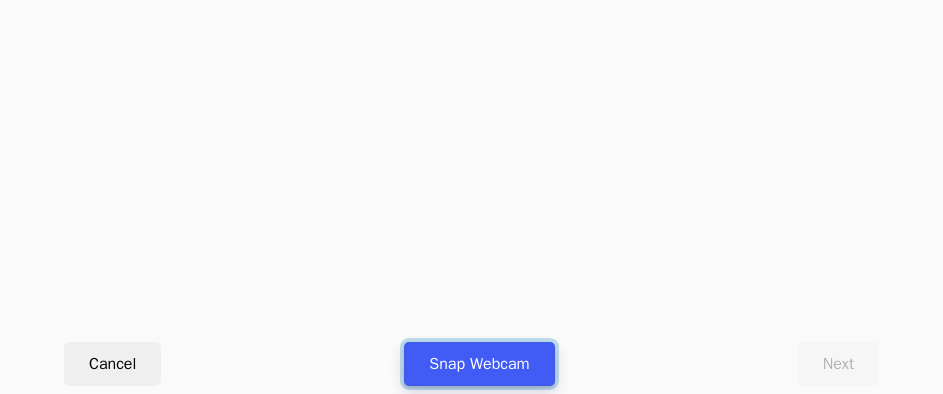 click on "Snap Webcam" at bounding box center [479, 364] 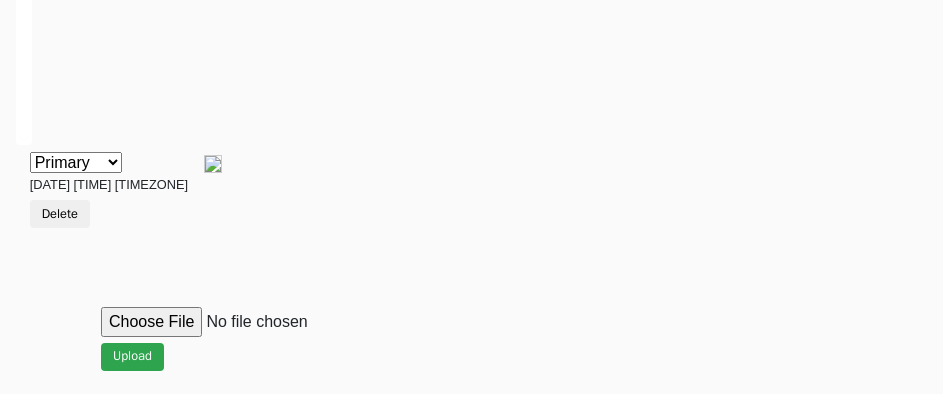 scroll, scrollTop: 912, scrollLeft: 0, axis: vertical 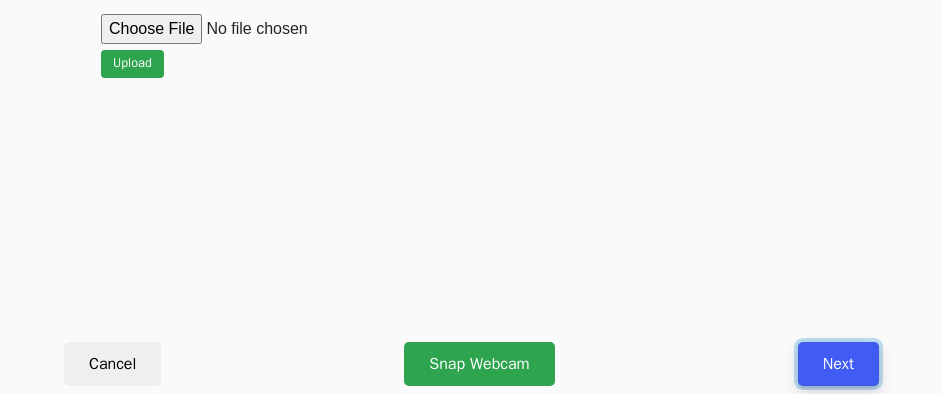 click on "Next" at bounding box center [838, 364] 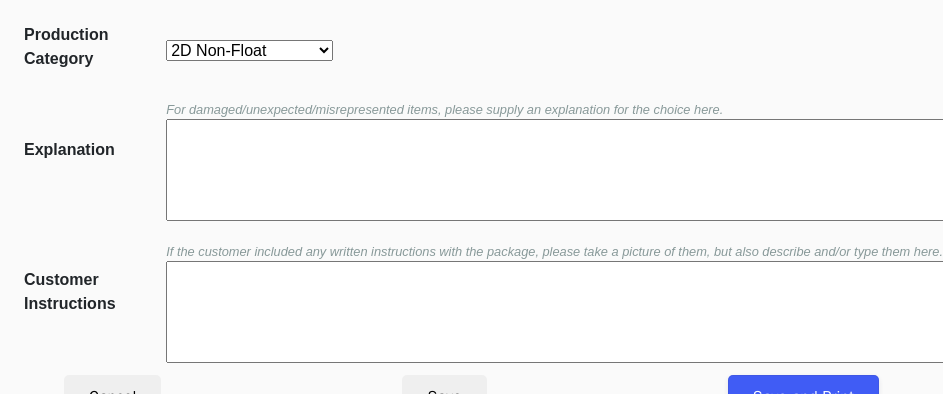 scroll, scrollTop: 452, scrollLeft: 0, axis: vertical 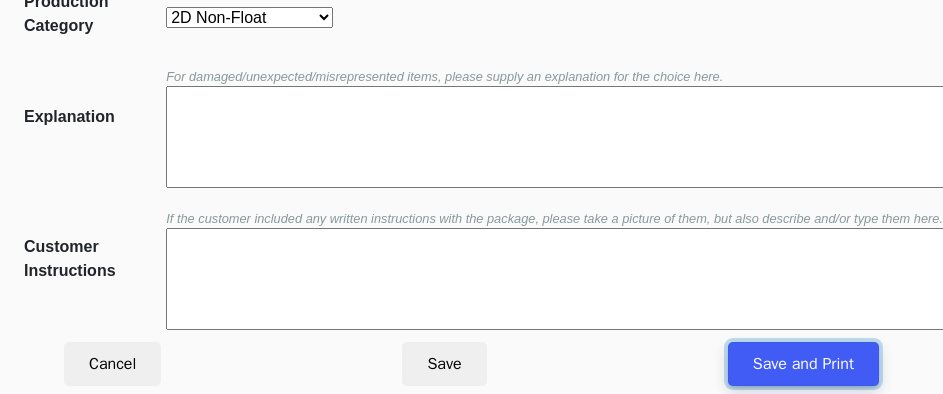 click on "Save and Print" at bounding box center [803, 364] 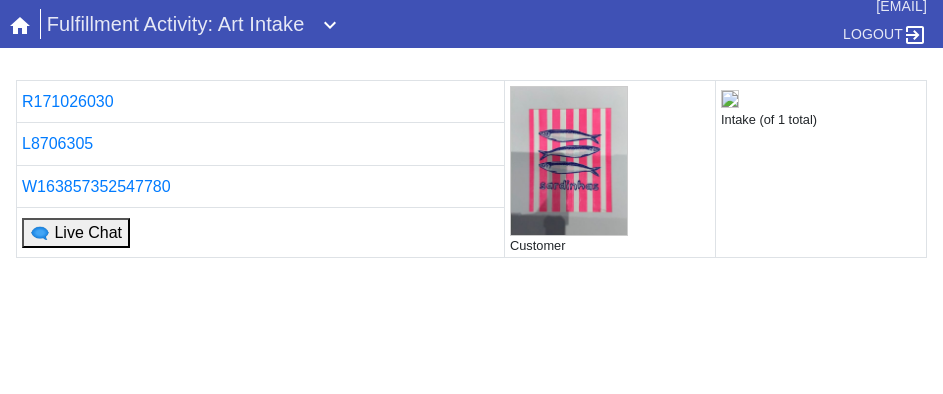 scroll, scrollTop: 0, scrollLeft: 0, axis: both 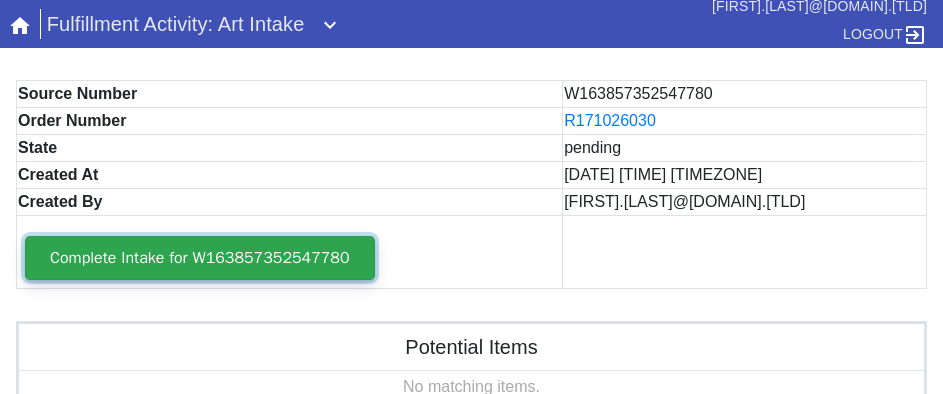 click on "Complete Intake for W163857352547780" at bounding box center (200, 258) 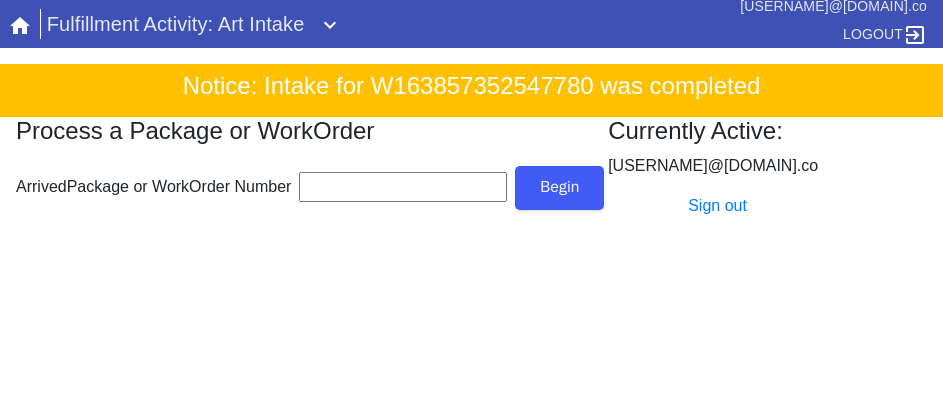 scroll, scrollTop: 0, scrollLeft: 0, axis: both 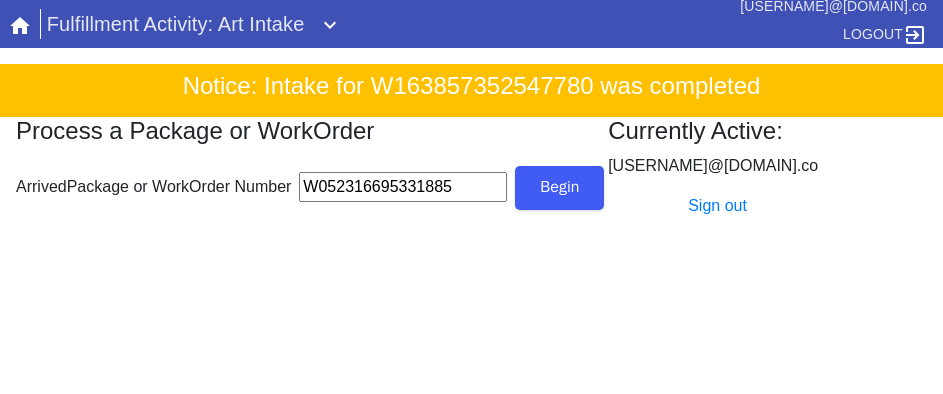 type on "W052316695331885" 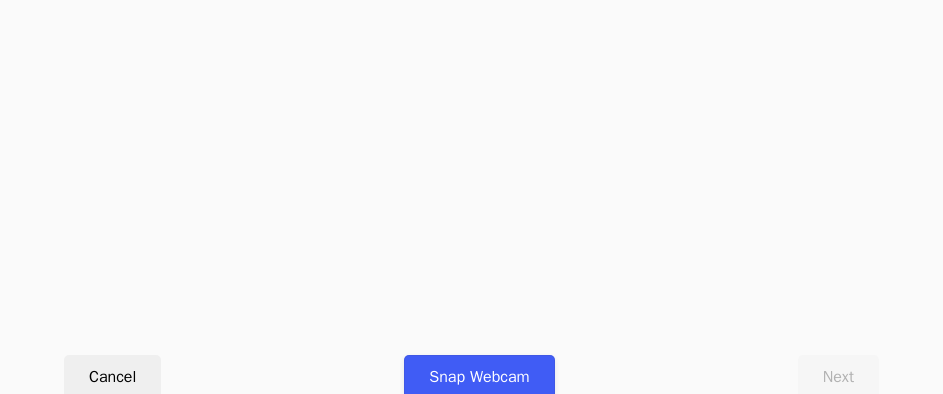 scroll, scrollTop: 912, scrollLeft: 0, axis: vertical 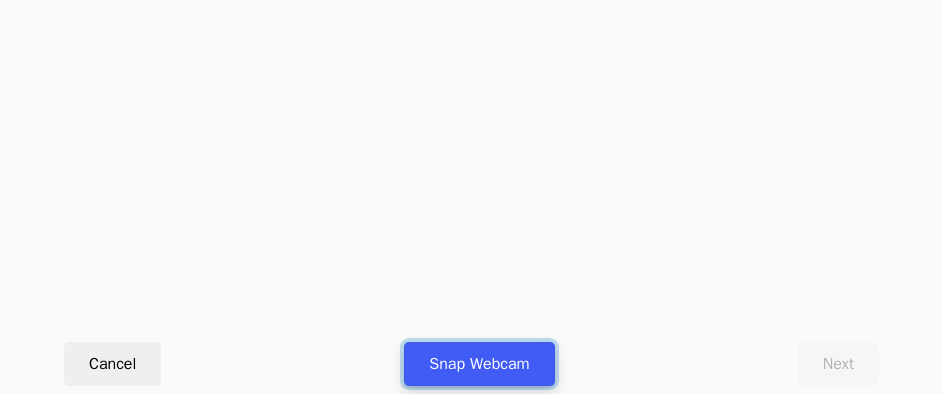 click on "Snap Webcam" at bounding box center [479, 364] 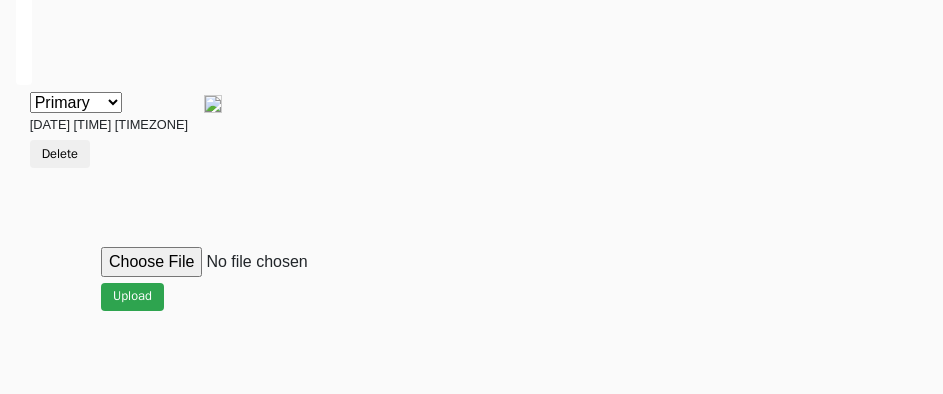 scroll, scrollTop: 912, scrollLeft: 0, axis: vertical 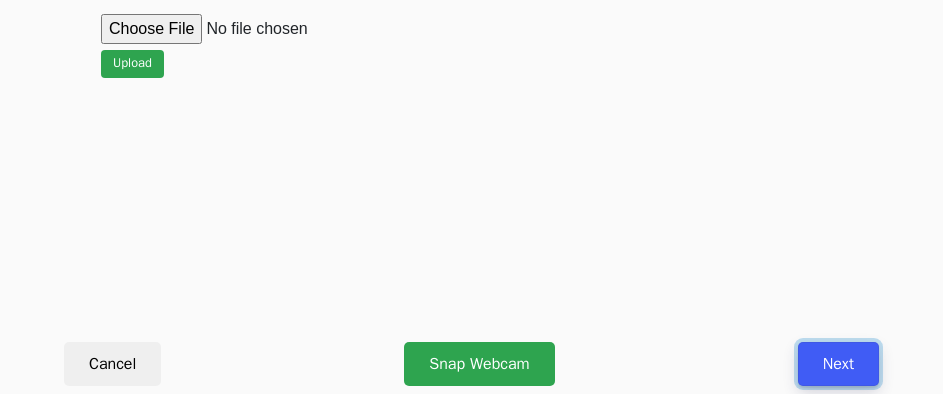 click on "Next" at bounding box center (838, 364) 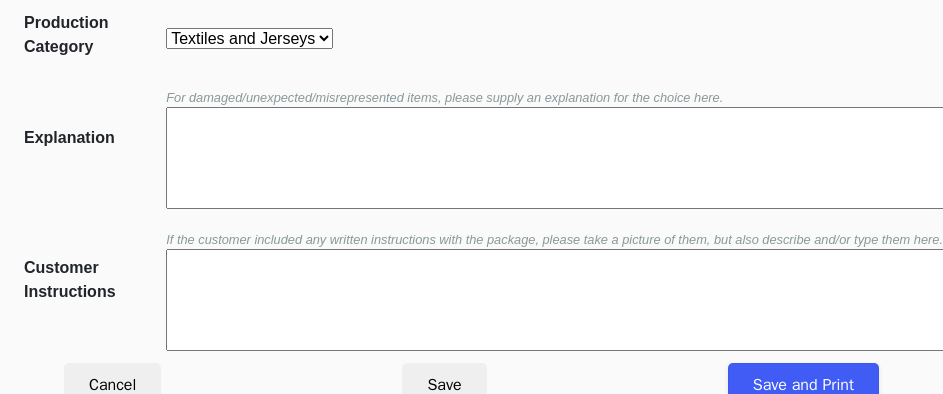 scroll, scrollTop: 452, scrollLeft: 0, axis: vertical 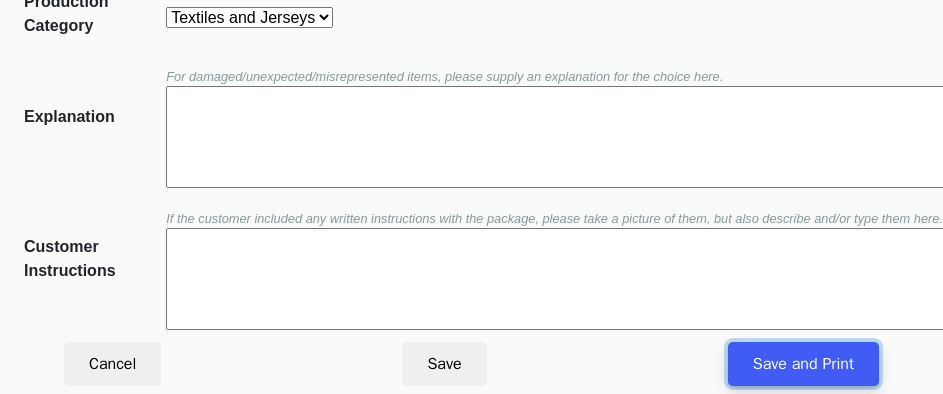 click on "Save and Print" at bounding box center [803, 364] 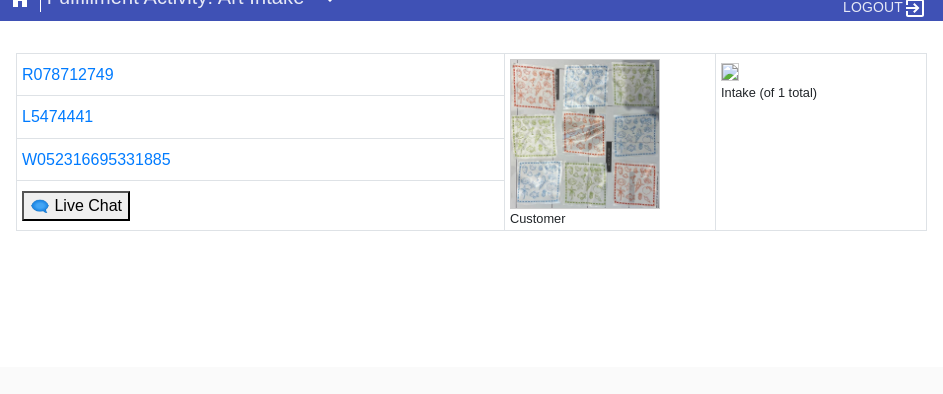 scroll, scrollTop: 0, scrollLeft: 0, axis: both 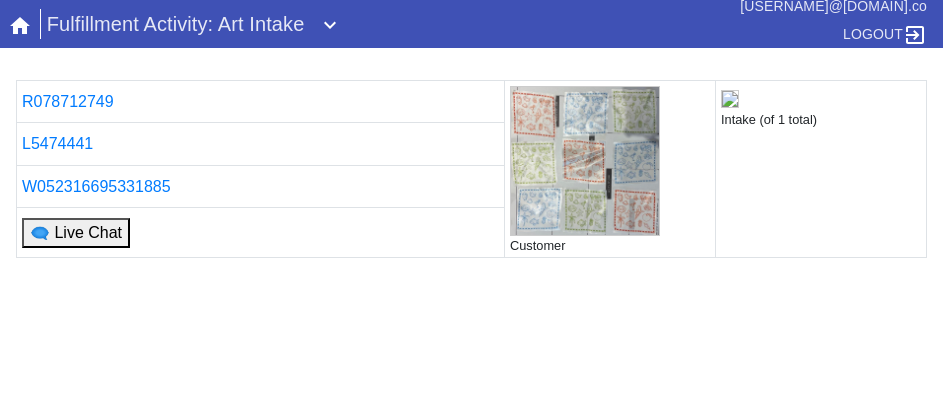 click on "R078712749 Customer Intake (of 1 total) L5474441 W052316695331885 🗨 Live Chat Printing... If you are not returned to the Intake tool after printing is complete, please click  here ." at bounding box center (471, 319) 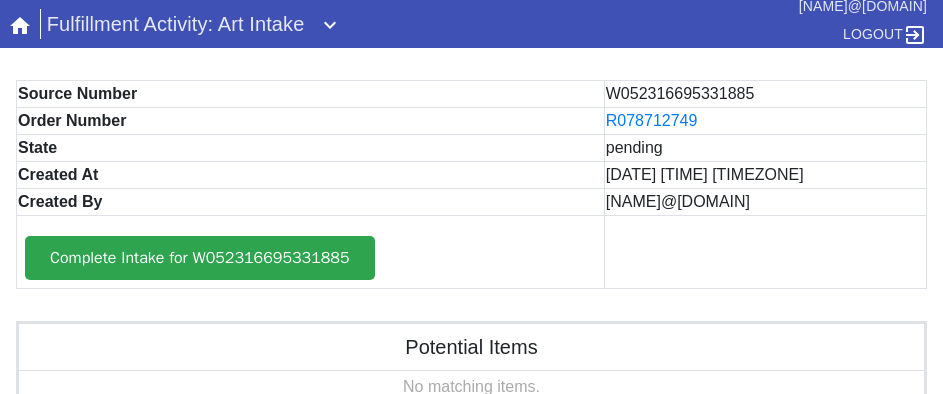 scroll, scrollTop: 0, scrollLeft: 0, axis: both 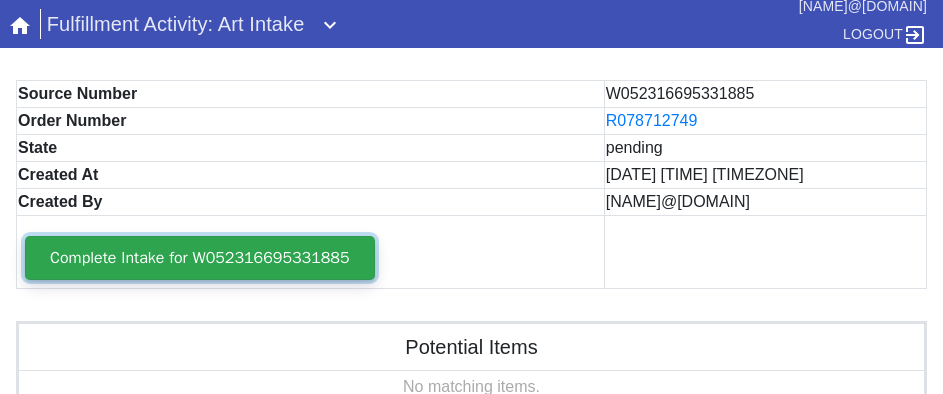 click on "Complete Intake for W052316695331885" at bounding box center [200, 258] 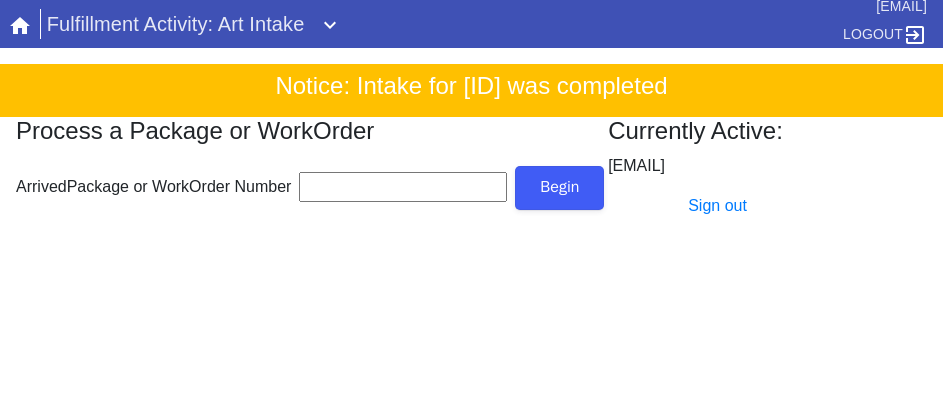 scroll, scrollTop: 0, scrollLeft: 0, axis: both 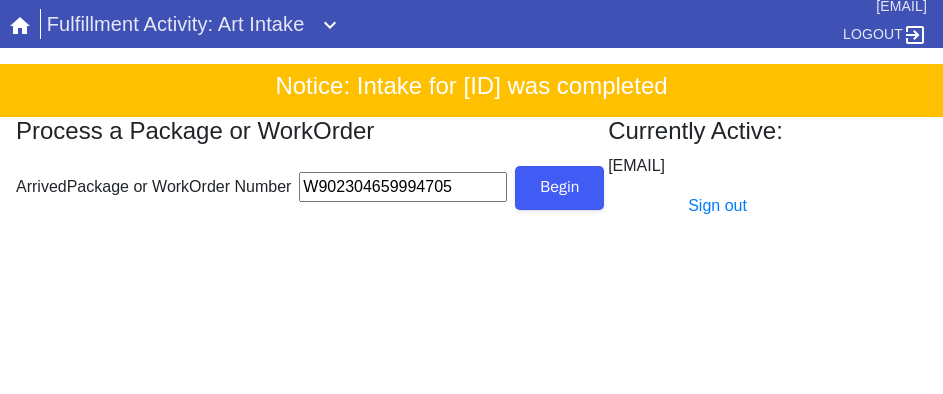 type on "W902304659994705" 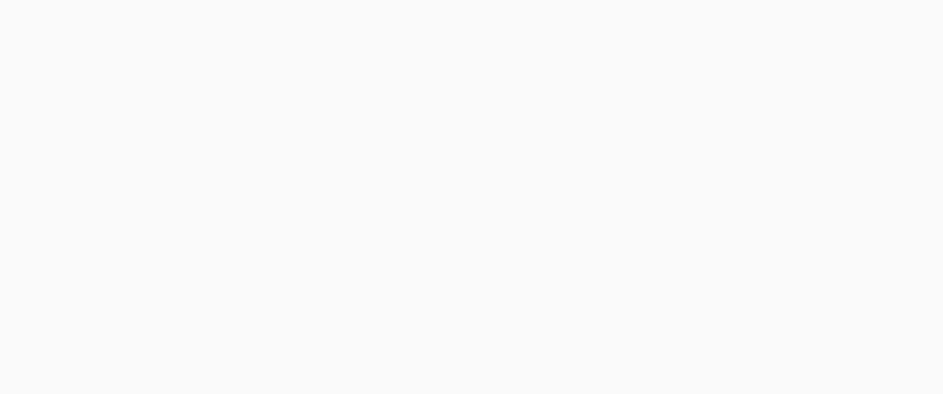 scroll, scrollTop: 912, scrollLeft: 0, axis: vertical 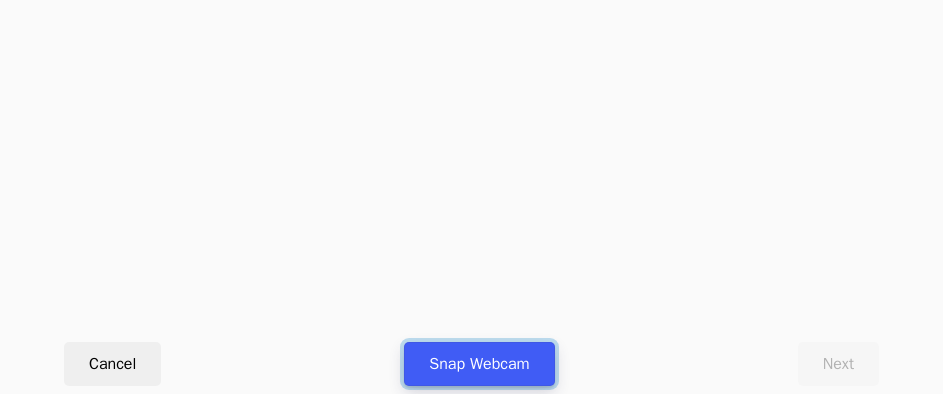click on "Snap Webcam" at bounding box center (479, 364) 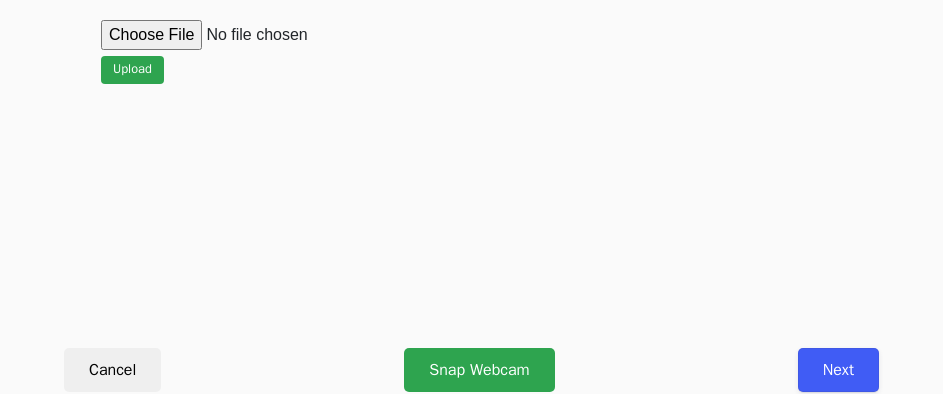 scroll, scrollTop: 912, scrollLeft: 0, axis: vertical 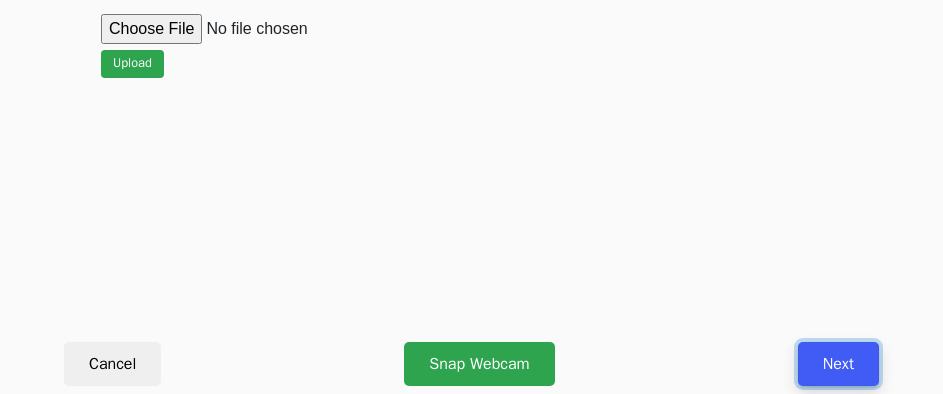 click on "Next" at bounding box center [838, 364] 